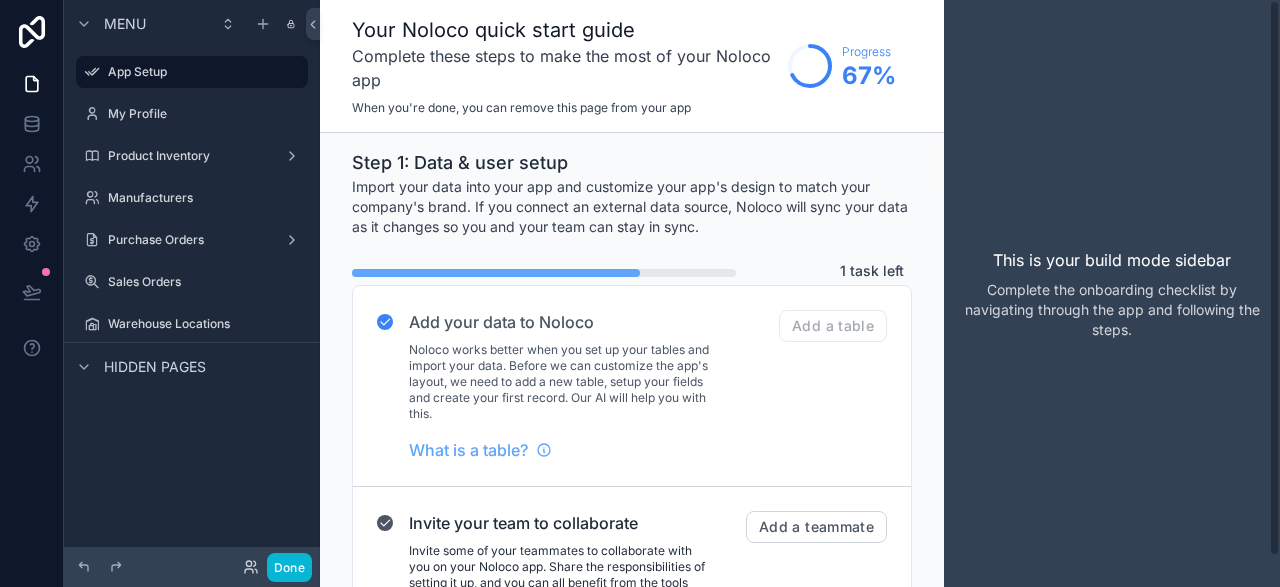 scroll, scrollTop: 0, scrollLeft: 0, axis: both 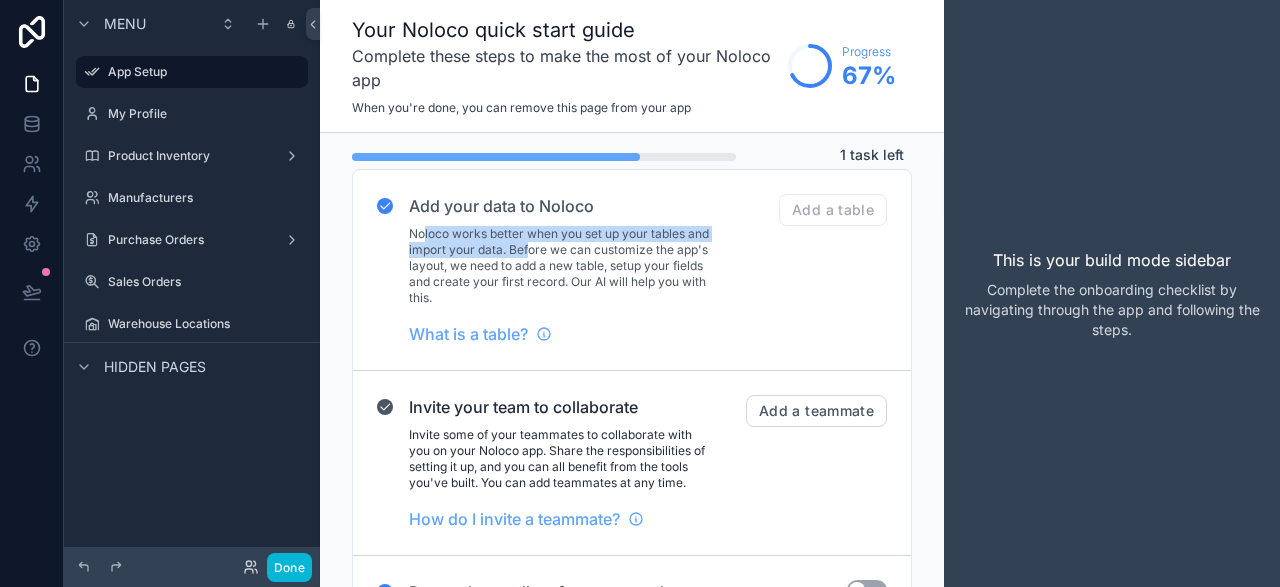 drag, startPoint x: 422, startPoint y: 237, endPoint x: 555, endPoint y: 256, distance: 134.3503 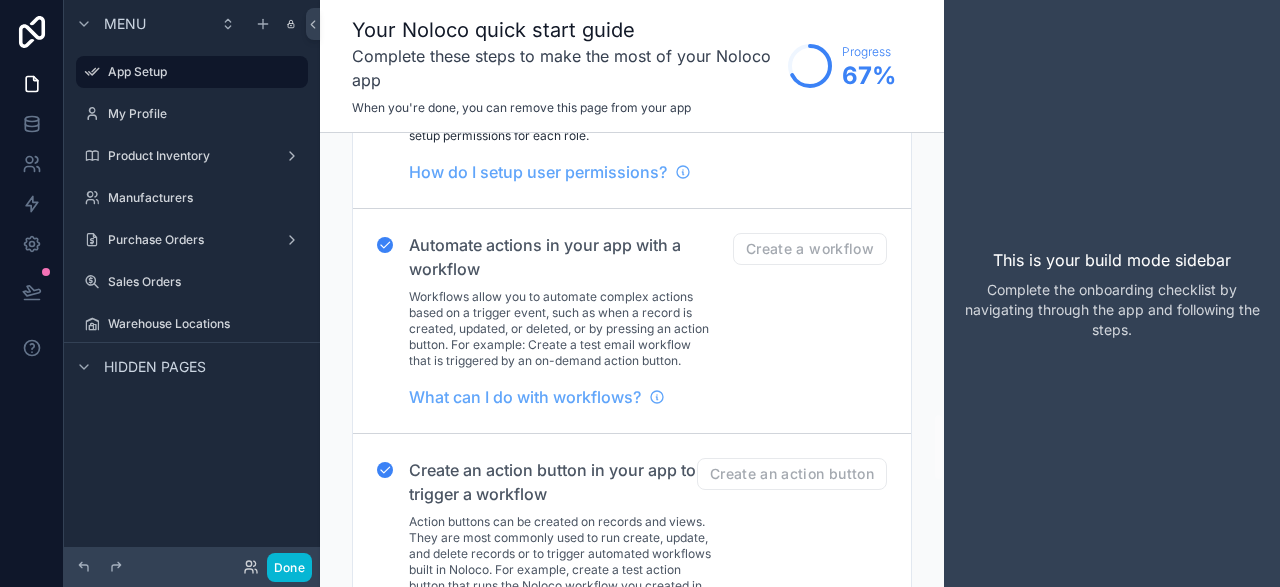 scroll, scrollTop: 1972, scrollLeft: 0, axis: vertical 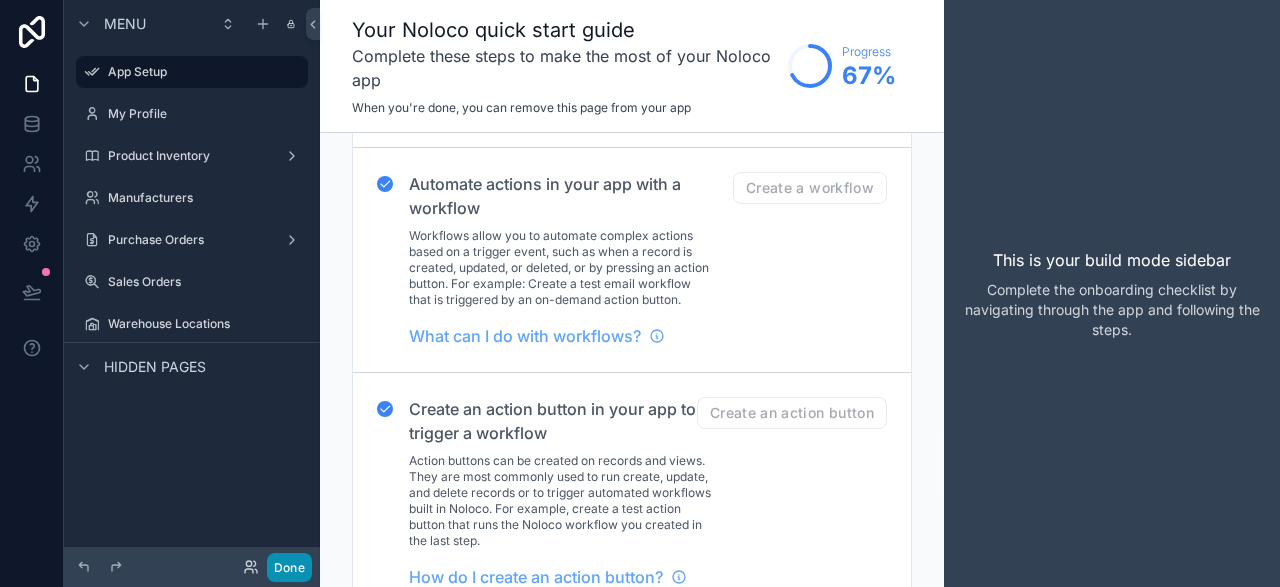click on "Done" at bounding box center (289, 567) 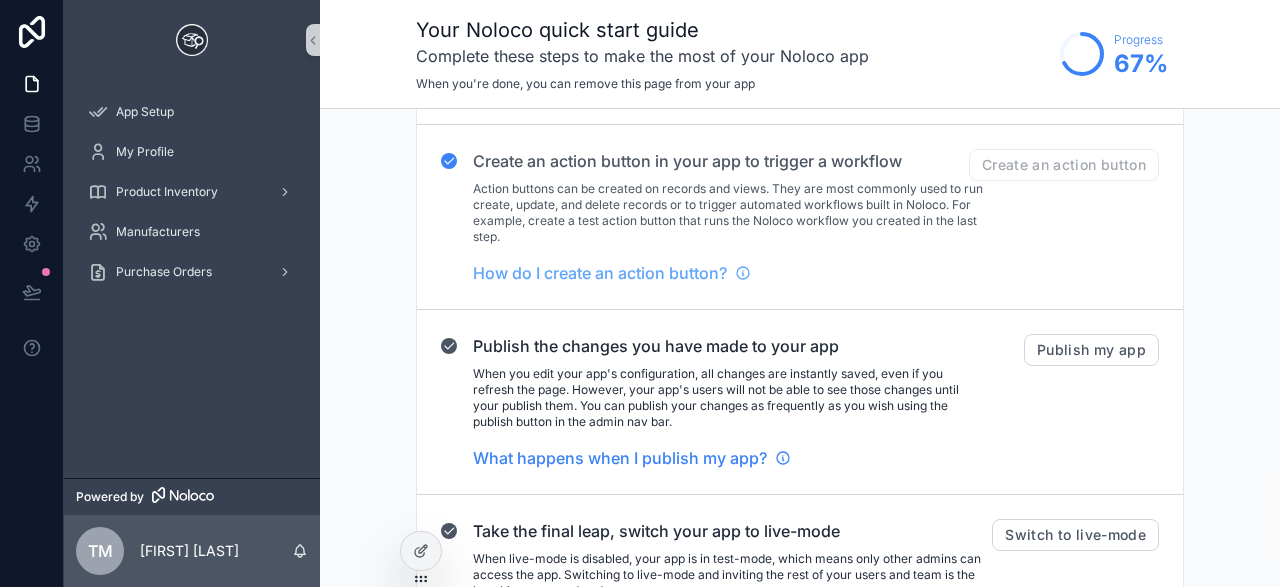 scroll, scrollTop: 1983, scrollLeft: 0, axis: vertical 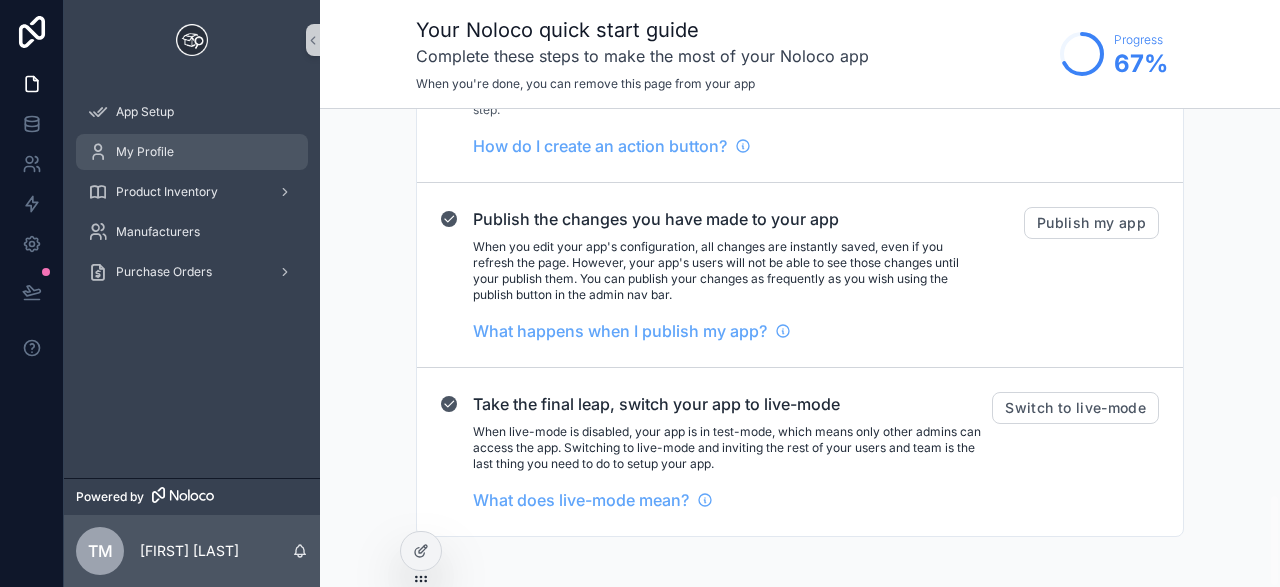 click on "My Profile" at bounding box center (192, 152) 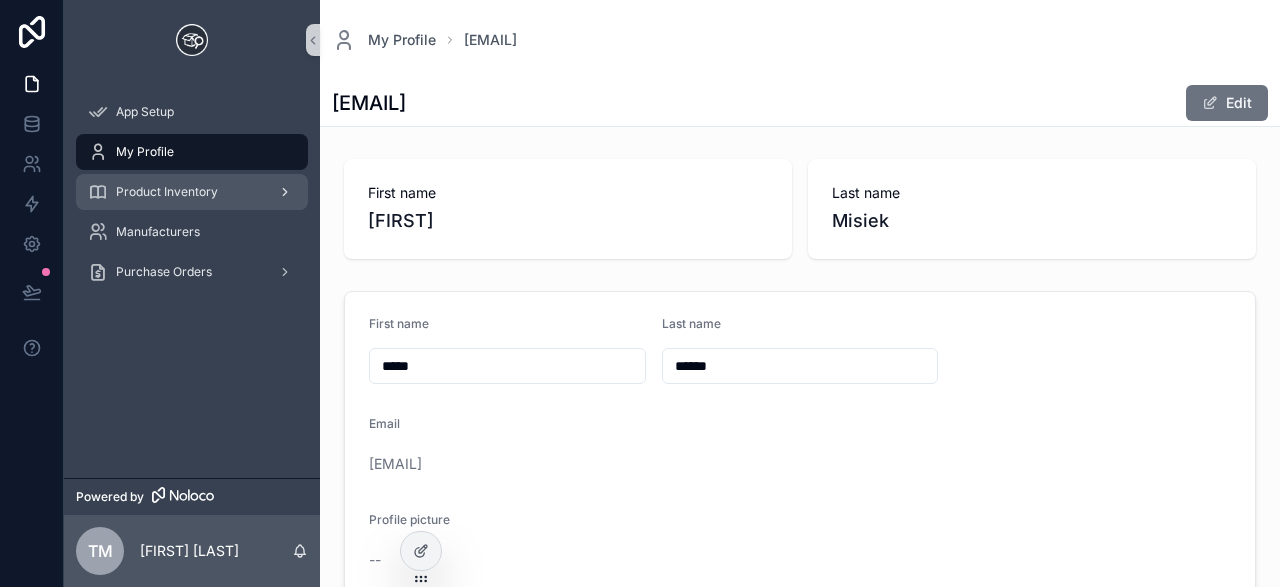 click on "Product Inventory" at bounding box center (167, 192) 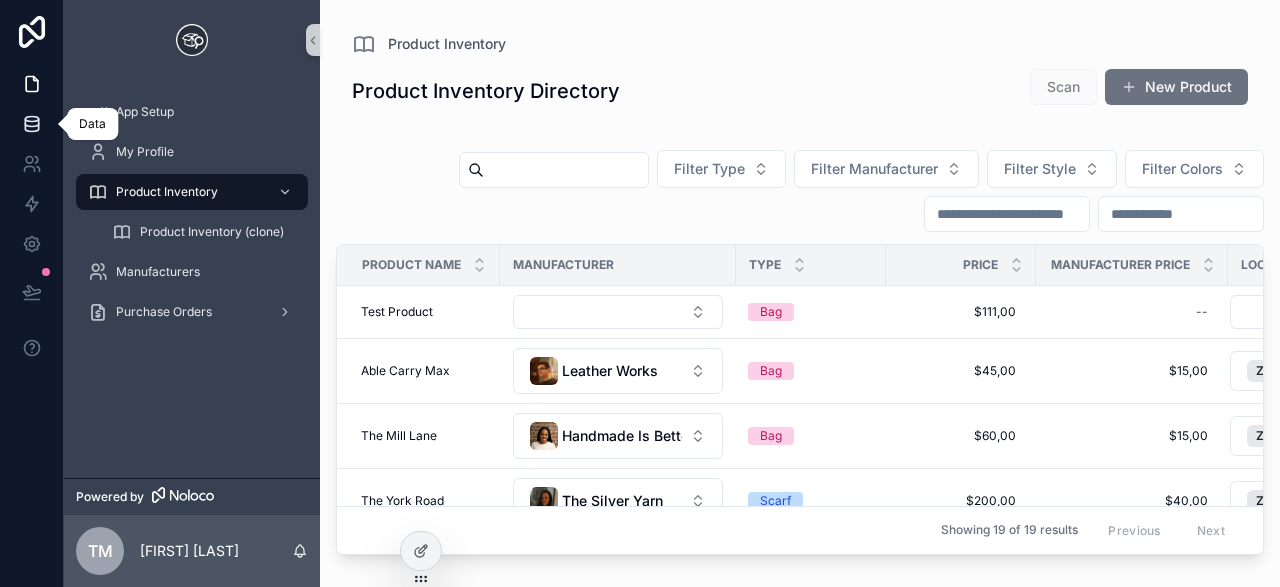 click 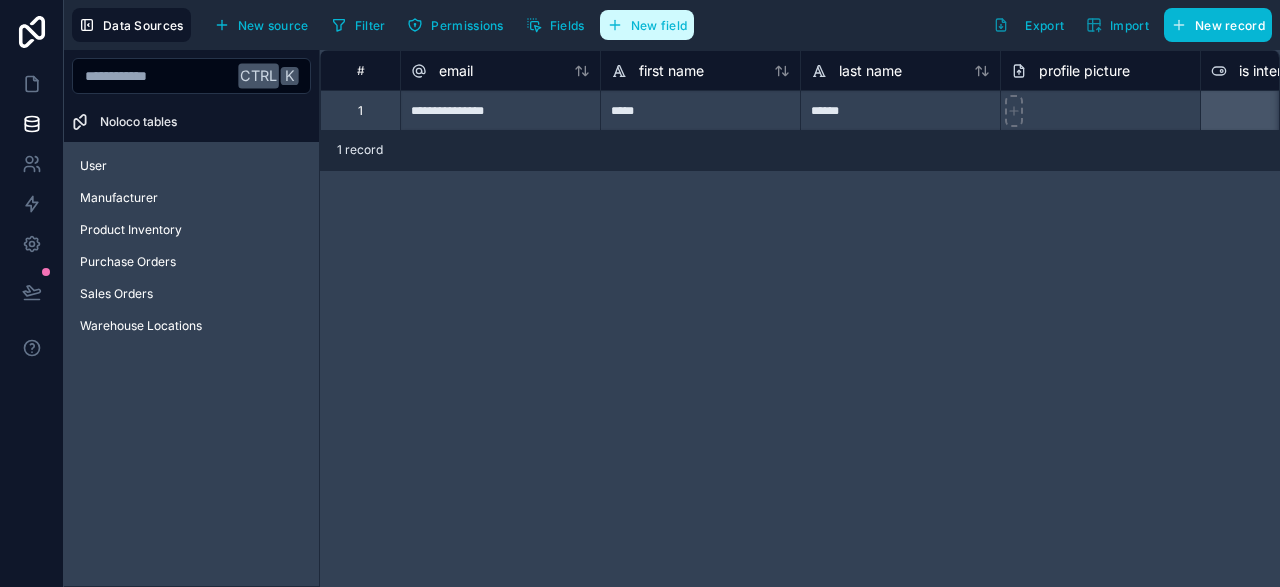 click on "New field" at bounding box center (659, 25) 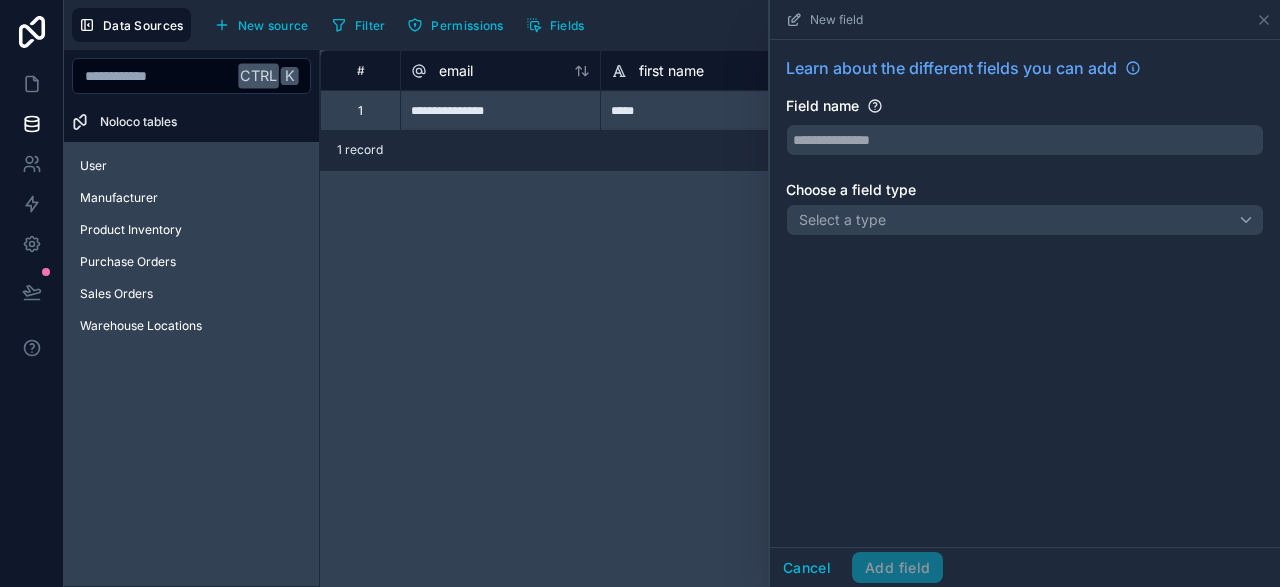 click on "Learn about the different fields you can add Field name Choose a field type Select a type" at bounding box center [1025, 150] 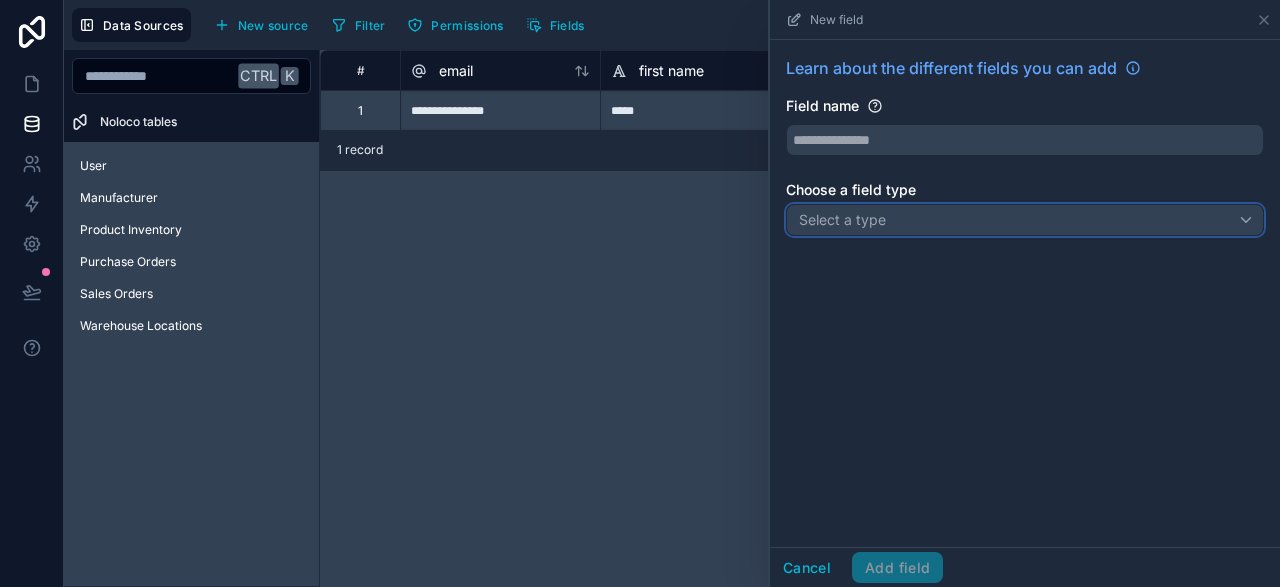 click on "Select a type" at bounding box center (1025, 220) 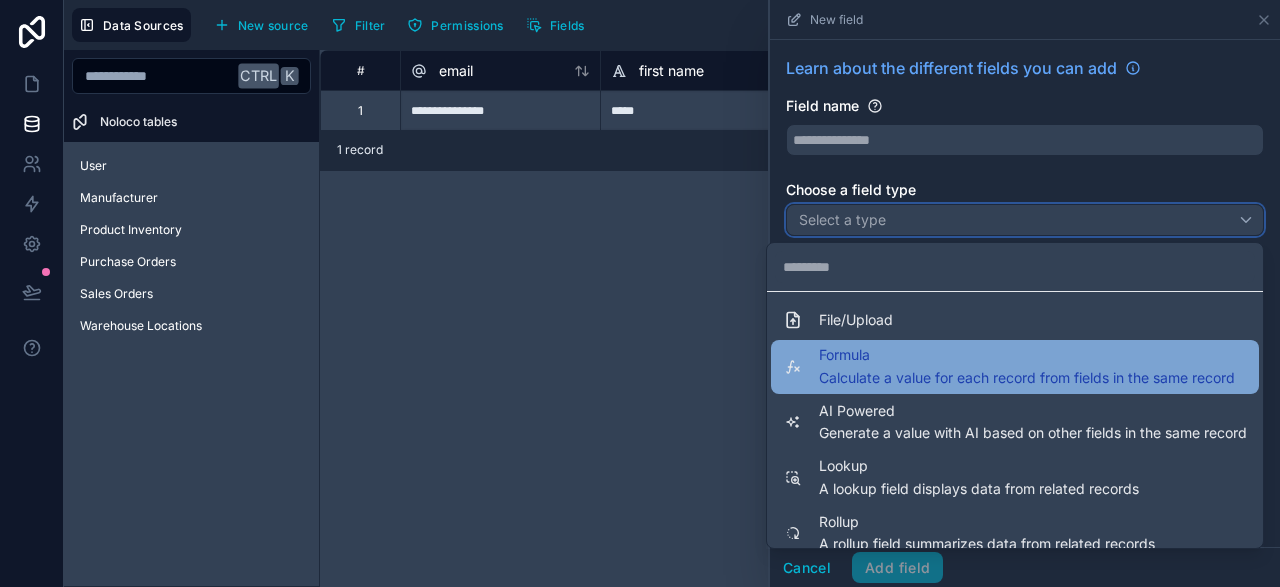 scroll, scrollTop: 548, scrollLeft: 0, axis: vertical 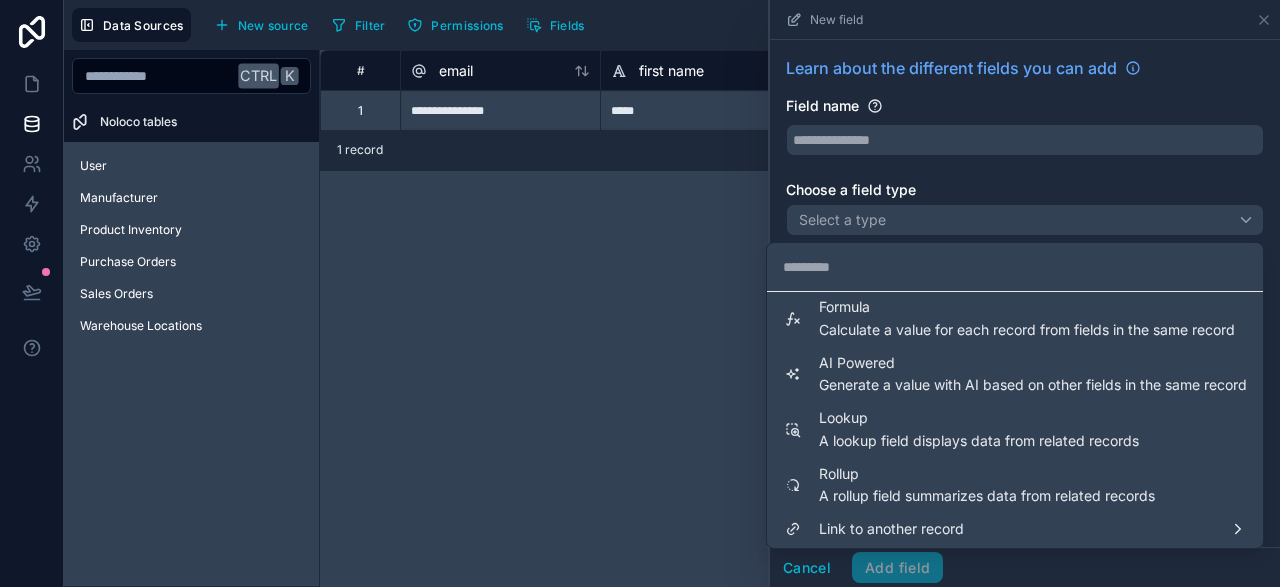 click on "**********" at bounding box center (800, 318) 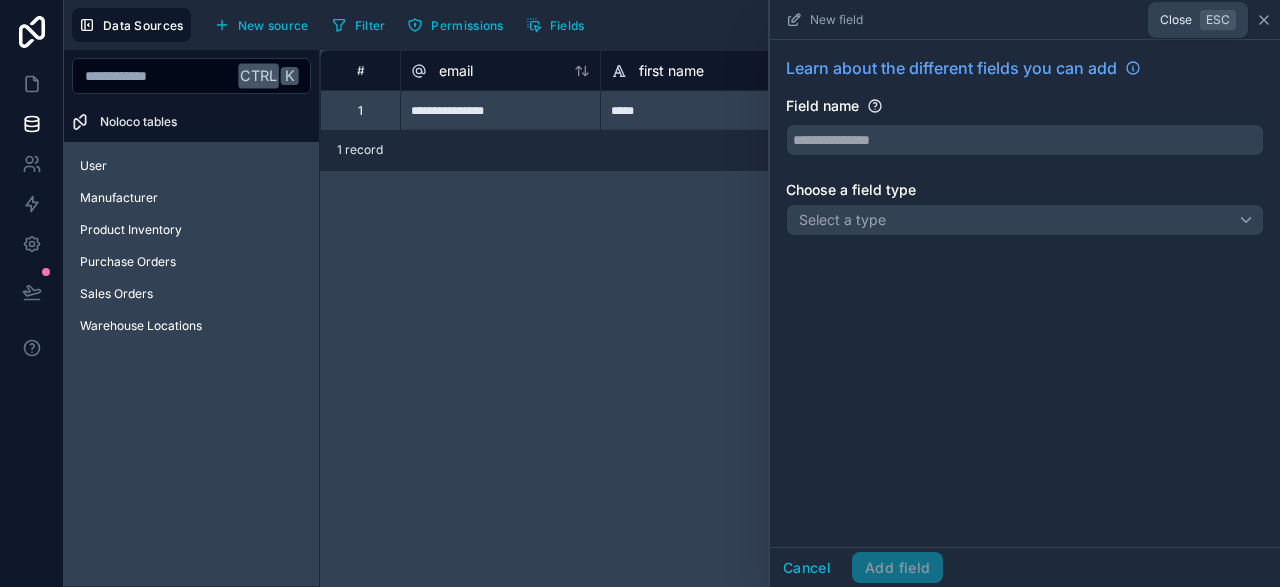click 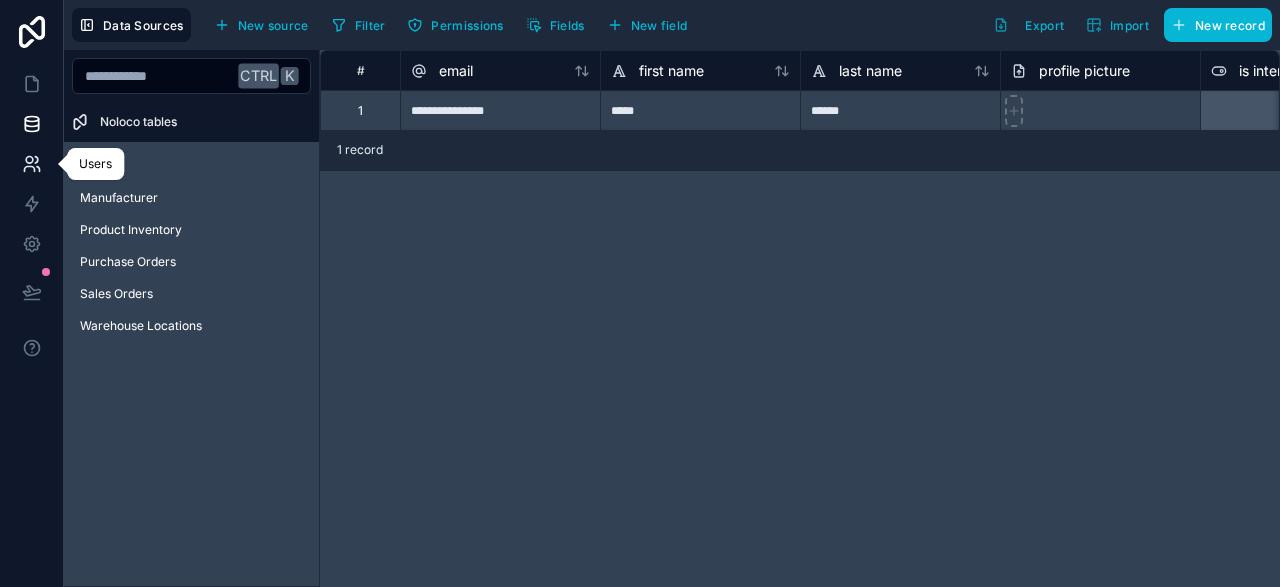click 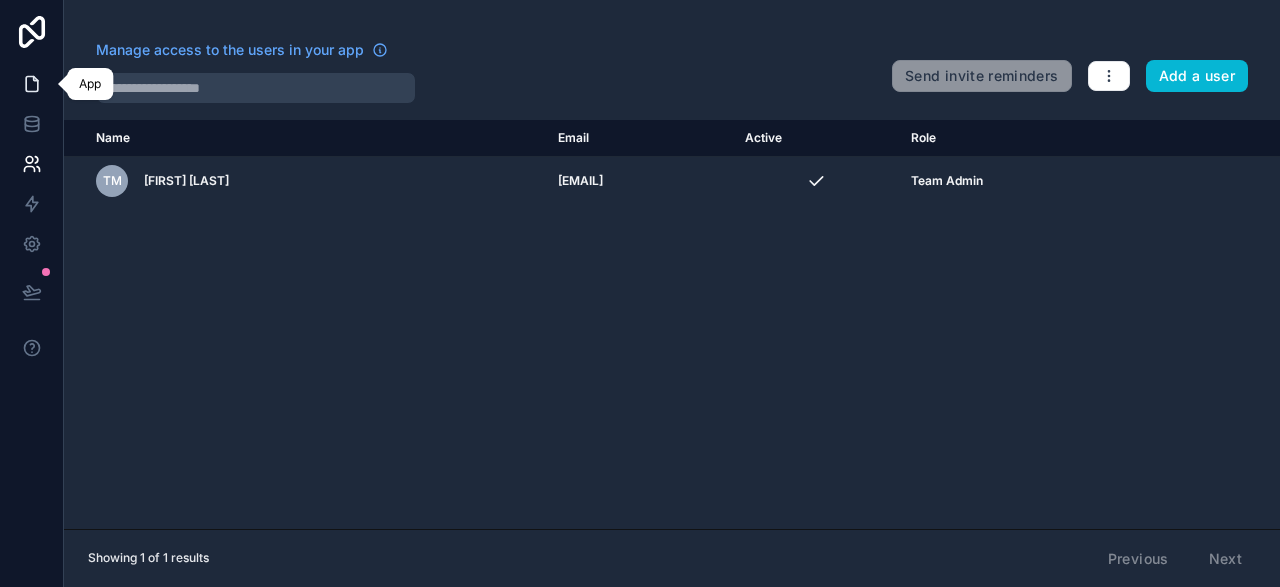 click 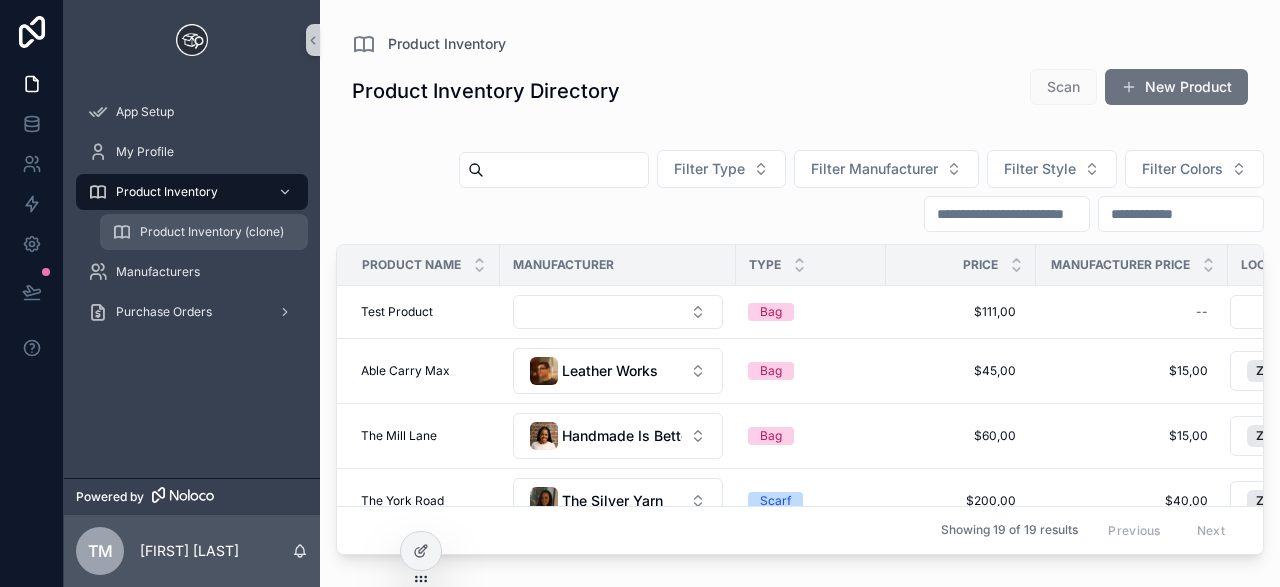 click on "Product Inventory (clone)" at bounding box center (212, 232) 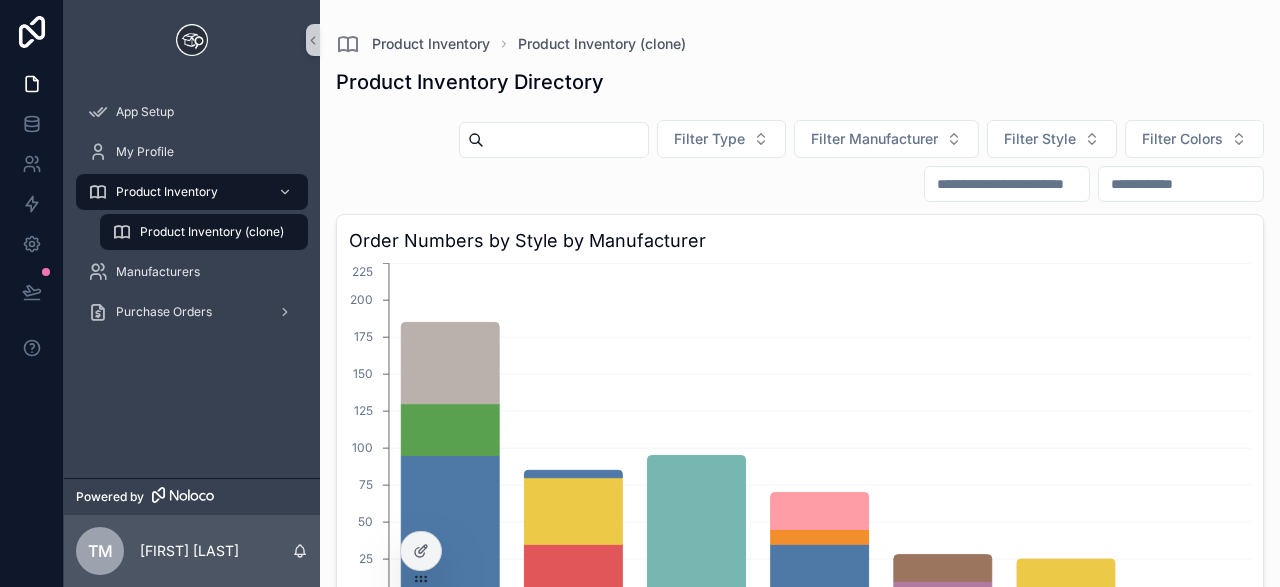 click on "Product Inventory (clone)" at bounding box center [212, 232] 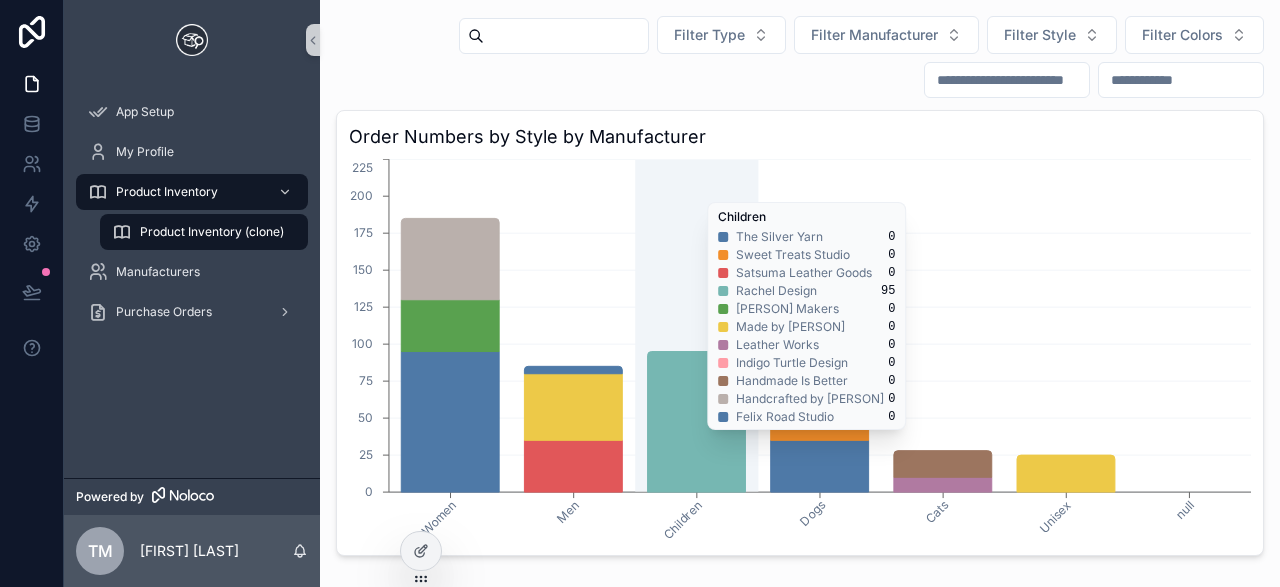 scroll, scrollTop: 135, scrollLeft: 0, axis: vertical 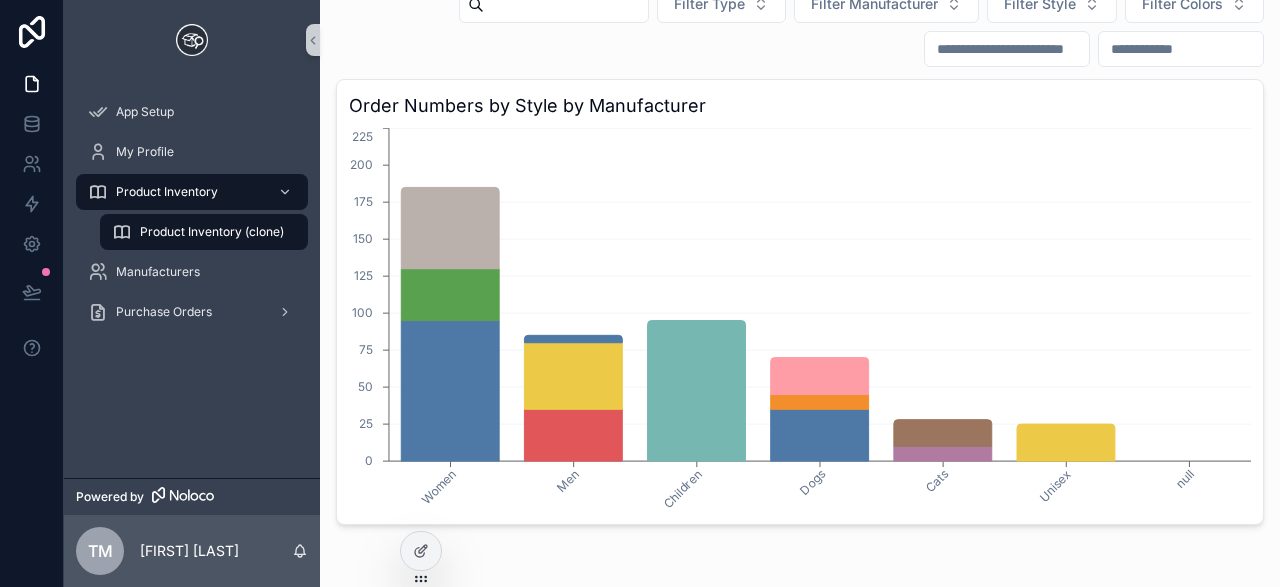 click at bounding box center [192, 40] 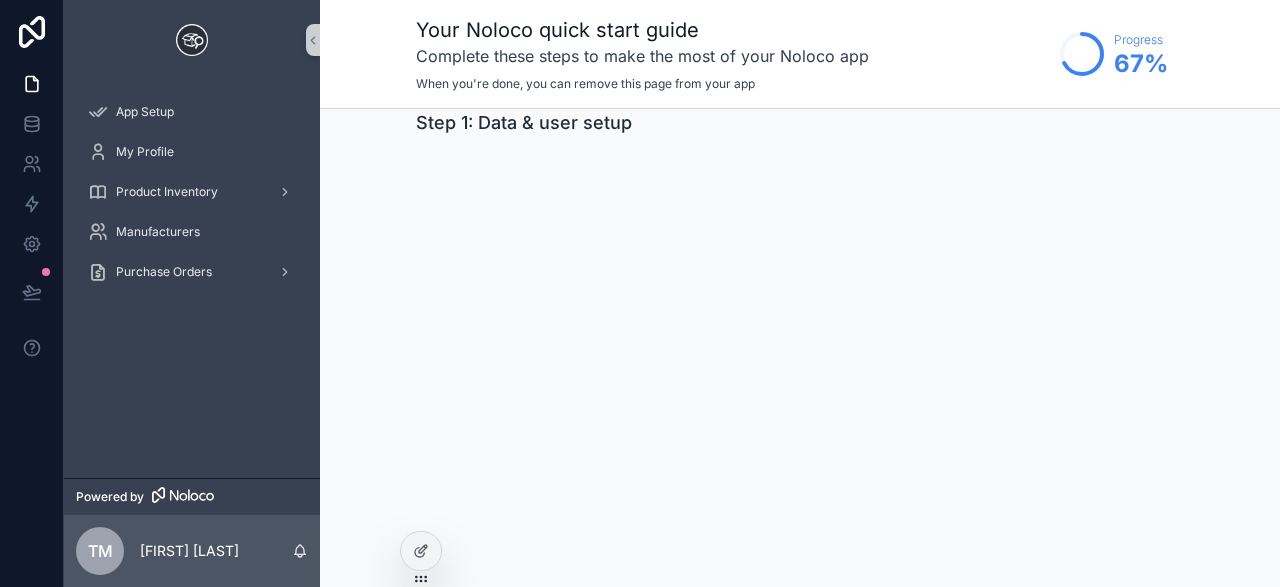 scroll, scrollTop: 0, scrollLeft: 0, axis: both 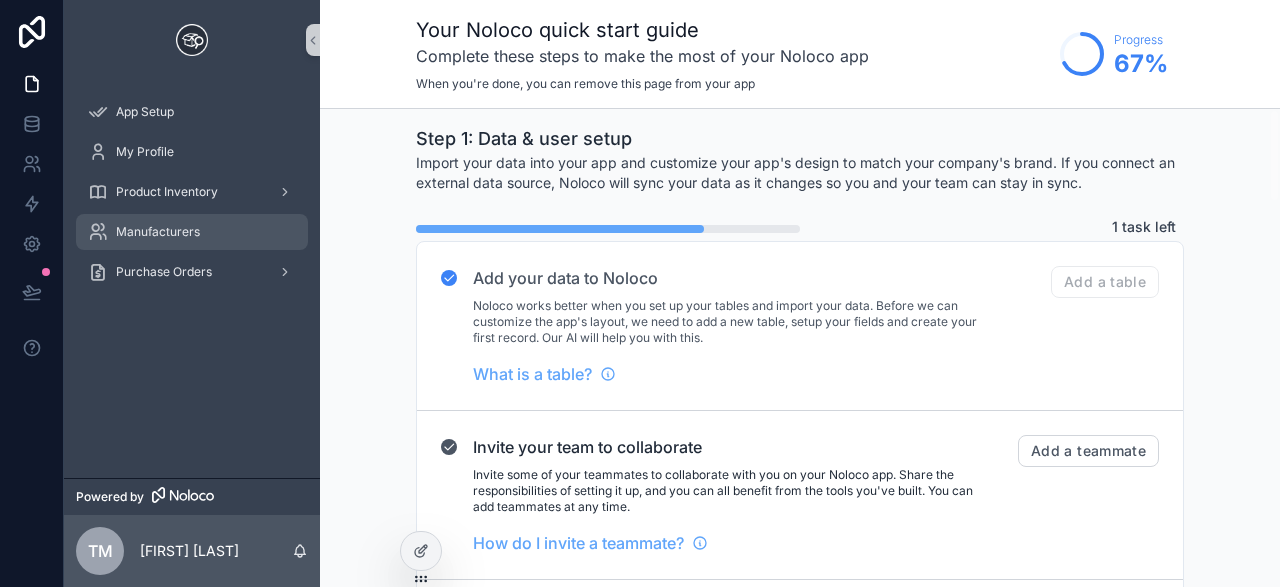 click on "Manufacturers" at bounding box center [192, 232] 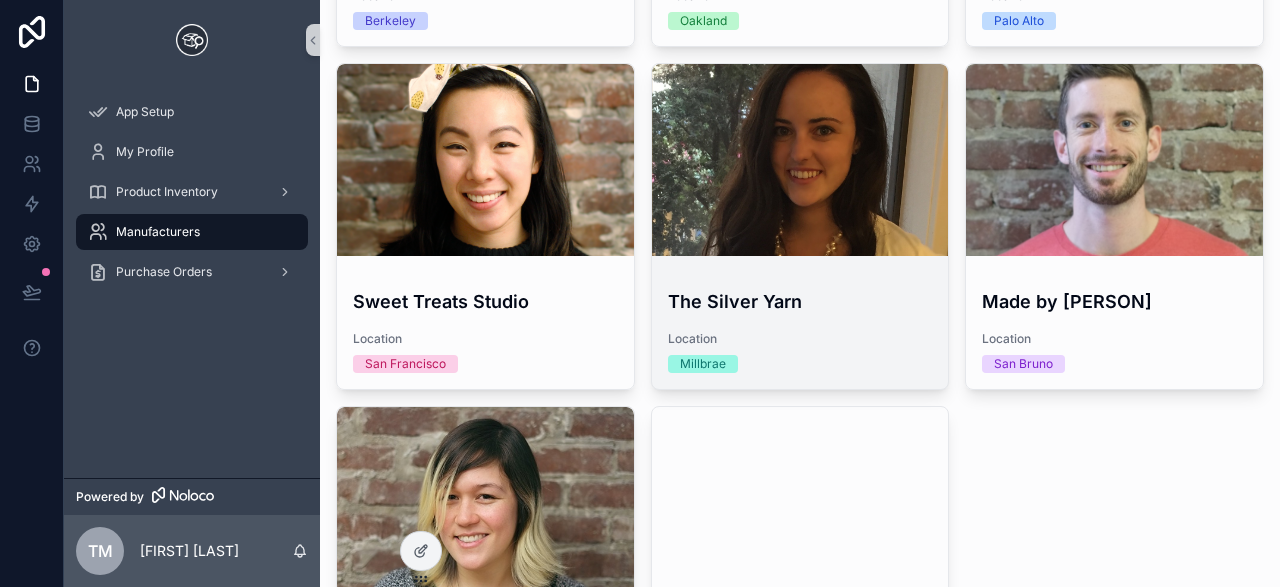 scroll, scrollTop: 812, scrollLeft: 0, axis: vertical 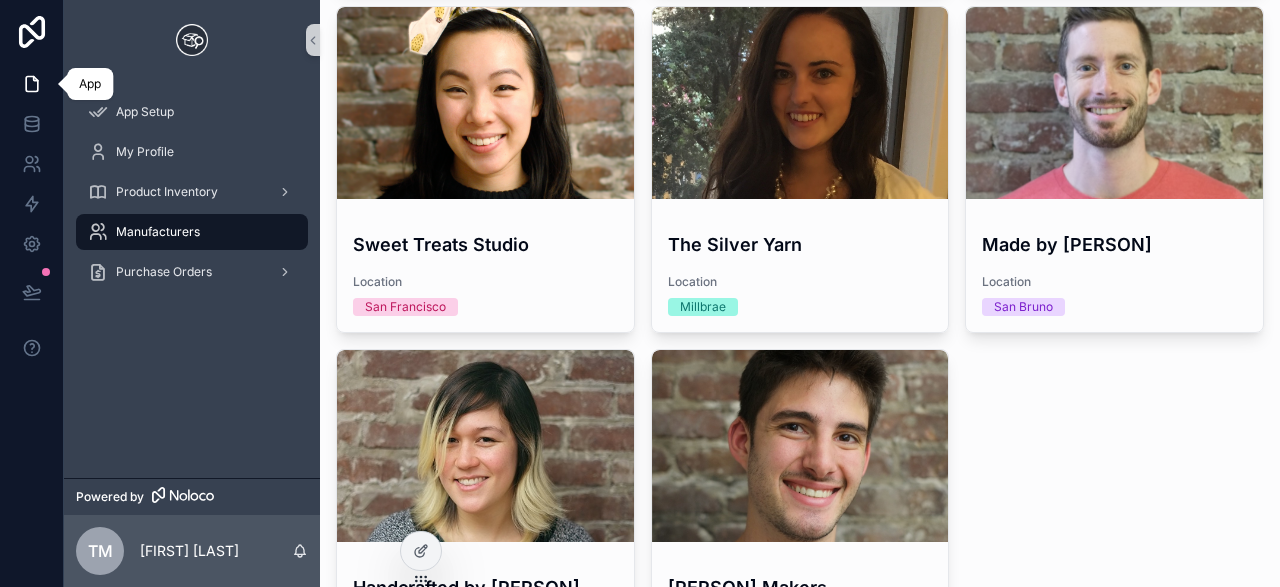 click 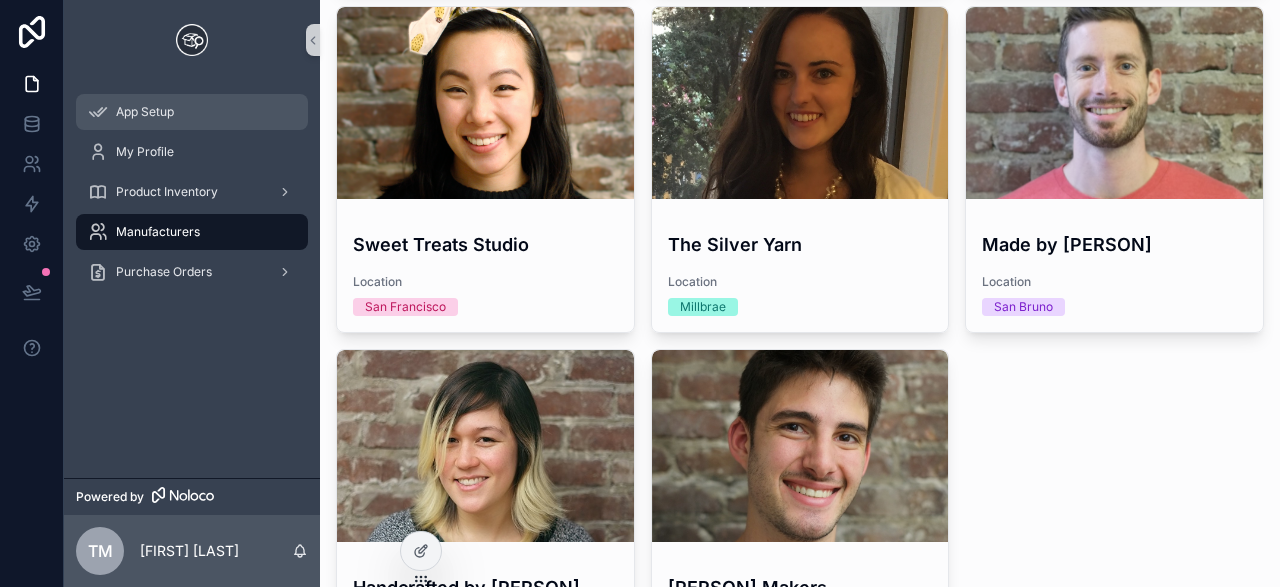 click on "App Setup" at bounding box center [145, 112] 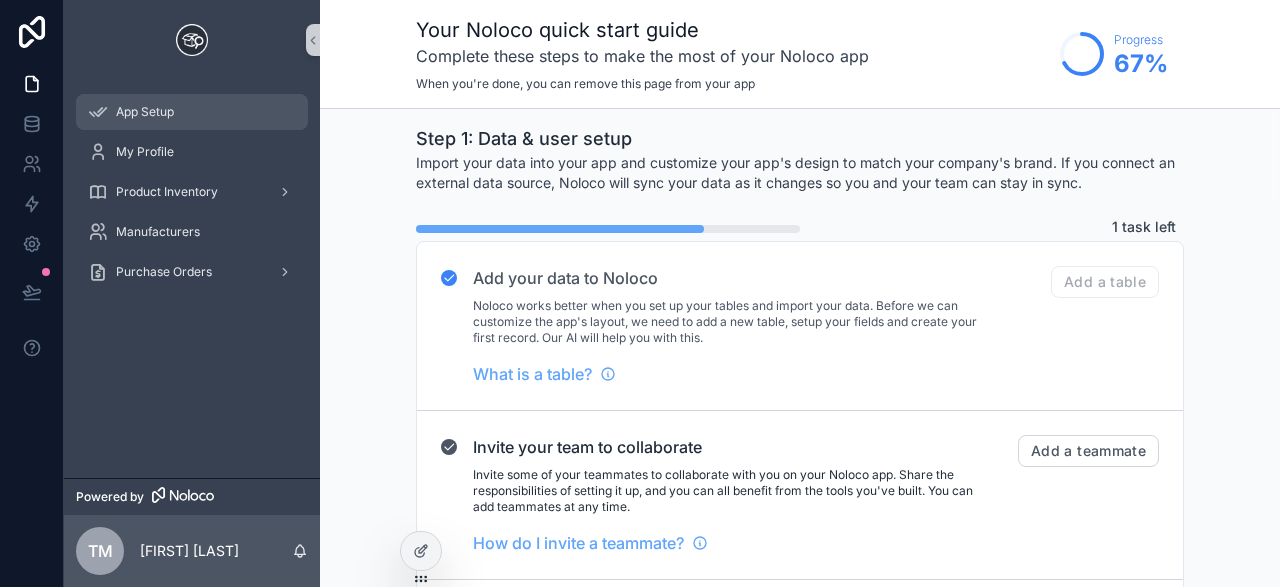 scroll, scrollTop: 0, scrollLeft: 0, axis: both 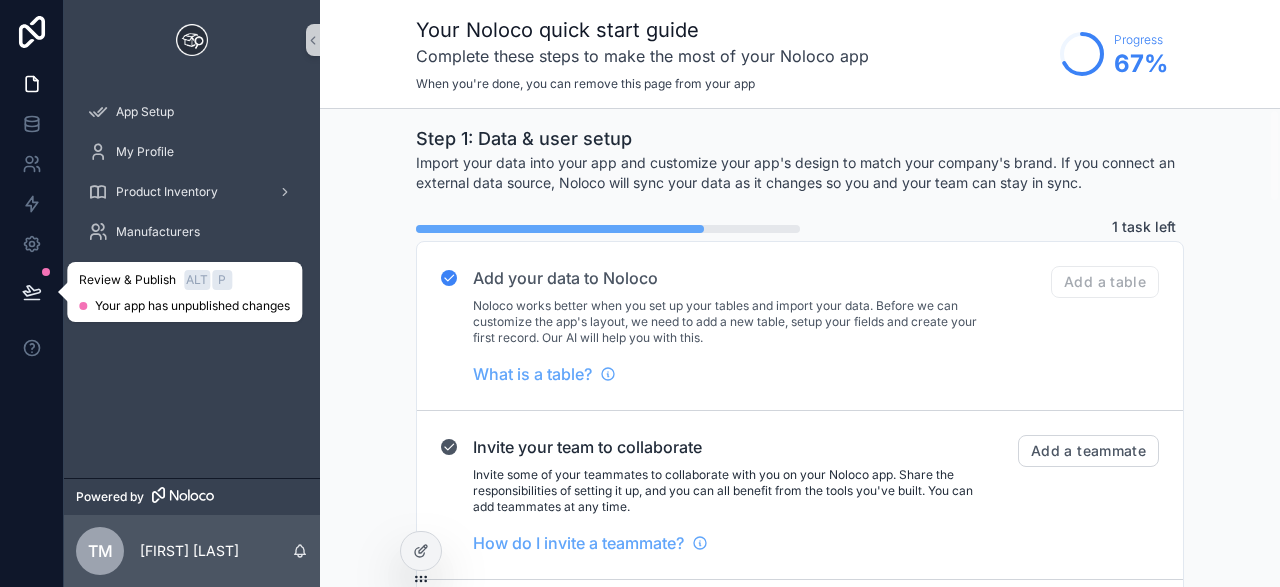 click at bounding box center [32, 292] 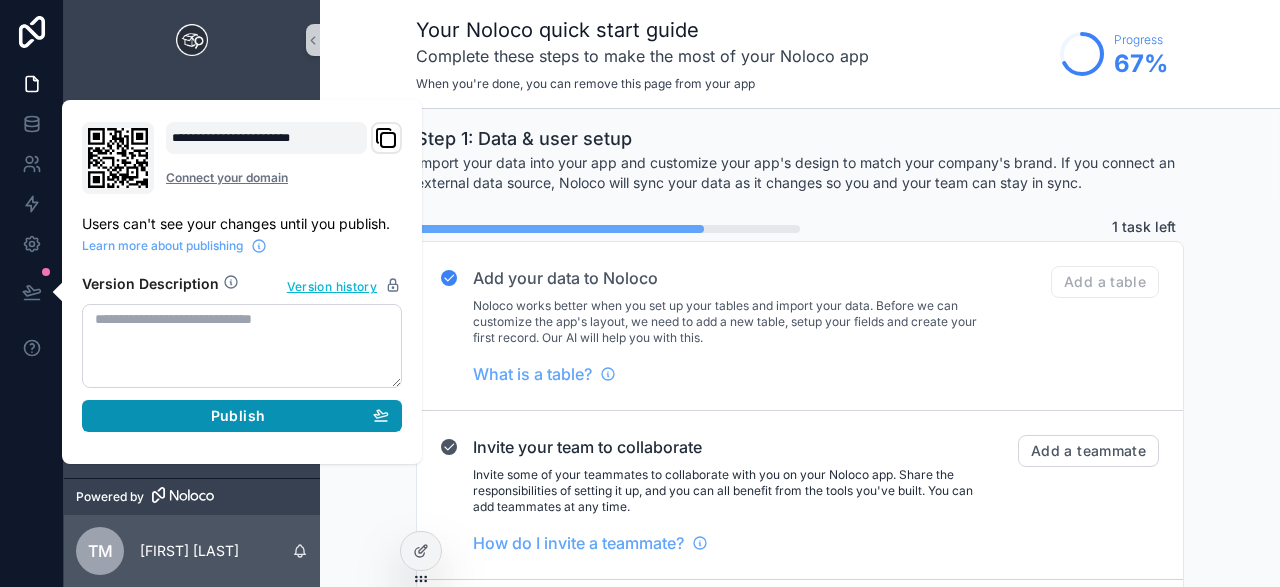click on "Publish" at bounding box center (238, 416) 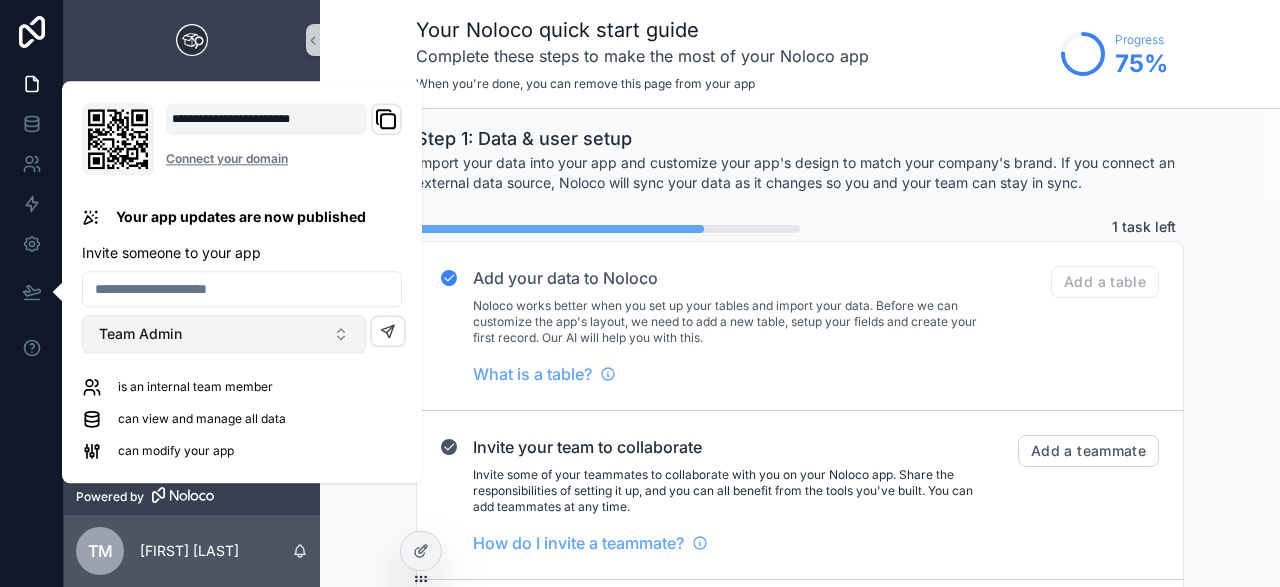 click on "Team Admin" at bounding box center [140, 334] 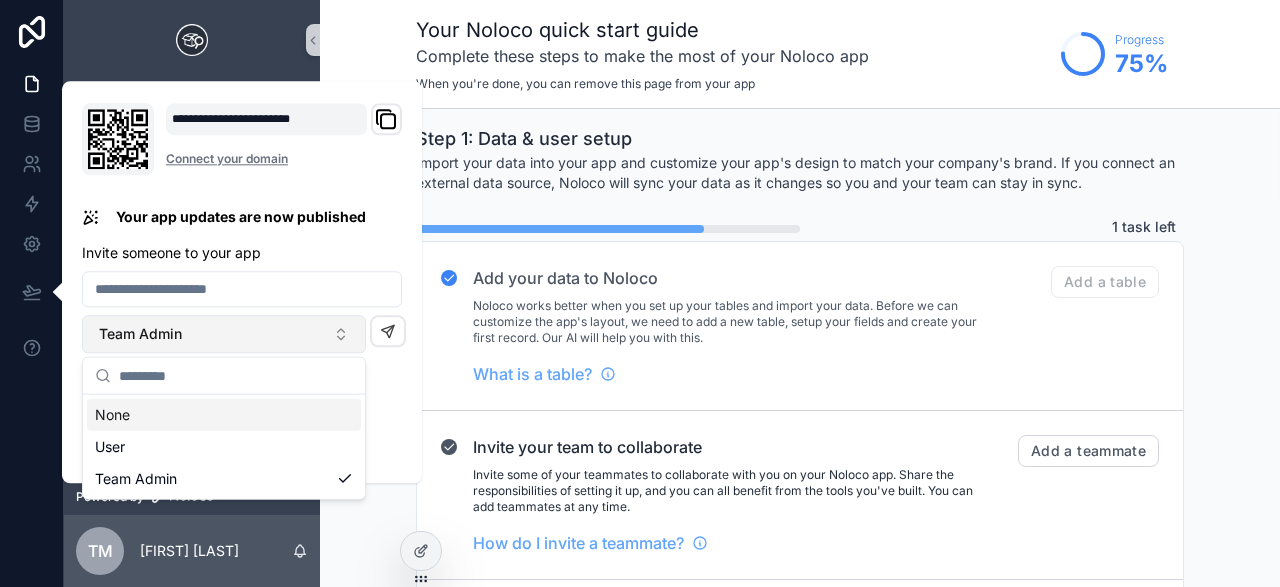 click on "Team Admin" at bounding box center [140, 334] 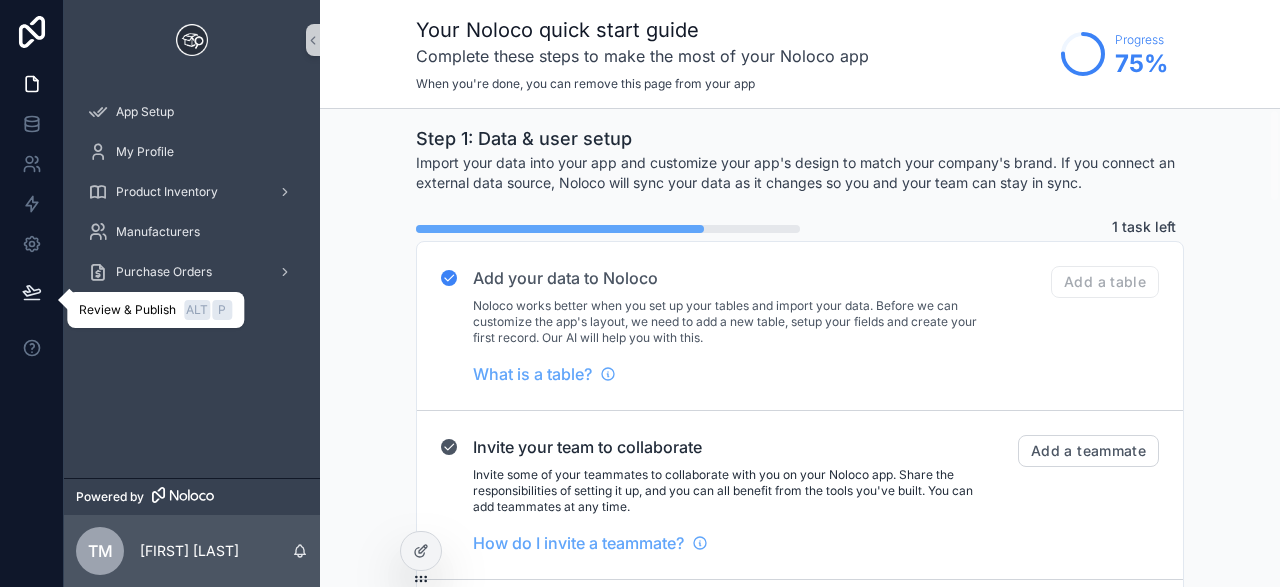 click 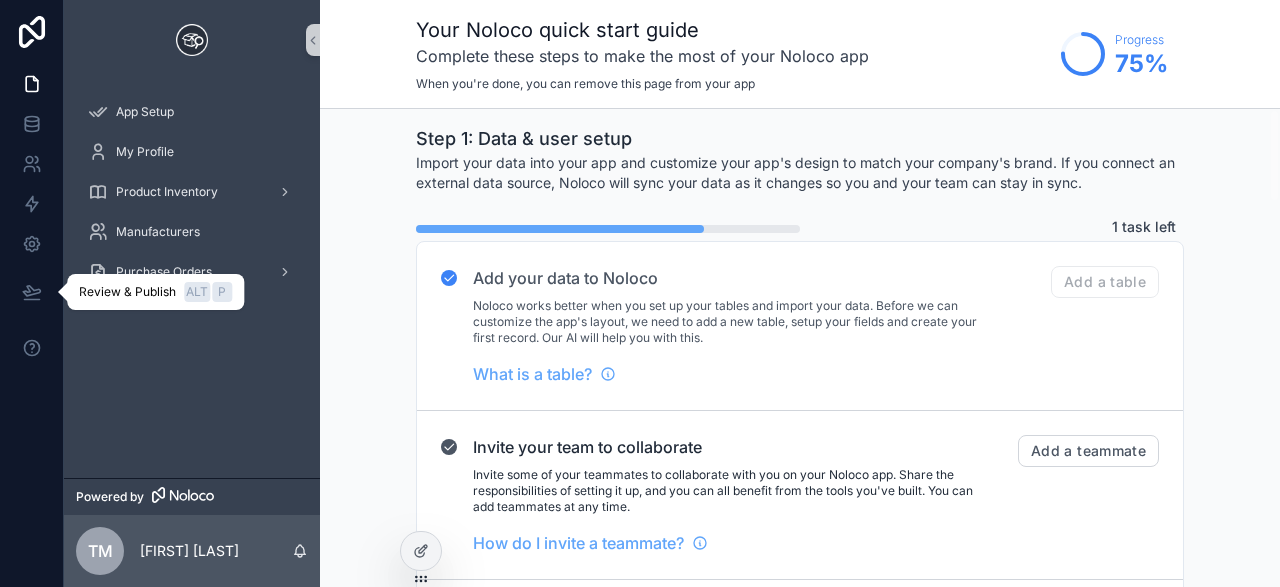 click 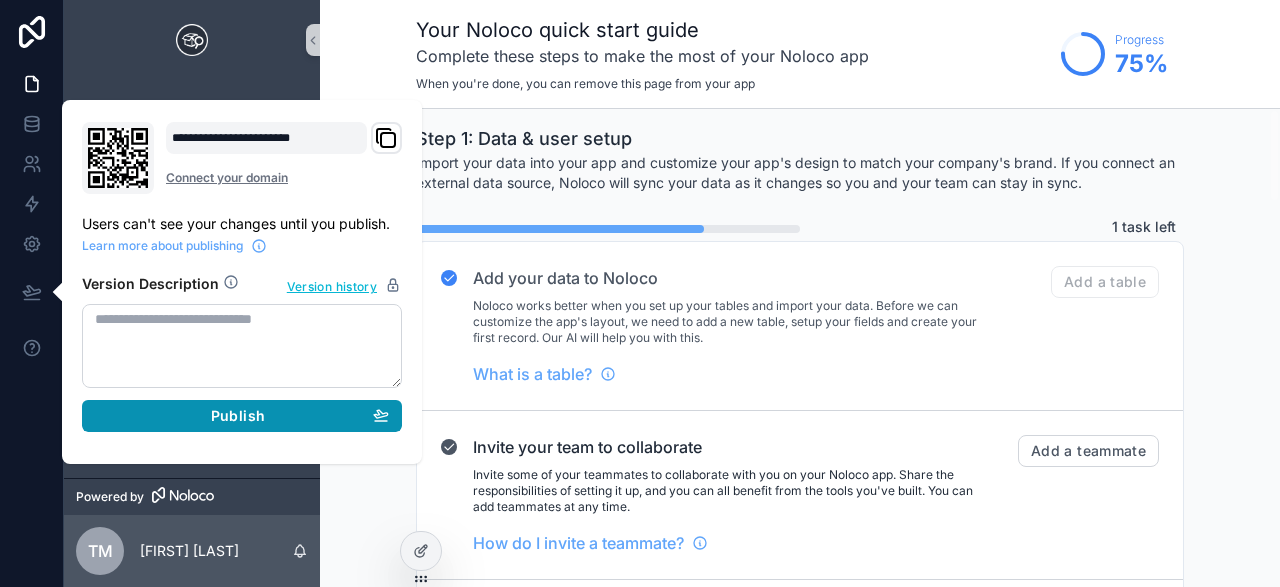 click on "Publish" at bounding box center (242, 416) 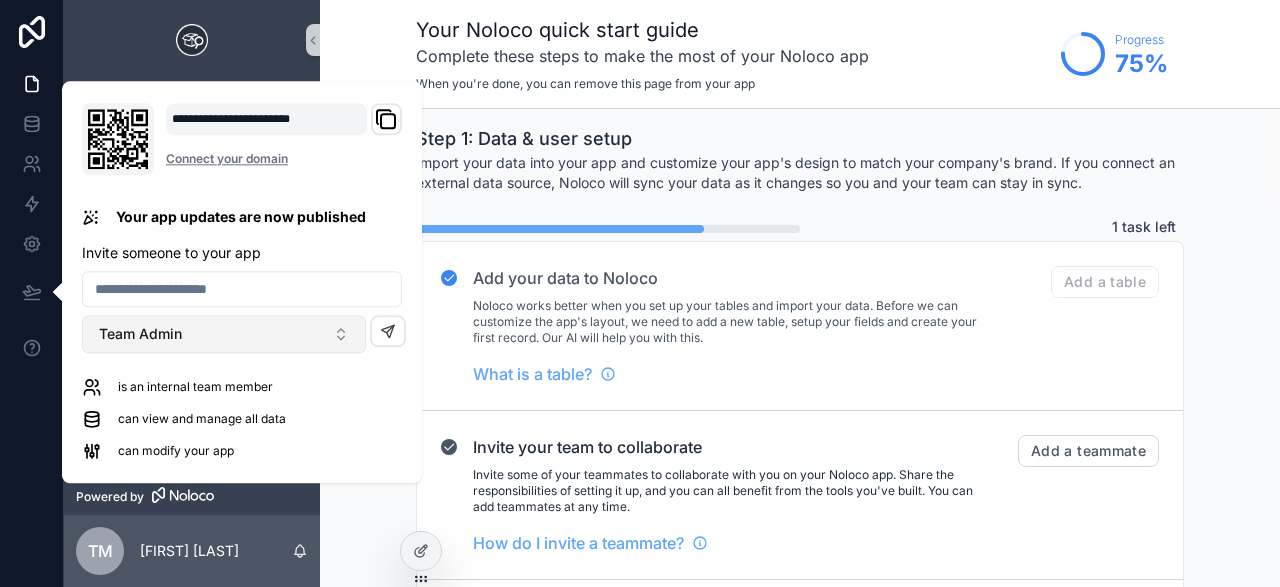 click on "Team Admin" at bounding box center (224, 334) 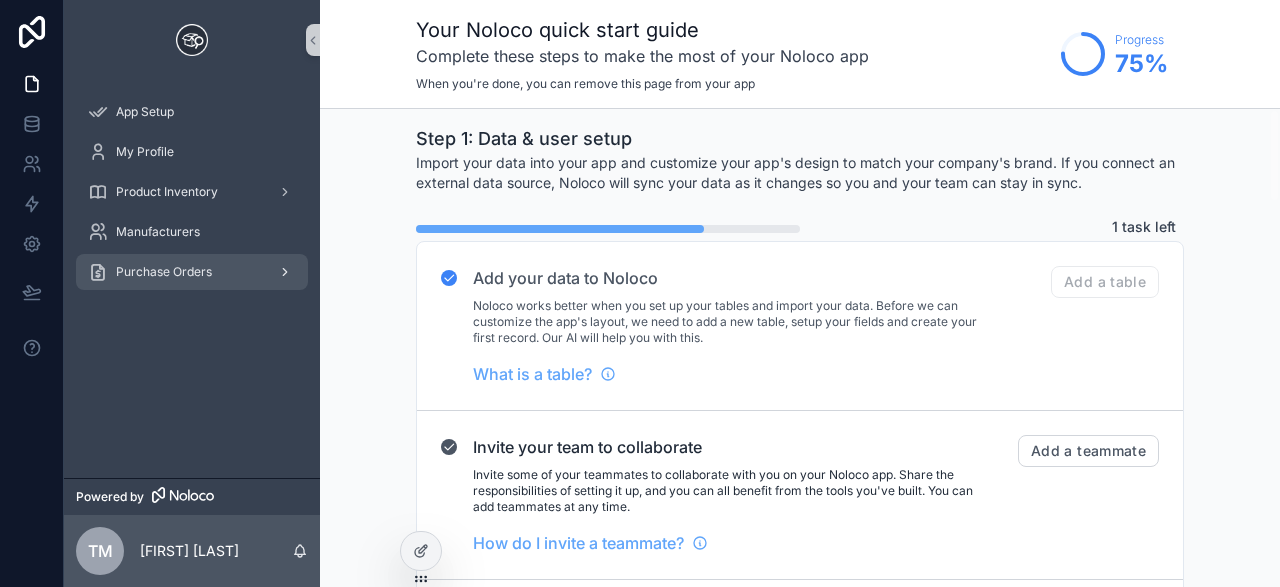 click 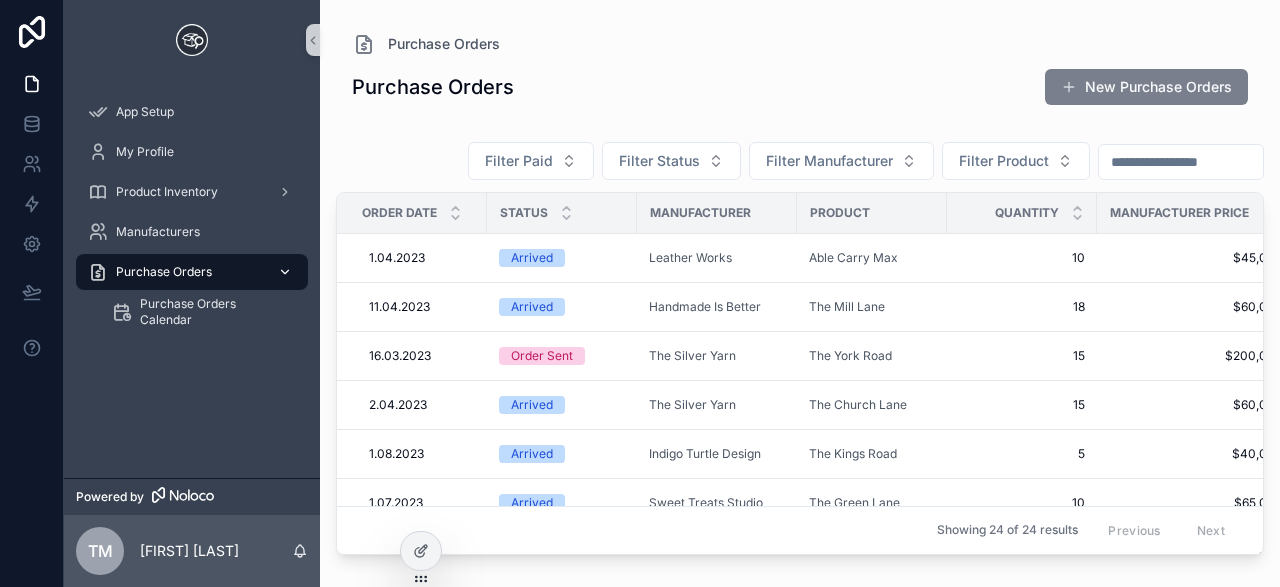 click on "New Purchase Orders" at bounding box center [1146, 87] 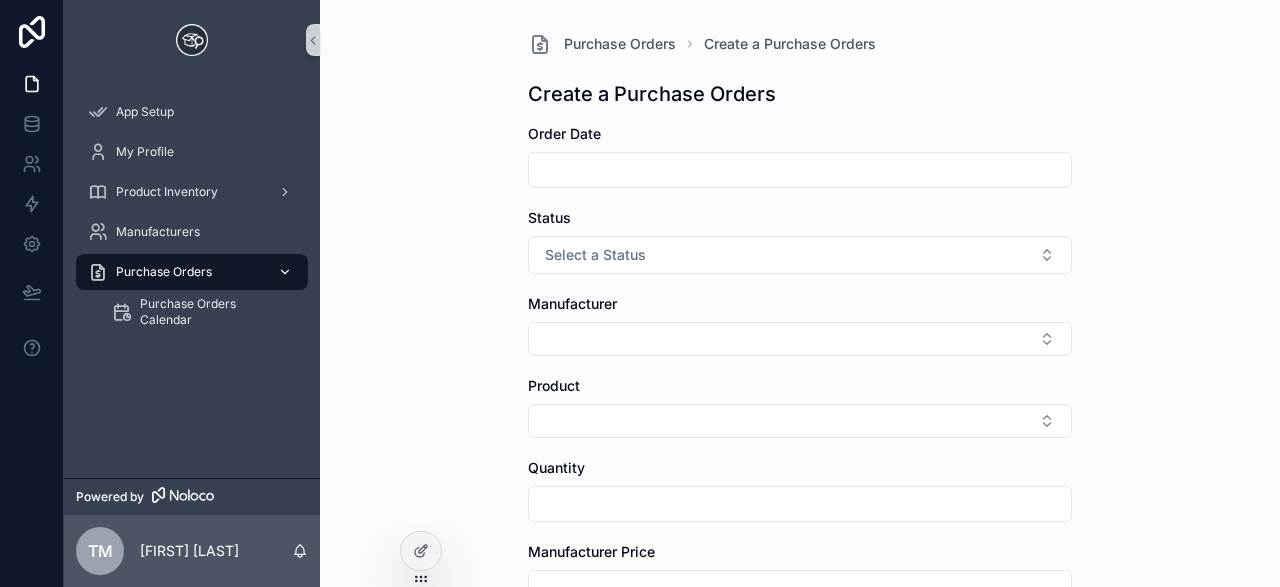 click at bounding box center [192, 40] 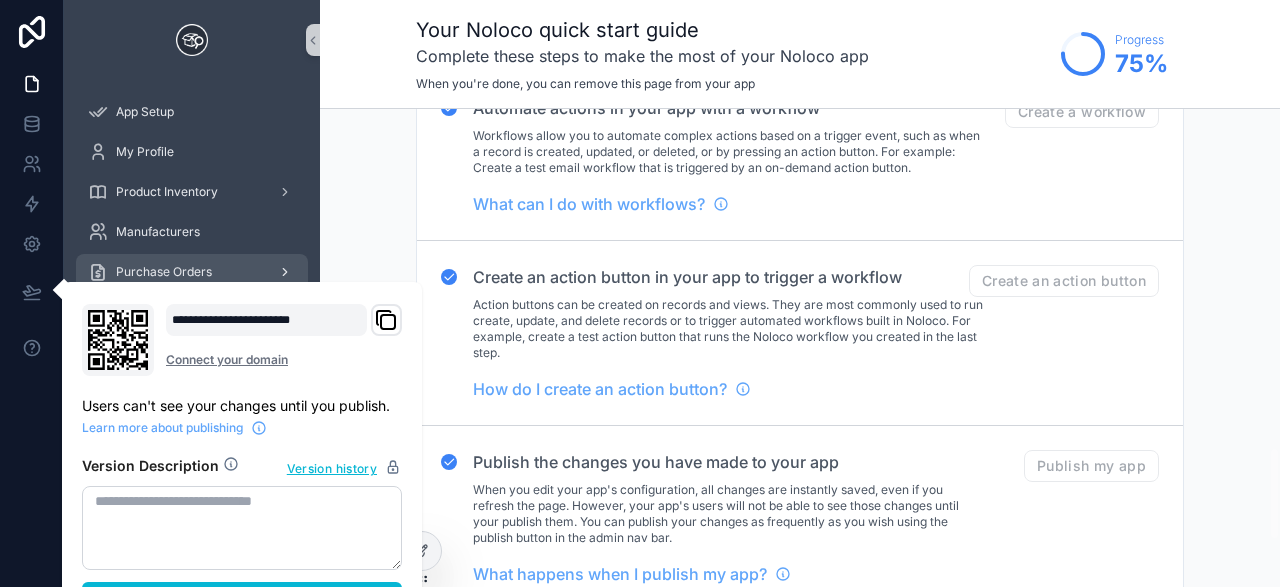 scroll, scrollTop: 1983, scrollLeft: 0, axis: vertical 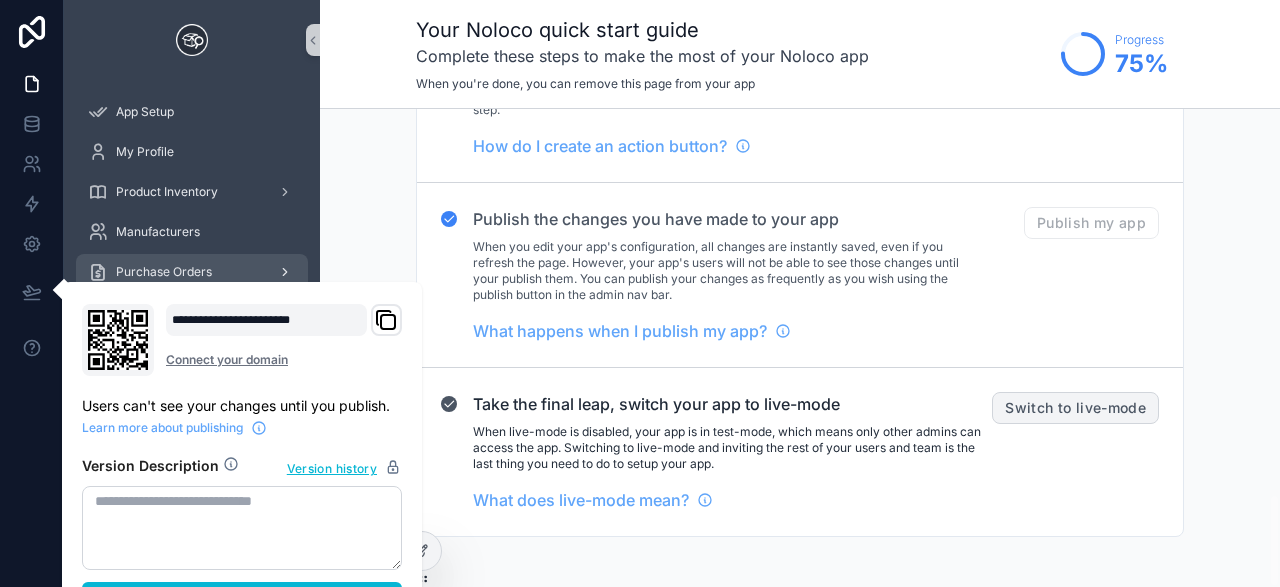 click on "Switch to live-mode" at bounding box center (1075, 408) 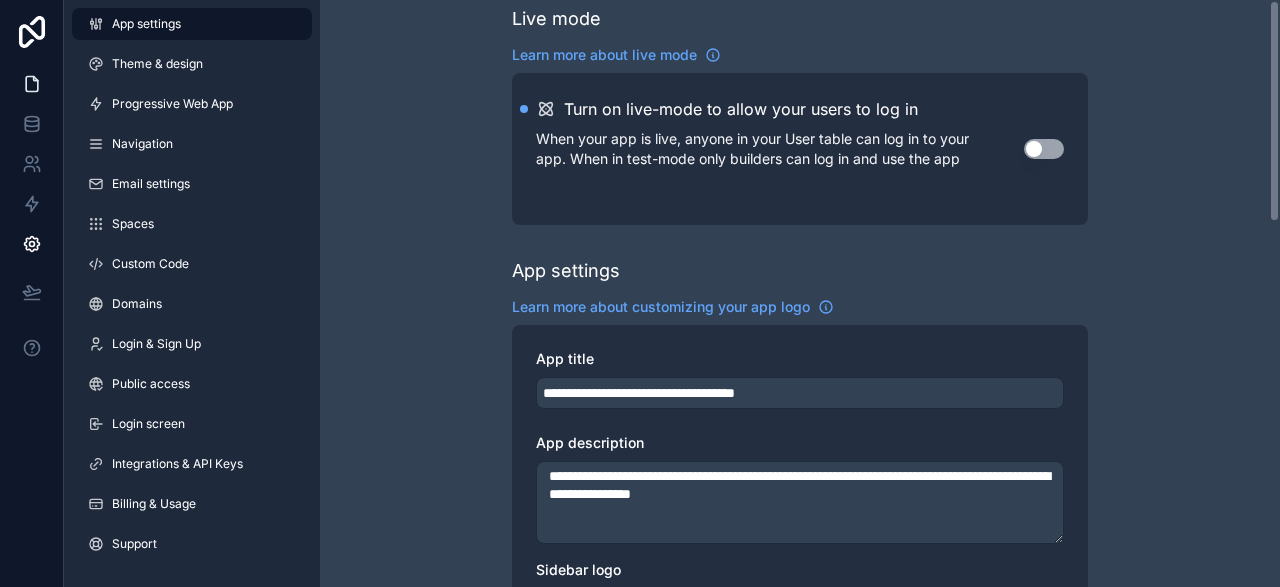 scroll, scrollTop: 0, scrollLeft: 0, axis: both 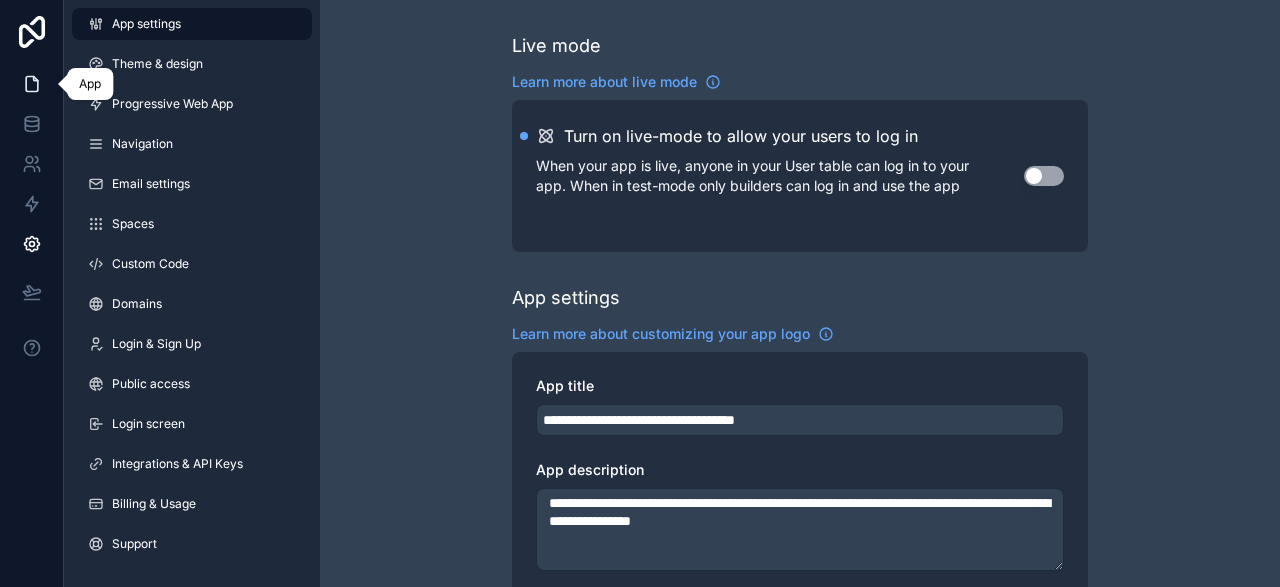 click 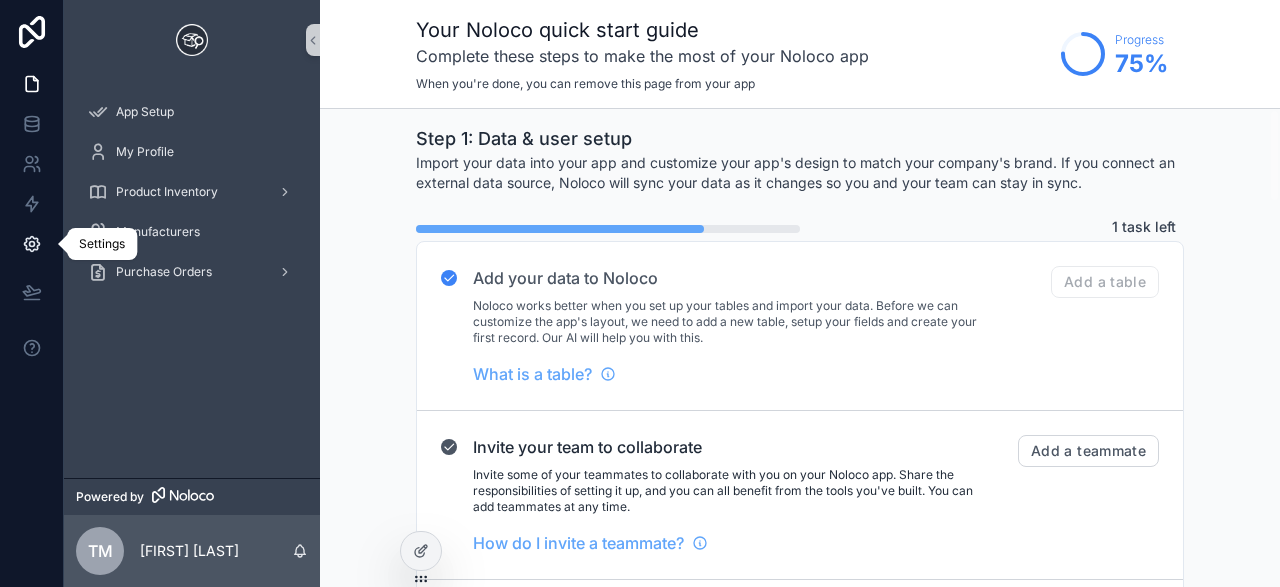 click at bounding box center (31, 244) 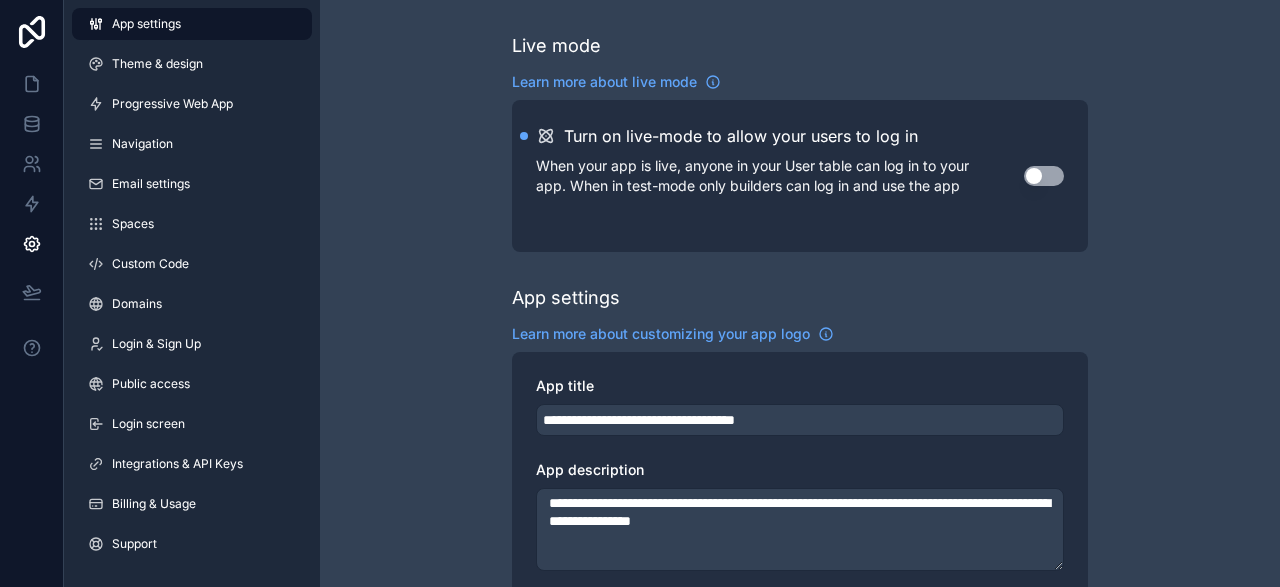 click on "App settings" at bounding box center [192, 24] 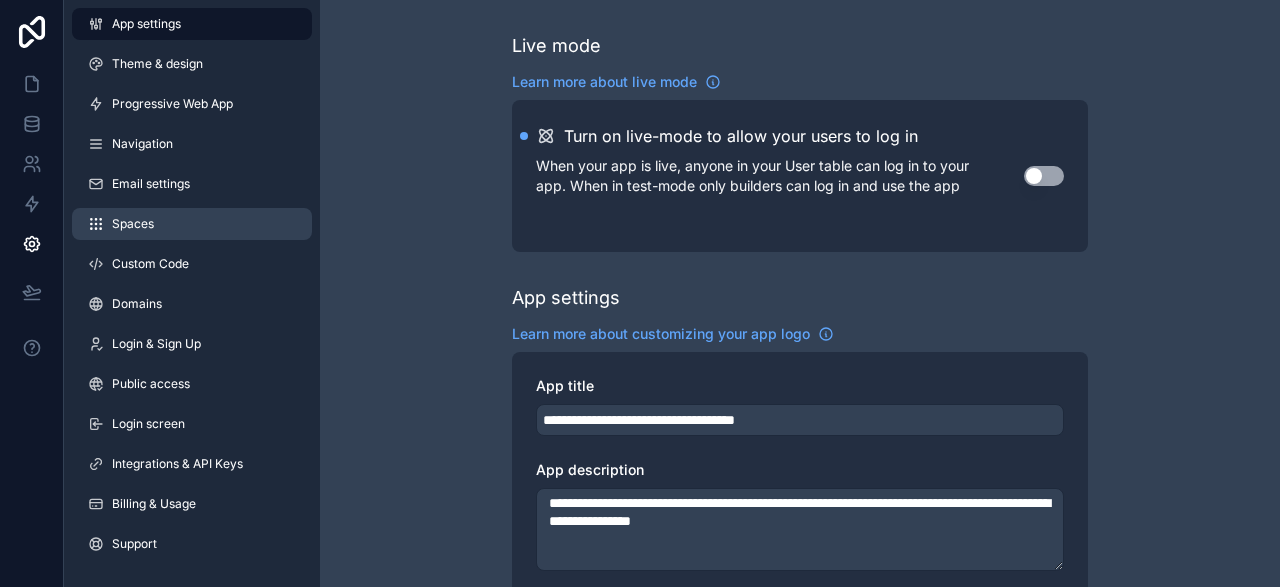 click on "Spaces" at bounding box center (192, 224) 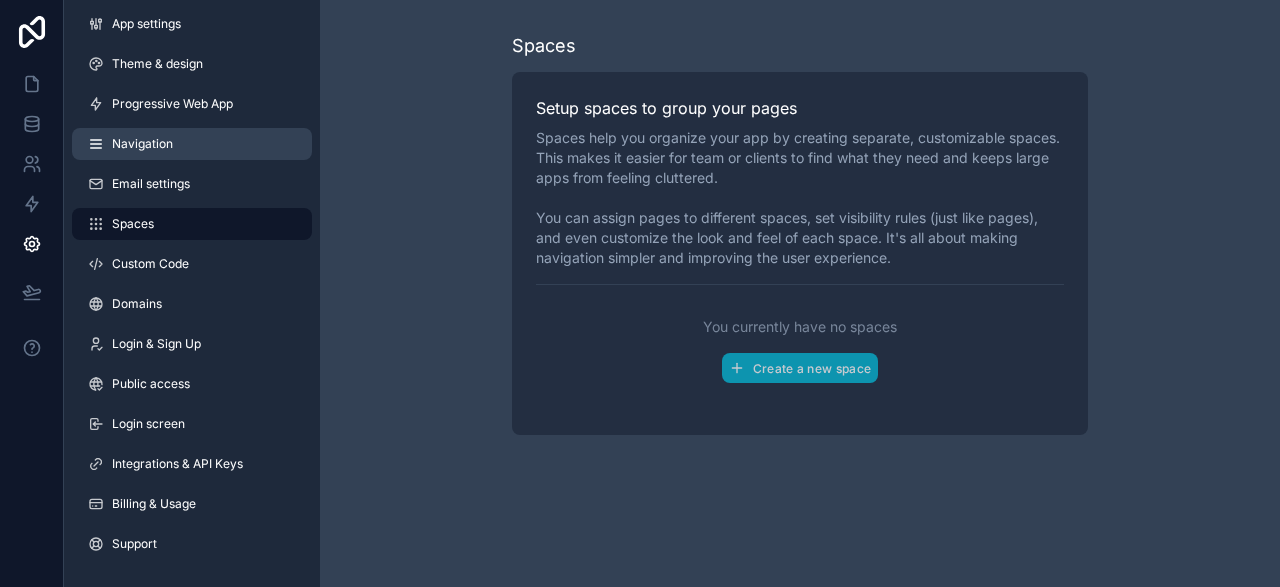 click on "Navigation" at bounding box center [142, 144] 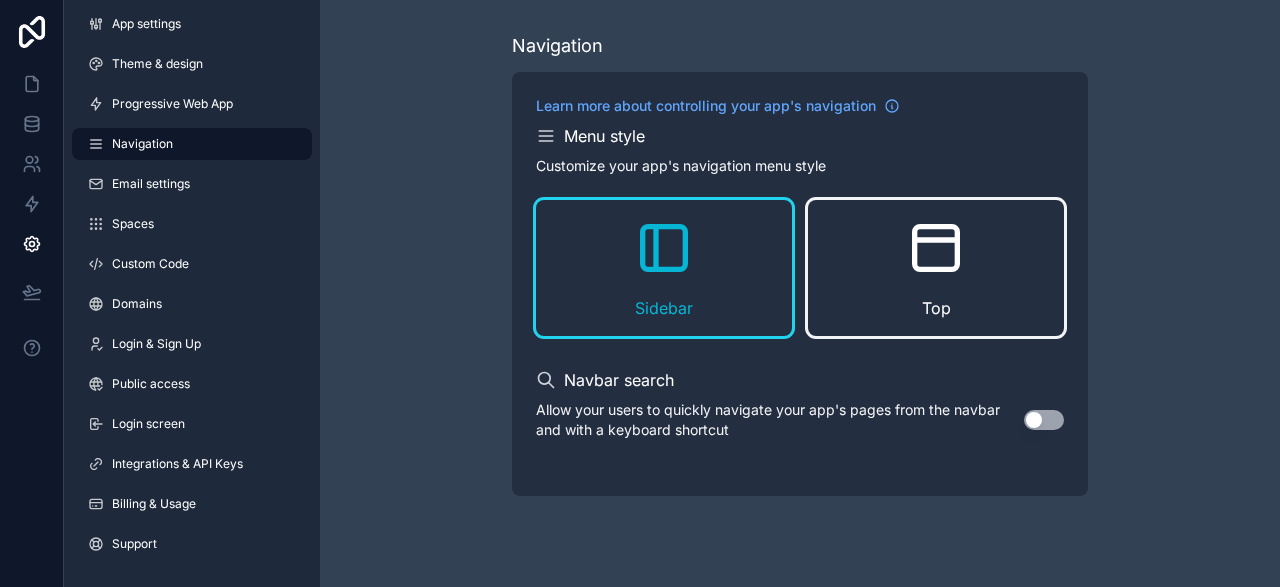 click on "Top" at bounding box center (936, 268) 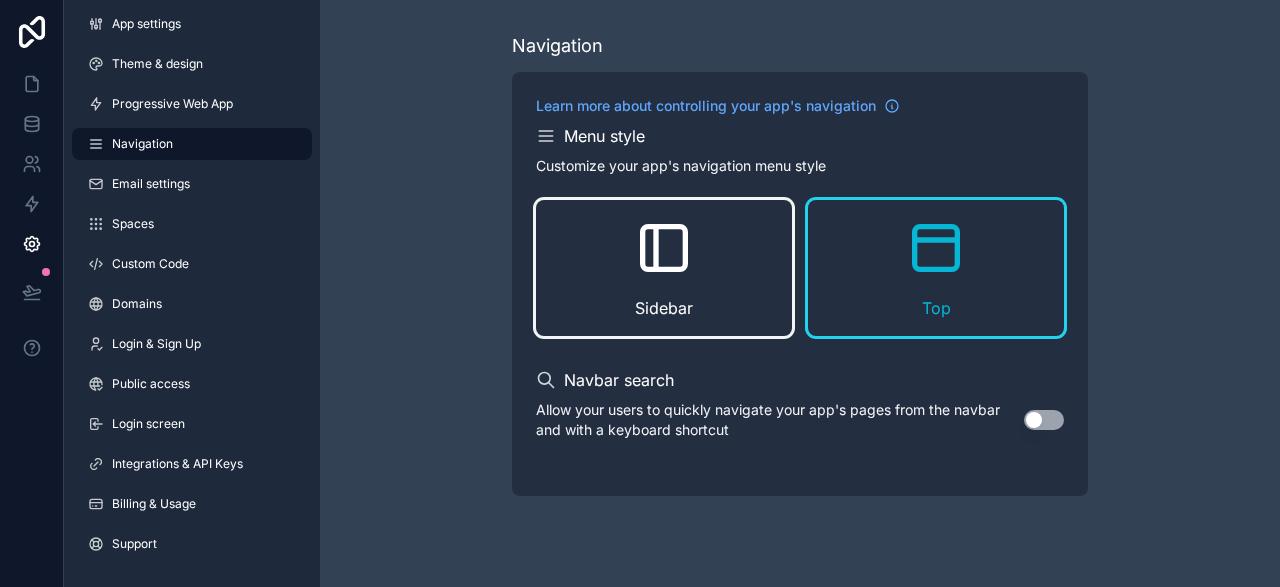 click on "Sidebar" at bounding box center (664, 268) 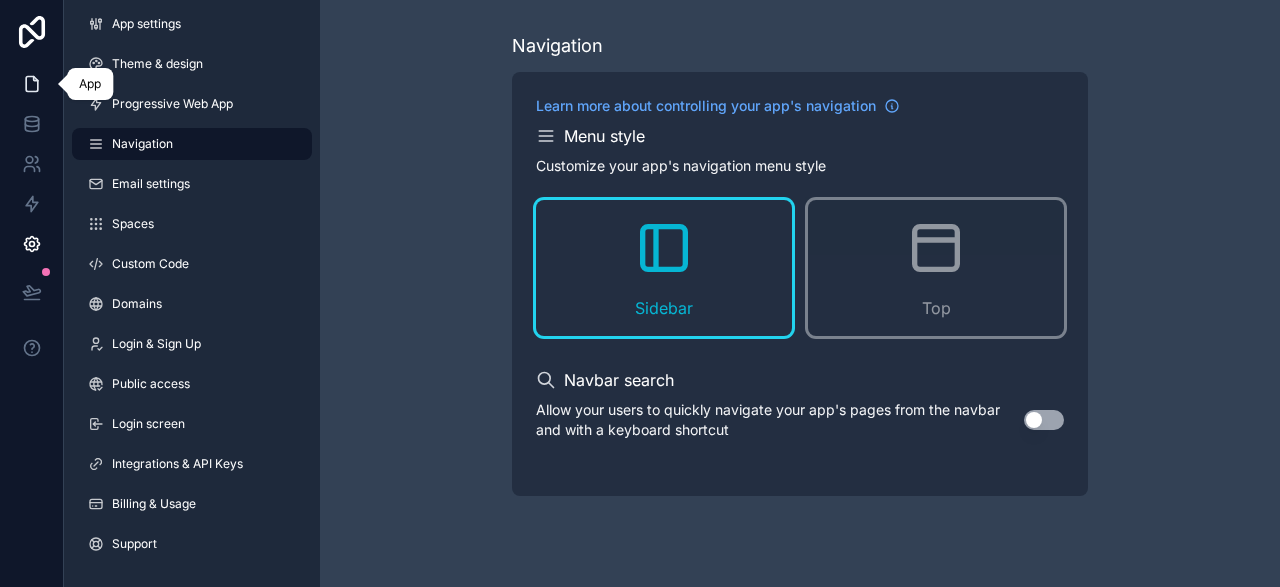 click at bounding box center [31, 84] 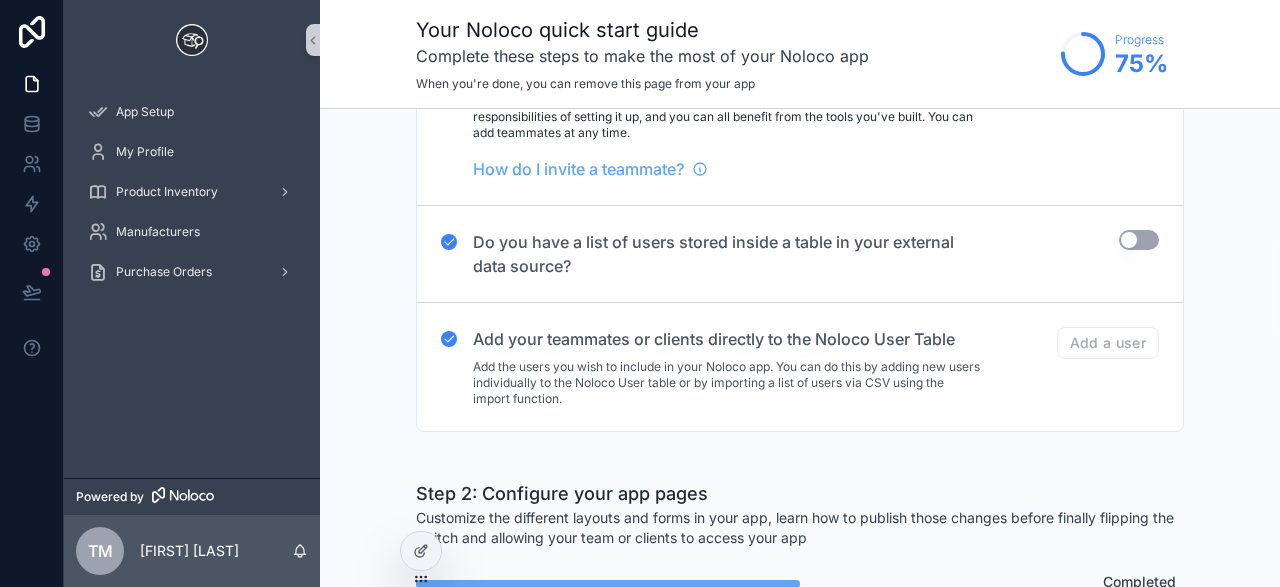 scroll, scrollTop: 812, scrollLeft: 0, axis: vertical 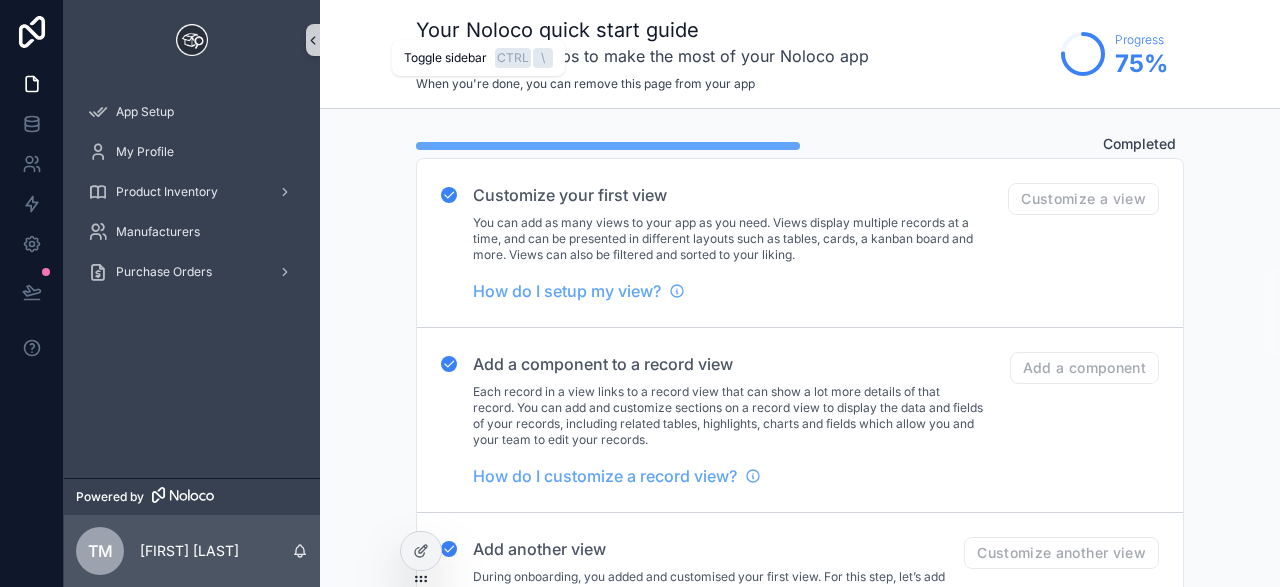 click 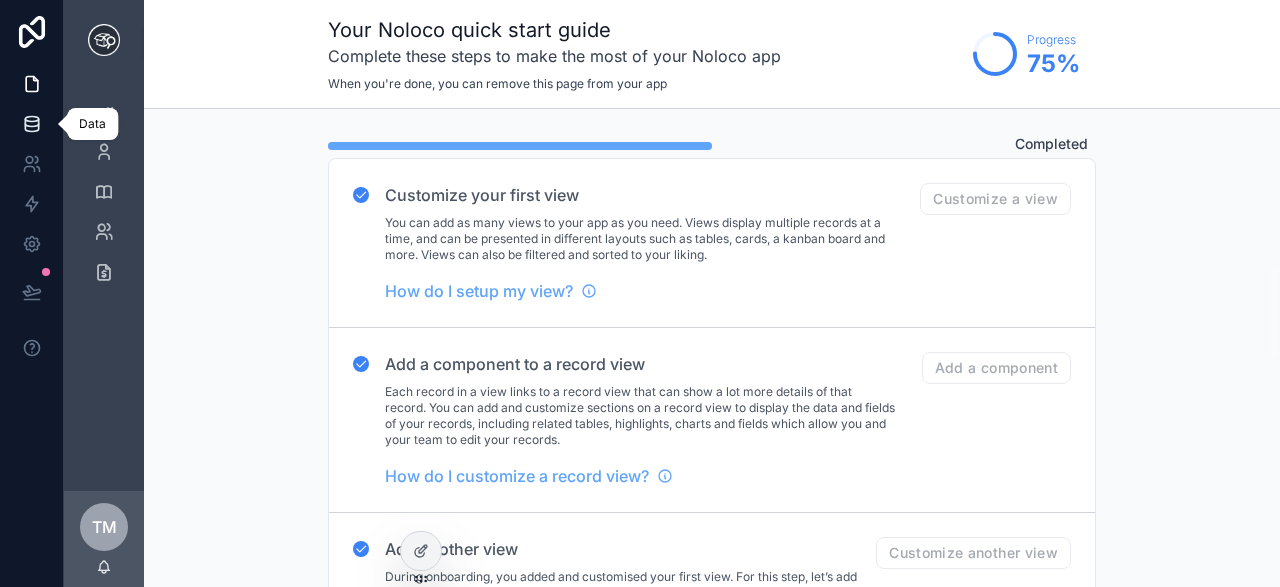 click at bounding box center [31, 124] 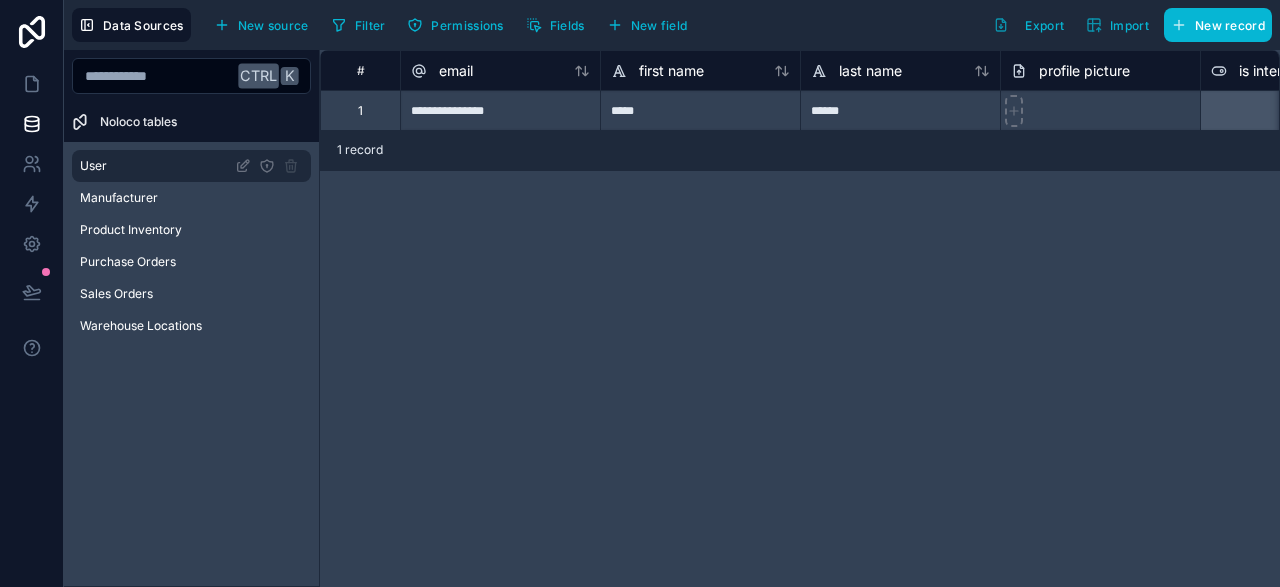 click on "User" at bounding box center [191, 166] 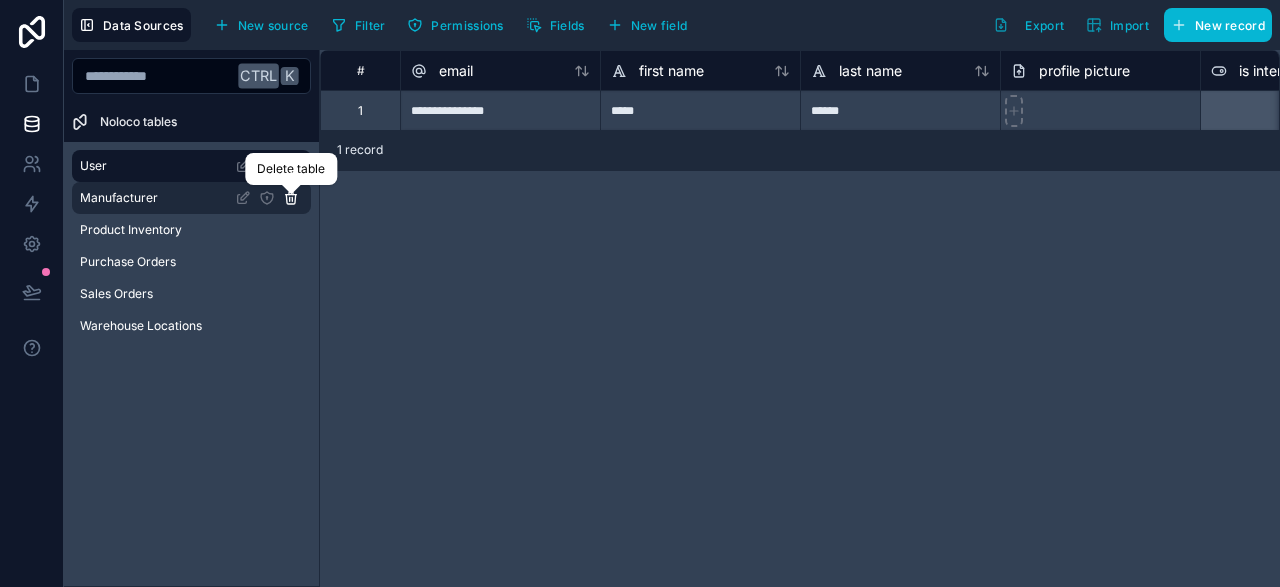 click 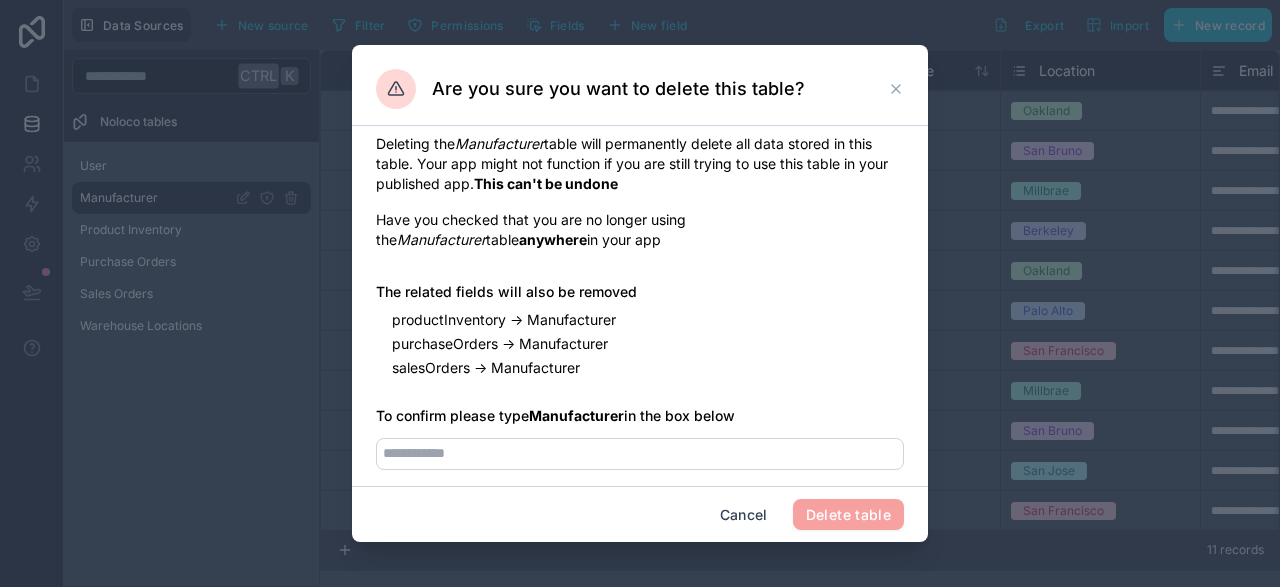 click on "Delete table" at bounding box center (848, 515) 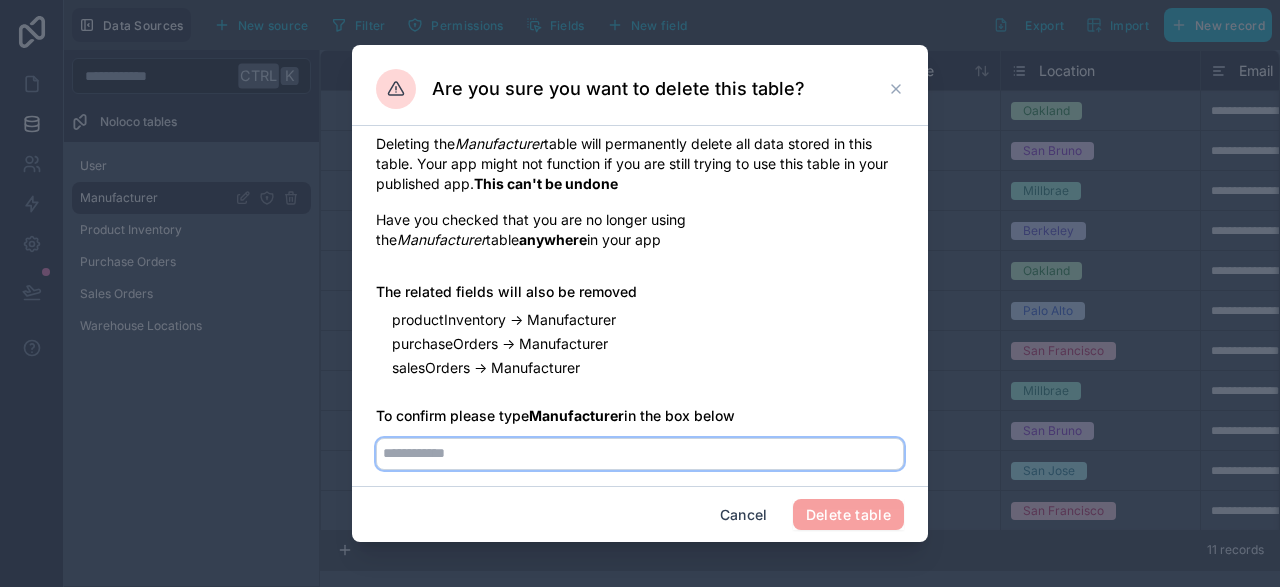 click at bounding box center (640, 454) 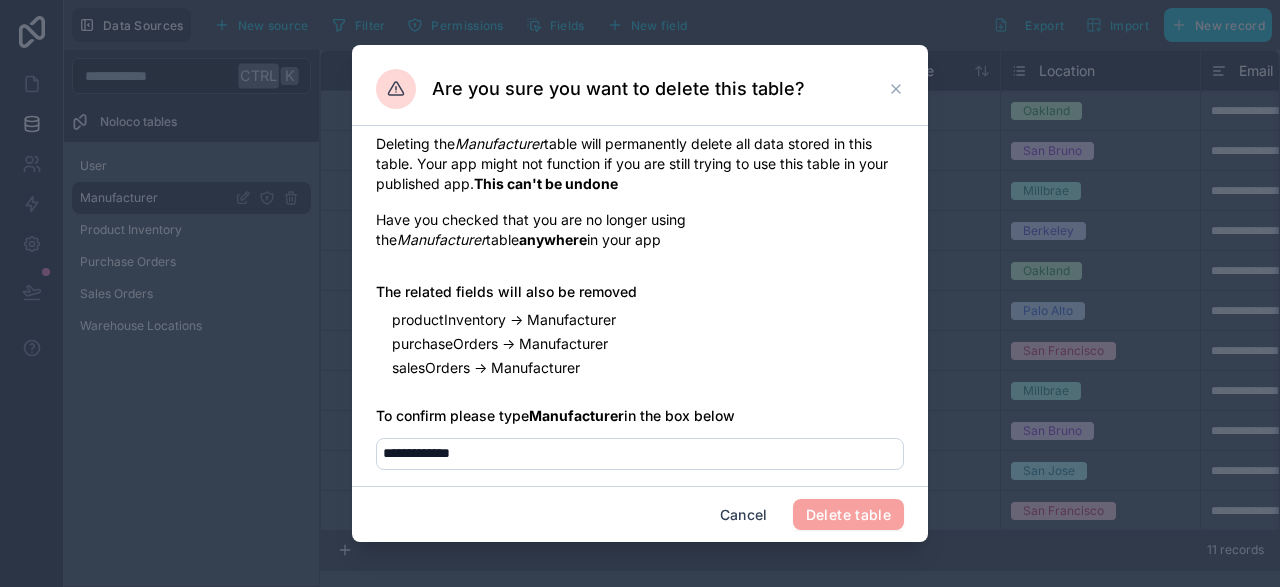 click on "Delete table" at bounding box center (848, 515) 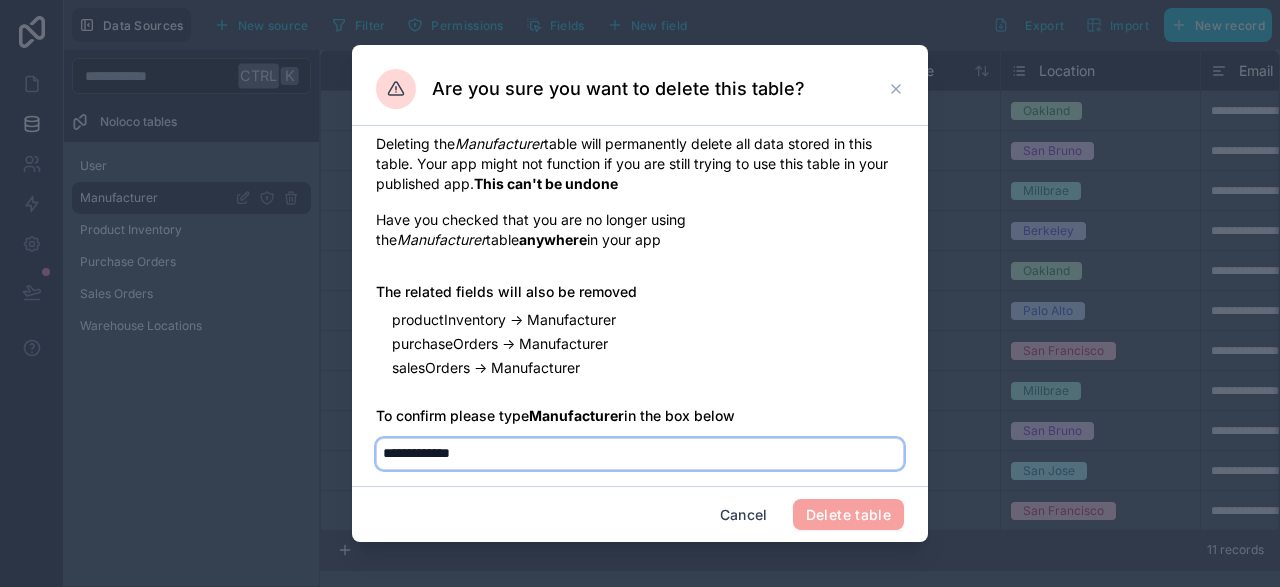 click on "**********" at bounding box center [640, 454] 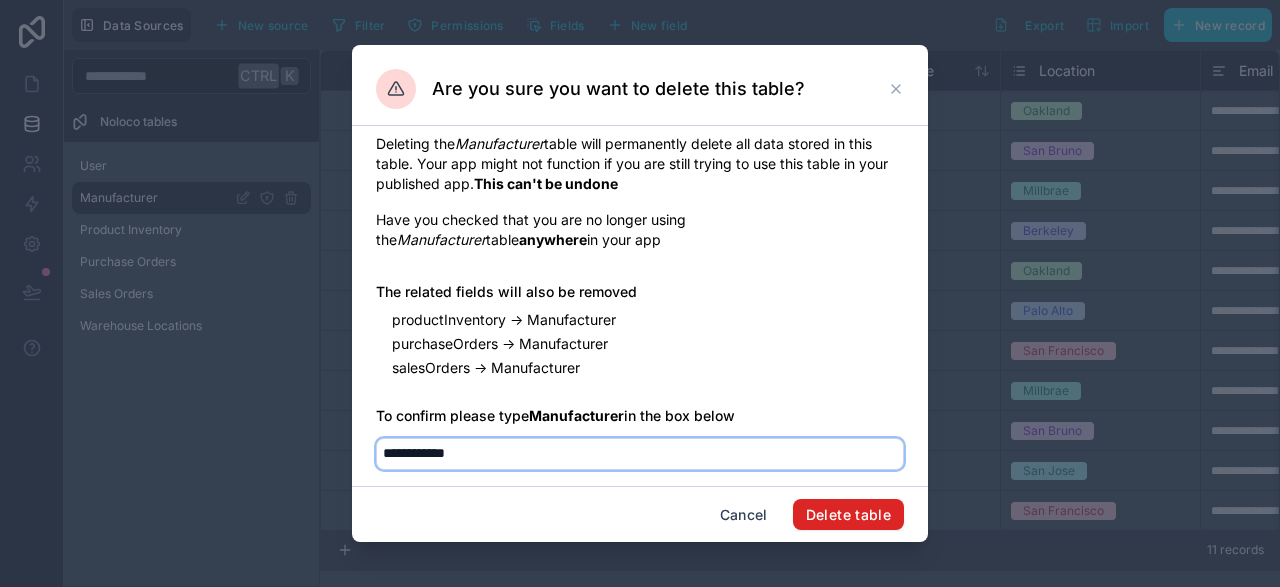 type on "**********" 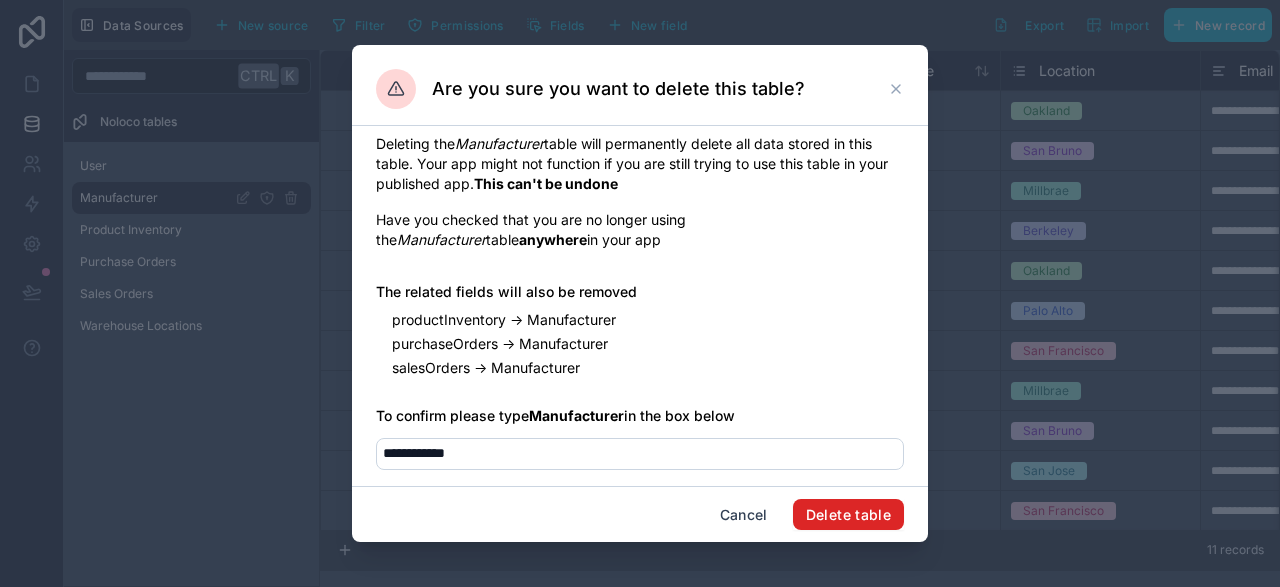 click on "Delete table" at bounding box center [848, 515] 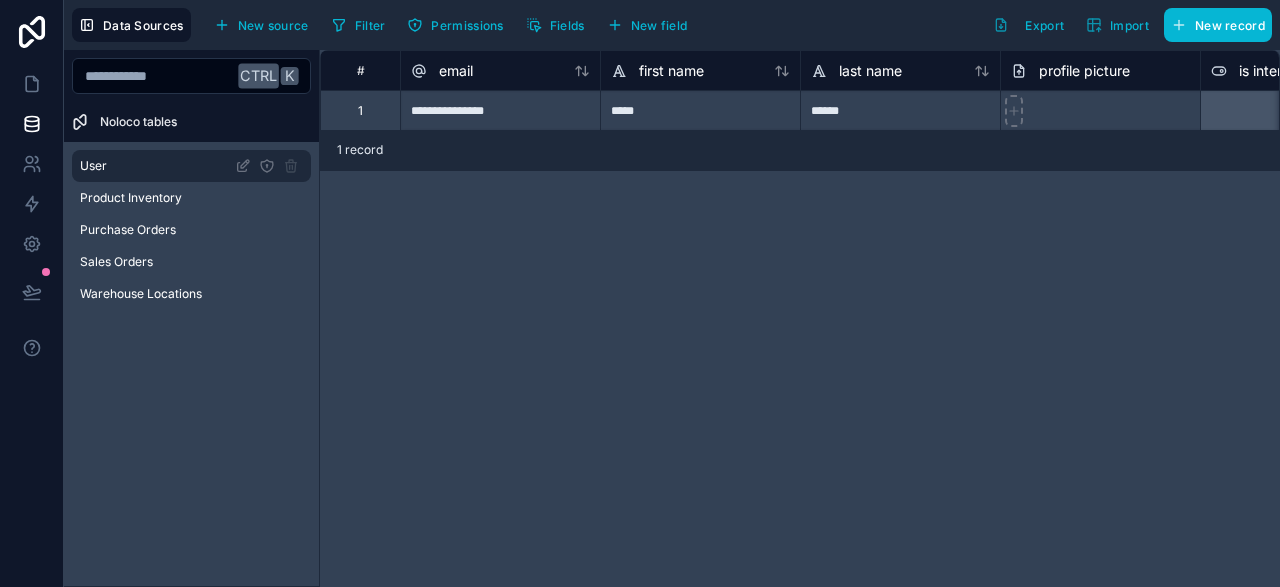 click on "User" at bounding box center (191, 166) 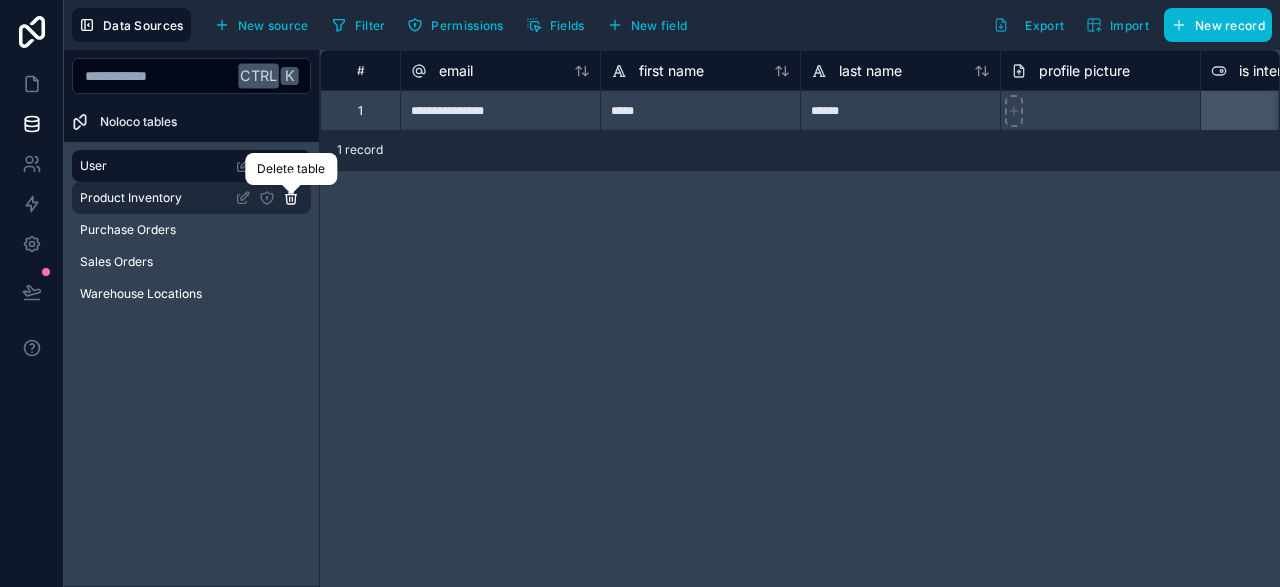 click 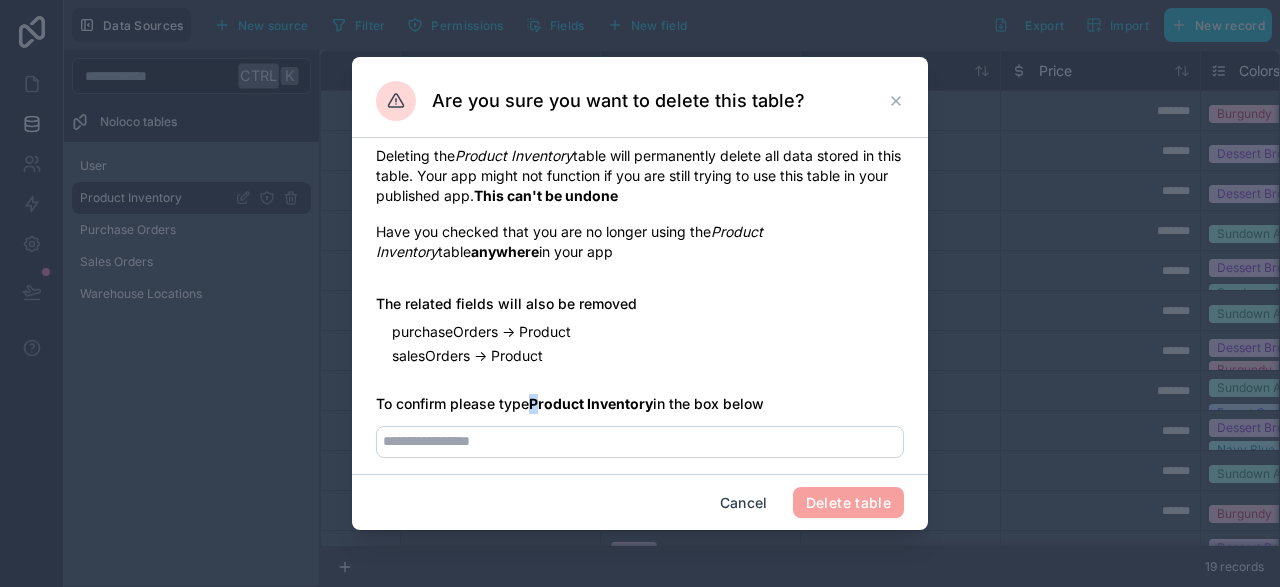 click on "Product Inventory" at bounding box center (591, 403) 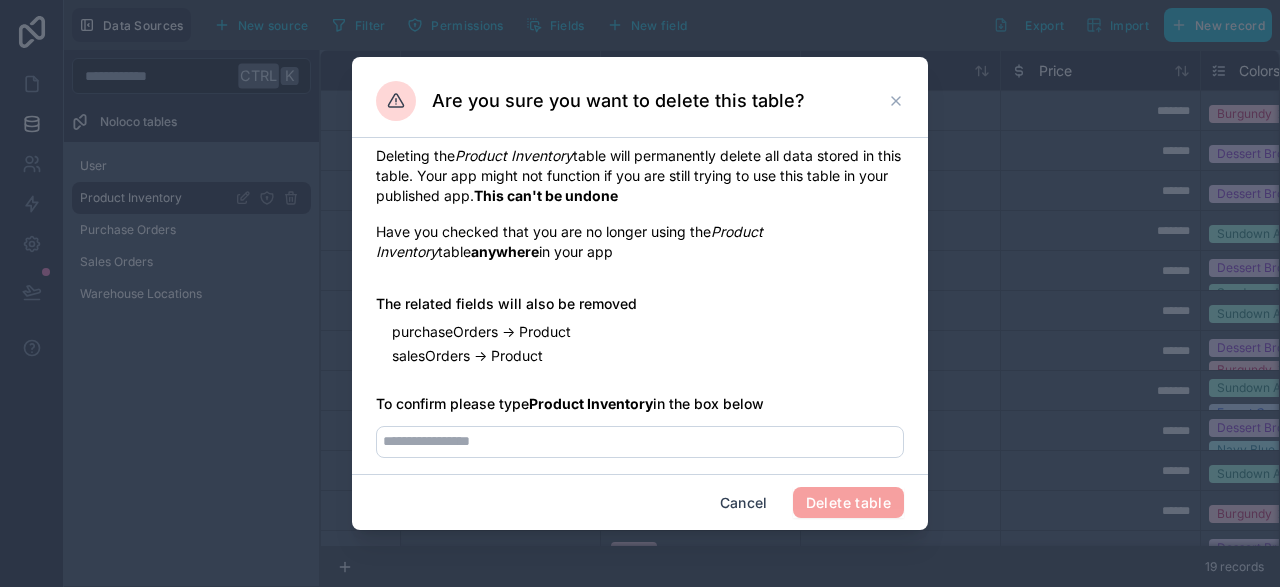 click on "Product Inventory" at bounding box center (591, 403) 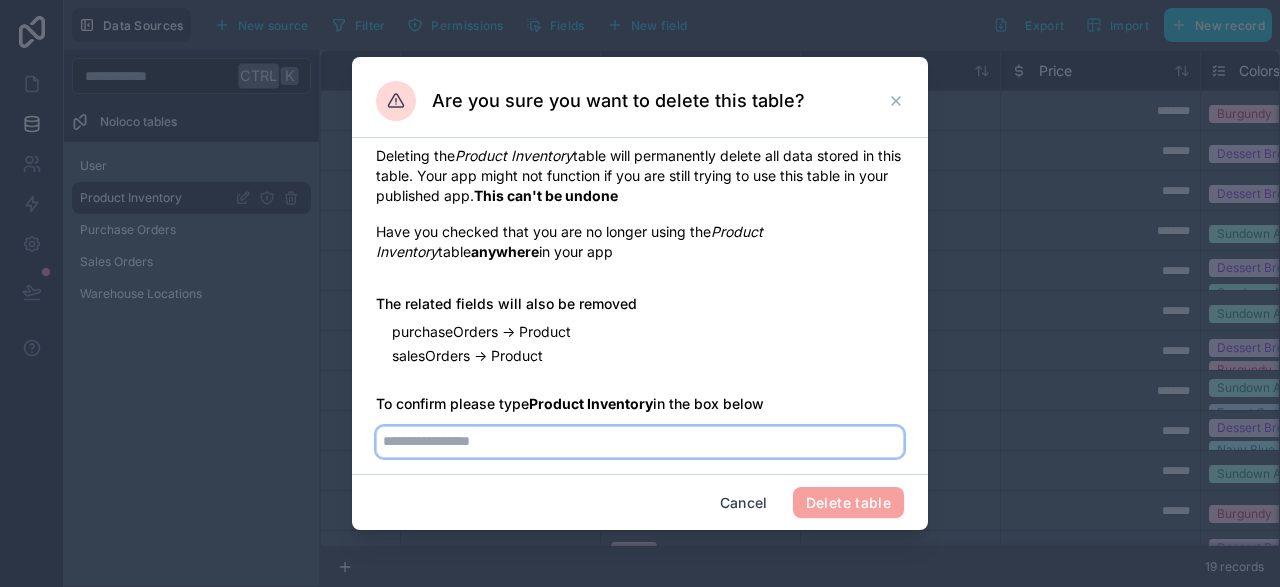 click at bounding box center [640, 442] 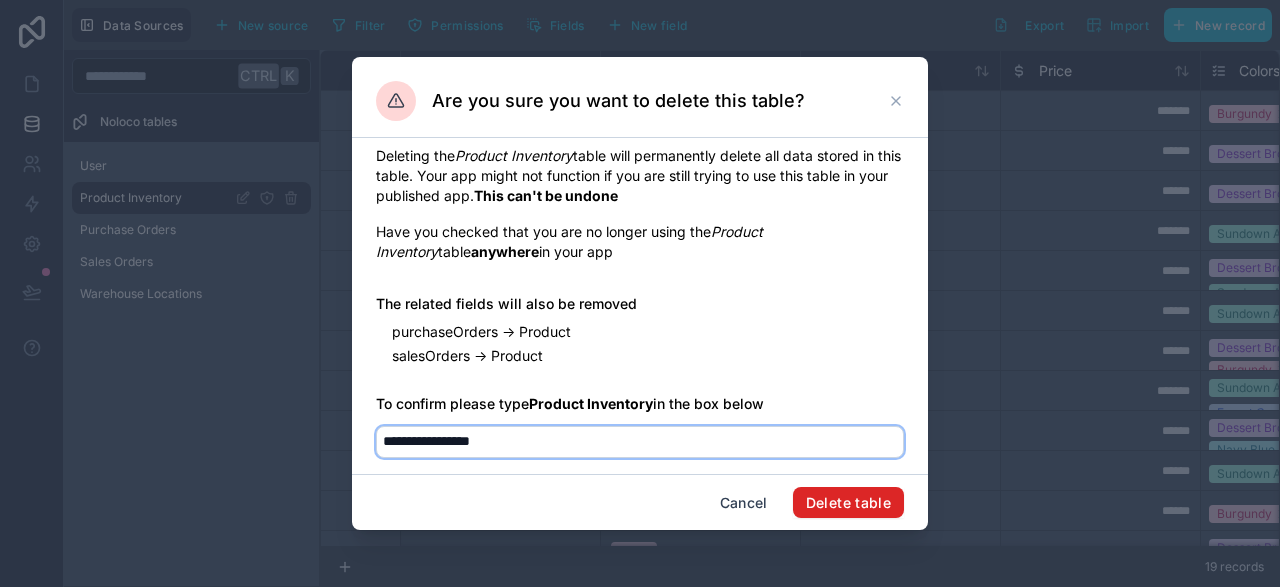 type on "**********" 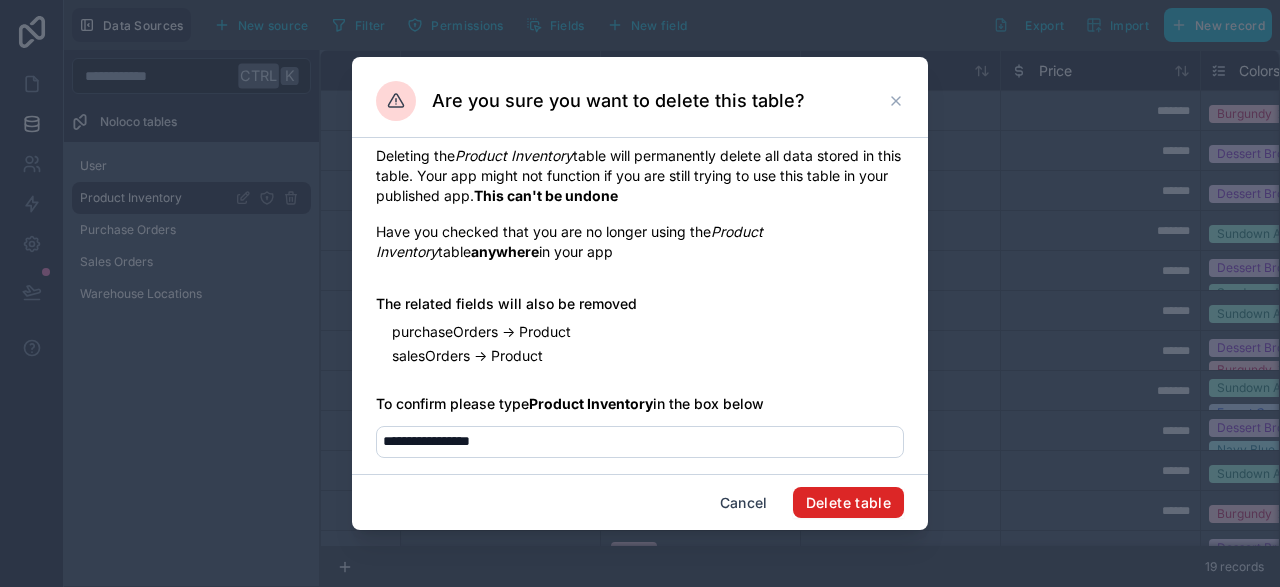 click on "Delete table" at bounding box center (848, 503) 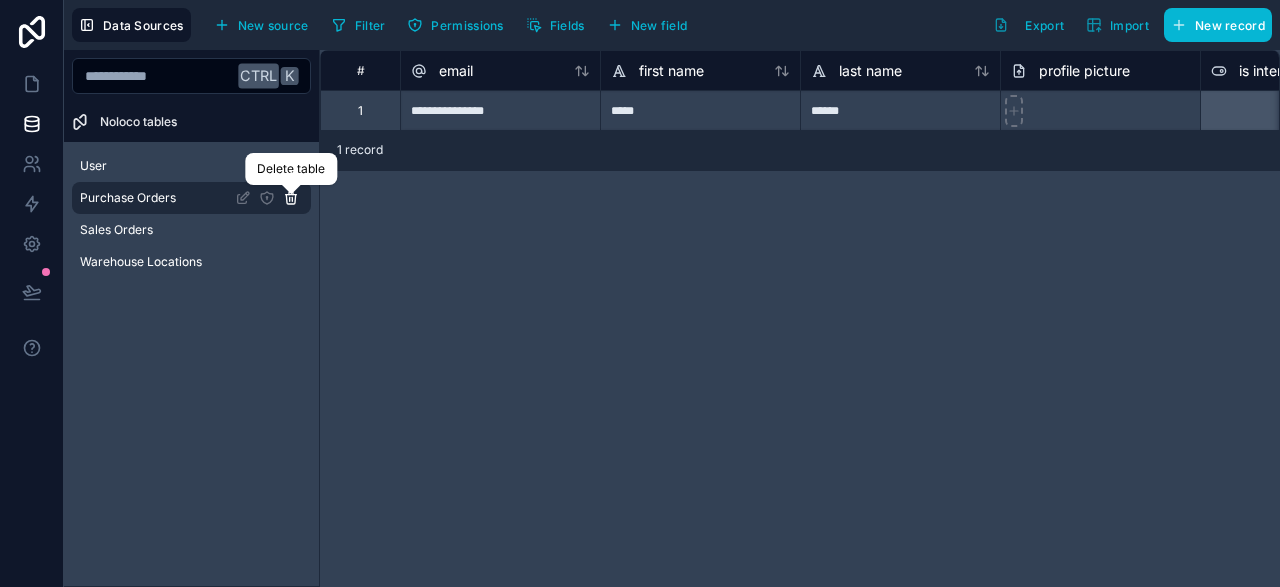 click 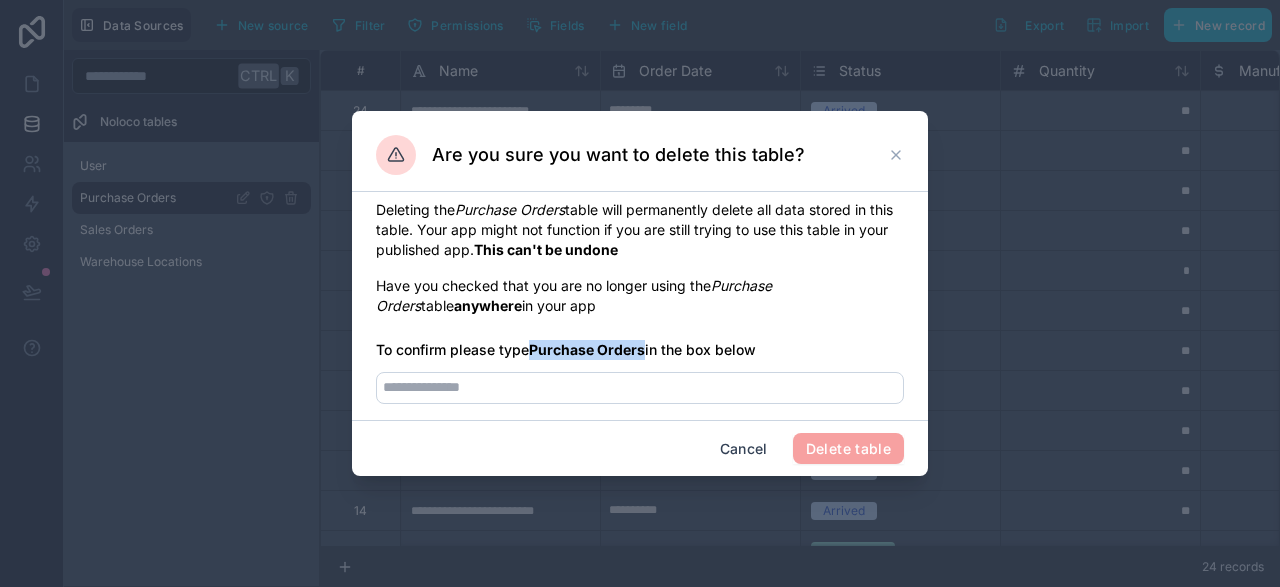 drag, startPoint x: 535, startPoint y: 346, endPoint x: 647, endPoint y: 350, distance: 112.0714 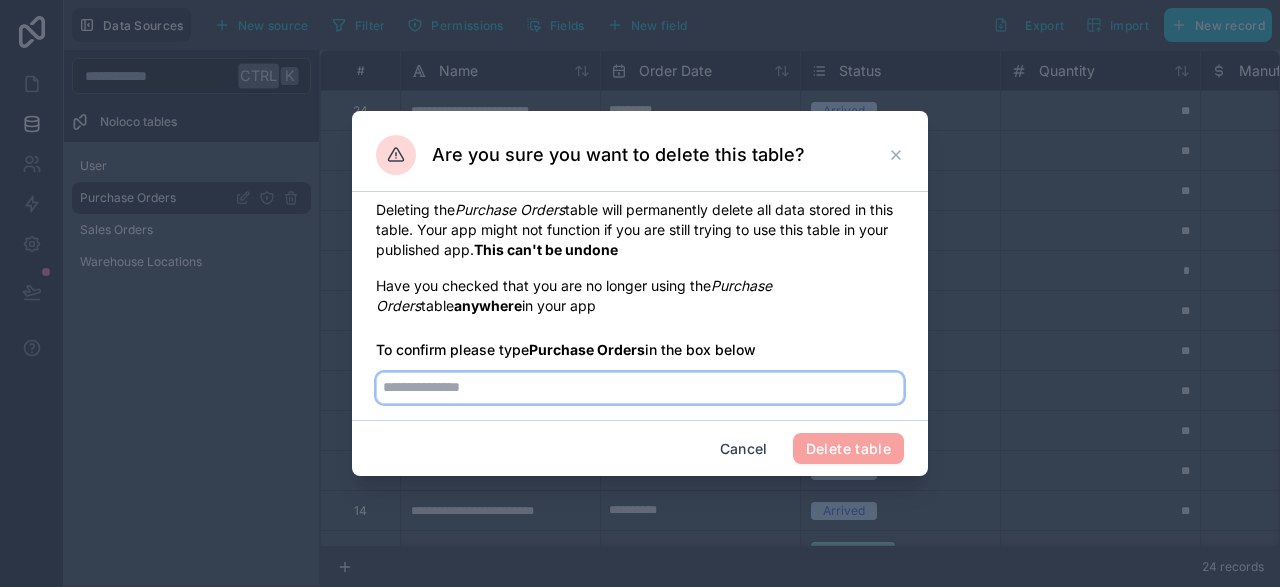 click at bounding box center (640, 388) 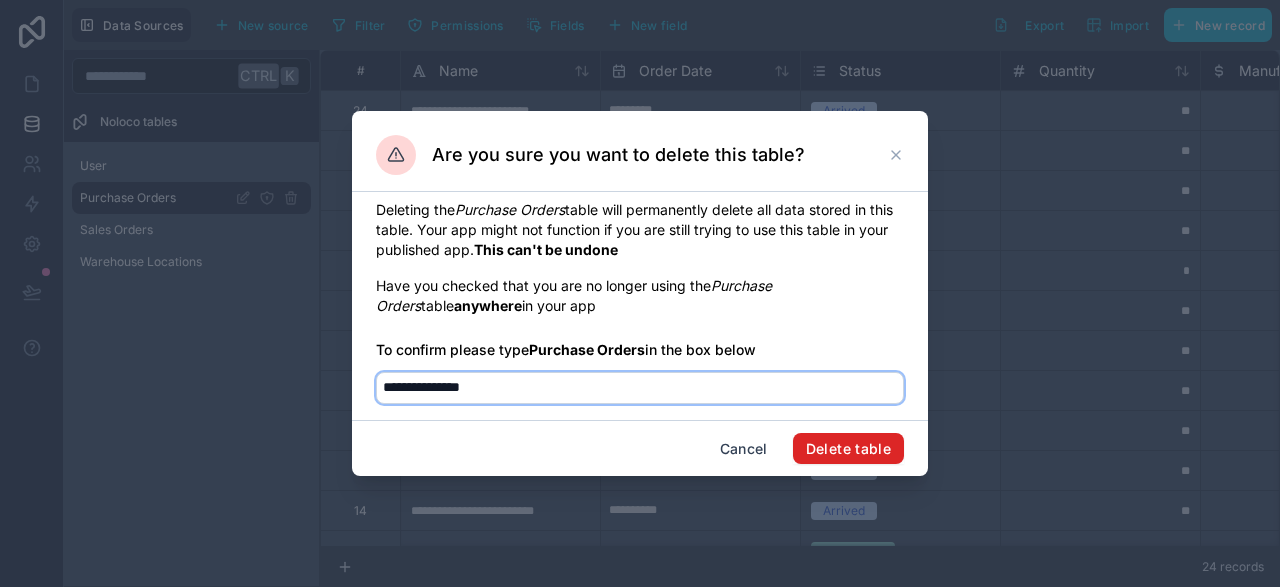 type on "**********" 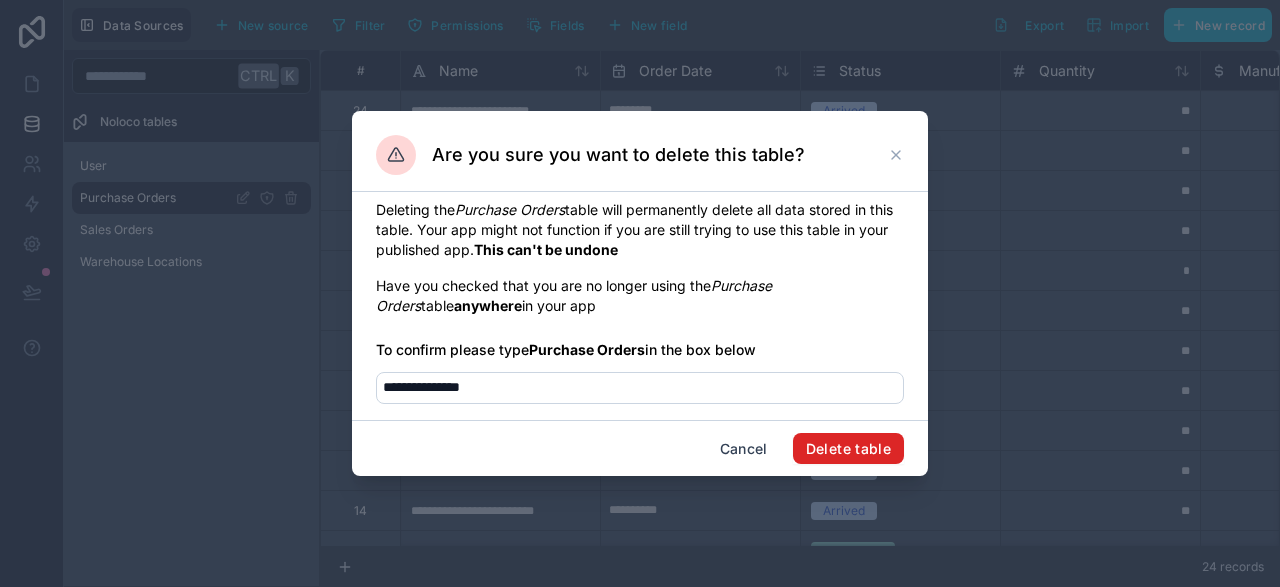 click on "Delete table" at bounding box center [848, 449] 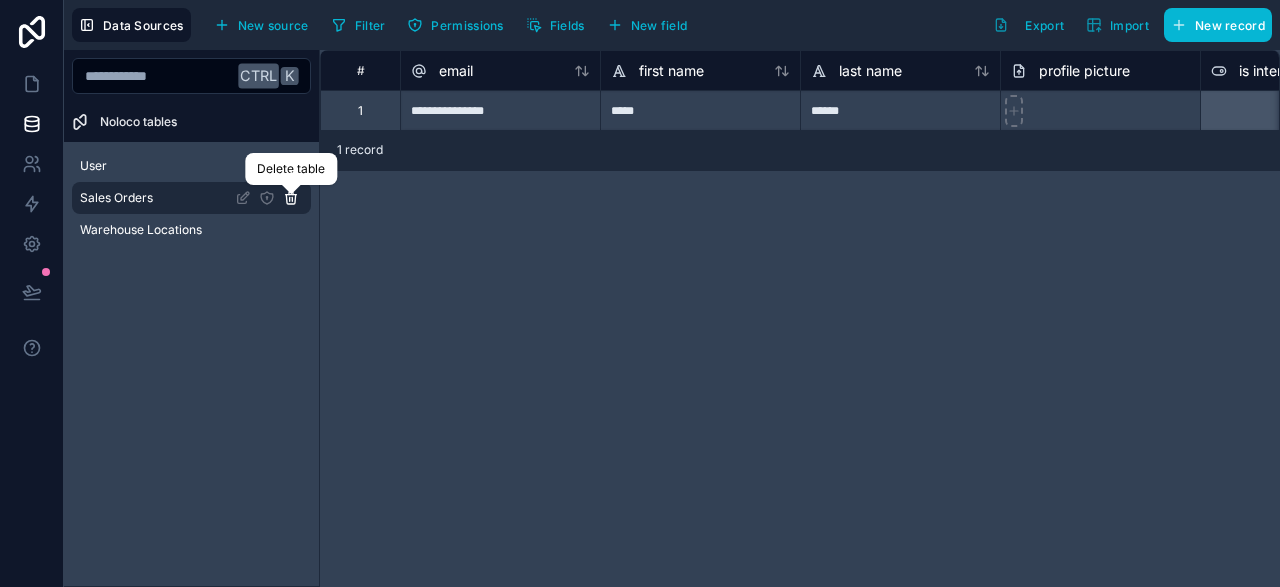 click 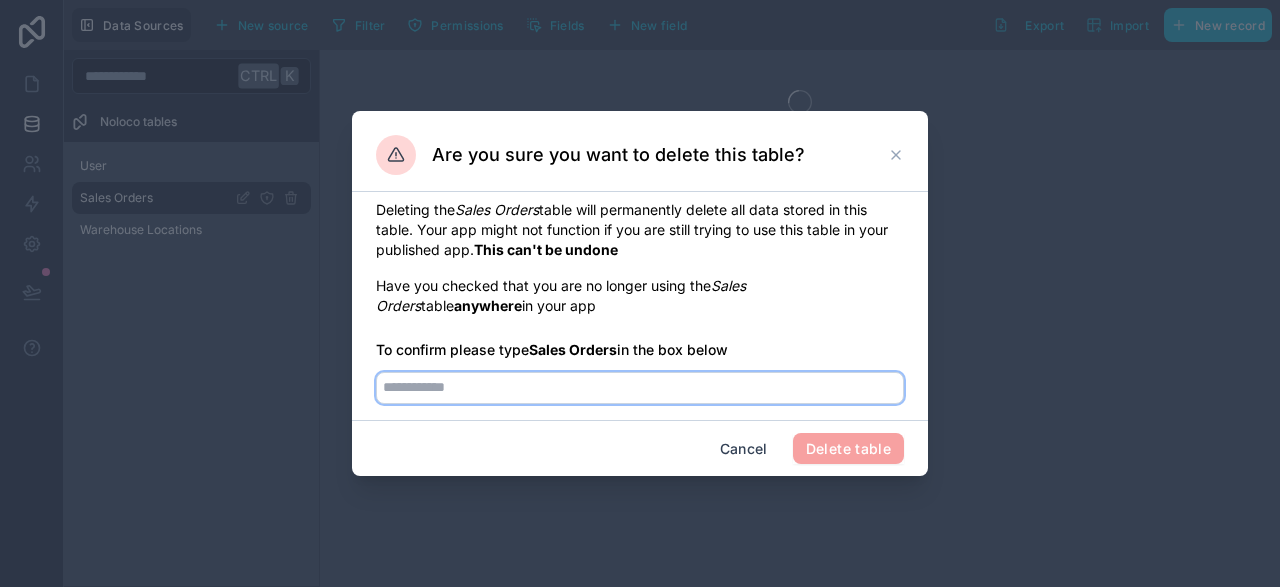 click at bounding box center [640, 388] 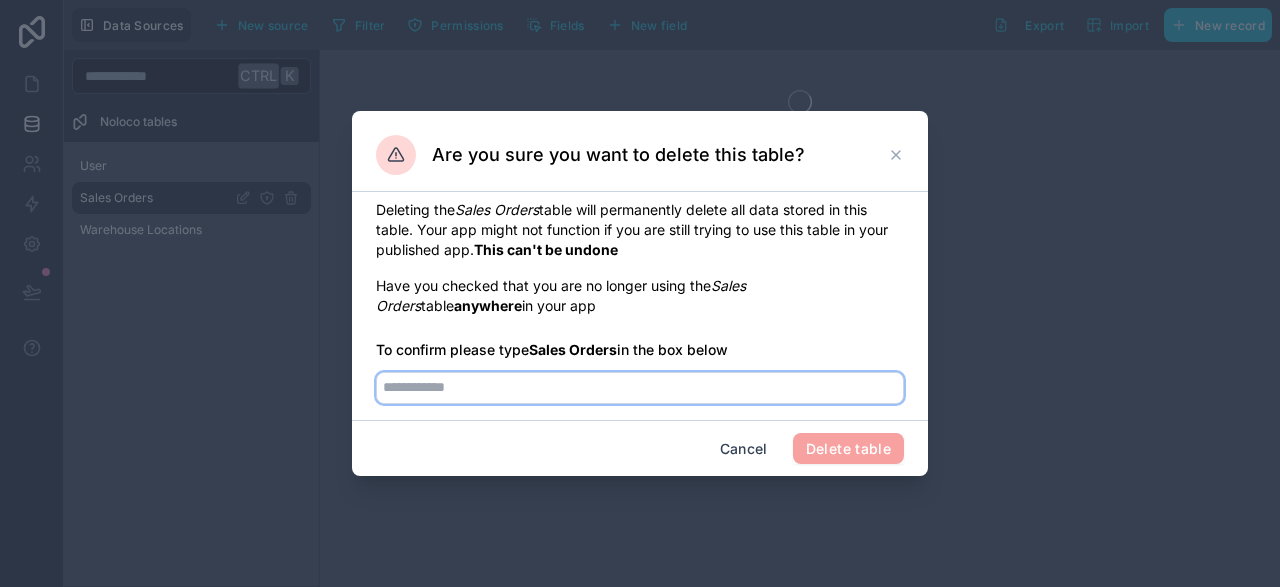 click at bounding box center [640, 388] 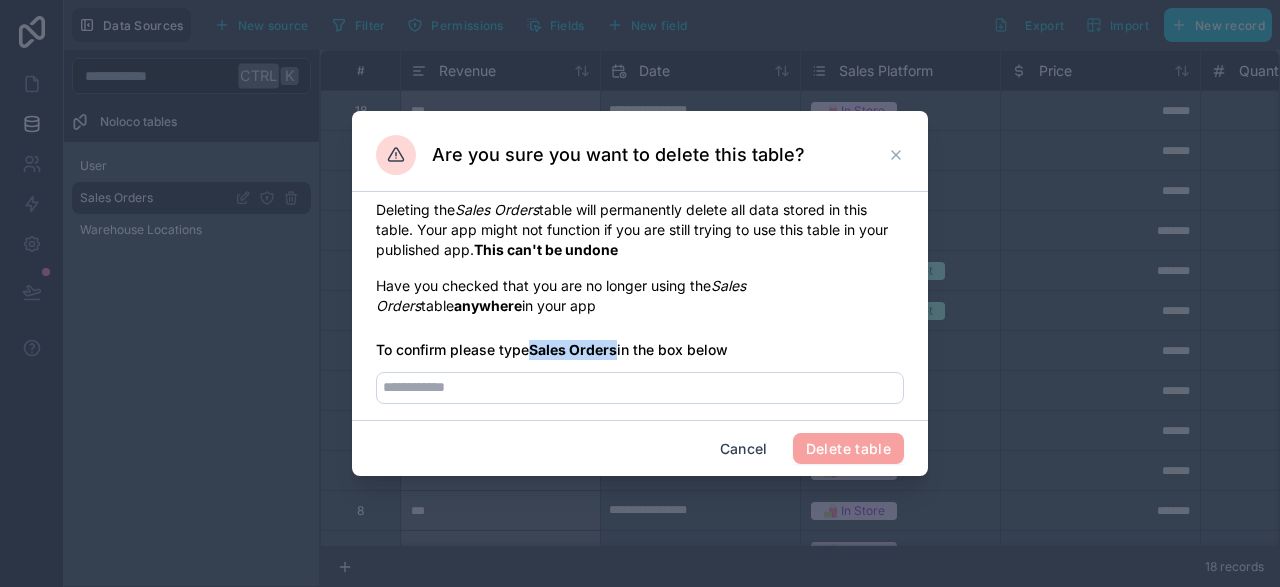 drag, startPoint x: 535, startPoint y: 351, endPoint x: 619, endPoint y: 347, distance: 84.095184 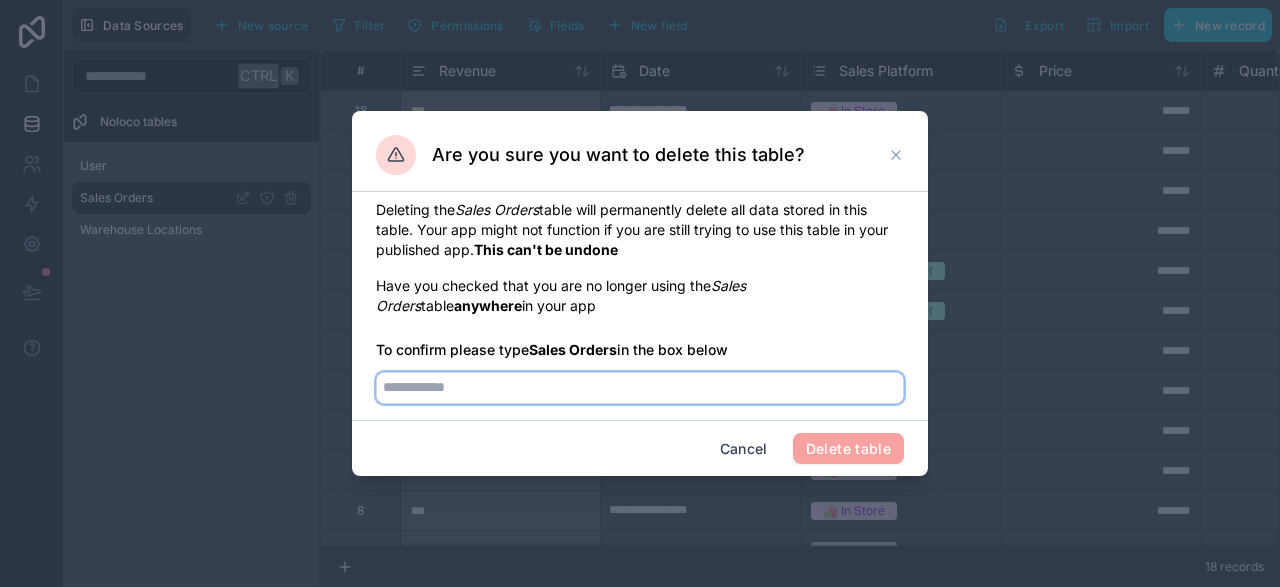 click at bounding box center (640, 388) 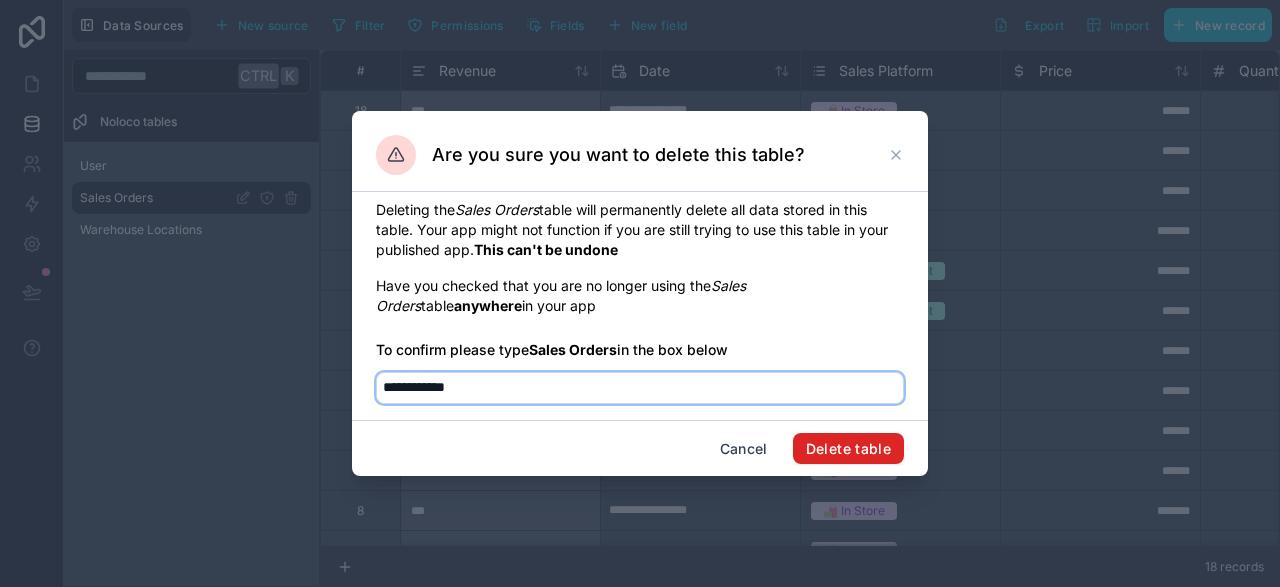 type on "**********" 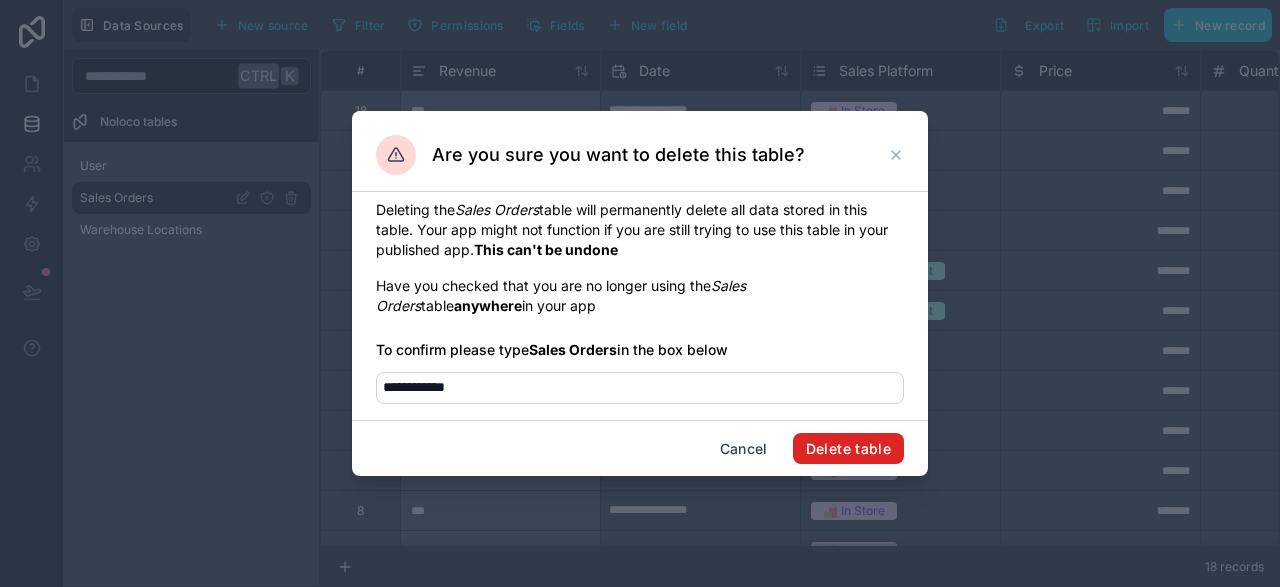 click on "Delete table" at bounding box center (848, 449) 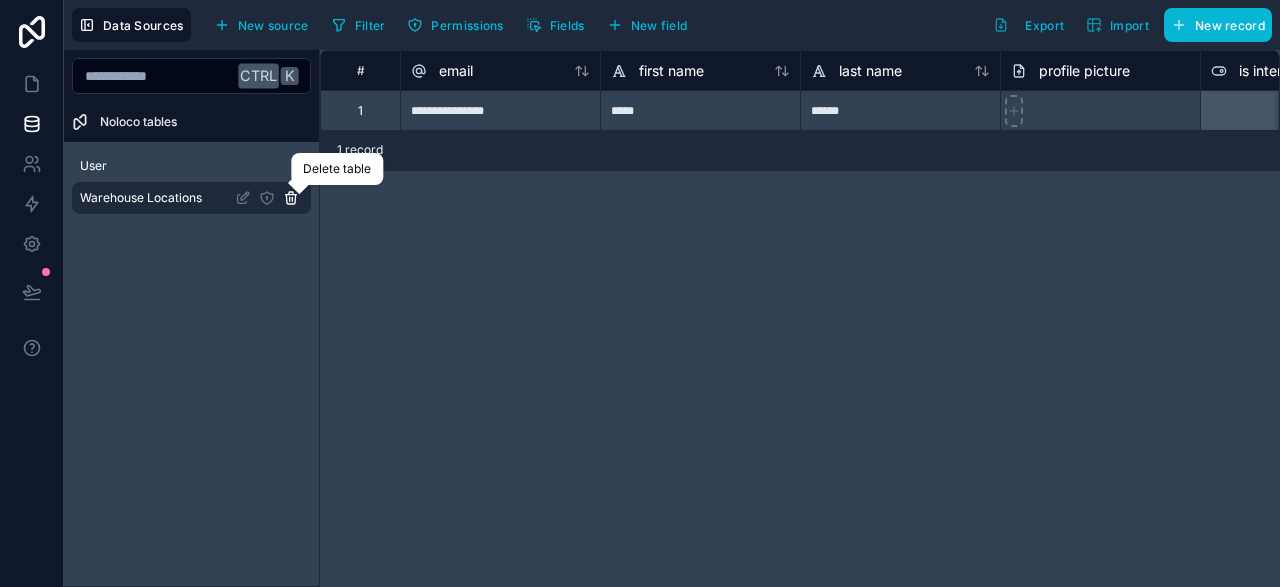 click 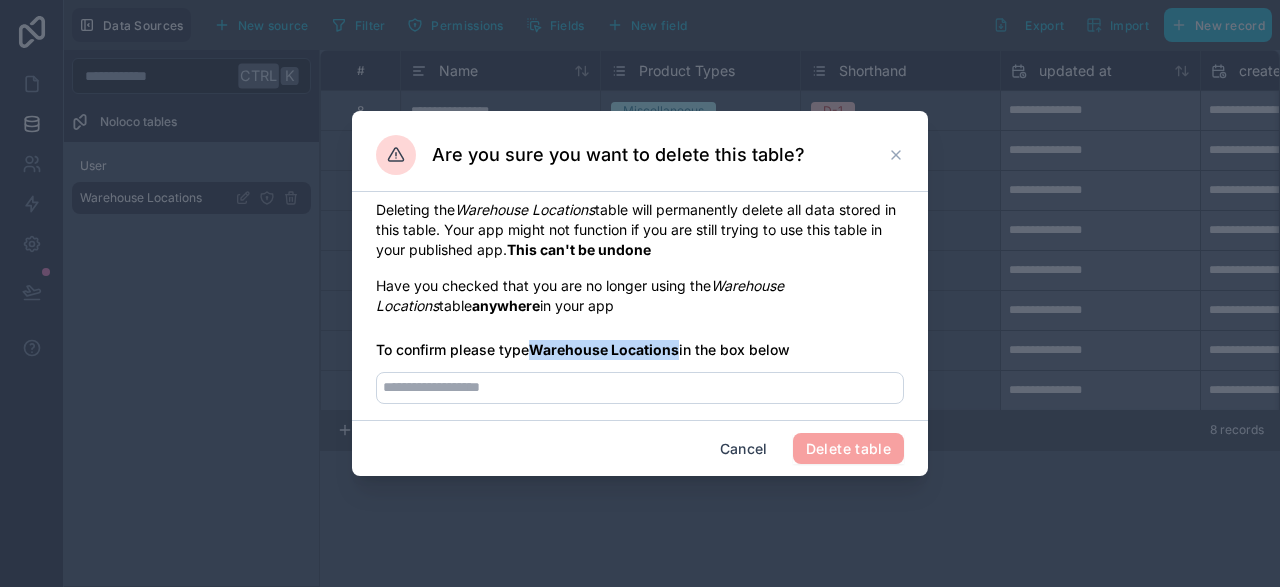 drag, startPoint x: 538, startPoint y: 347, endPoint x: 679, endPoint y: 353, distance: 141.12761 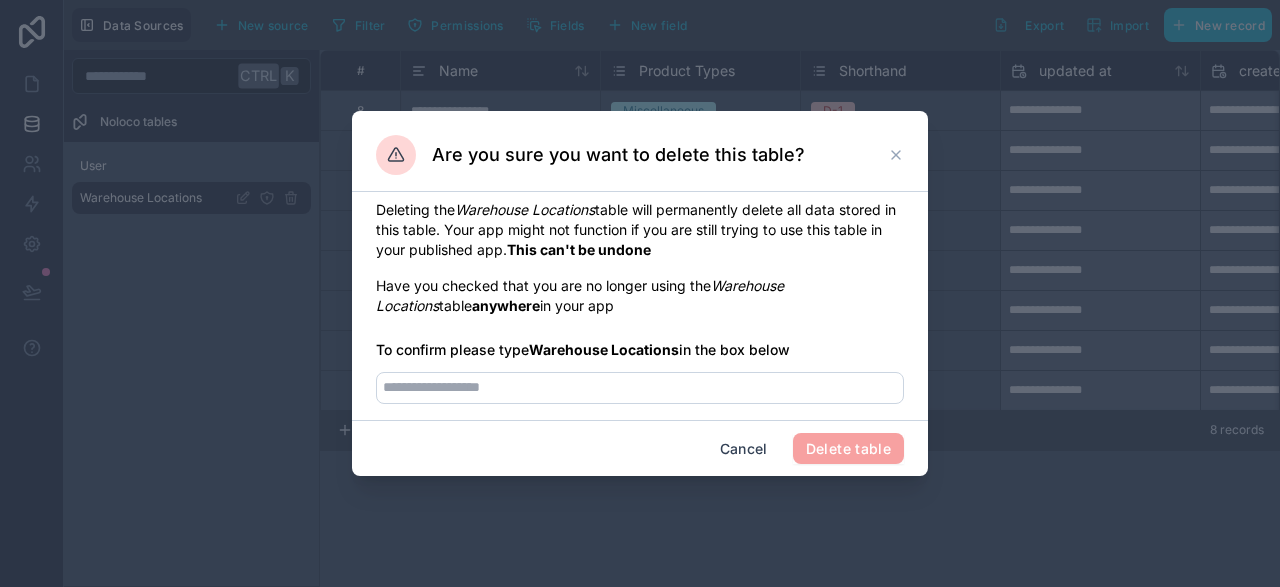 click at bounding box center (640, 382) 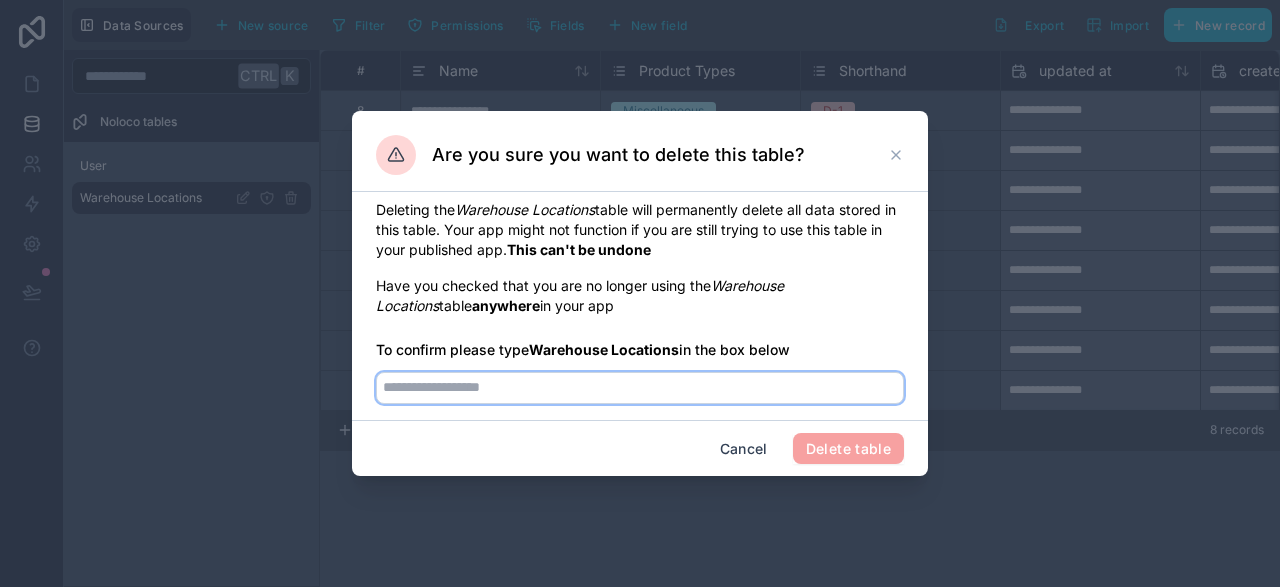 click at bounding box center [640, 388] 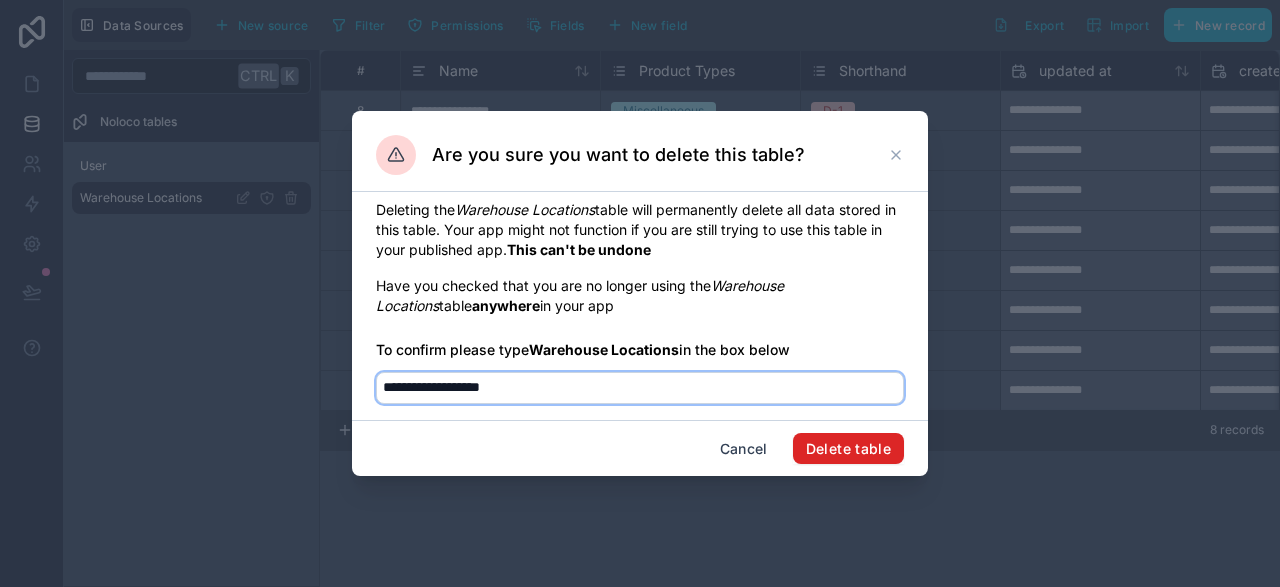type on "**********" 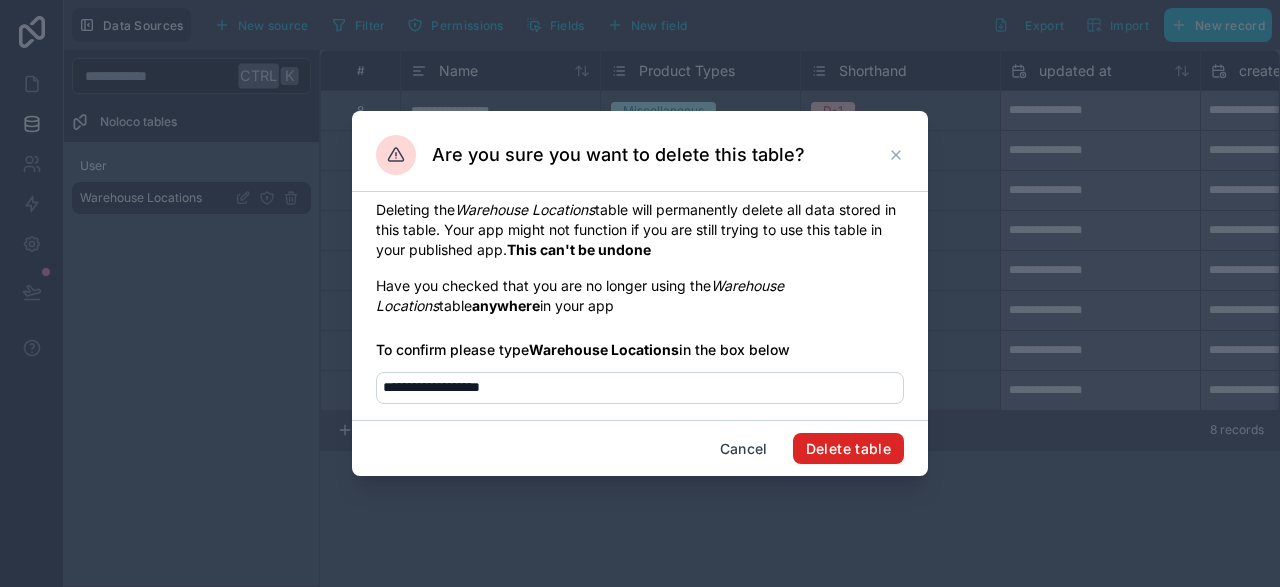click on "Delete table" at bounding box center [848, 449] 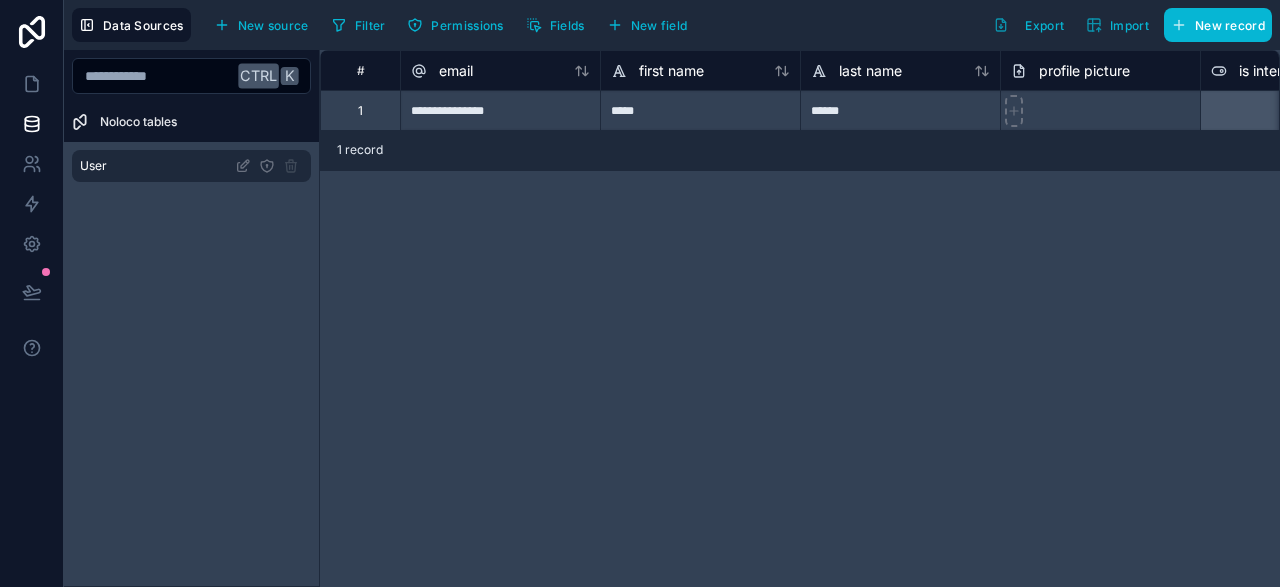 click on "User" at bounding box center (191, 166) 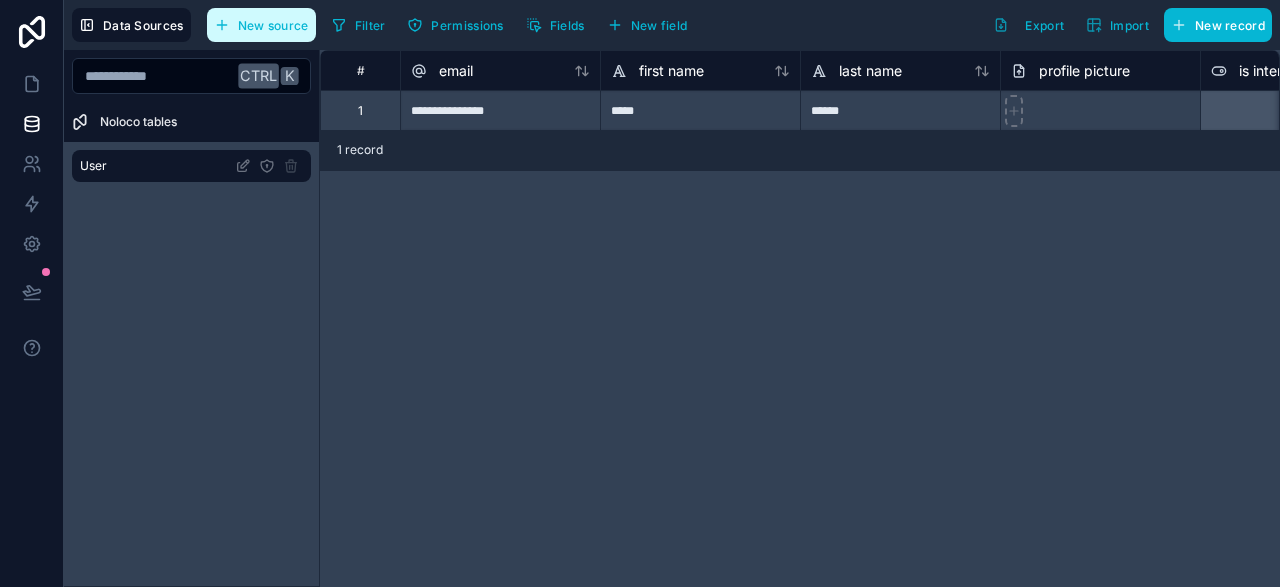 click on "New source" at bounding box center (261, 25) 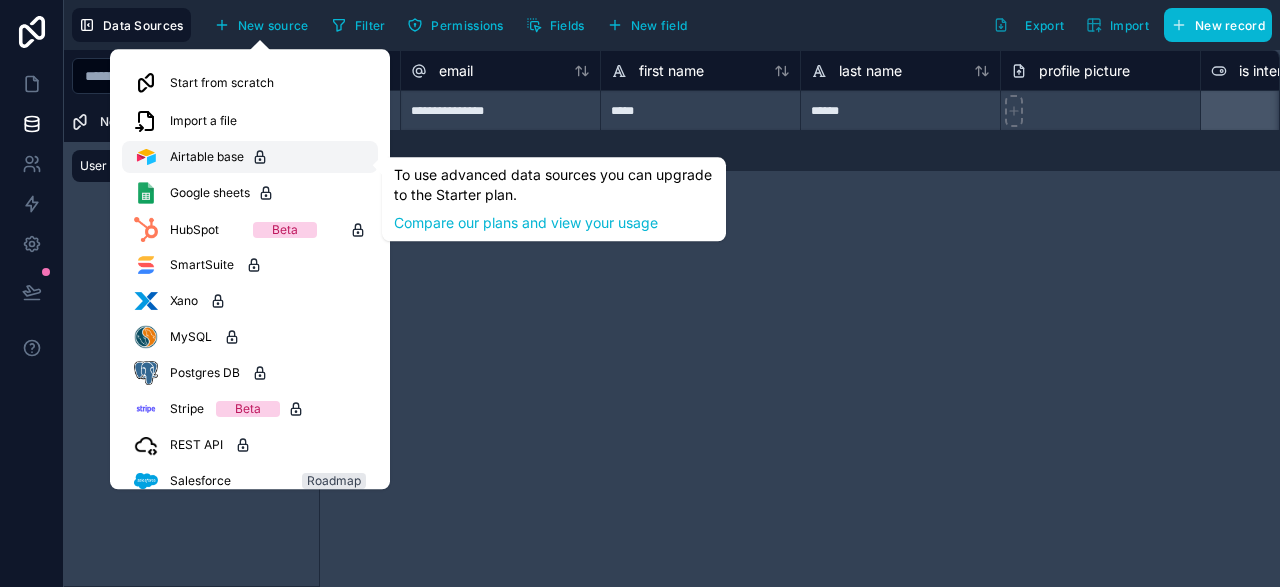 click on "Airtable base" at bounding box center [207, 157] 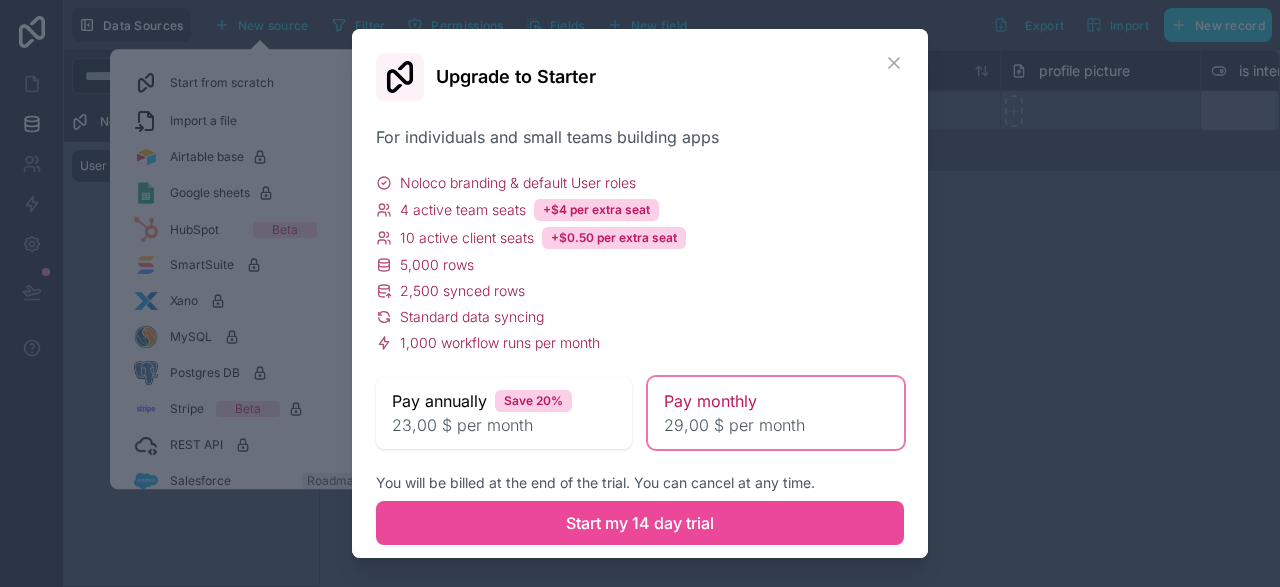 click on "Pay annually" at bounding box center [439, 401] 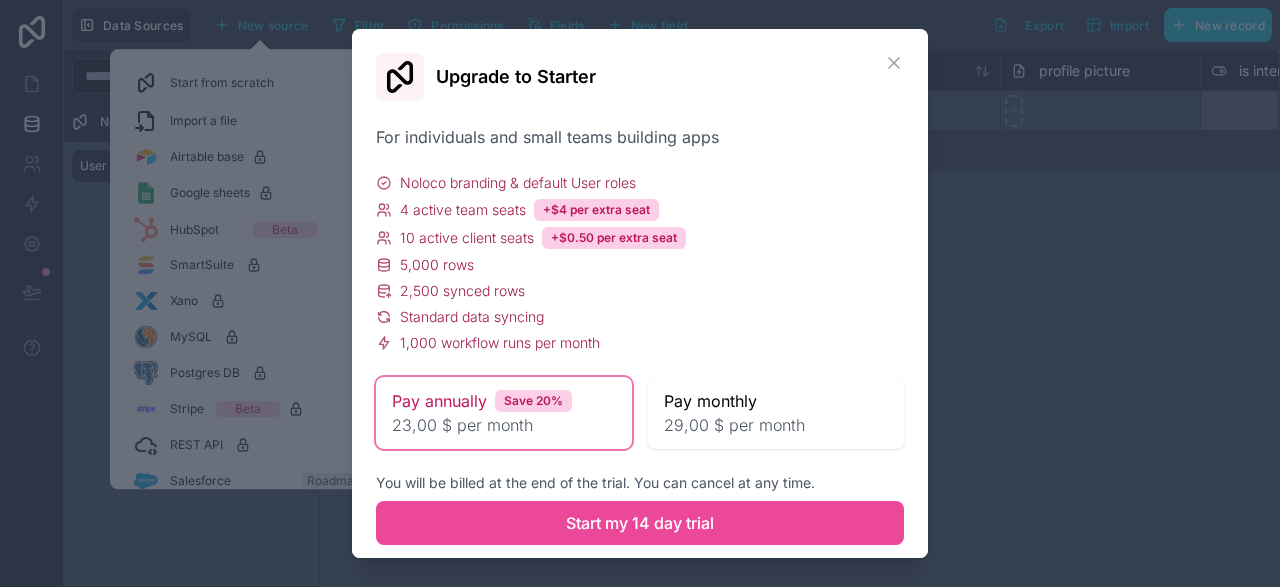 click on "29,00 $ per month" at bounding box center (776, 425) 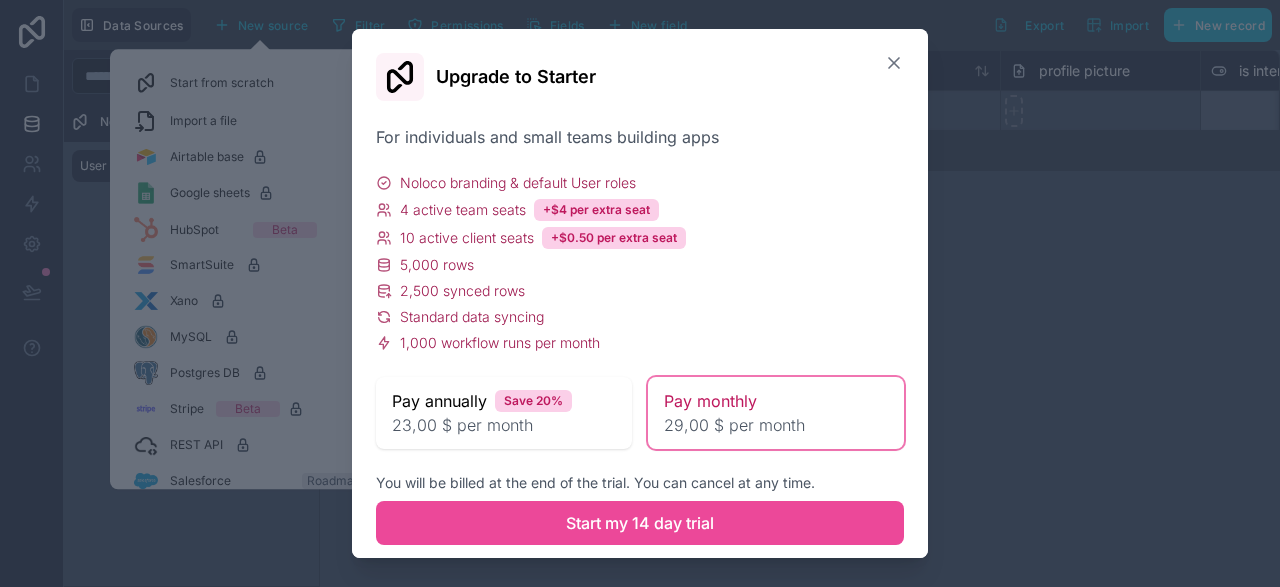 click 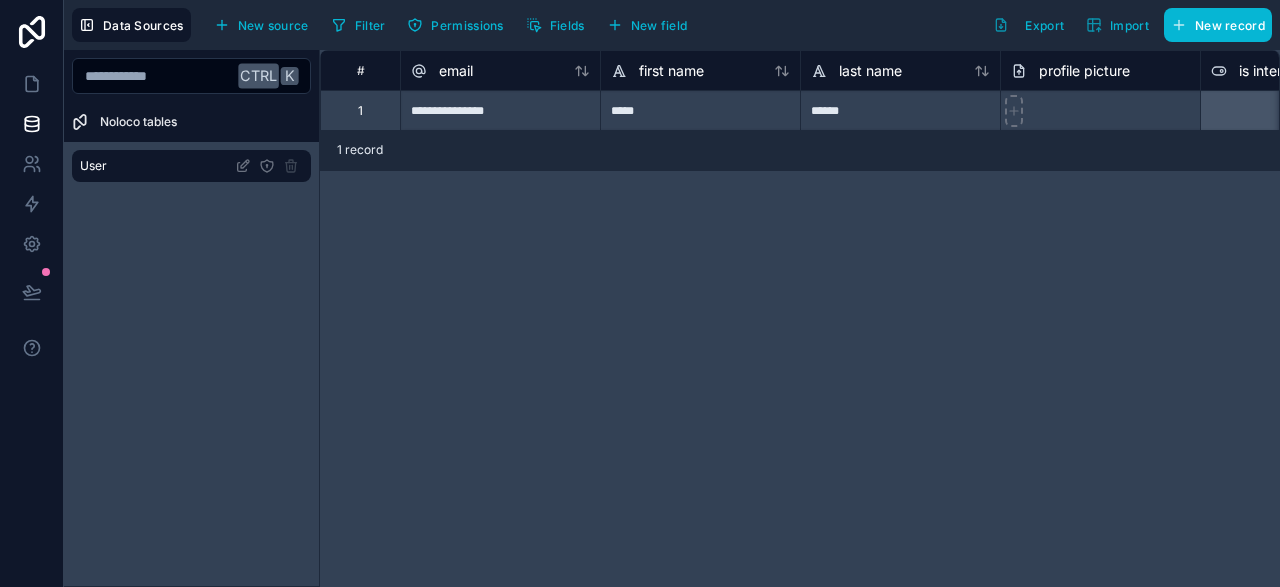 click on "**********" at bounding box center (800, 318) 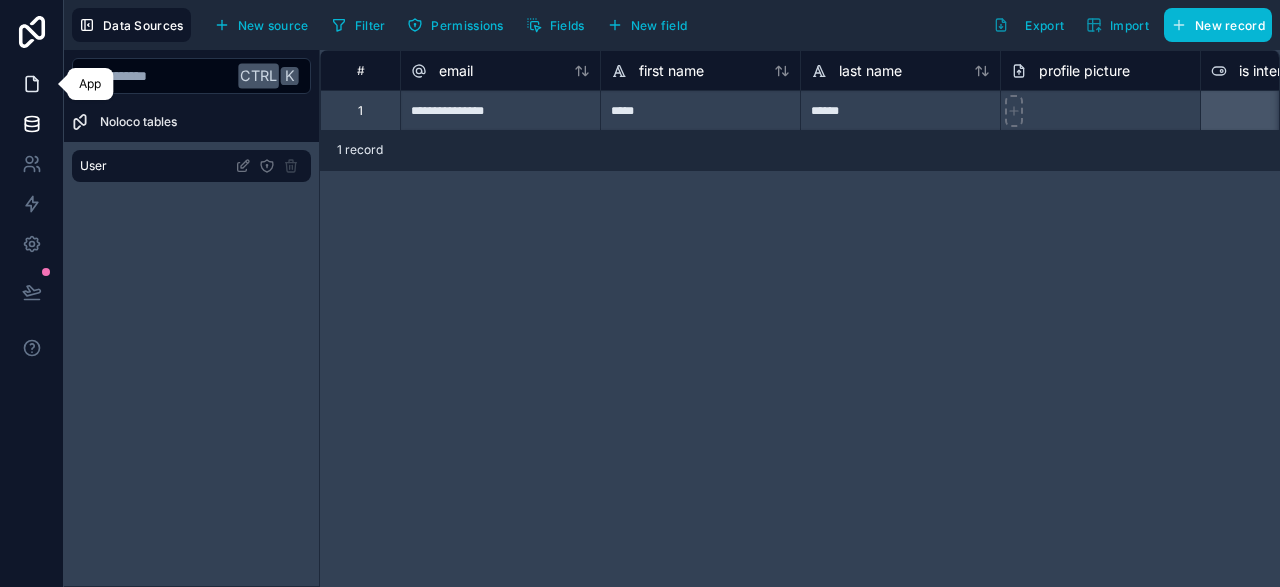 click 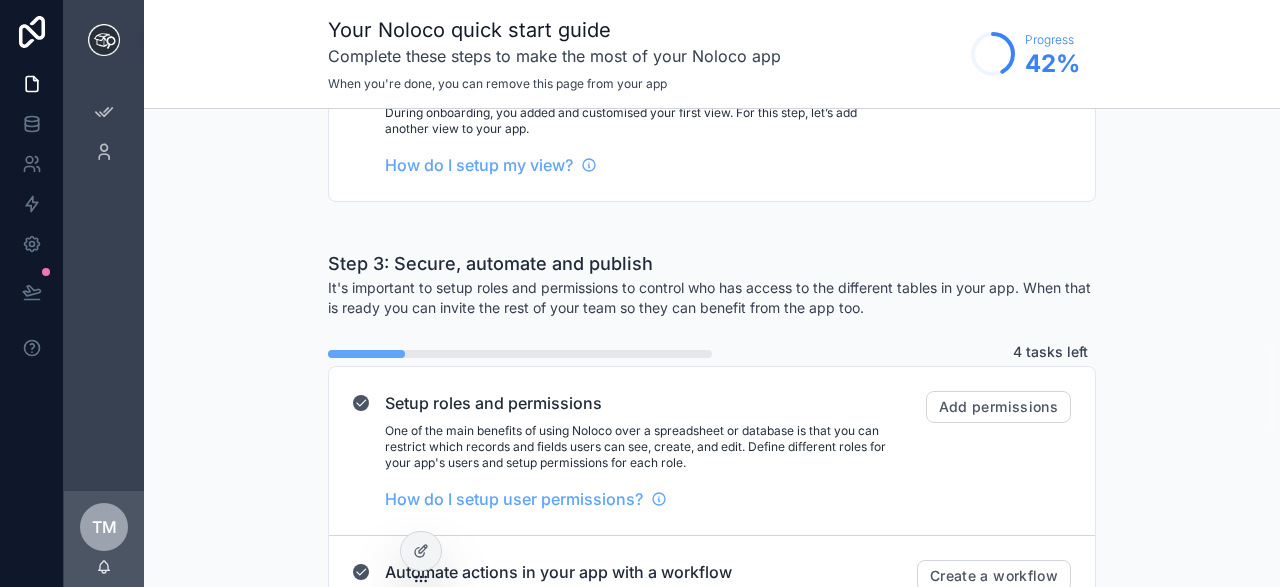 scroll, scrollTop: 1044, scrollLeft: 0, axis: vertical 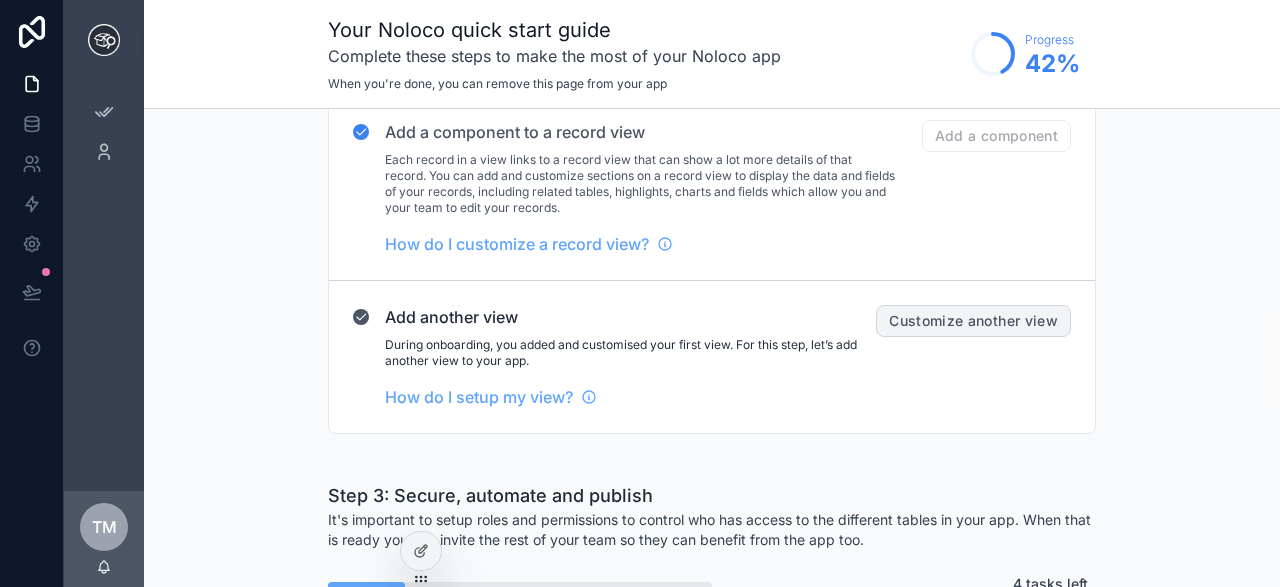 click on "Customize another view" at bounding box center [973, 321] 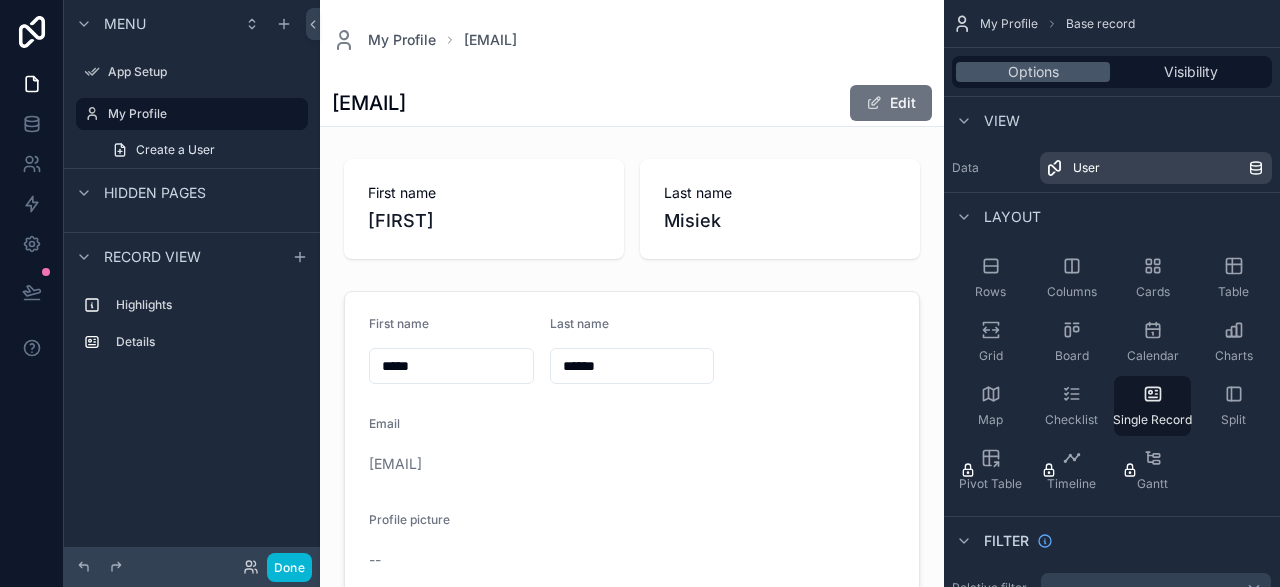click on "Record view" at bounding box center [152, 257] 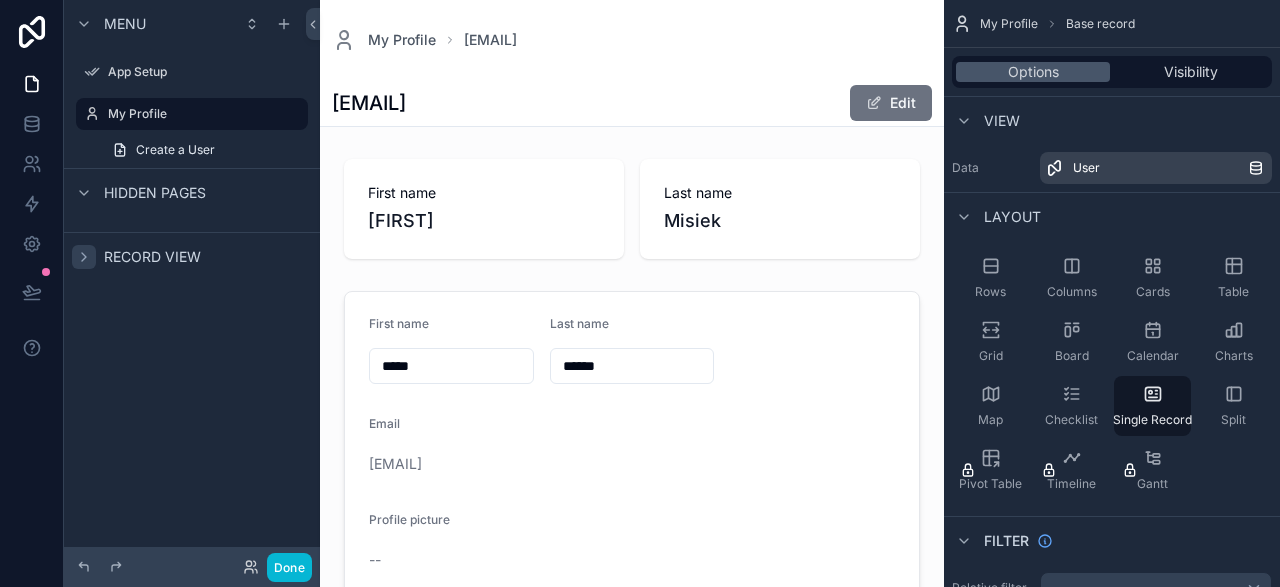 click 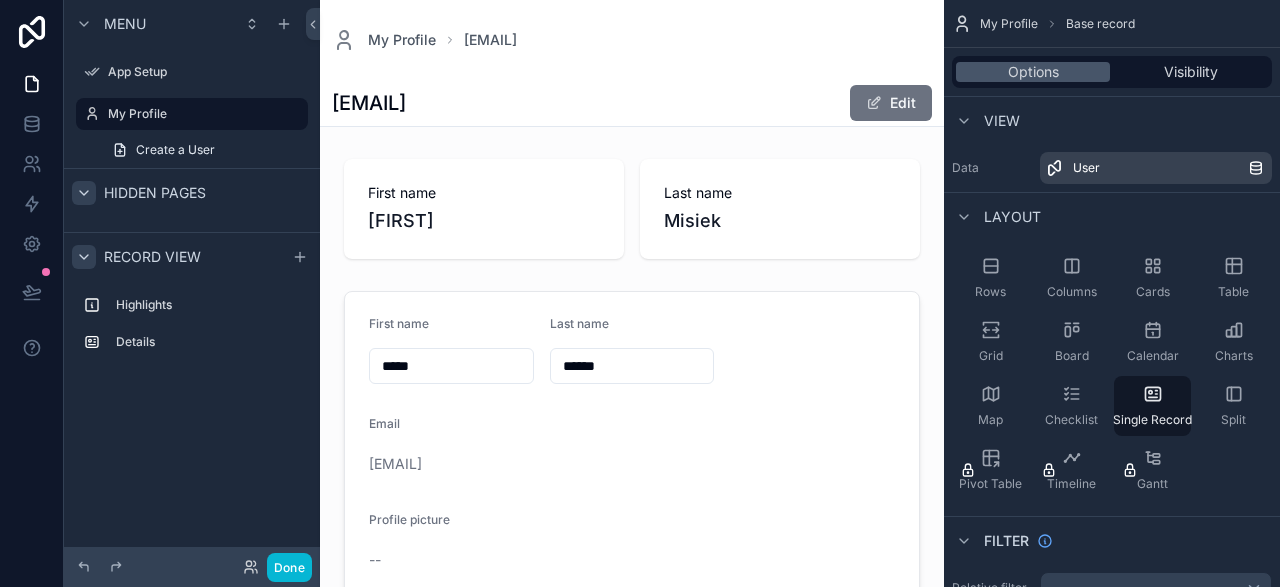 click 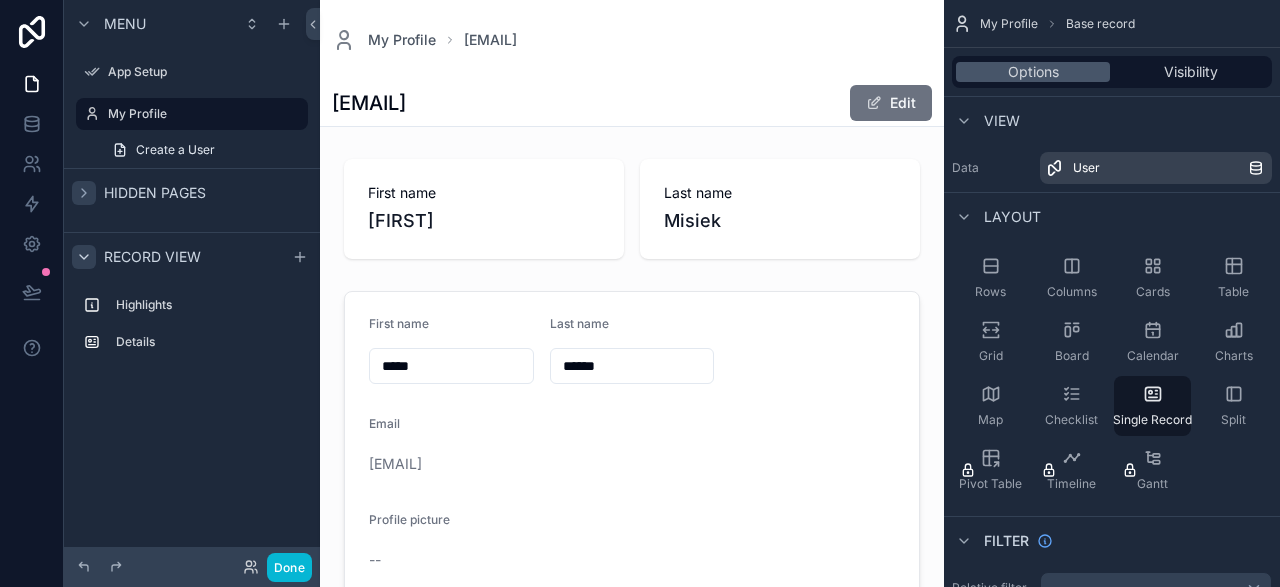 click 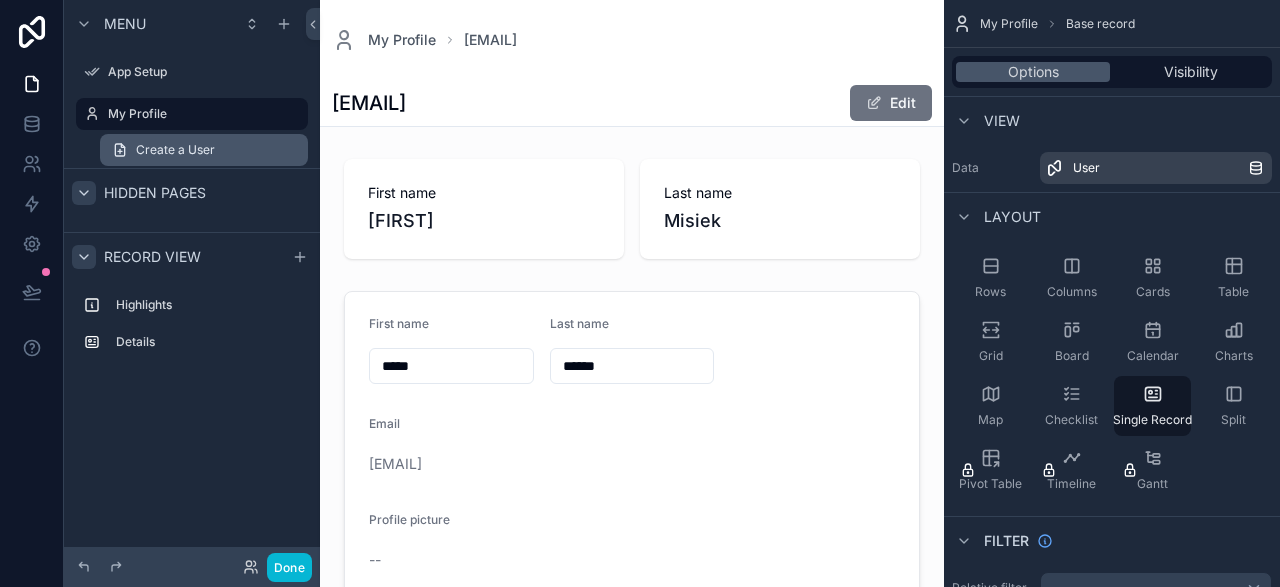 click on "Create a User" at bounding box center [204, 150] 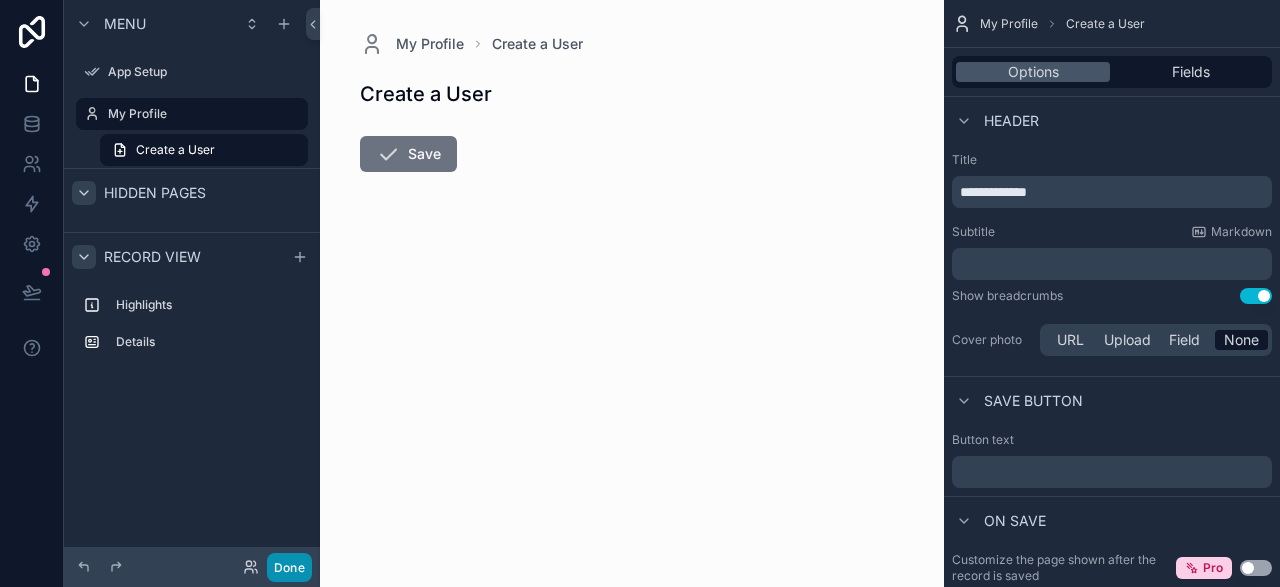 click on "Done" at bounding box center [289, 567] 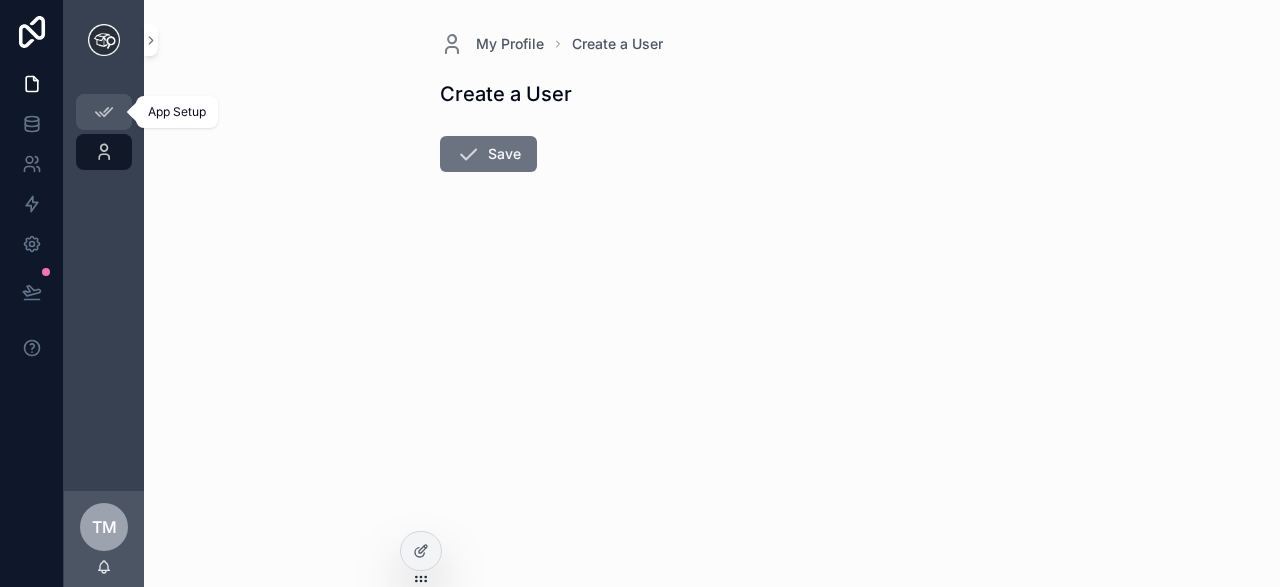 click on "App Setup" at bounding box center (104, 112) 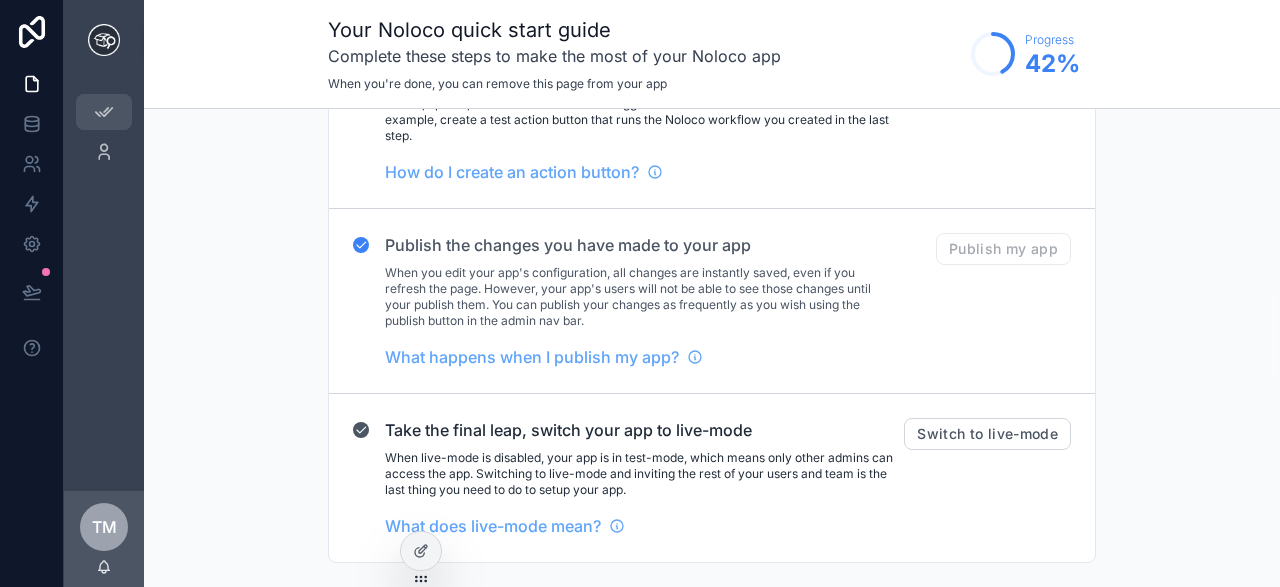 scroll, scrollTop: 1983, scrollLeft: 0, axis: vertical 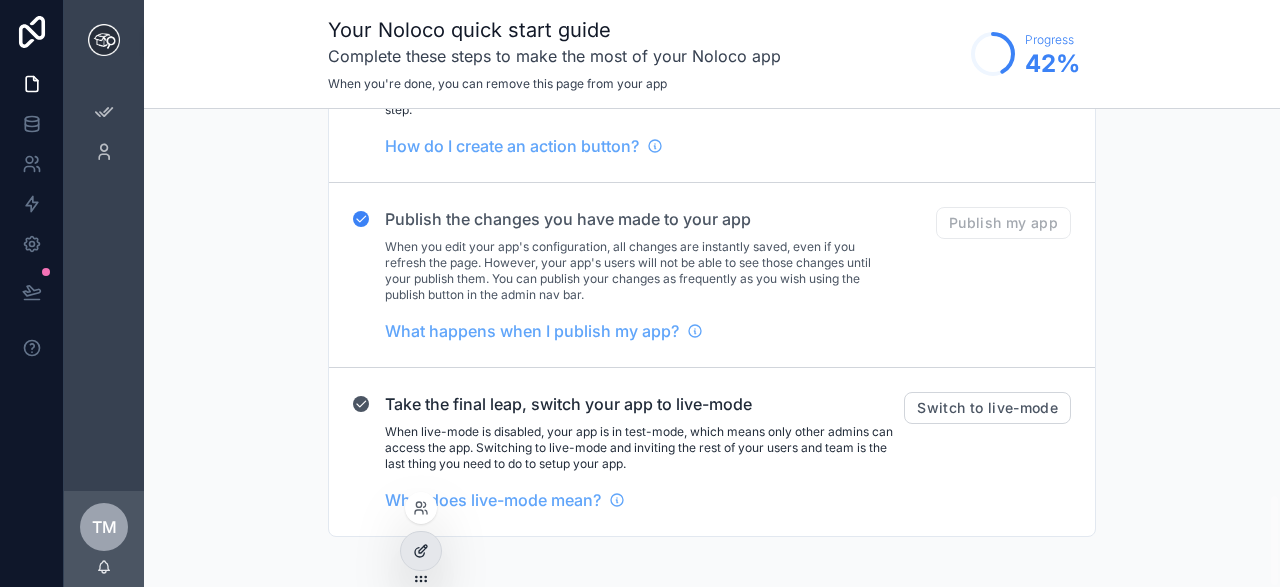 click at bounding box center (421, 551) 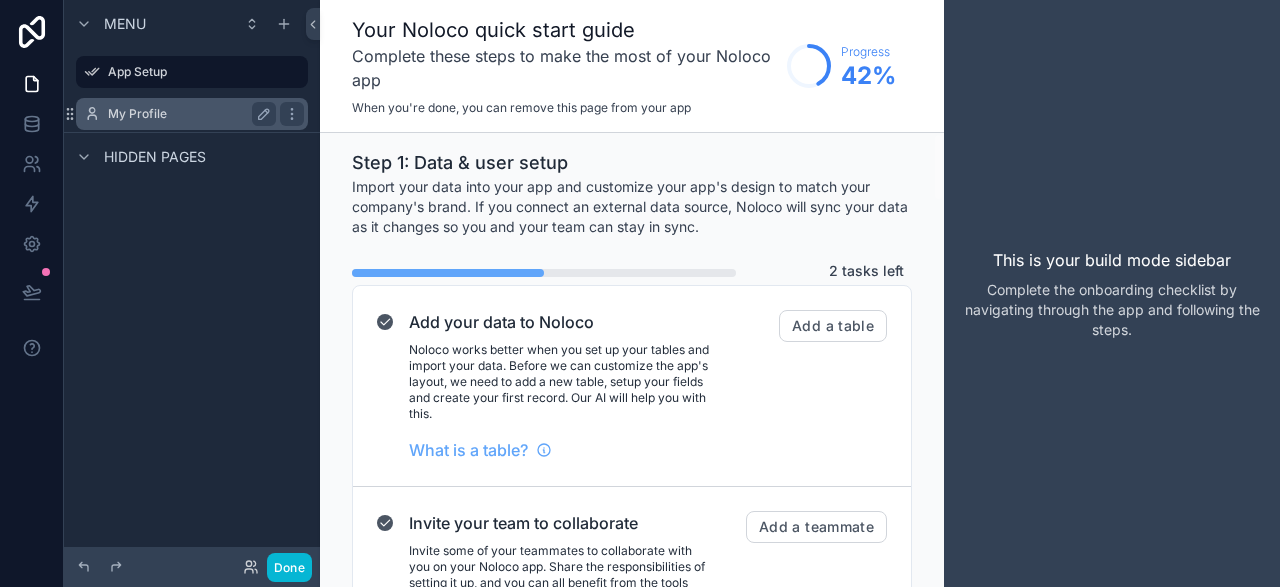 click on "My Profile" at bounding box center [188, 114] 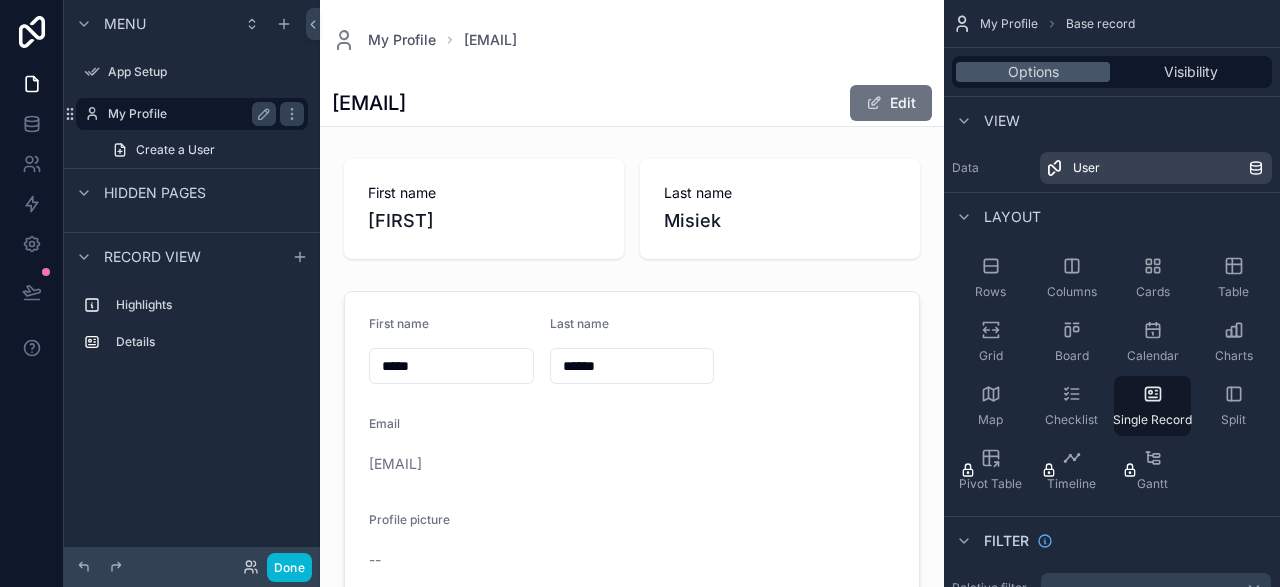 click on "My Profile" at bounding box center (188, 114) 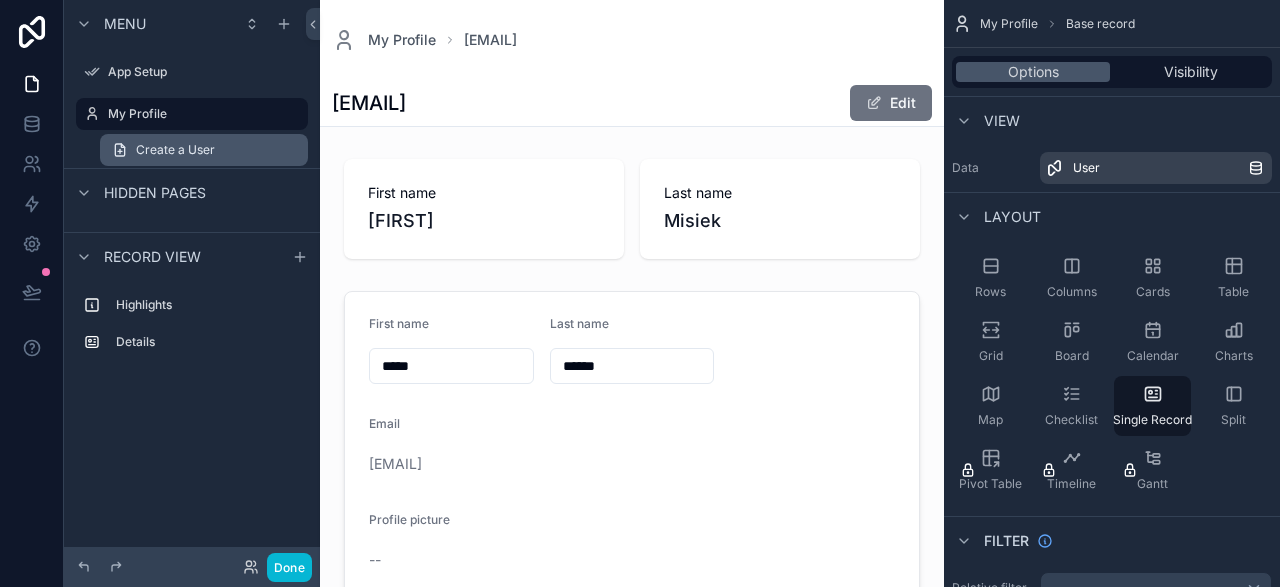 click on "Create a User" at bounding box center [175, 150] 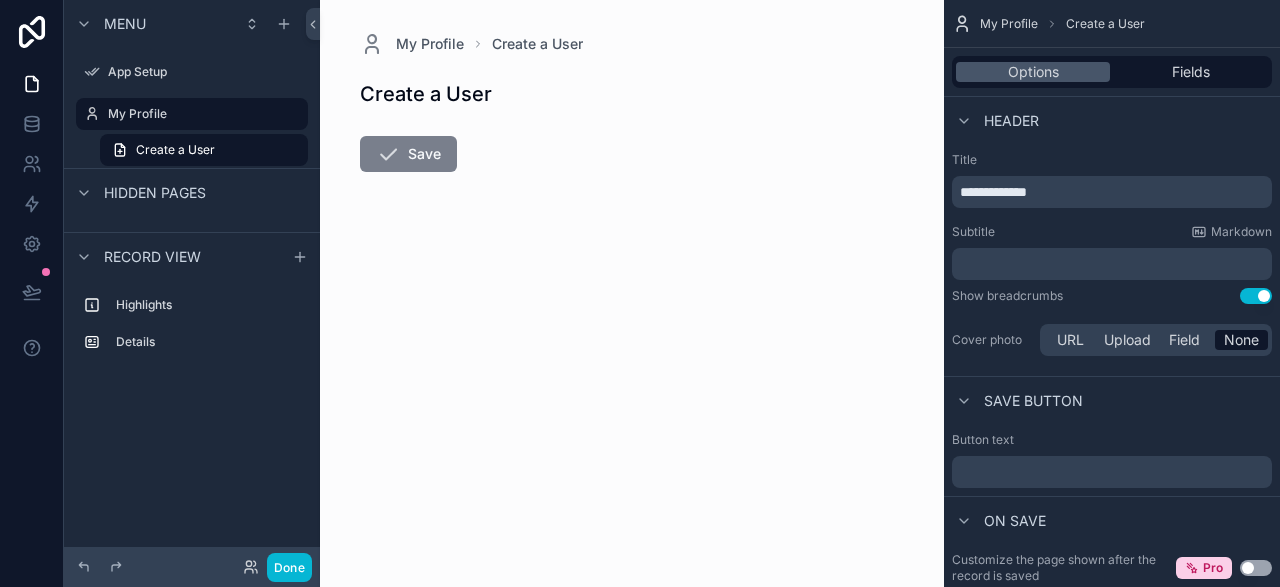 click on "Save" at bounding box center (408, 154) 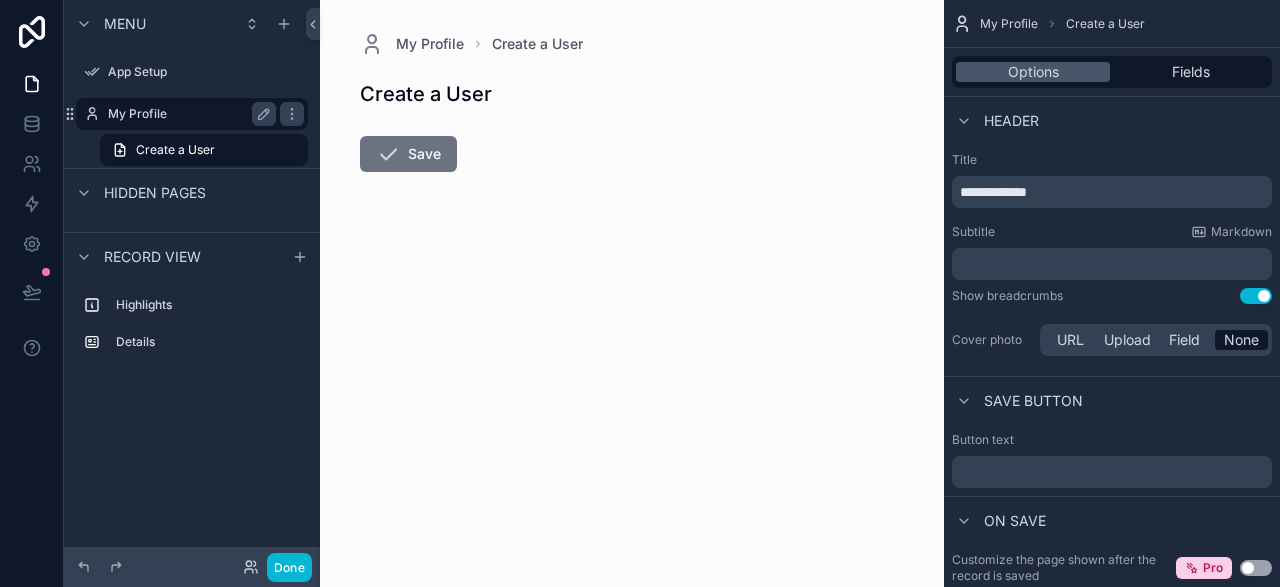 click on "My Profile" at bounding box center [188, 114] 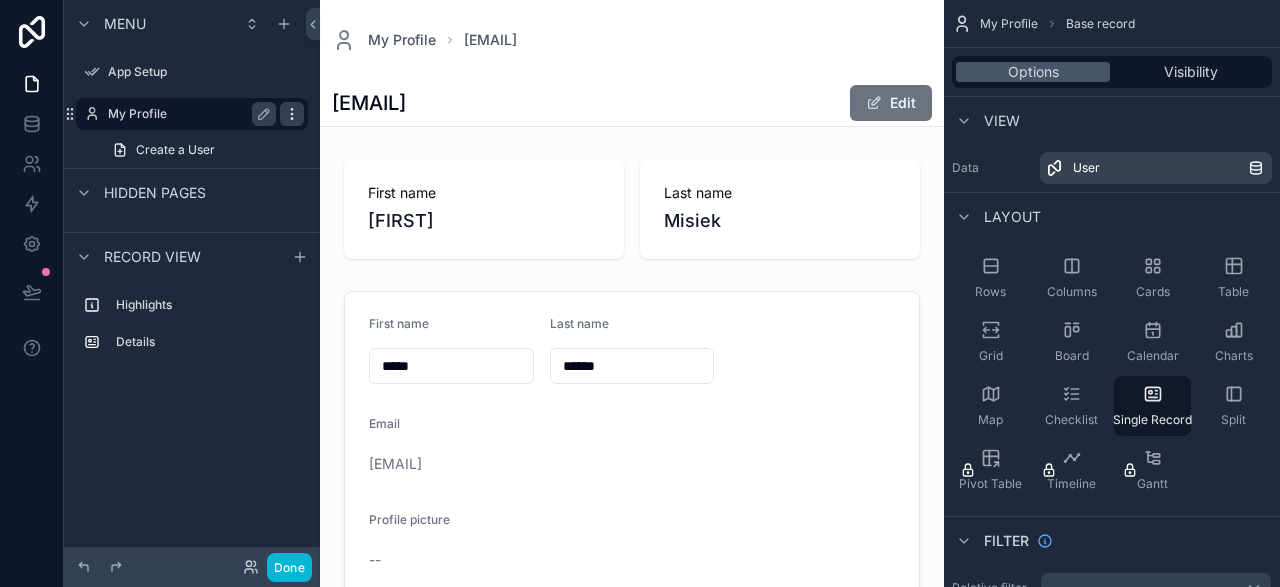 click 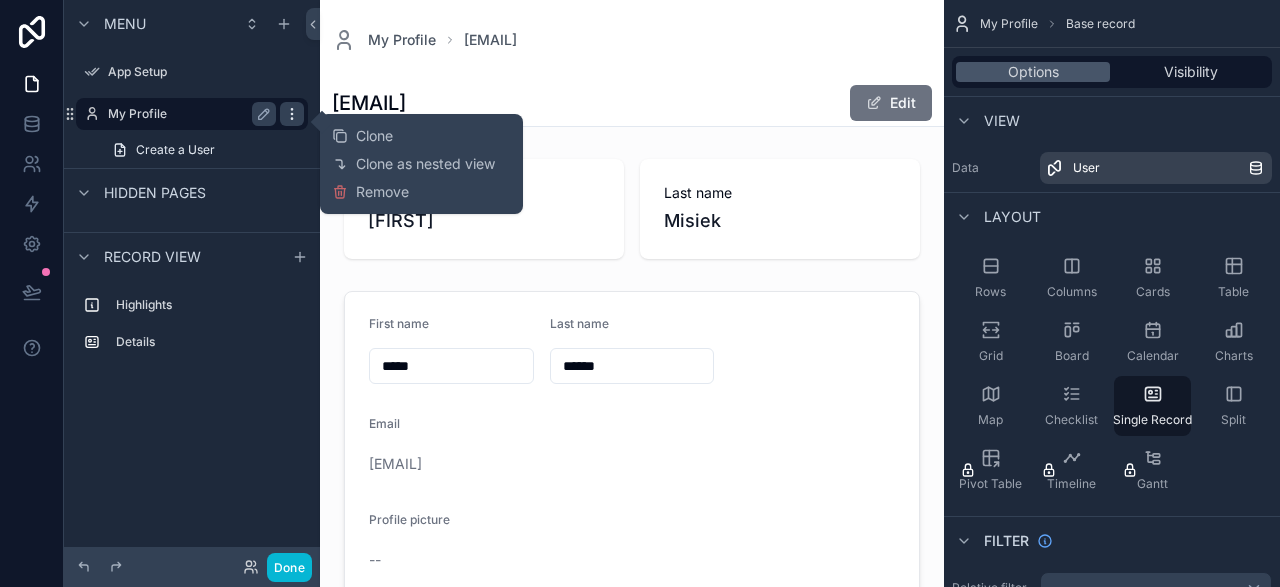 click 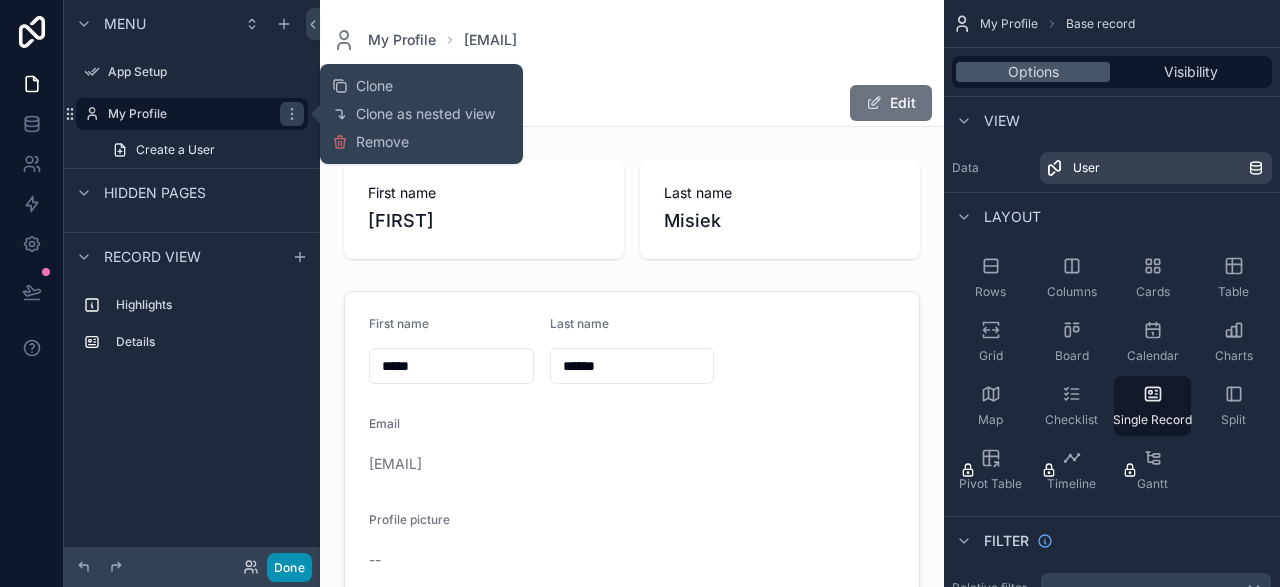 click on "Done" at bounding box center [289, 567] 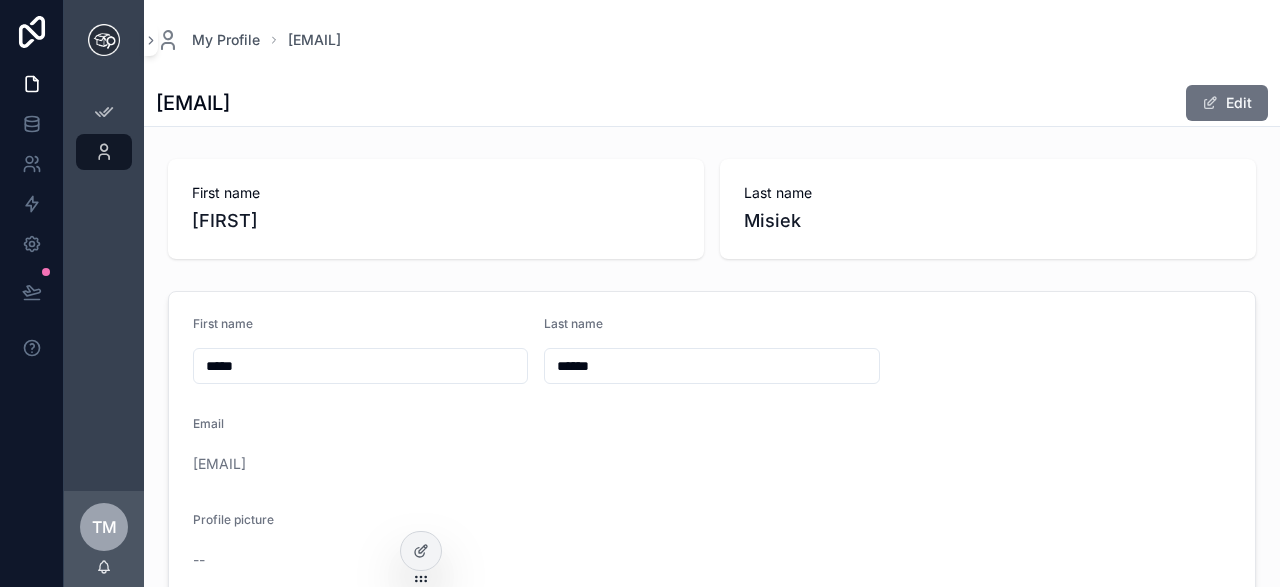 click on "Misiek" at bounding box center [988, 221] 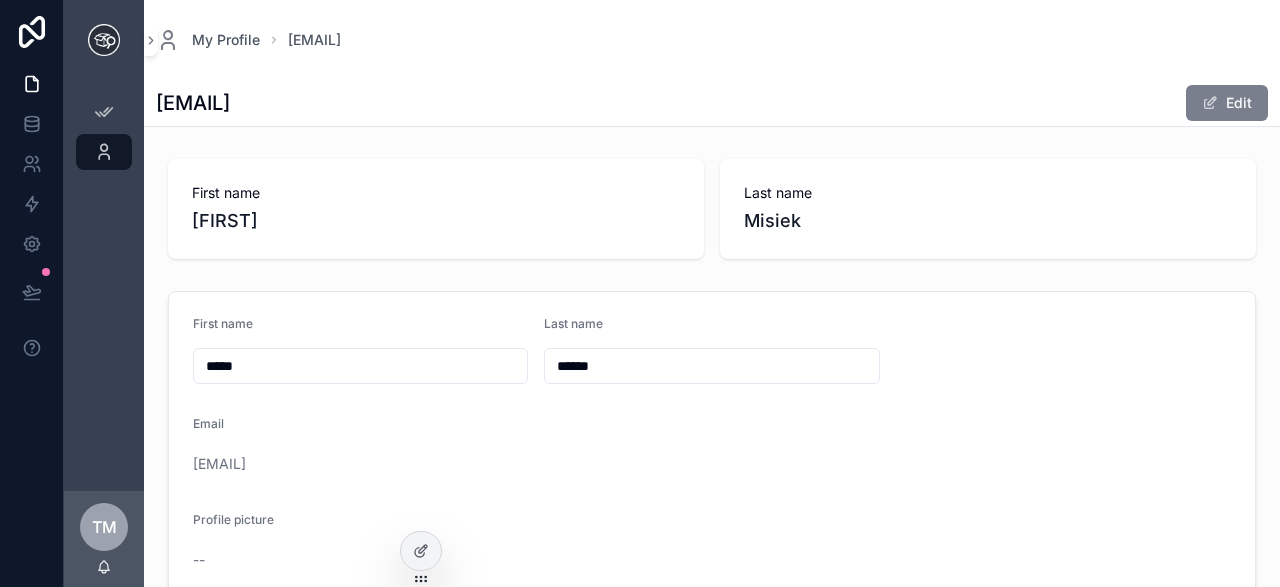 click on "Edit" at bounding box center (1227, 103) 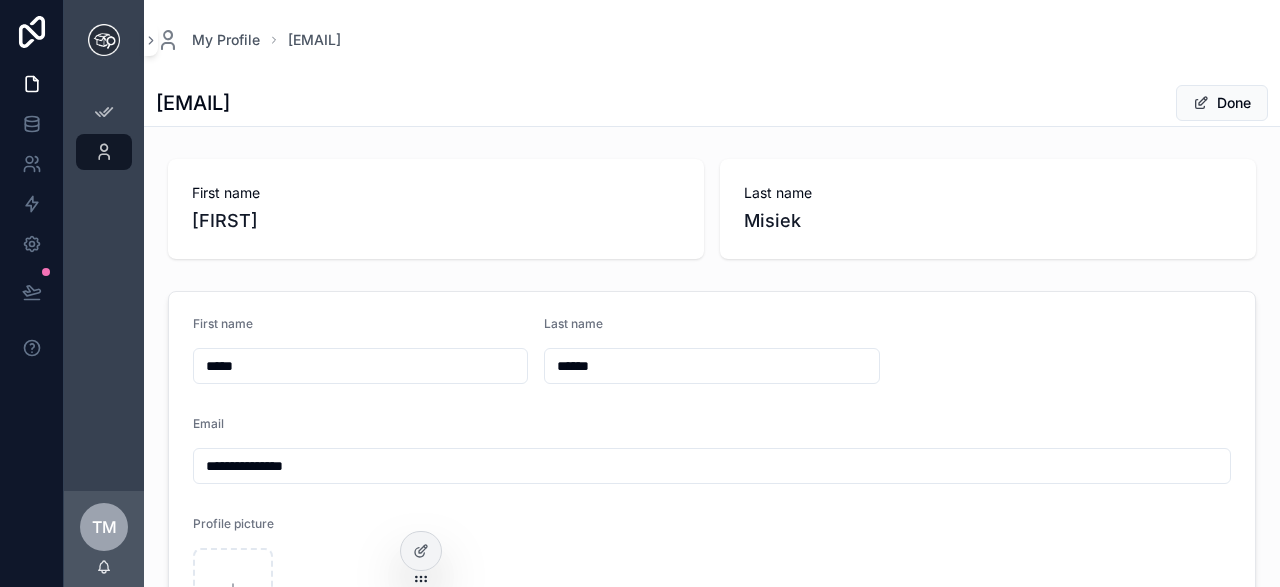 click on "Last name Misiek" at bounding box center (988, 209) 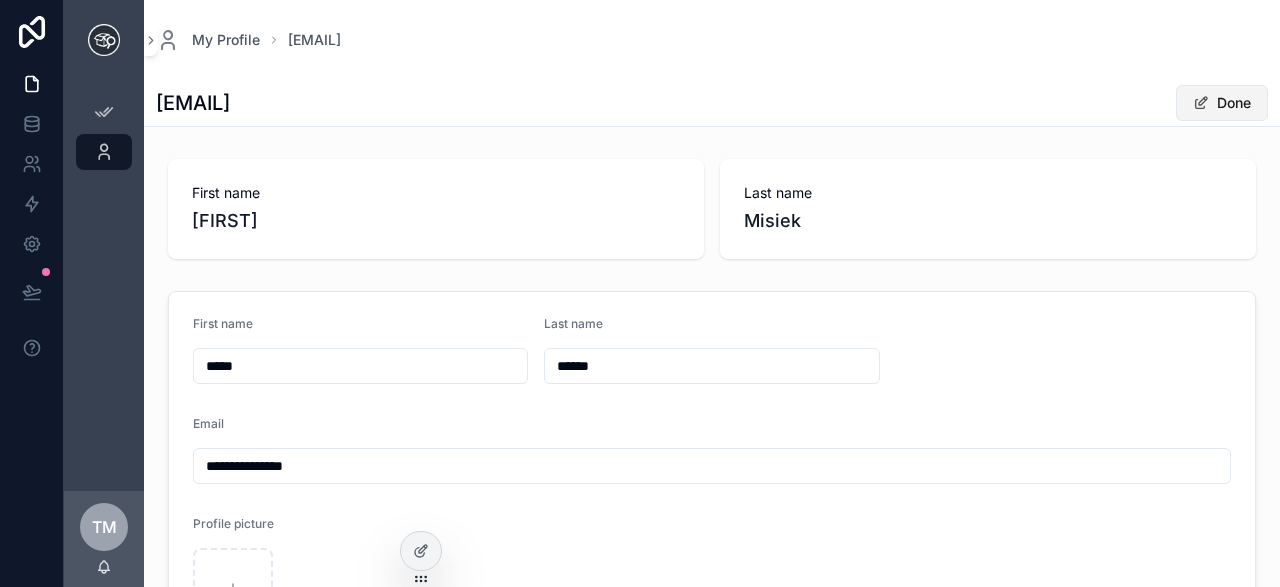 click on "Done" at bounding box center [1222, 103] 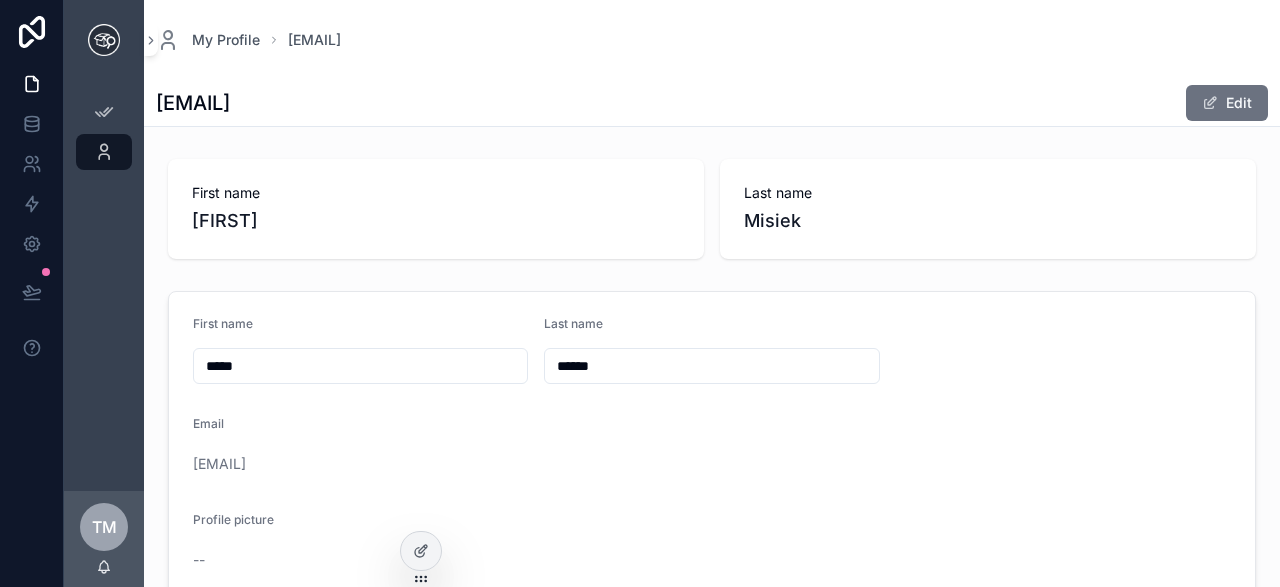 drag, startPoint x: 801, startPoint y: 227, endPoint x: 767, endPoint y: 223, distance: 34.234486 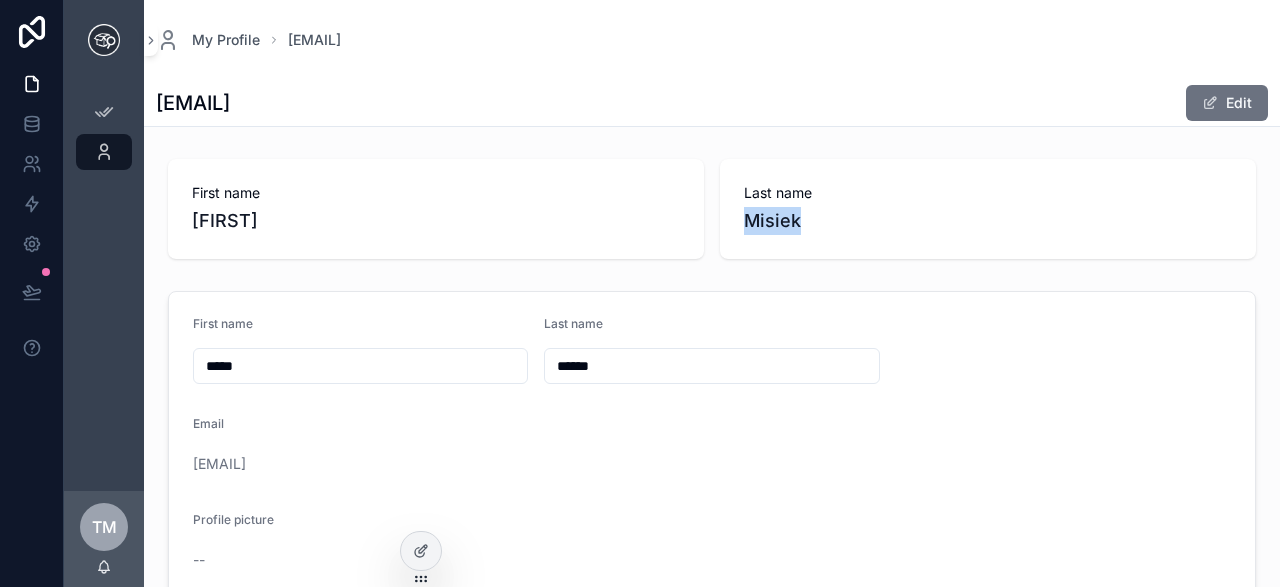 click on "Misiek" at bounding box center (988, 221) 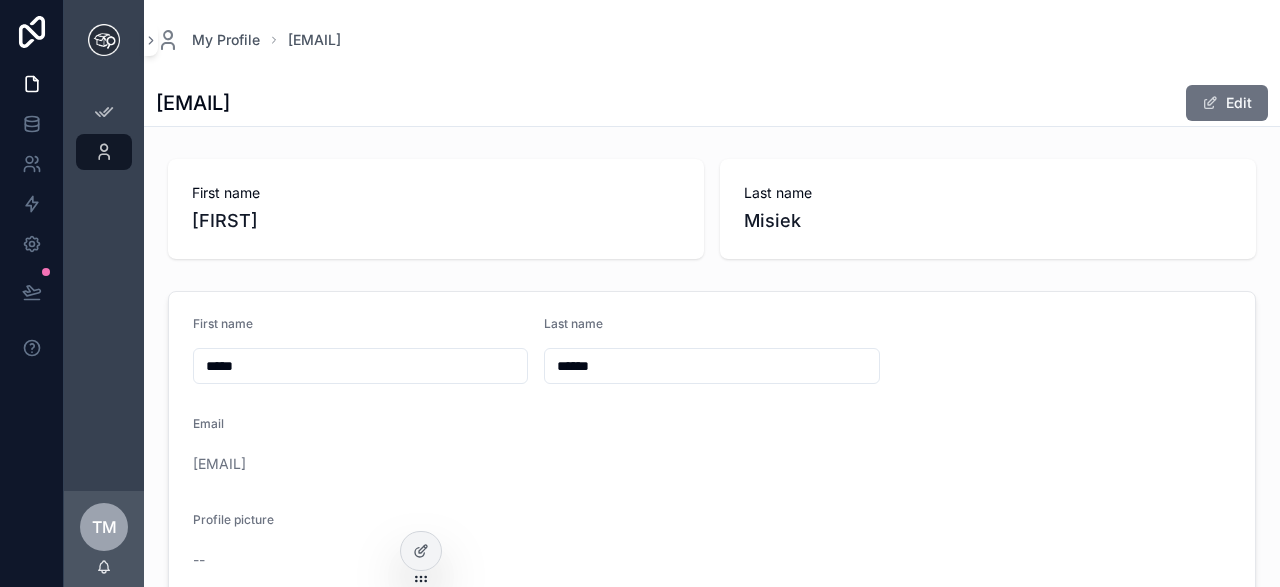 click on "Misiek" at bounding box center [988, 221] 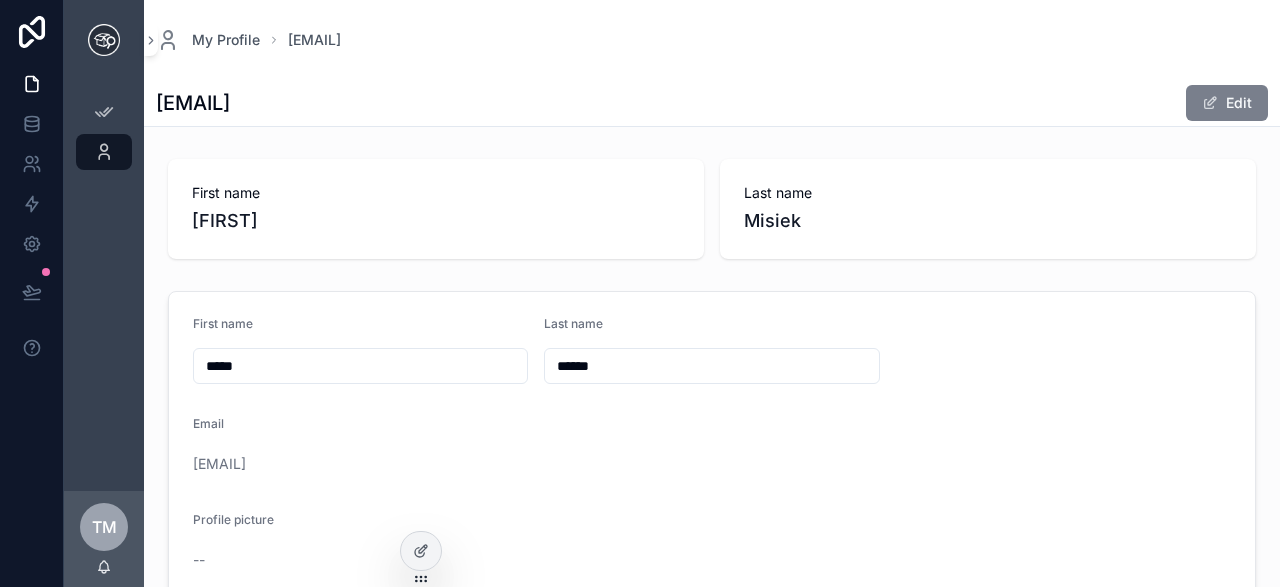 click on "Edit" at bounding box center (1227, 103) 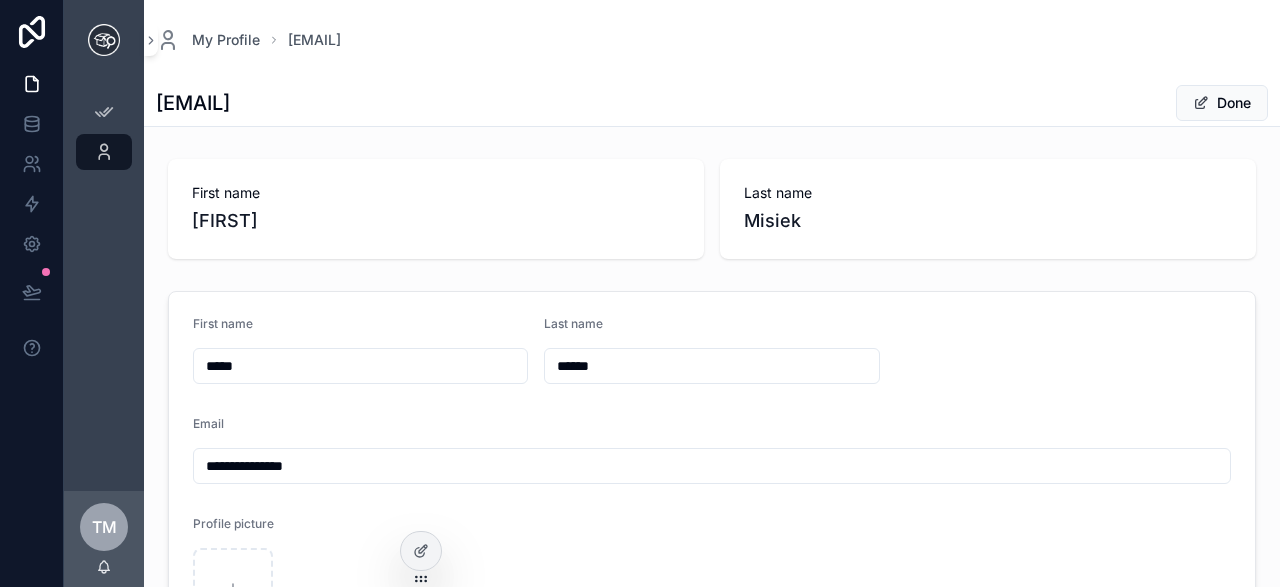 click on "Misiek" at bounding box center (988, 221) 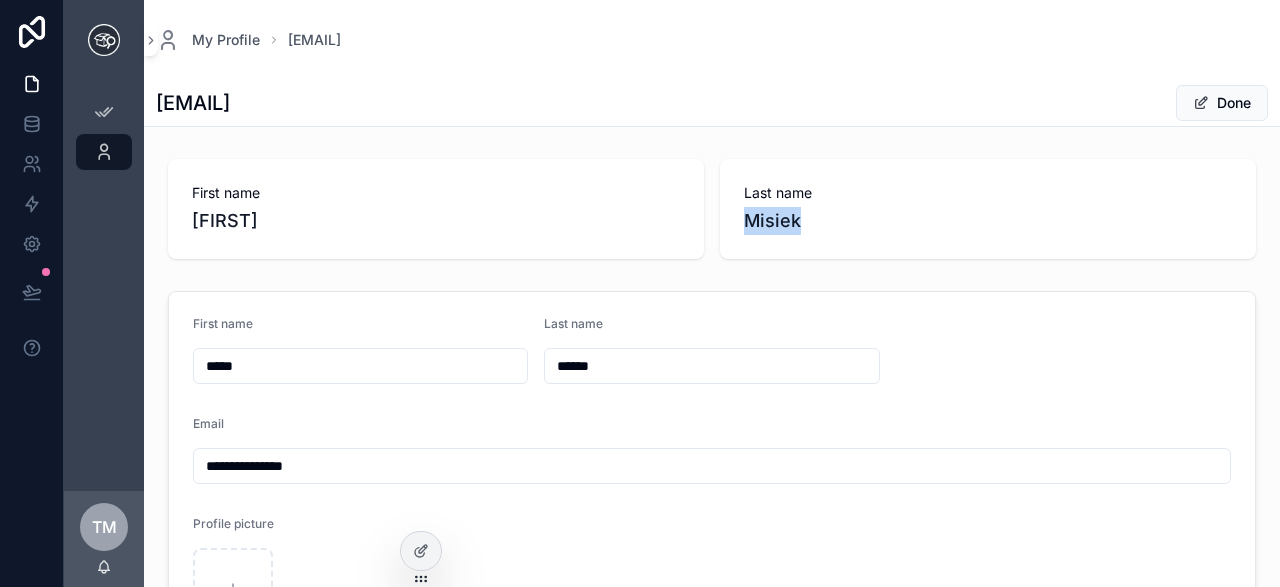 click on "Misiek" at bounding box center (988, 221) 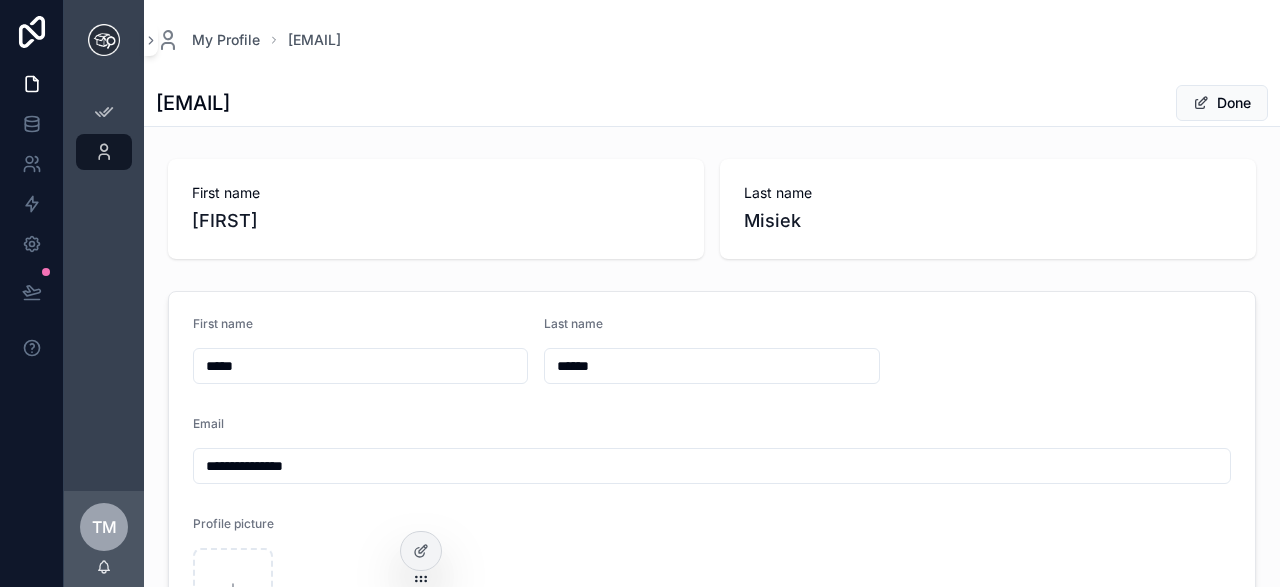 drag, startPoint x: 622, startPoint y: 353, endPoint x: 609, endPoint y: 368, distance: 19.849434 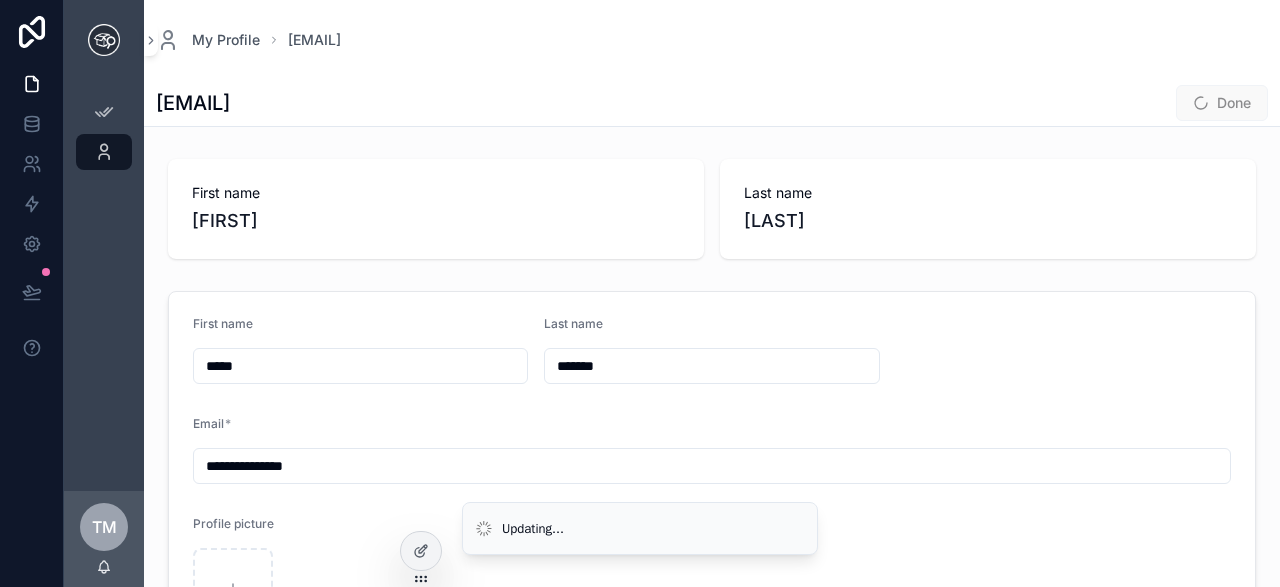 click on "Done" at bounding box center [1222, 103] 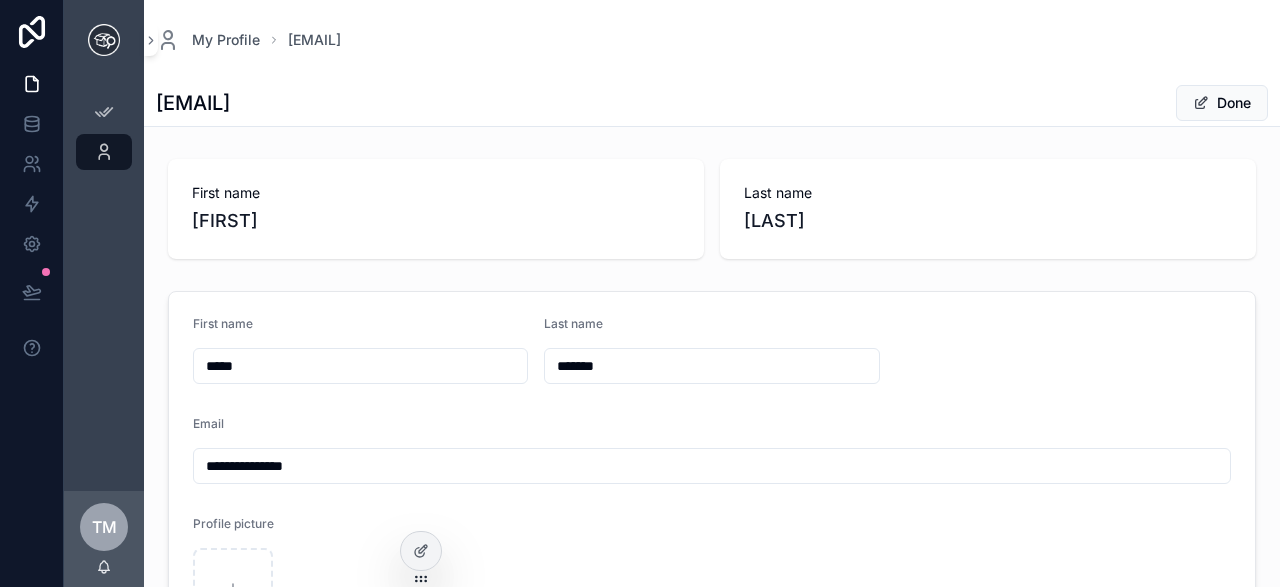 click on "*******" at bounding box center (711, 366) 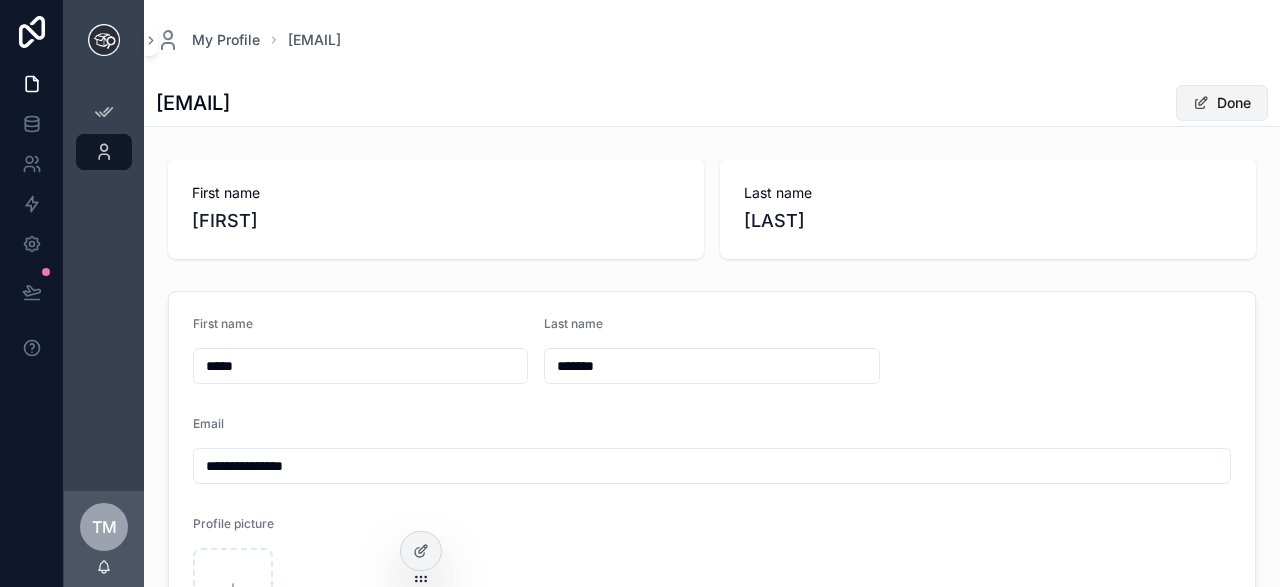click on "Done" at bounding box center [1222, 103] 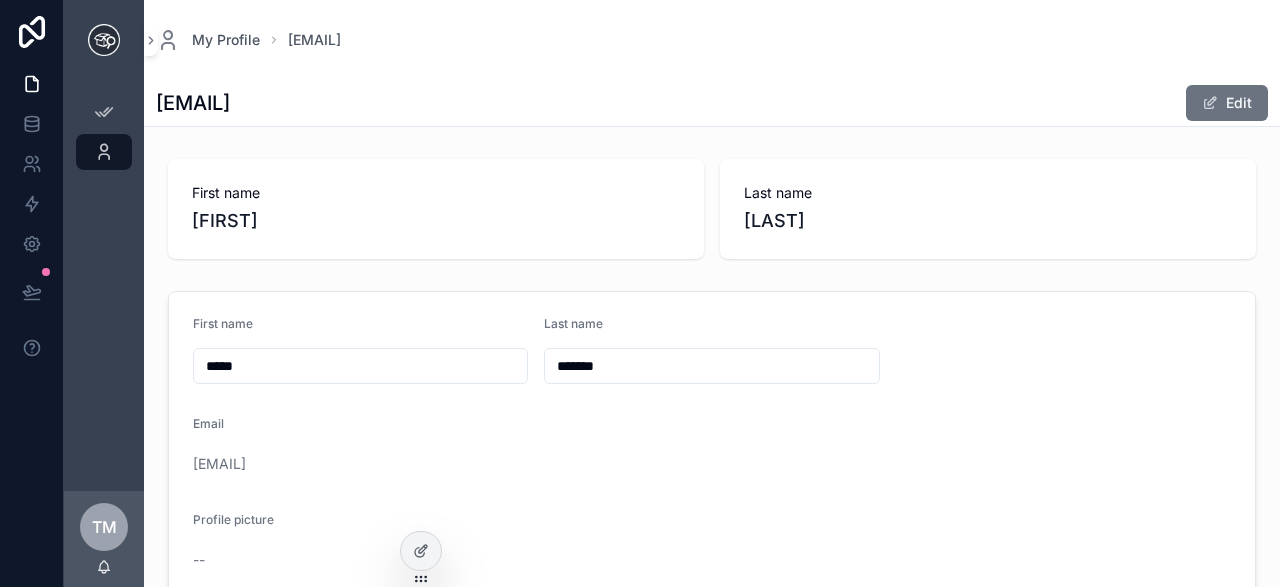 click on "*******" at bounding box center (711, 366) 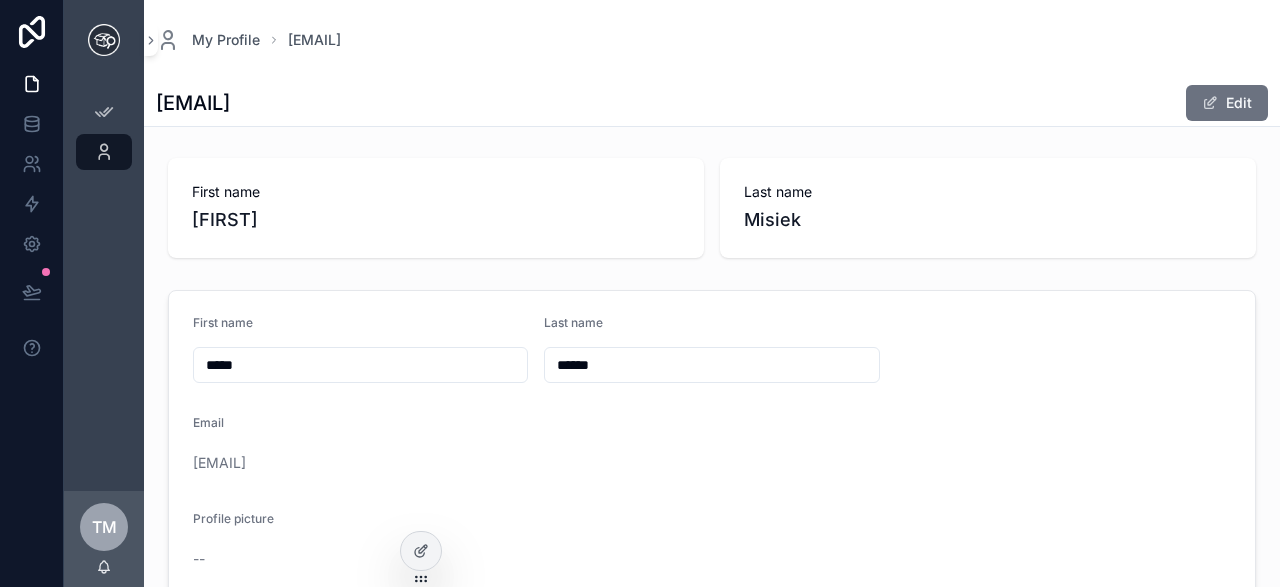scroll, scrollTop: 0, scrollLeft: 0, axis: both 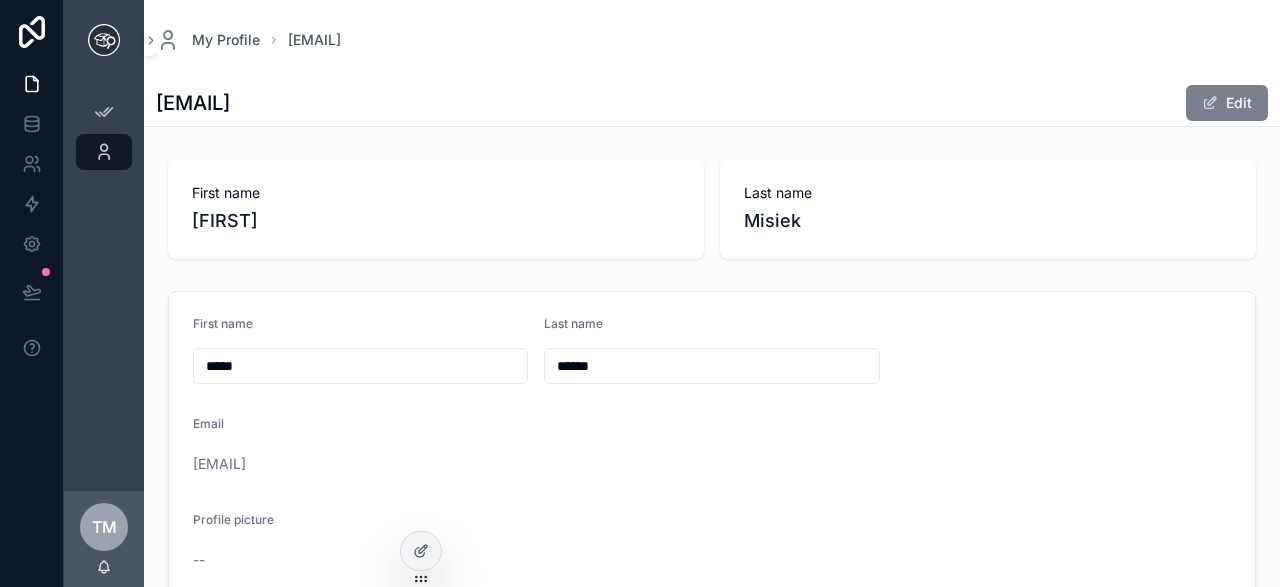 type on "******" 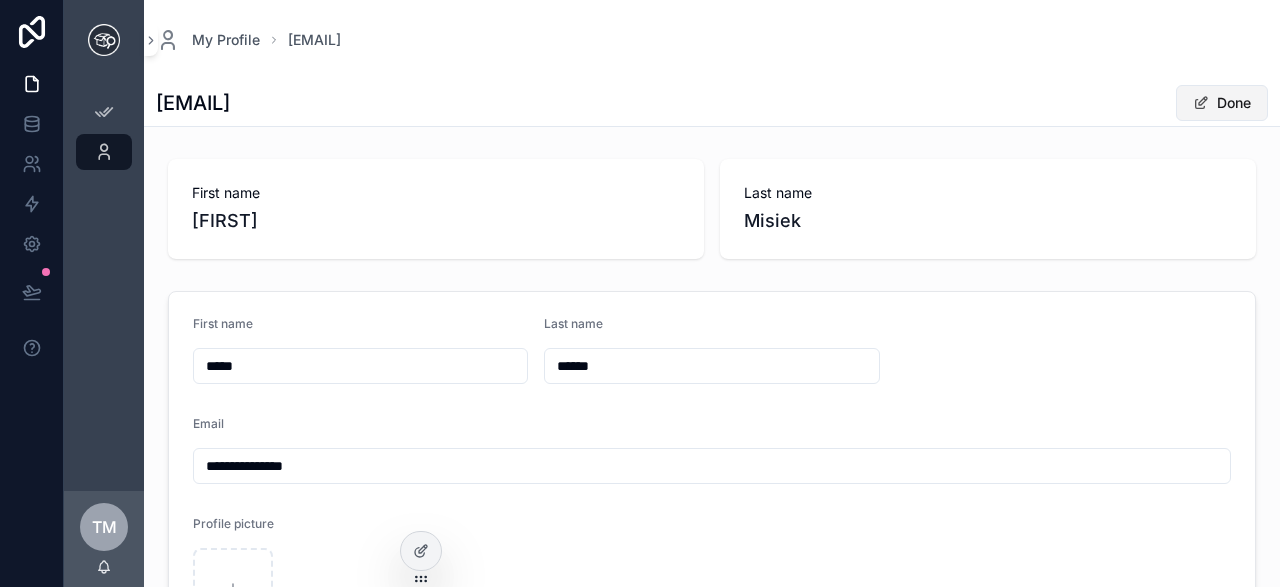 click on "Done" at bounding box center (1222, 103) 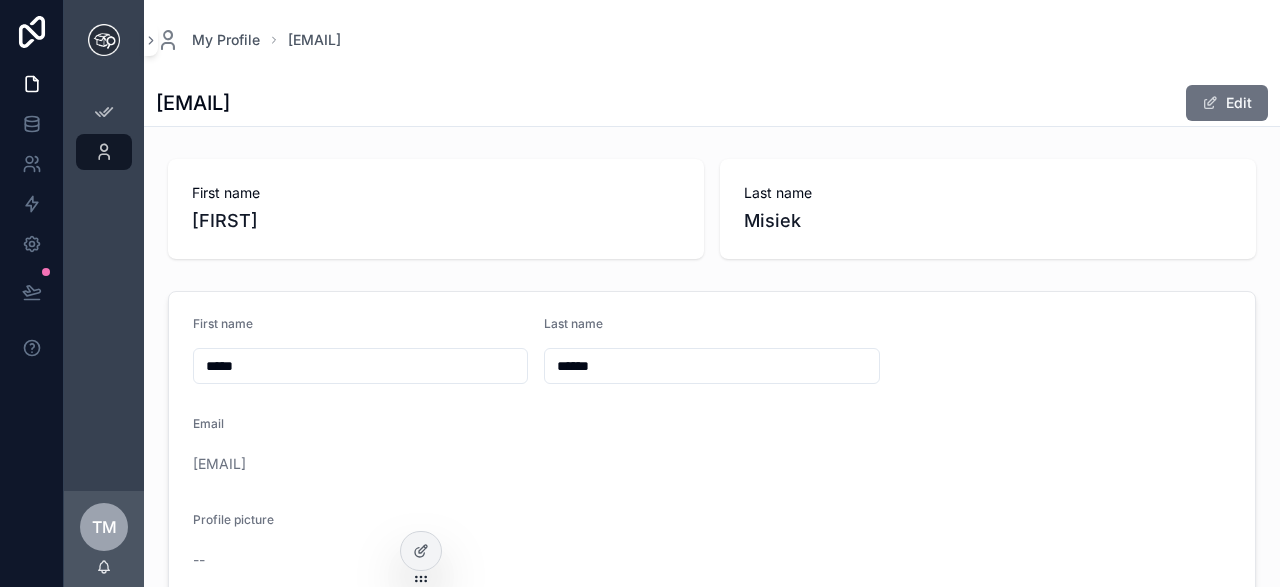 click on "First name ***** Last name ****** Email tomek@vanson.pl Profile picture --" at bounding box center [712, 446] 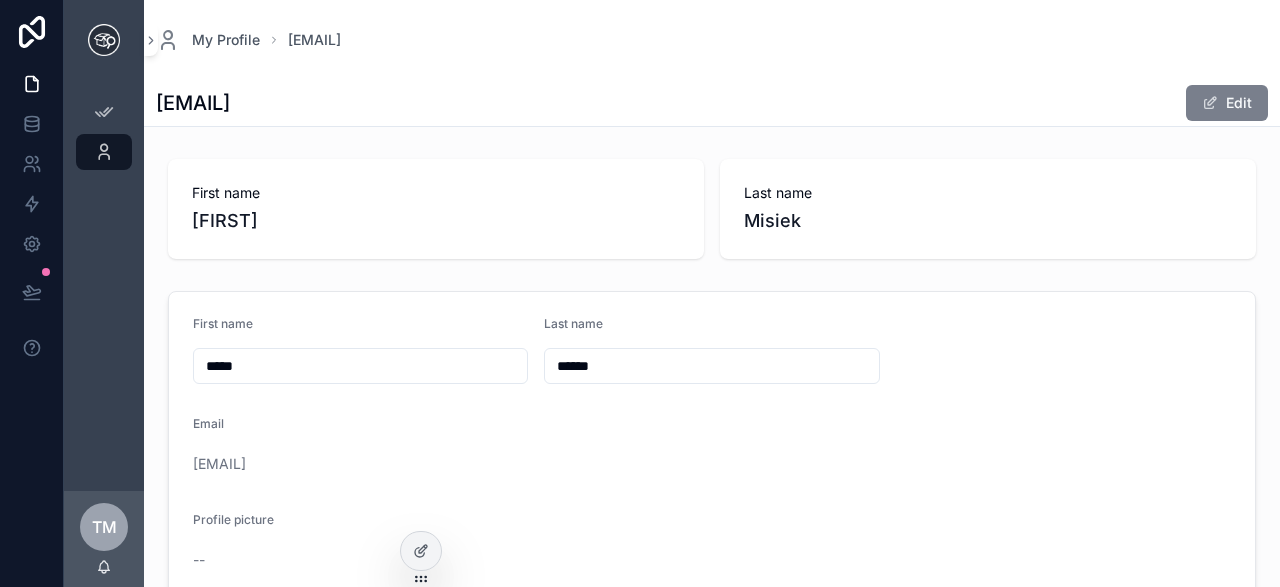 click on "Edit" at bounding box center [1227, 103] 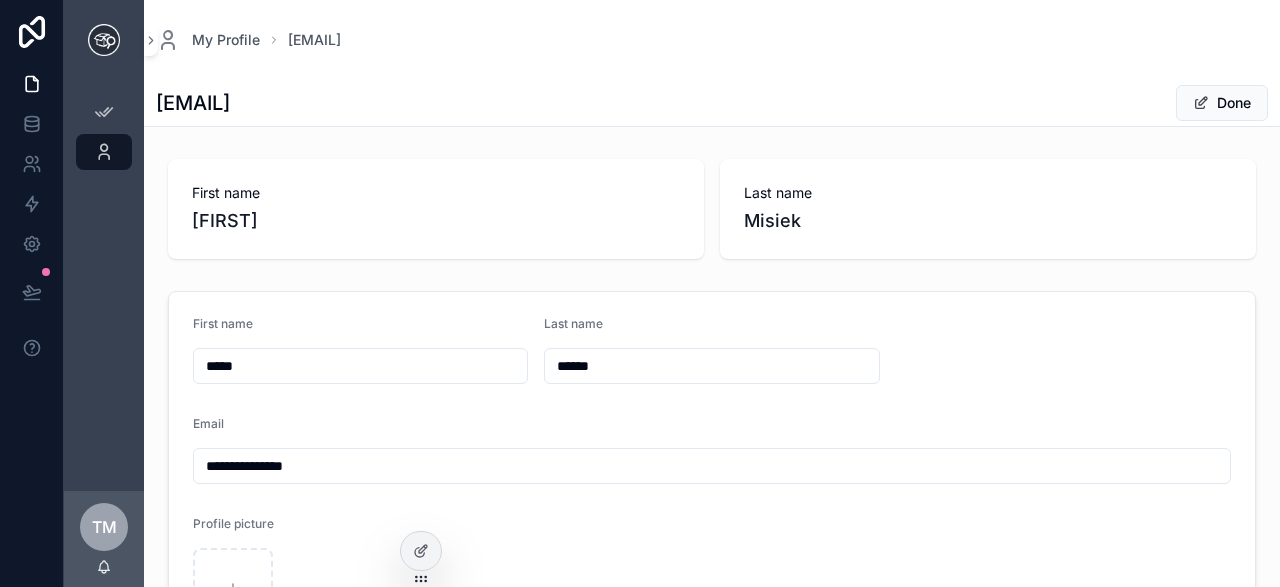 scroll, scrollTop: 201, scrollLeft: 0, axis: vertical 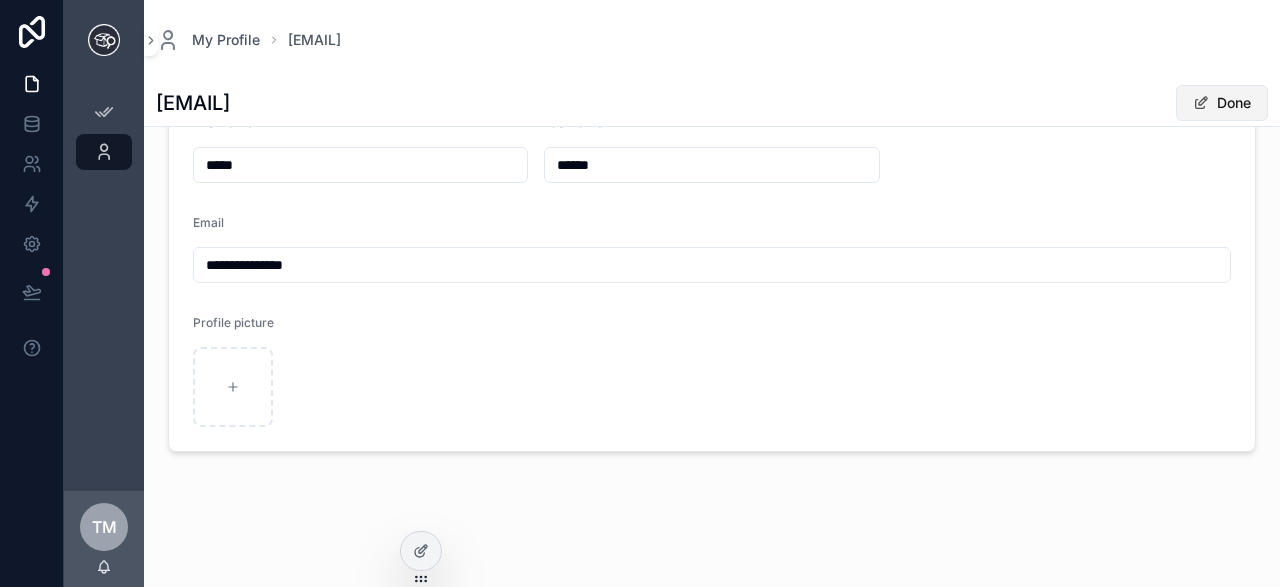 click on "Done" at bounding box center (1222, 103) 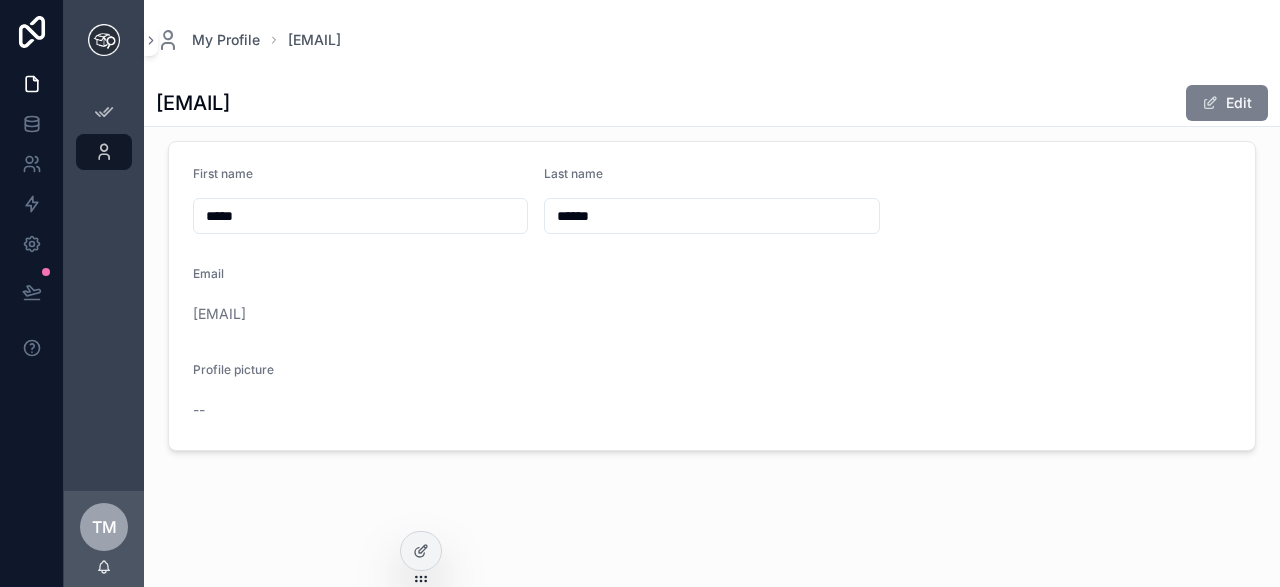 scroll, scrollTop: 149, scrollLeft: 0, axis: vertical 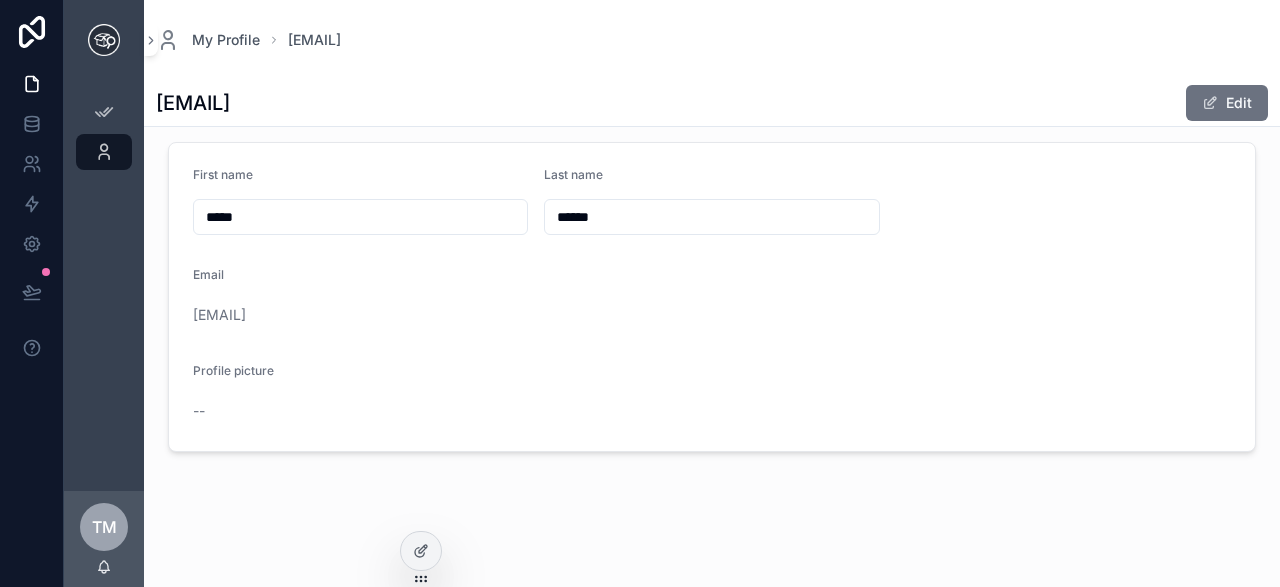 click on "tomek@vanson.pl" at bounding box center (712, 315) 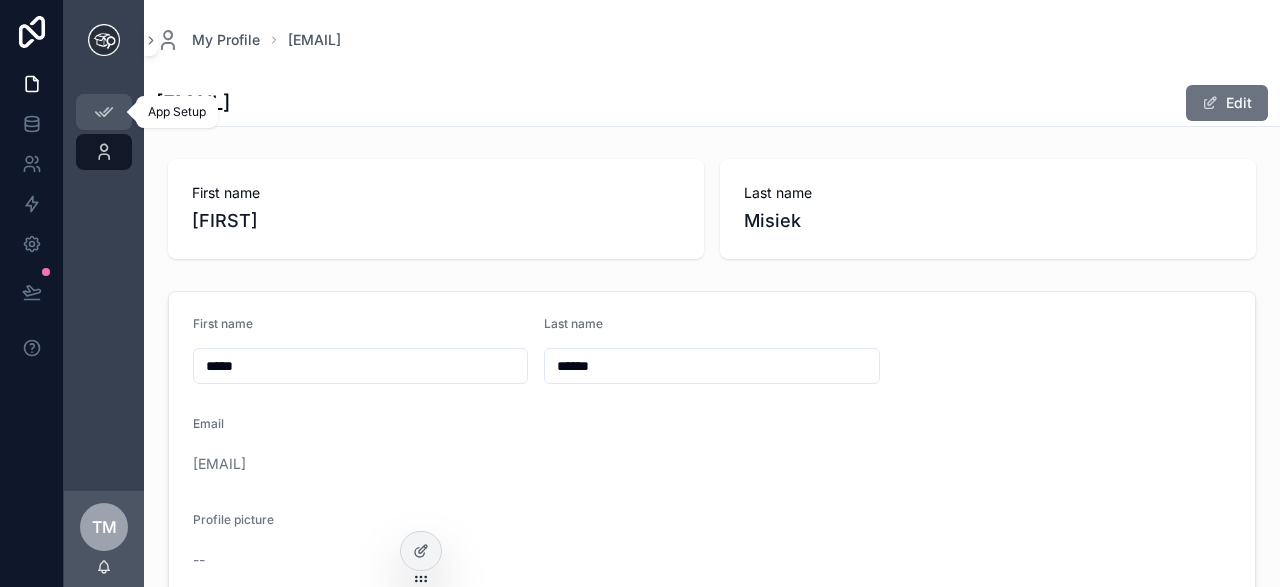 click at bounding box center [104, 112] 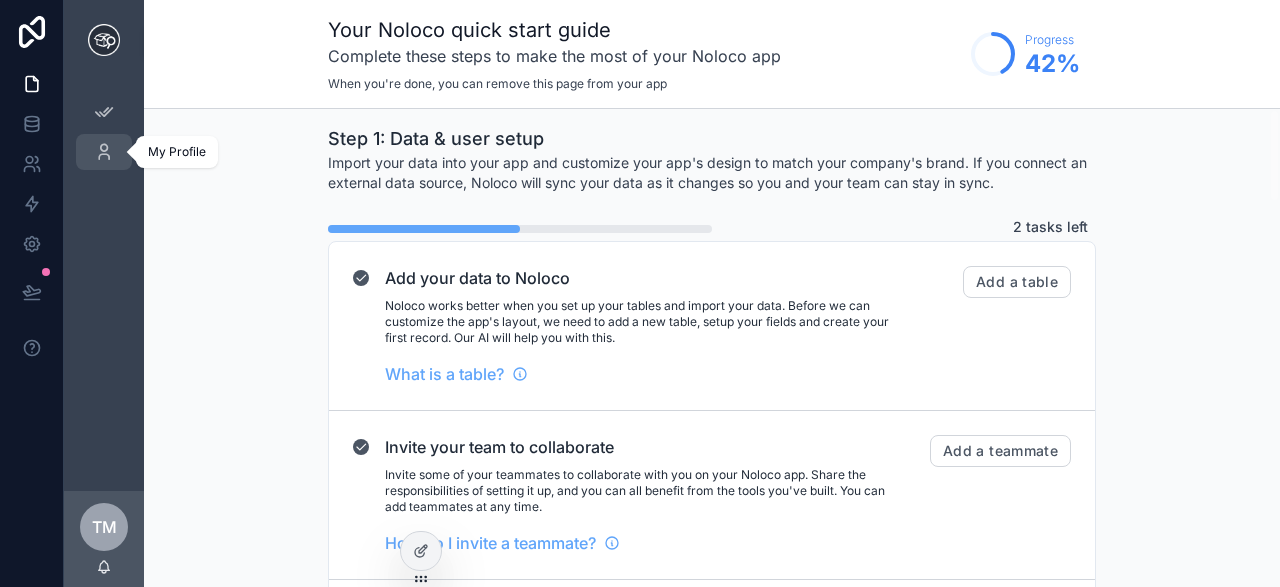 click at bounding box center [104, 152] 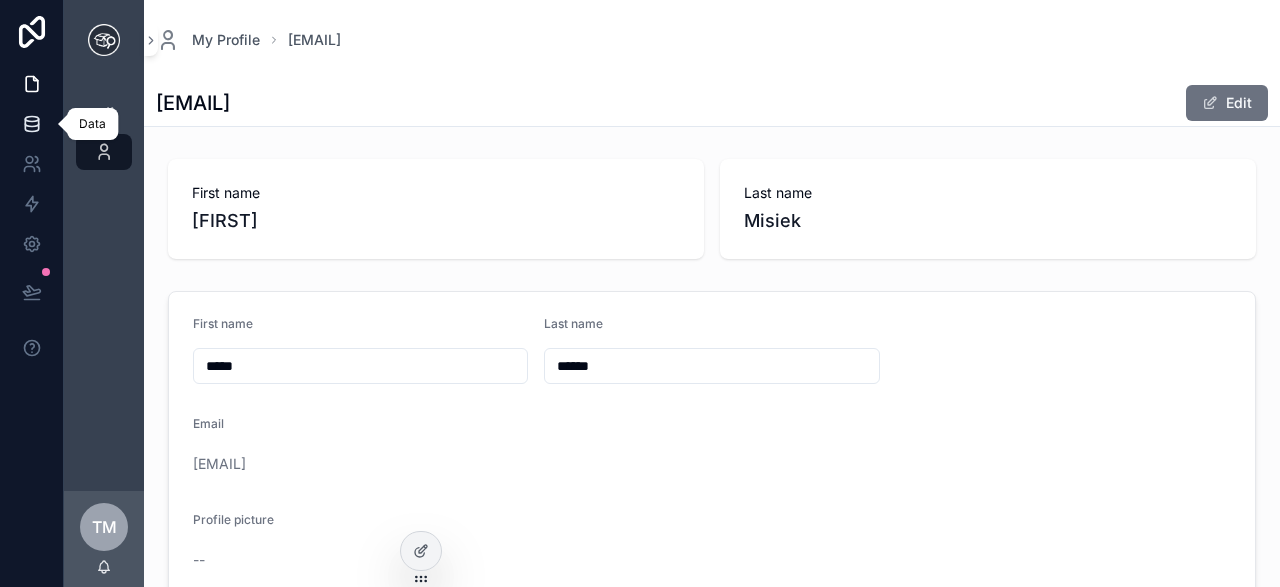 click 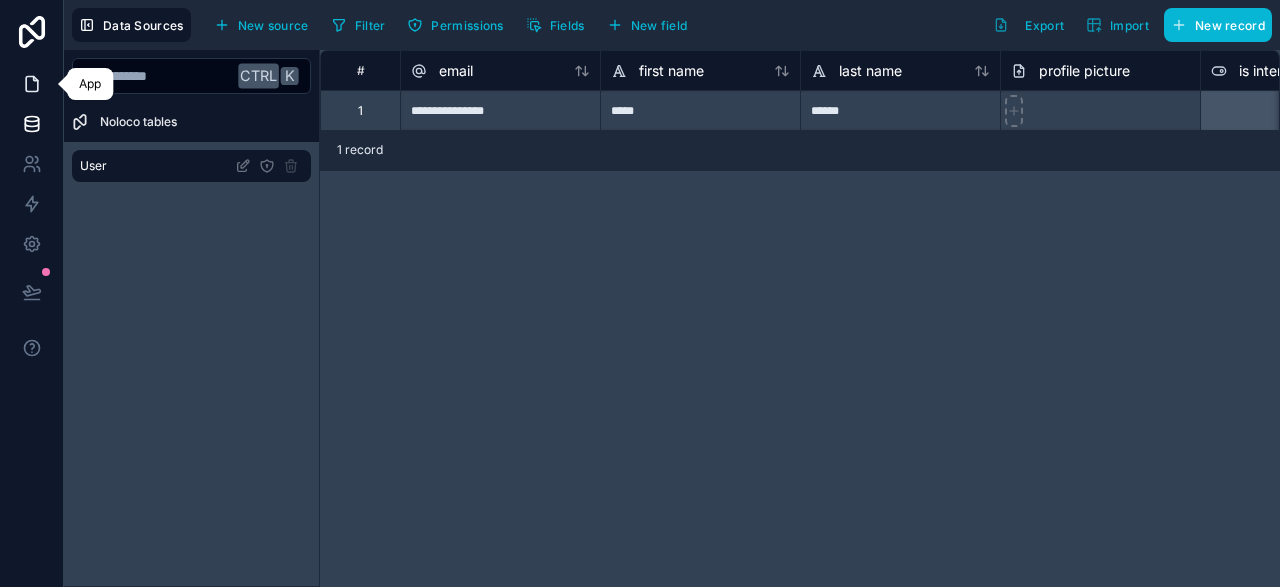 click 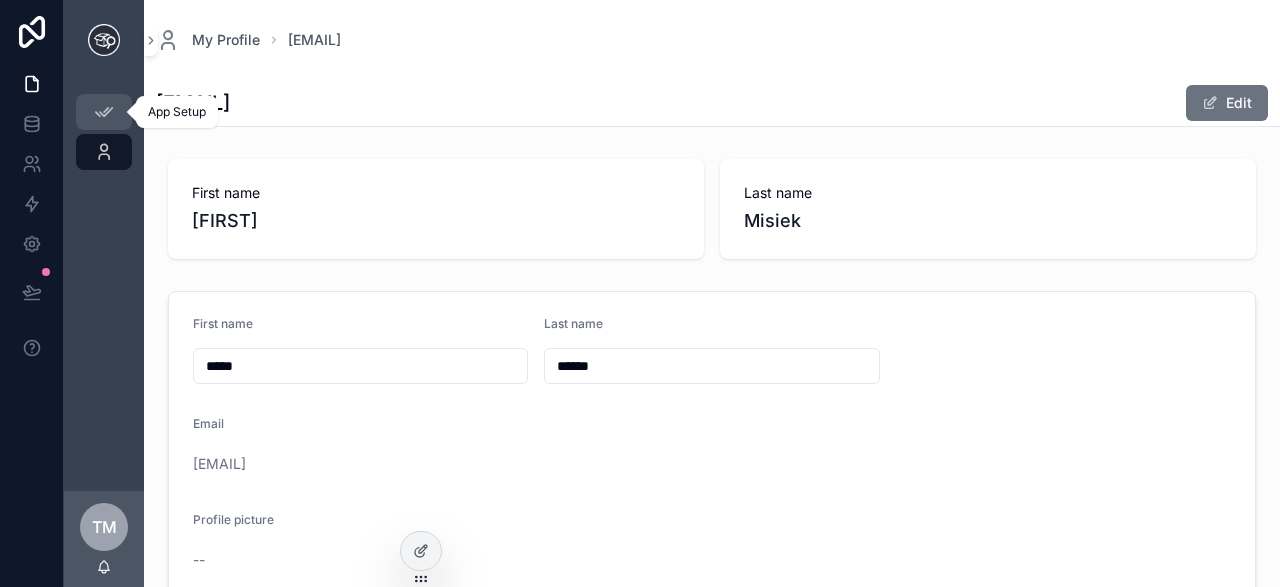 click at bounding box center (104, 112) 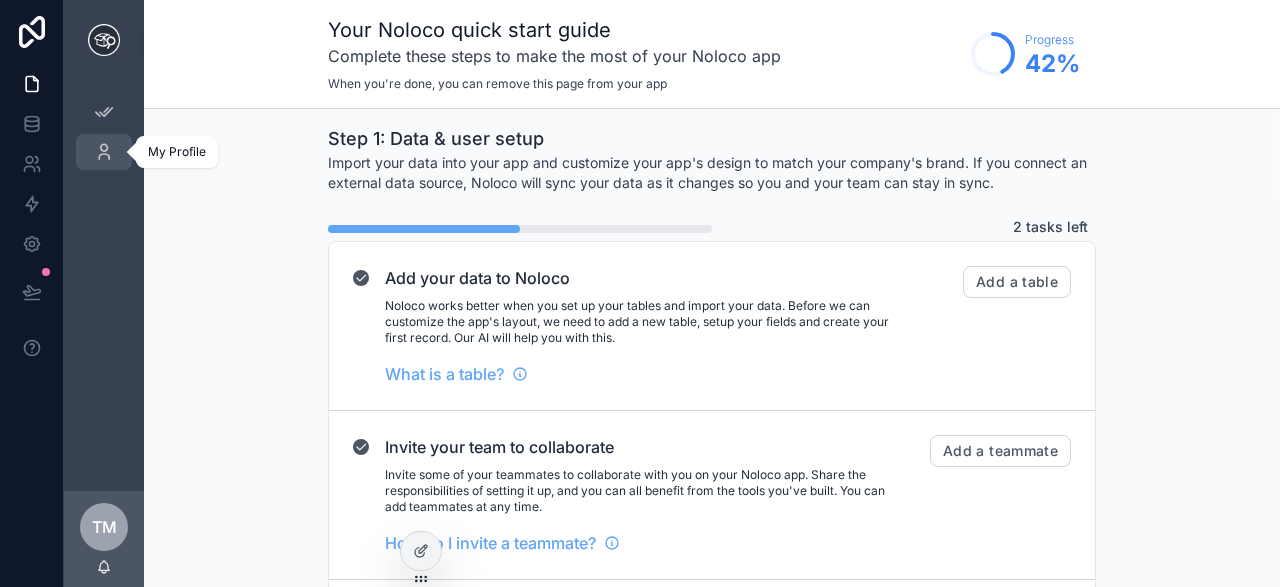 click on "My Profile" at bounding box center (104, 152) 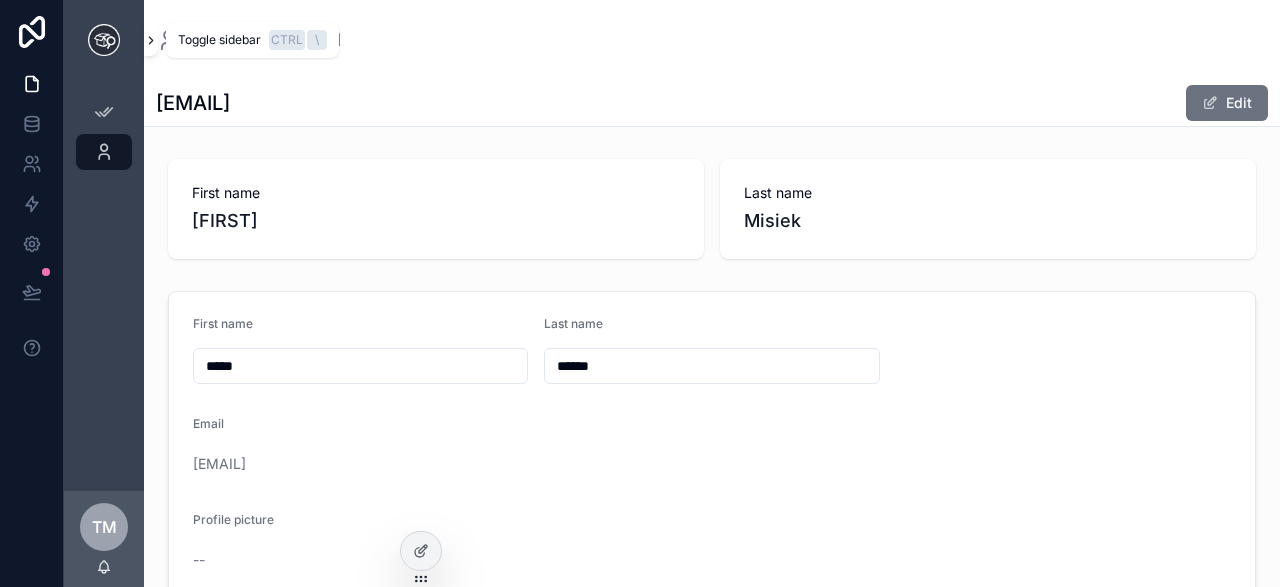 click 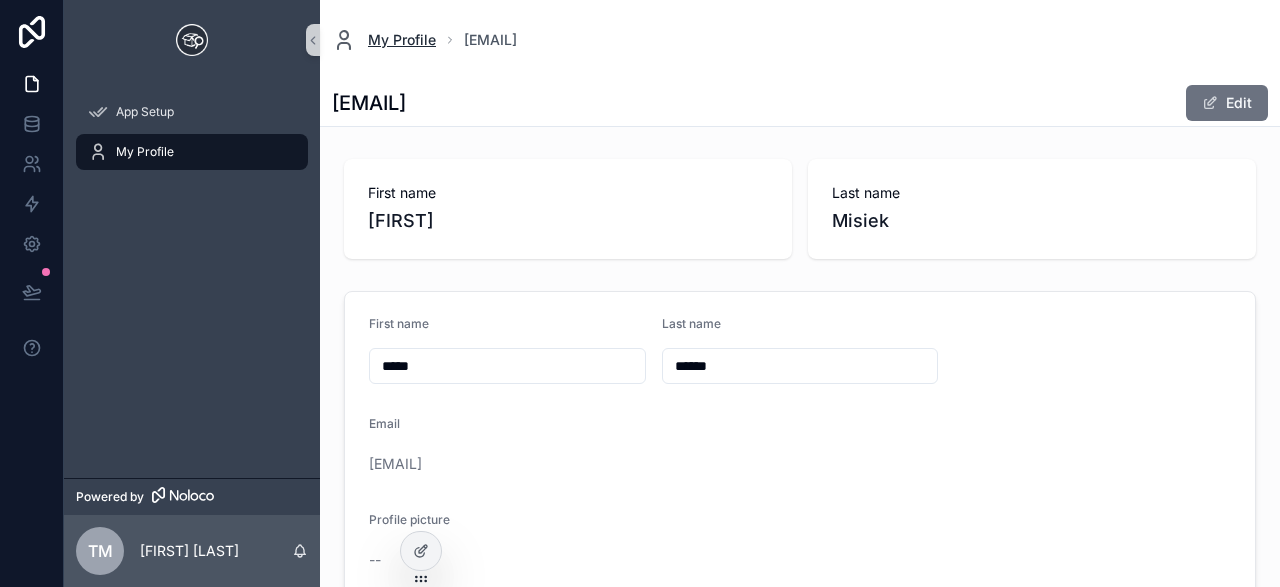 click on "My Profile" at bounding box center (402, 40) 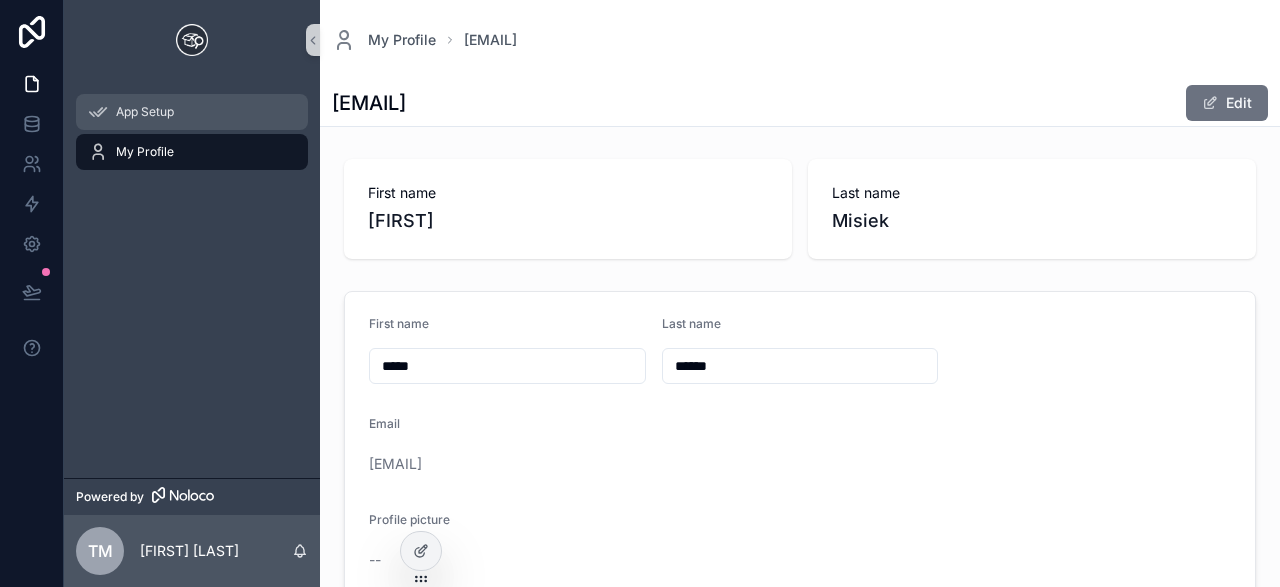 click on "App Setup" at bounding box center (192, 112) 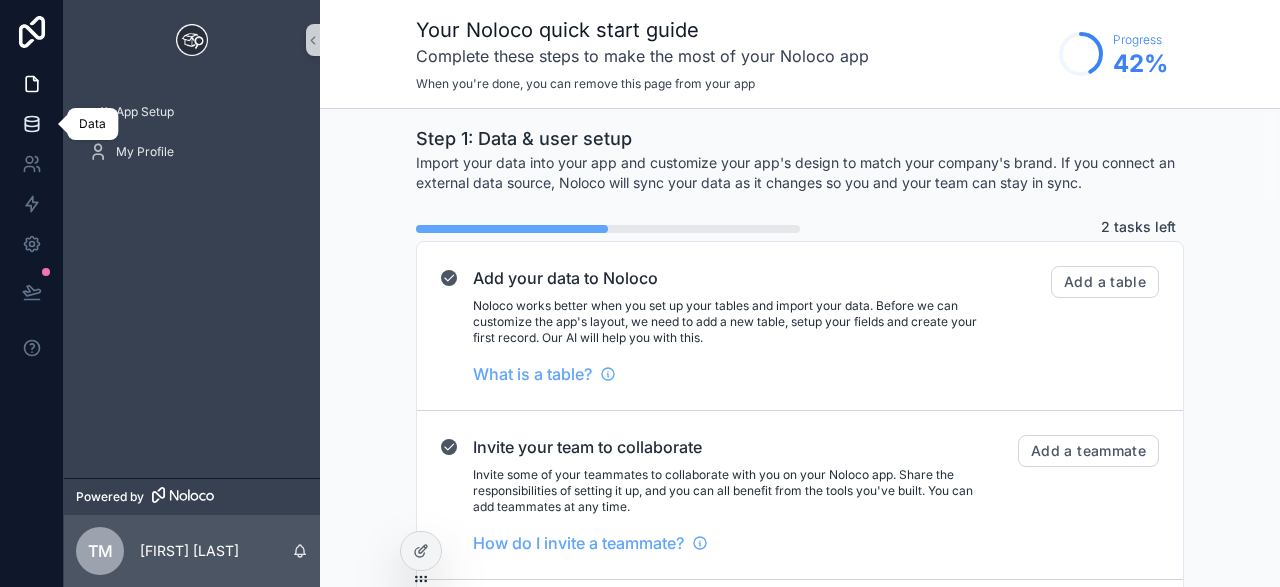 click 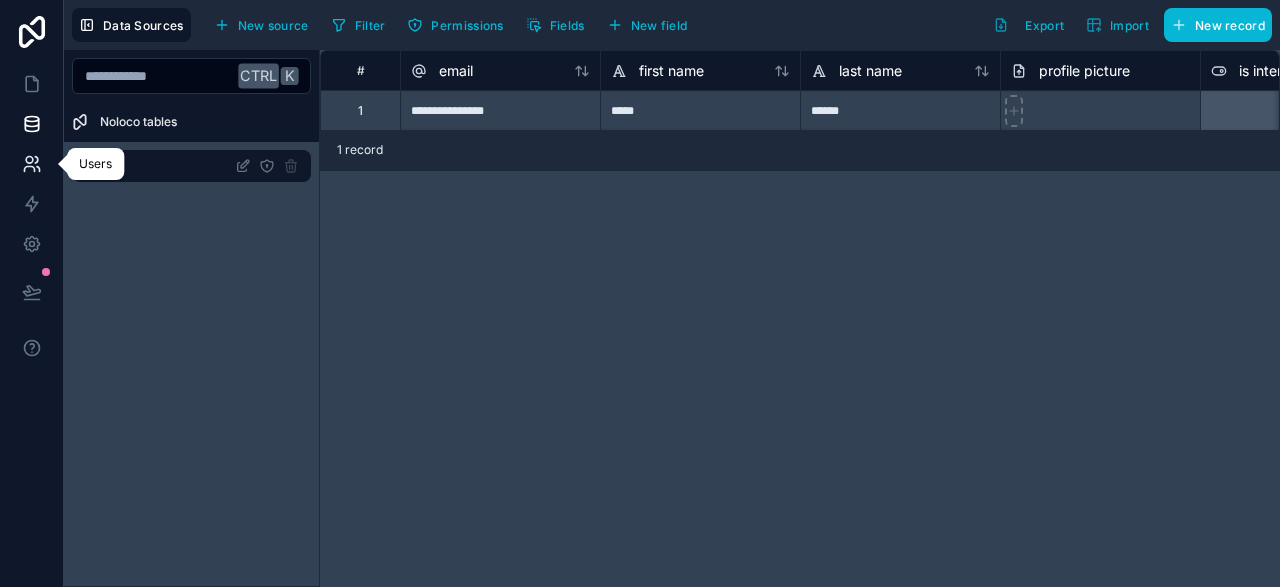 click 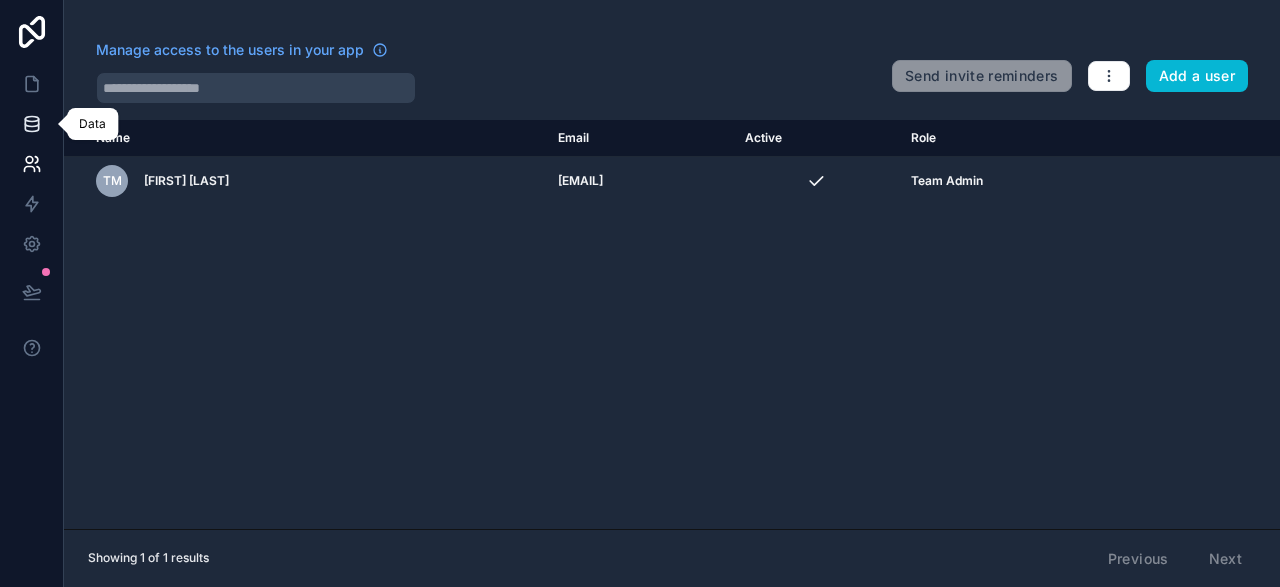 click 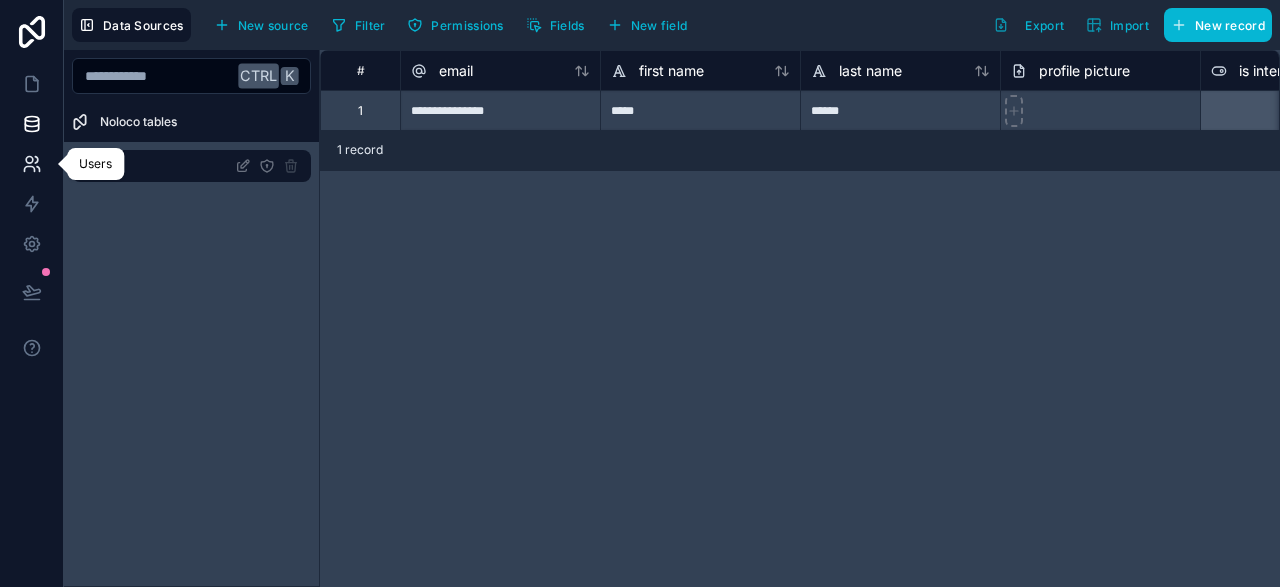 click 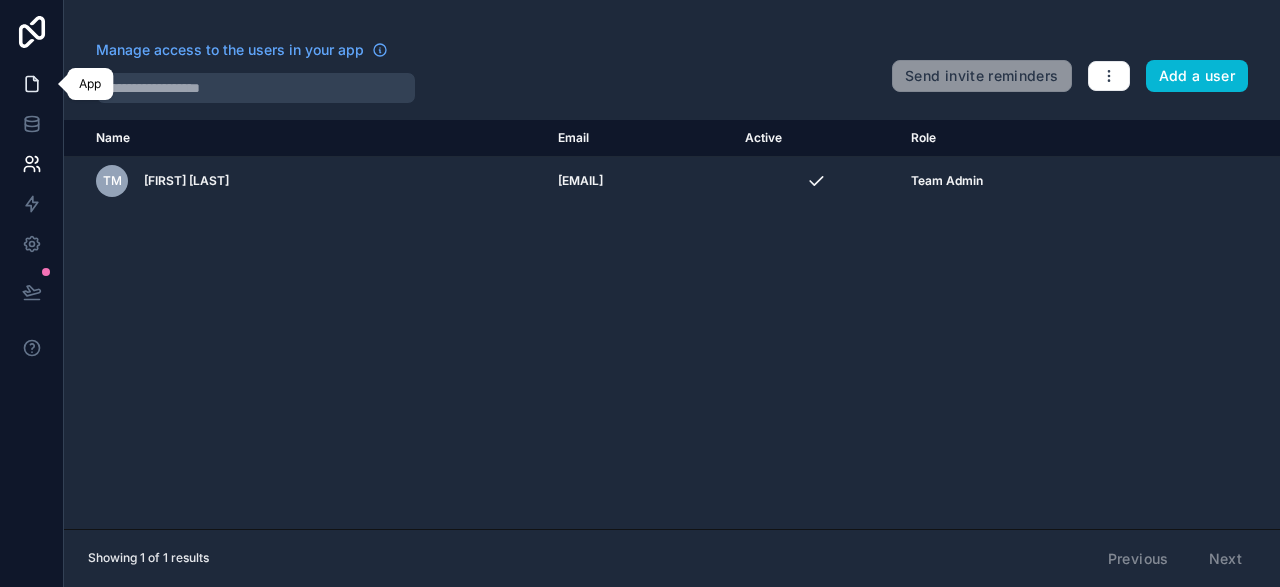 click at bounding box center [31, 84] 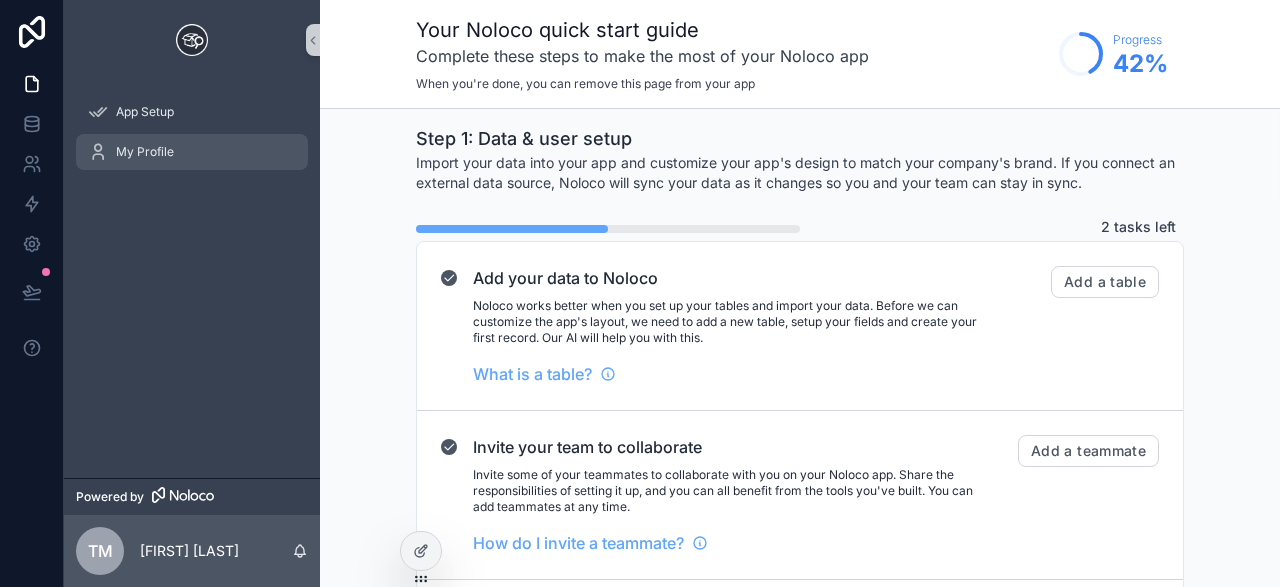 click at bounding box center (98, 152) 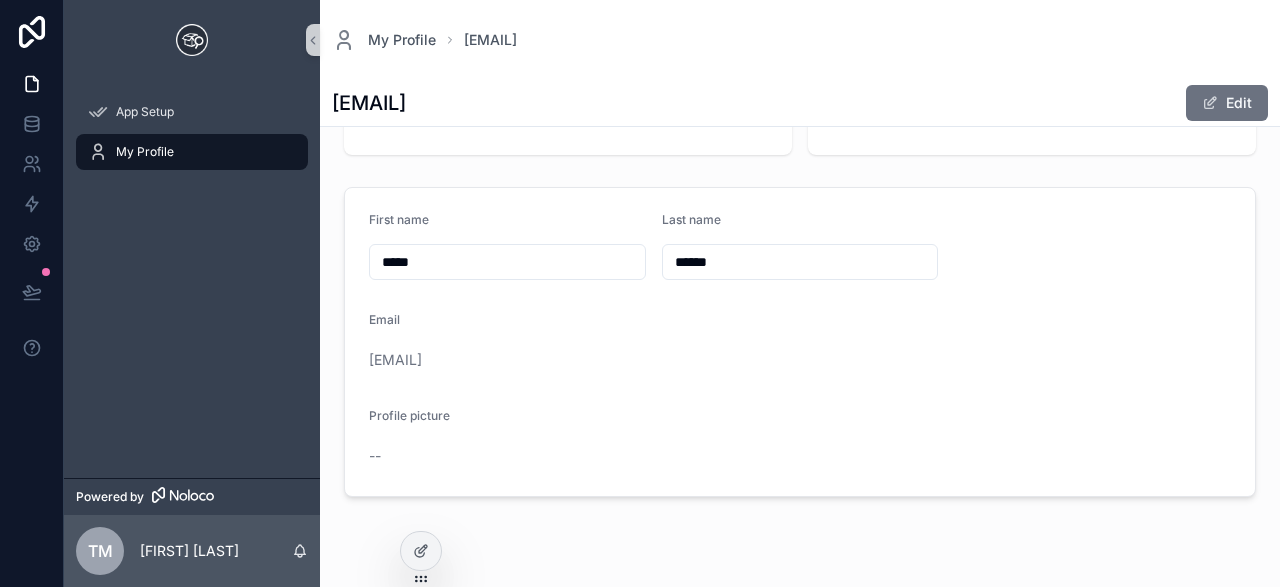 scroll, scrollTop: 149, scrollLeft: 0, axis: vertical 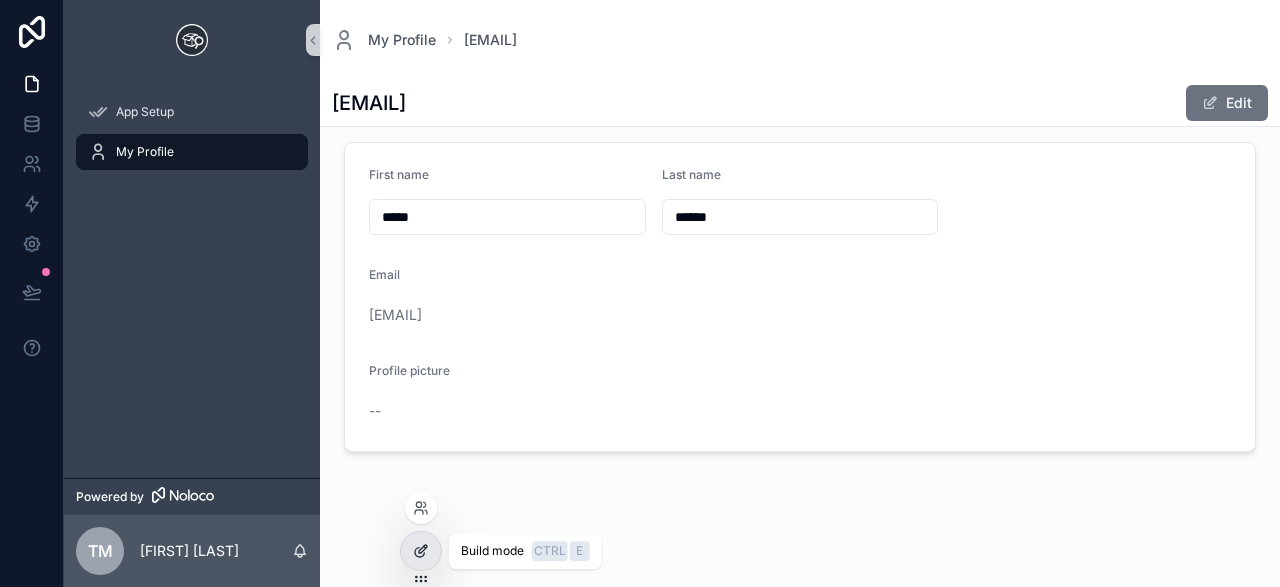 click 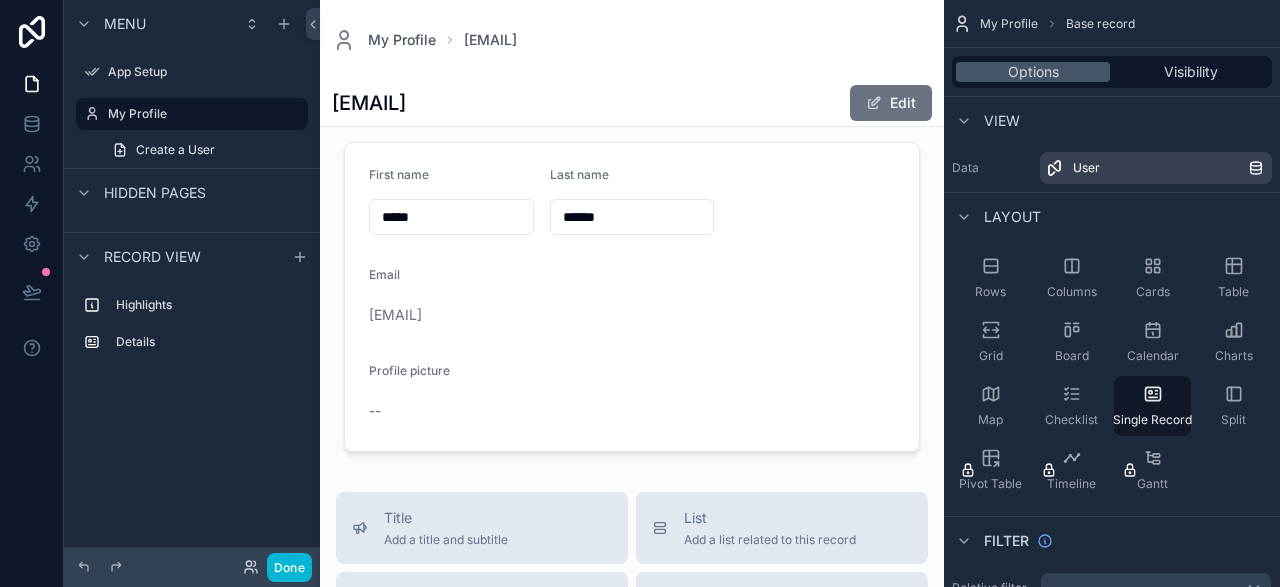 click at bounding box center (632, 623) 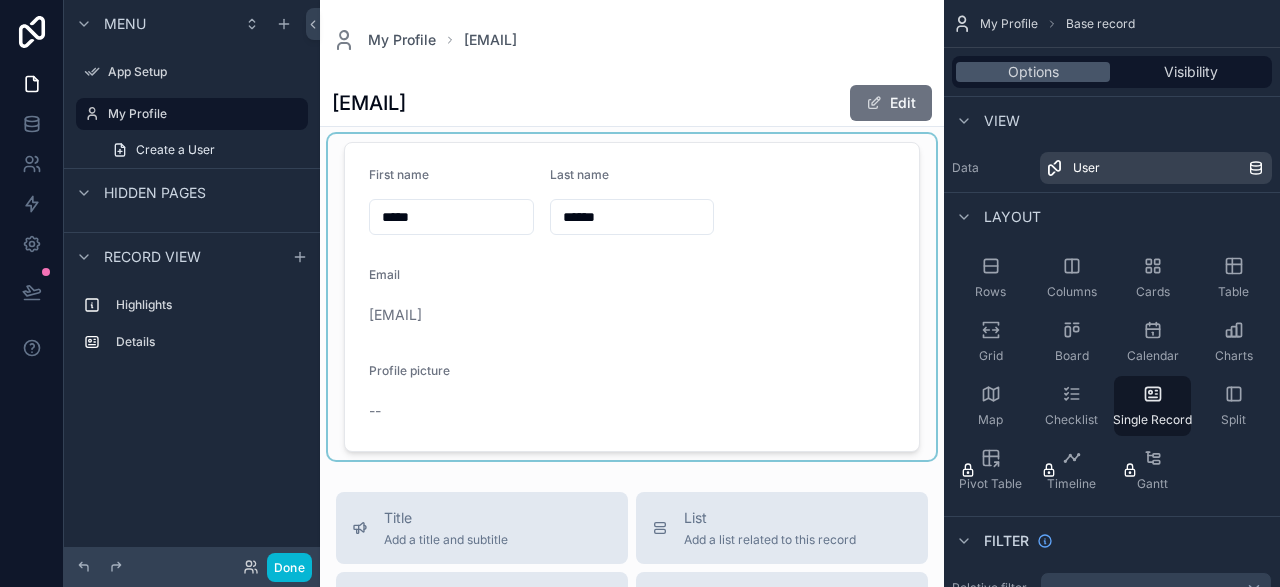 click at bounding box center (632, 297) 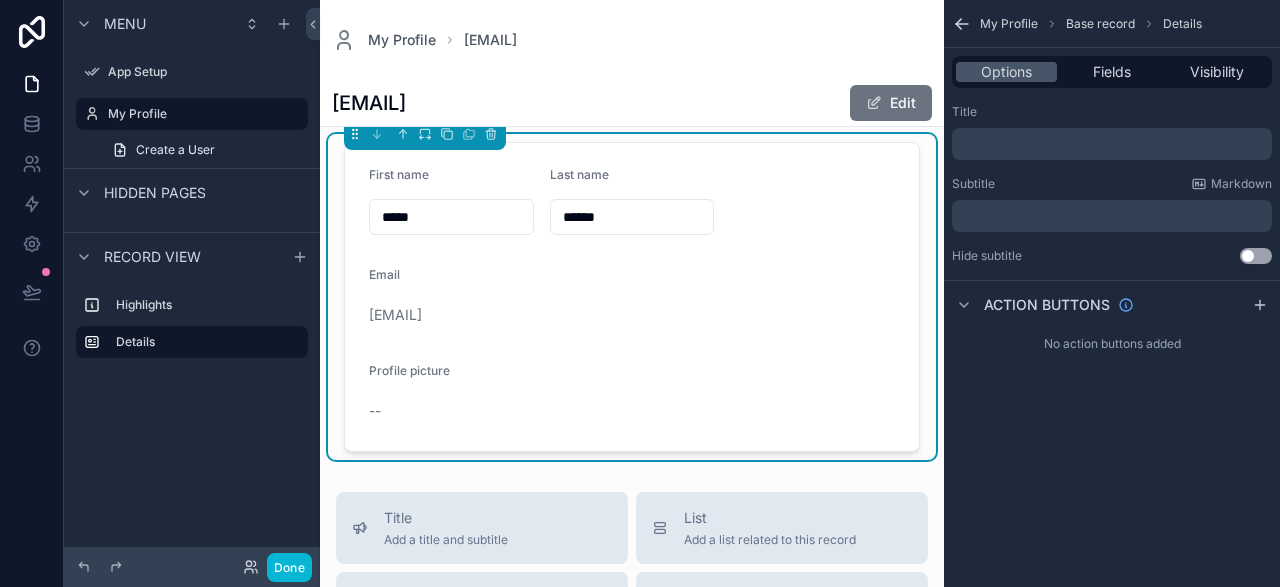 click on "Email" at bounding box center (632, 279) 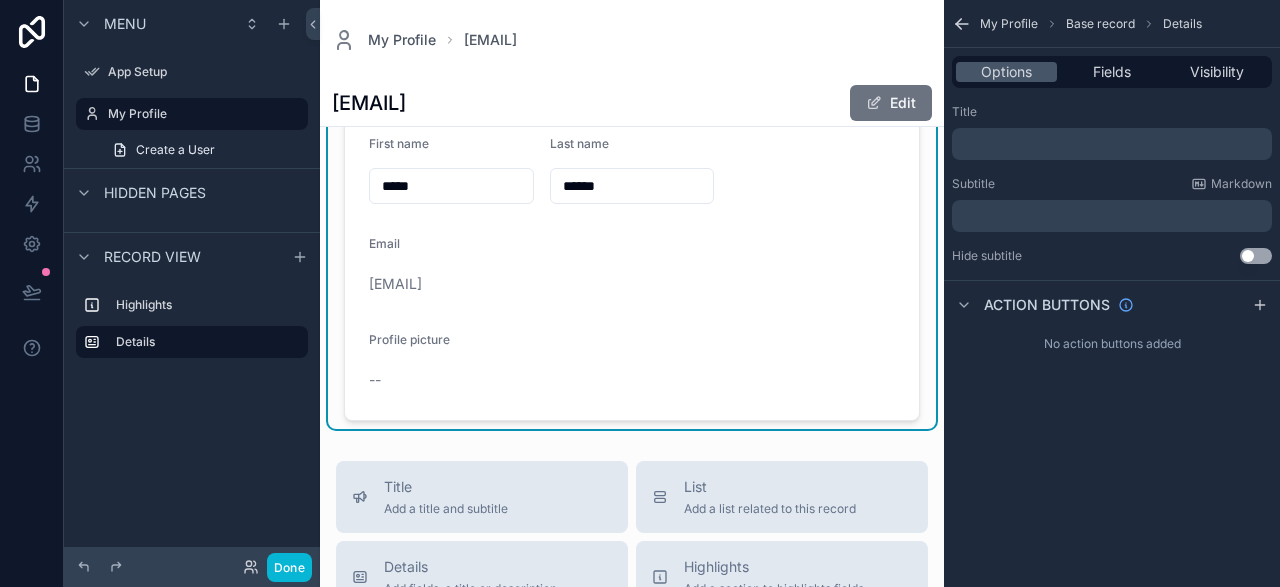 scroll, scrollTop: 149, scrollLeft: 0, axis: vertical 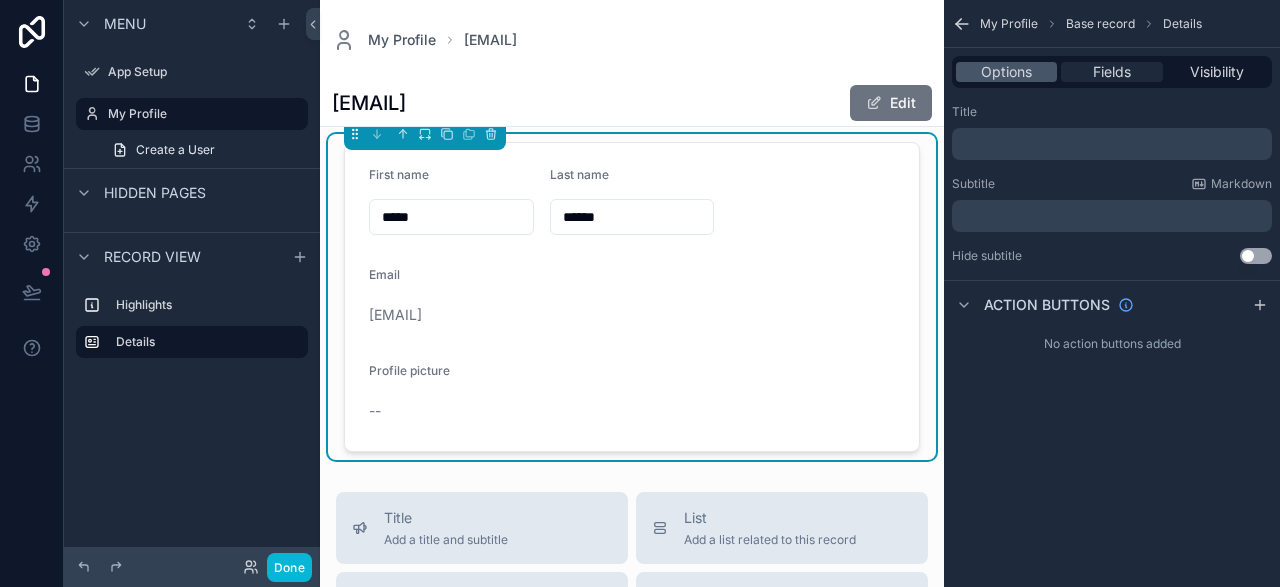 click on "Fields" at bounding box center [1112, 72] 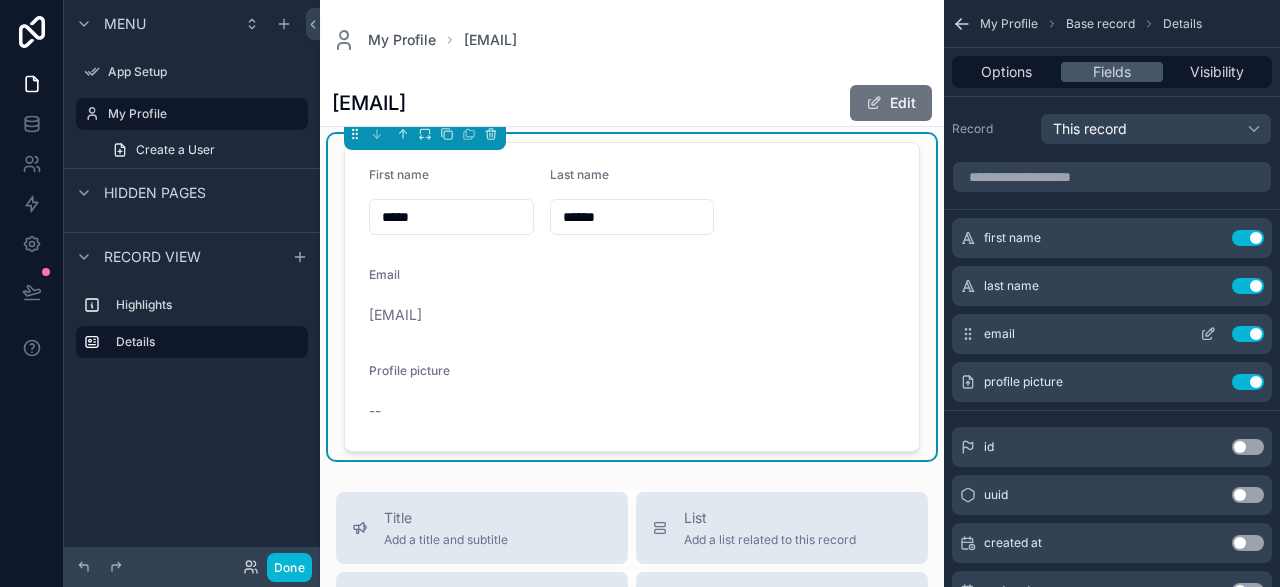 click 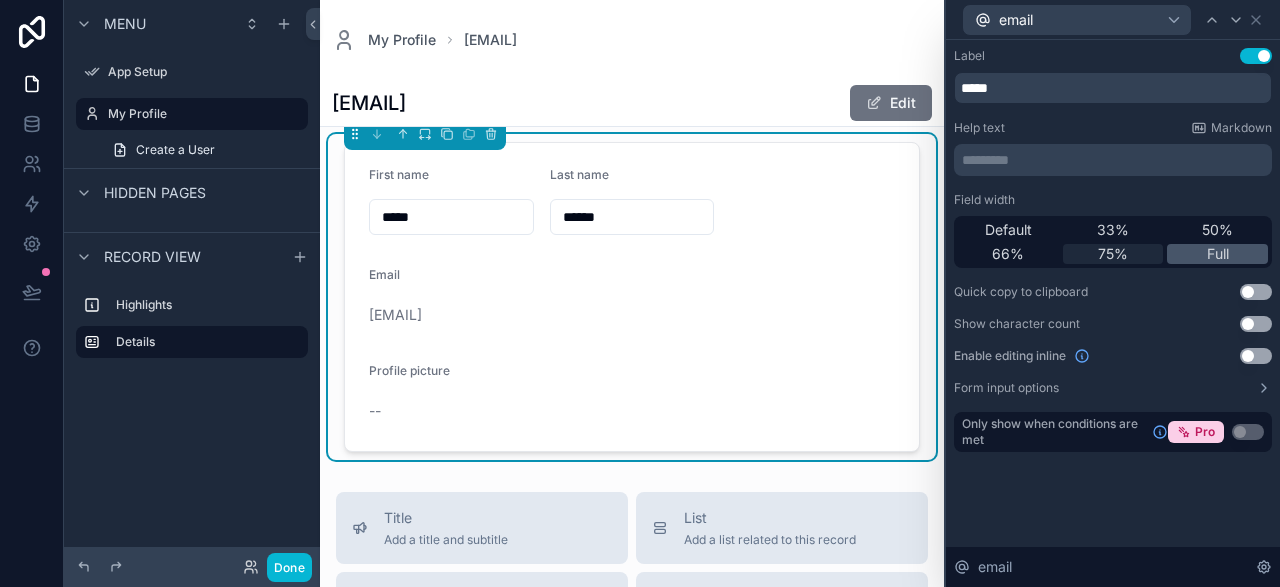 click on "75%" at bounding box center (1113, 254) 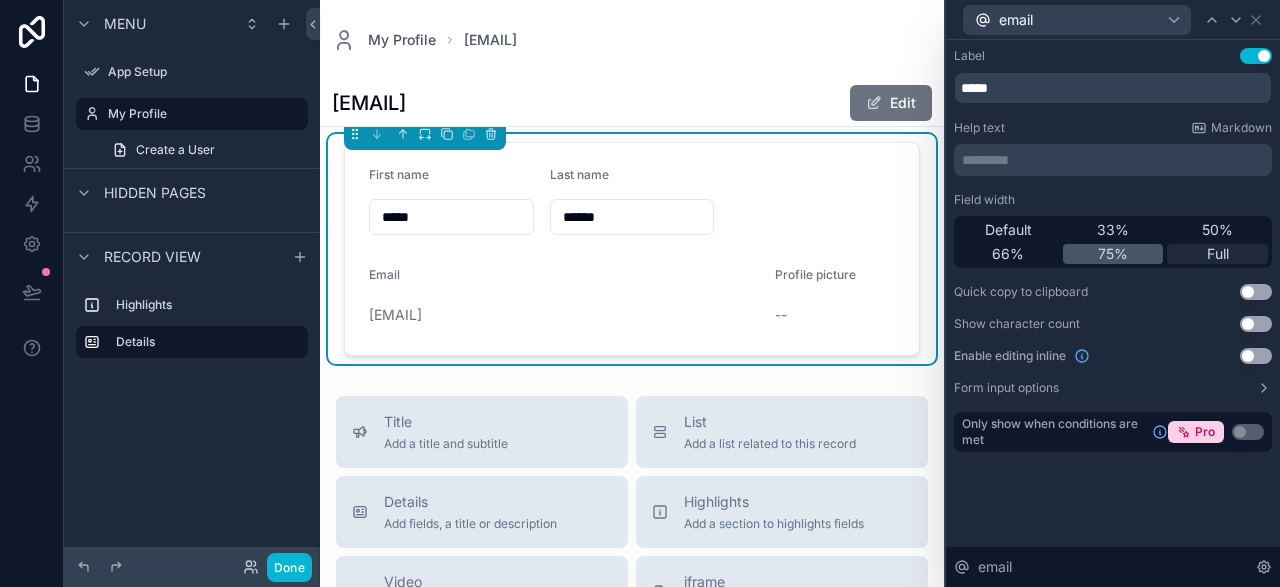 click on "Full" at bounding box center [1218, 254] 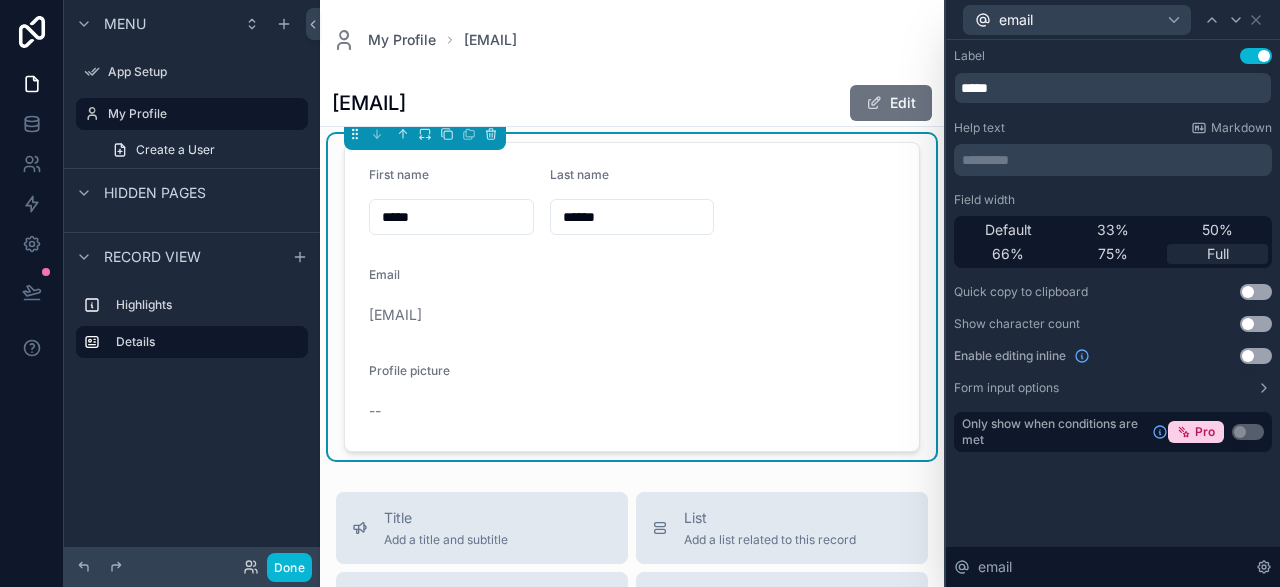 click on "Full" at bounding box center (1217, 254) 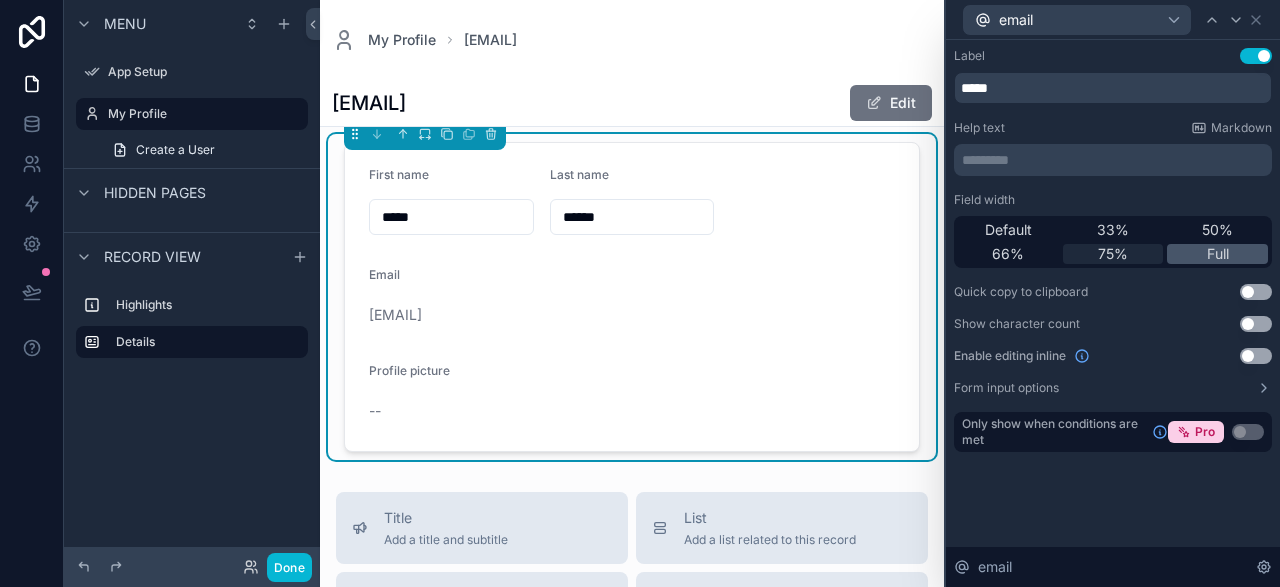 click on "75%" at bounding box center (1113, 254) 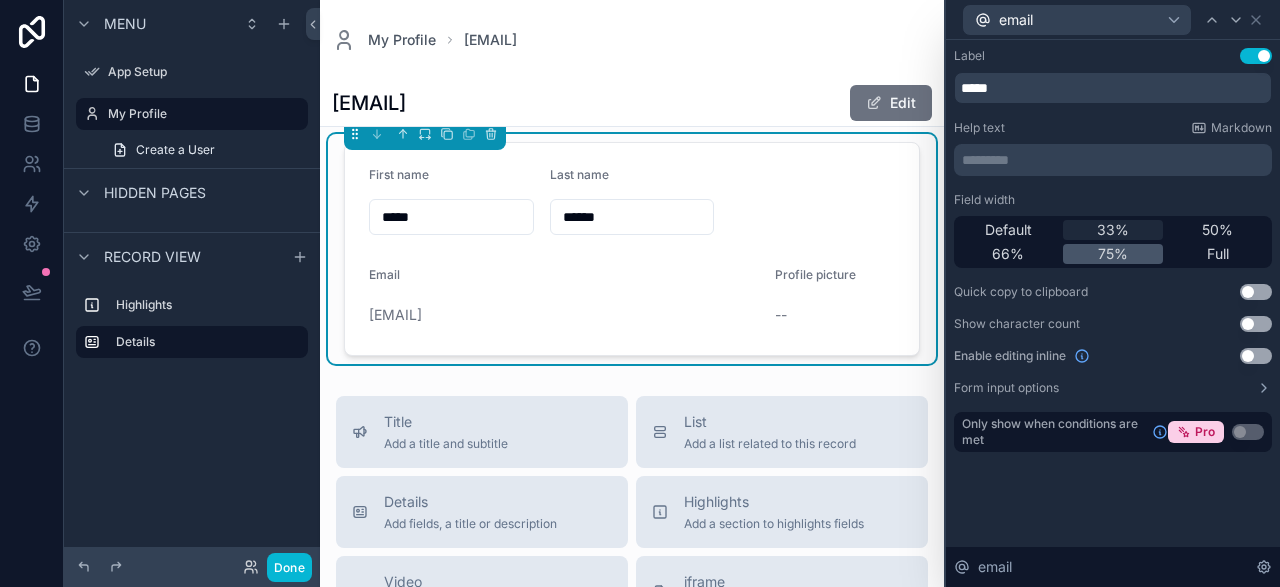 click on "33%" at bounding box center [1113, 230] 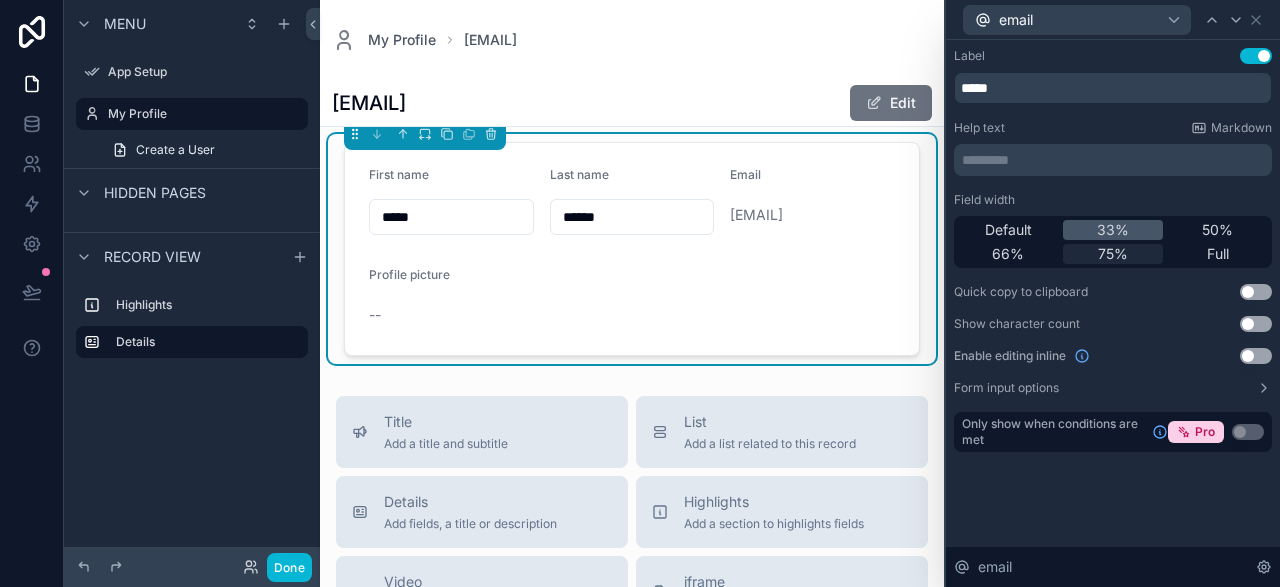 click on "75%" at bounding box center [1113, 254] 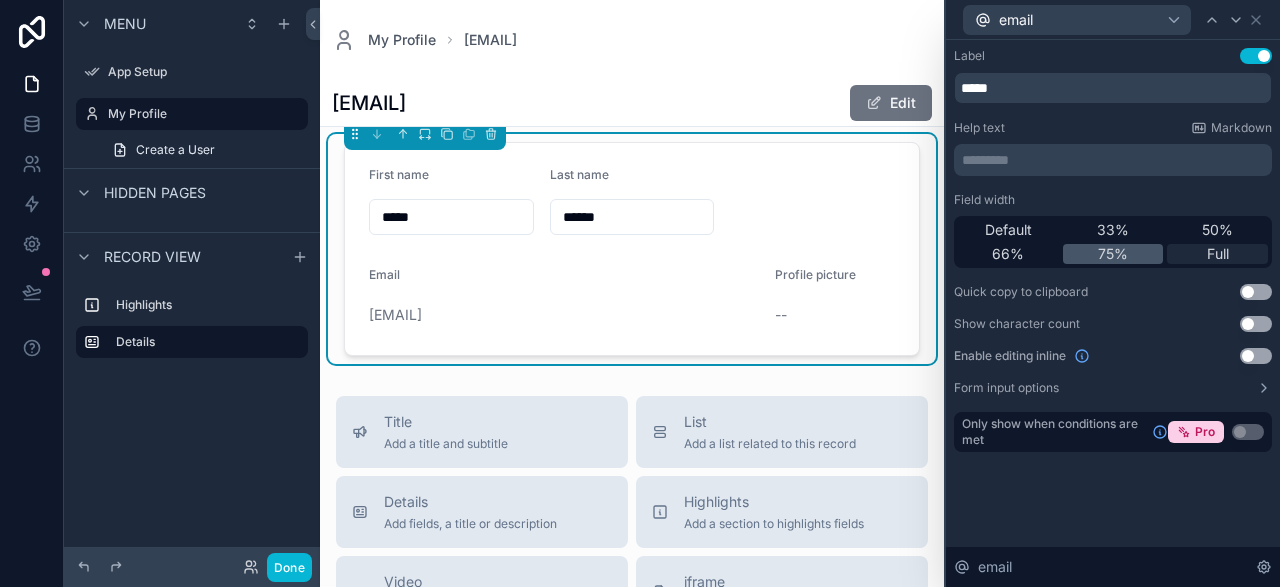 click on "Full" at bounding box center [1217, 254] 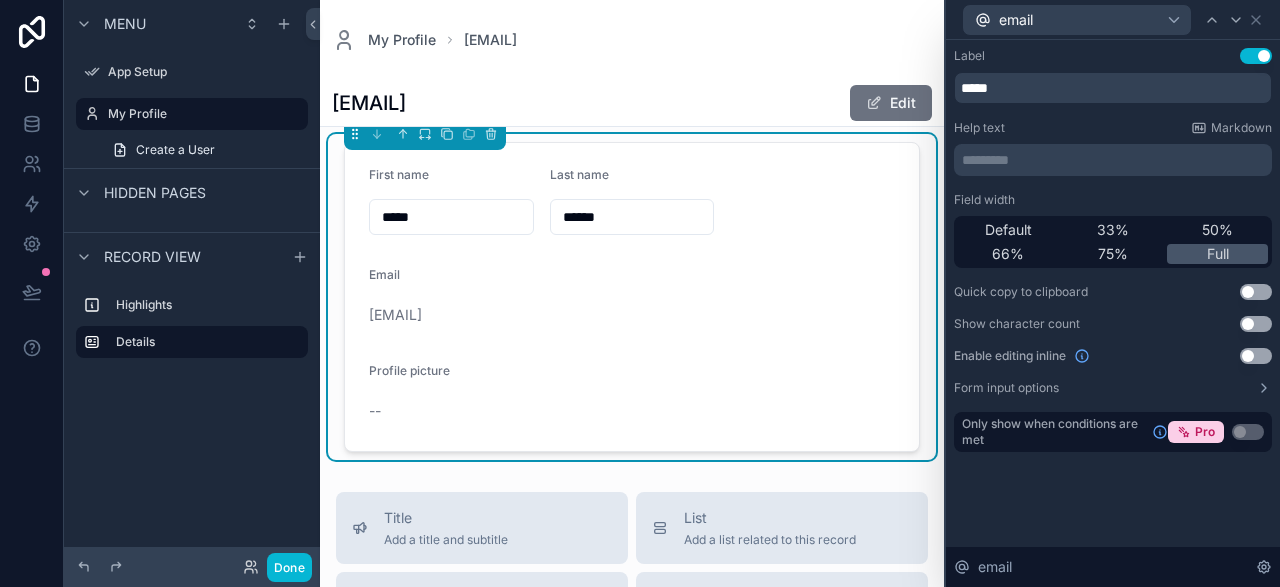 click on "Use setting" at bounding box center [1256, 356] 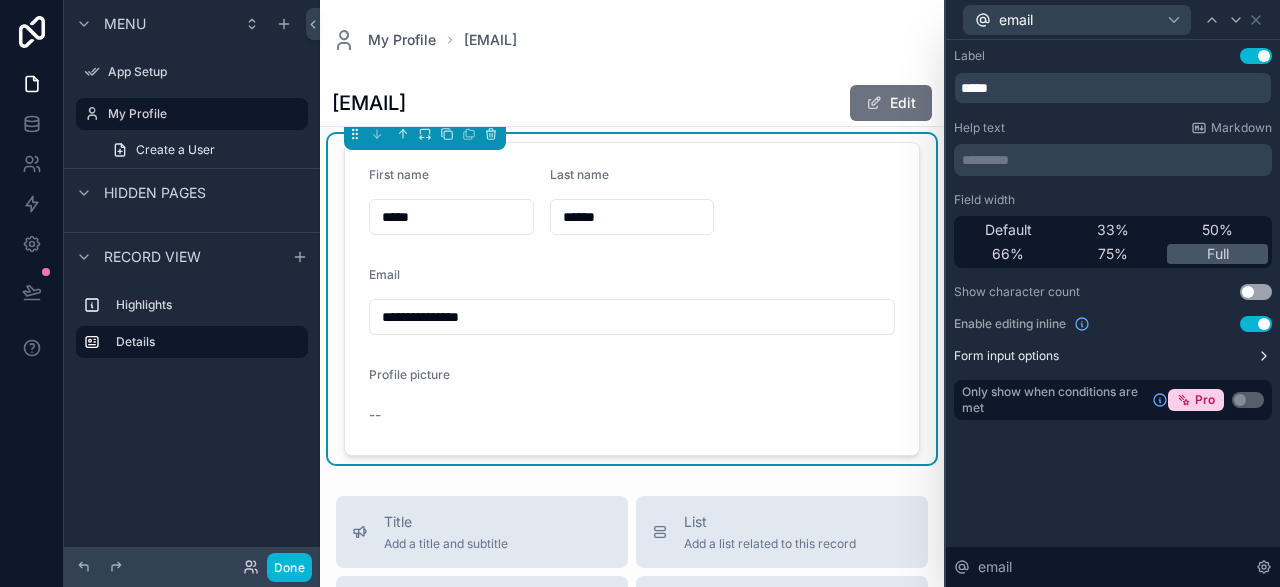 click on "Form input options" at bounding box center [1113, 356] 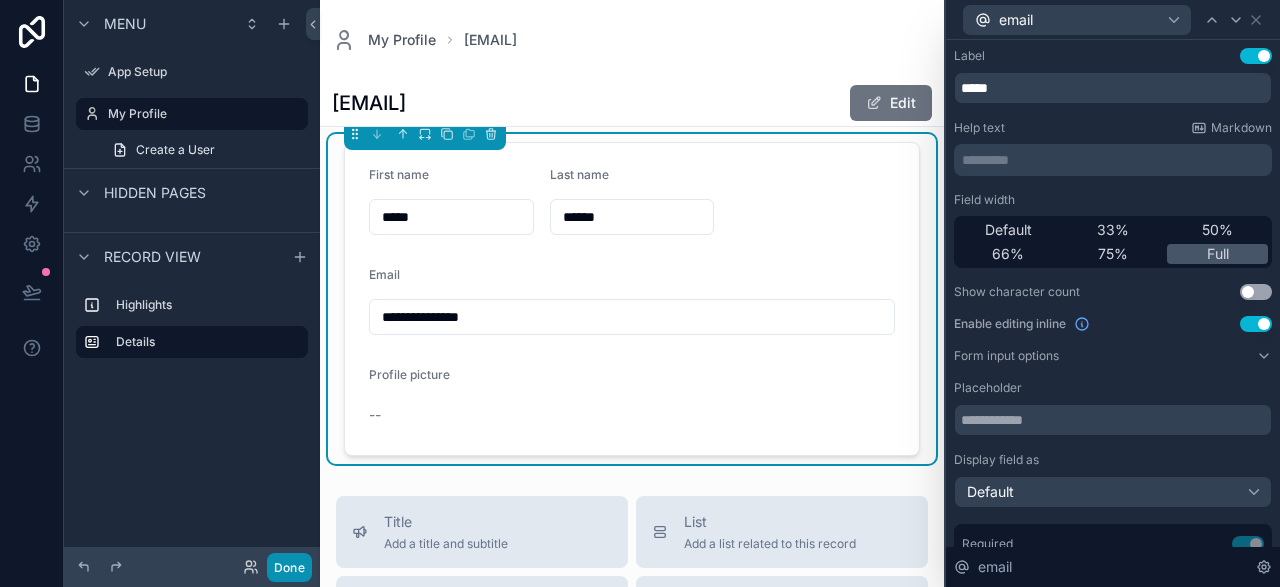 click on "Done" at bounding box center (289, 567) 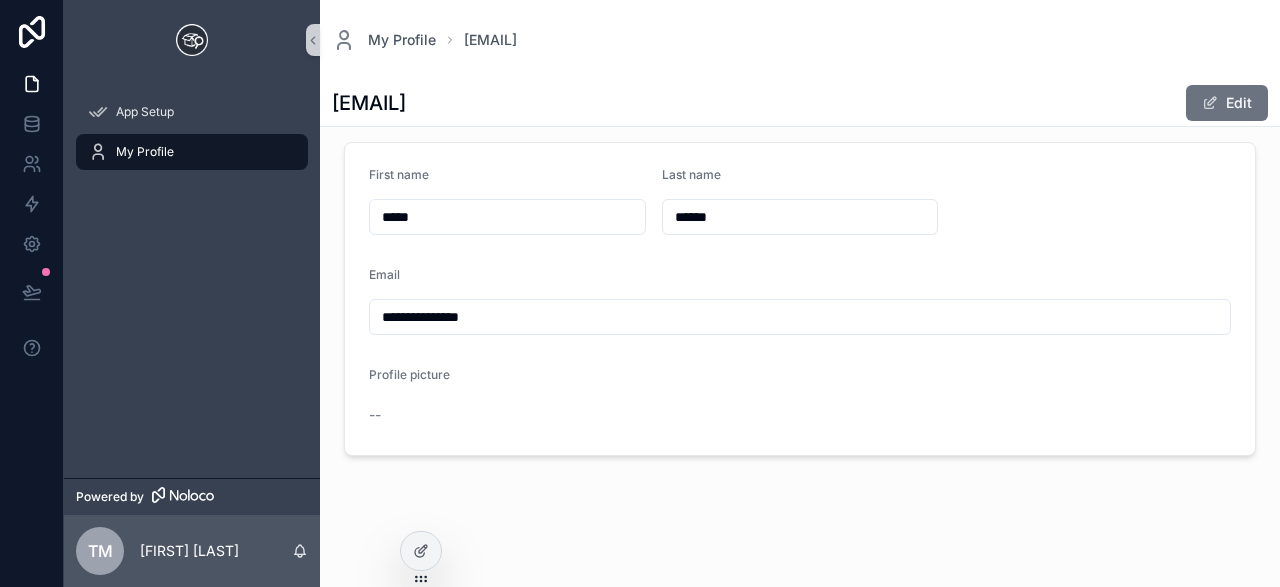 click on "Email" at bounding box center (800, 279) 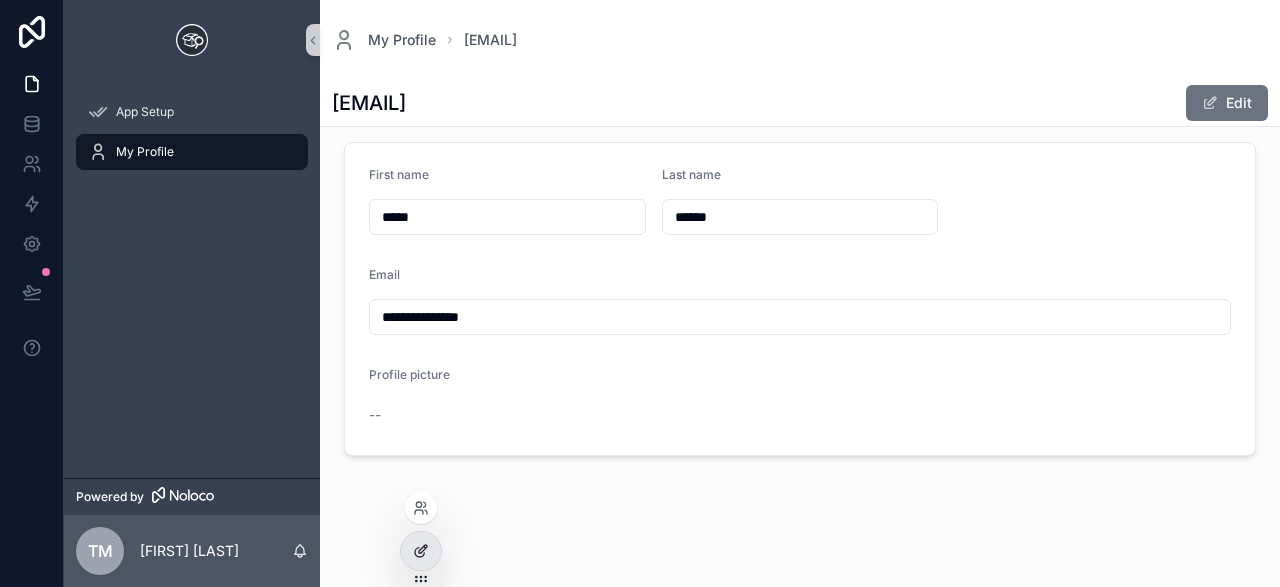 click 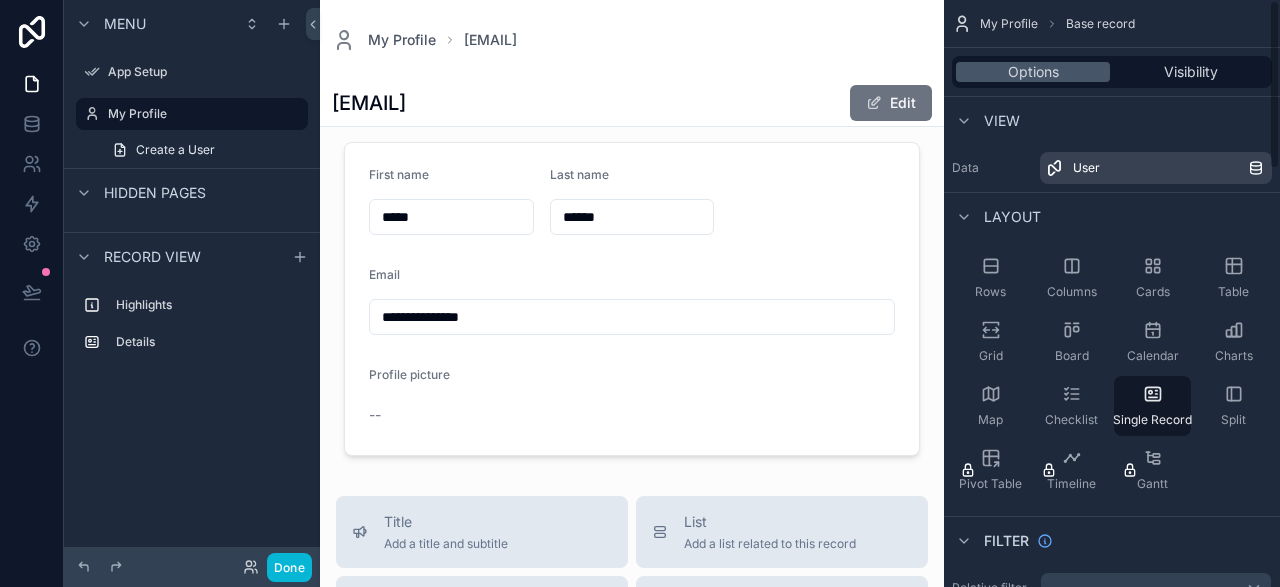 click at bounding box center (632, 625) 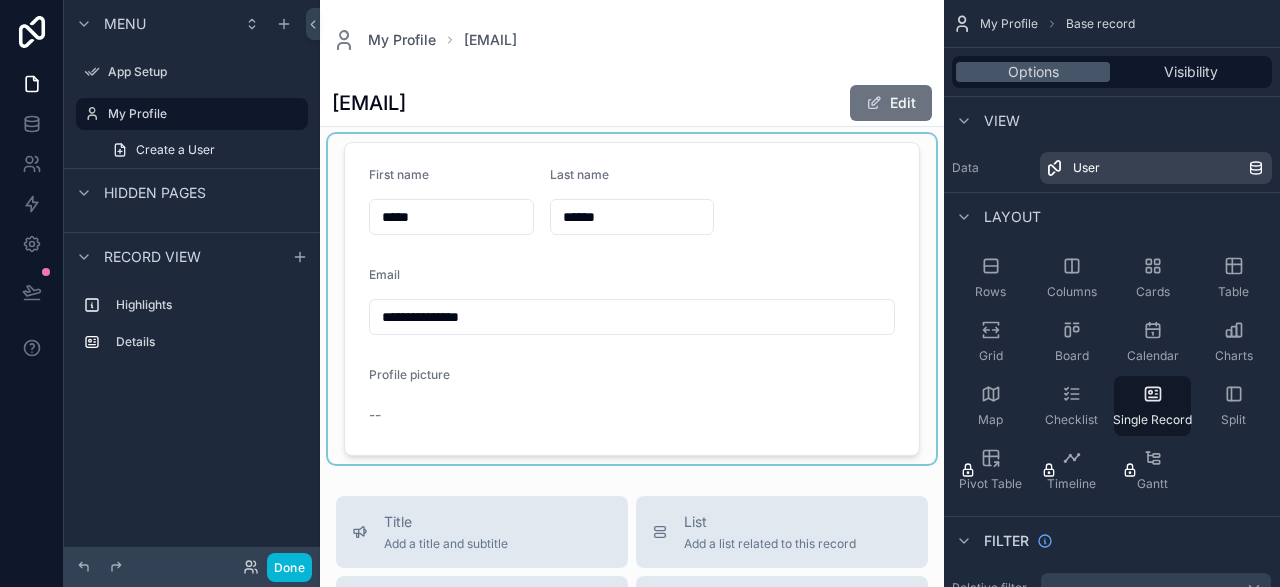 click at bounding box center [632, 299] 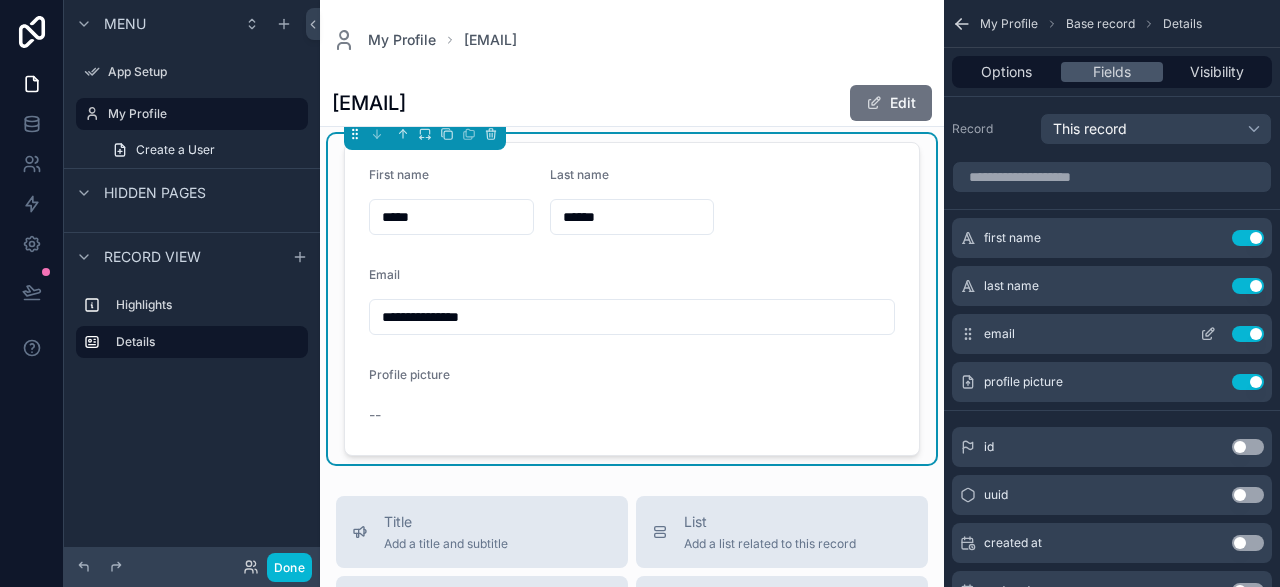 click 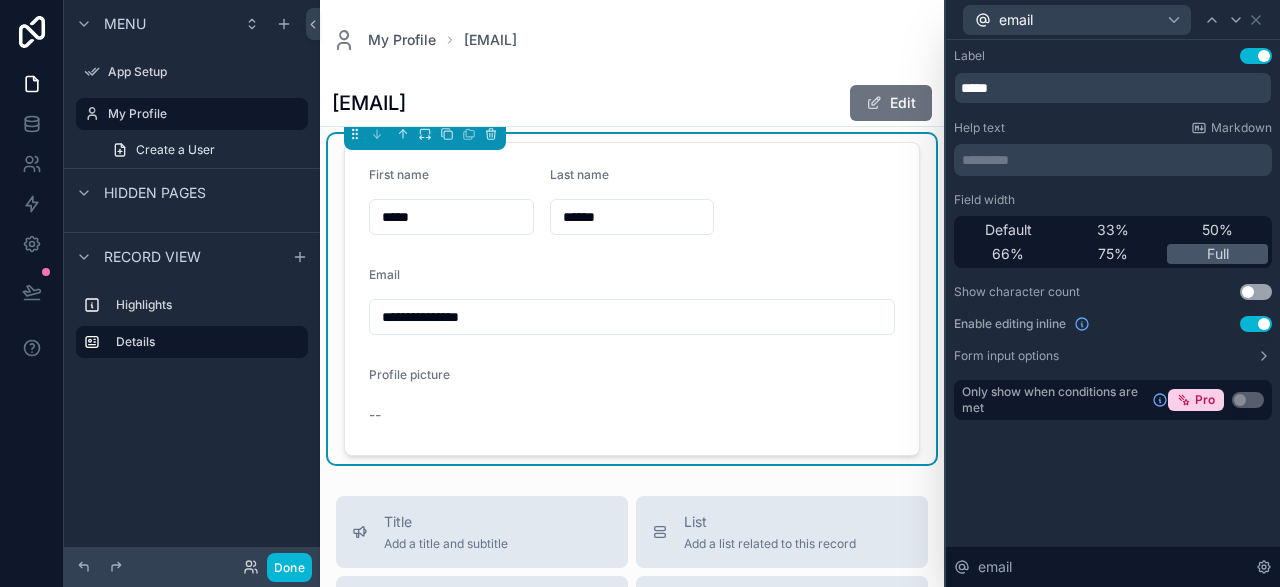 click on "Use setting" at bounding box center [1256, 324] 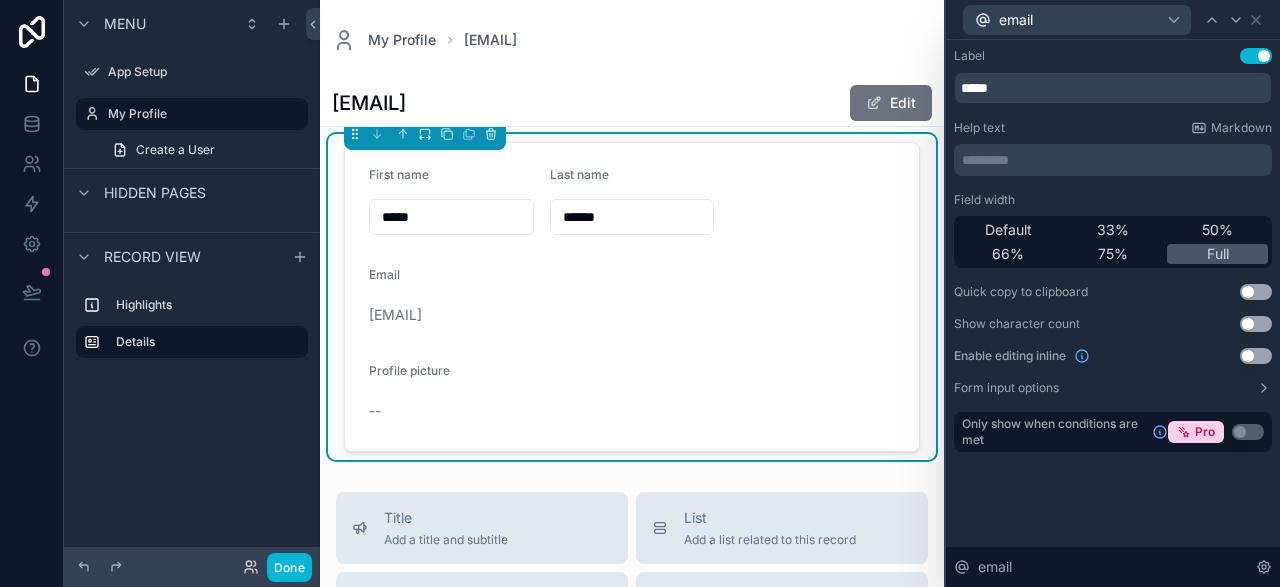 click on "Last name" at bounding box center (632, 179) 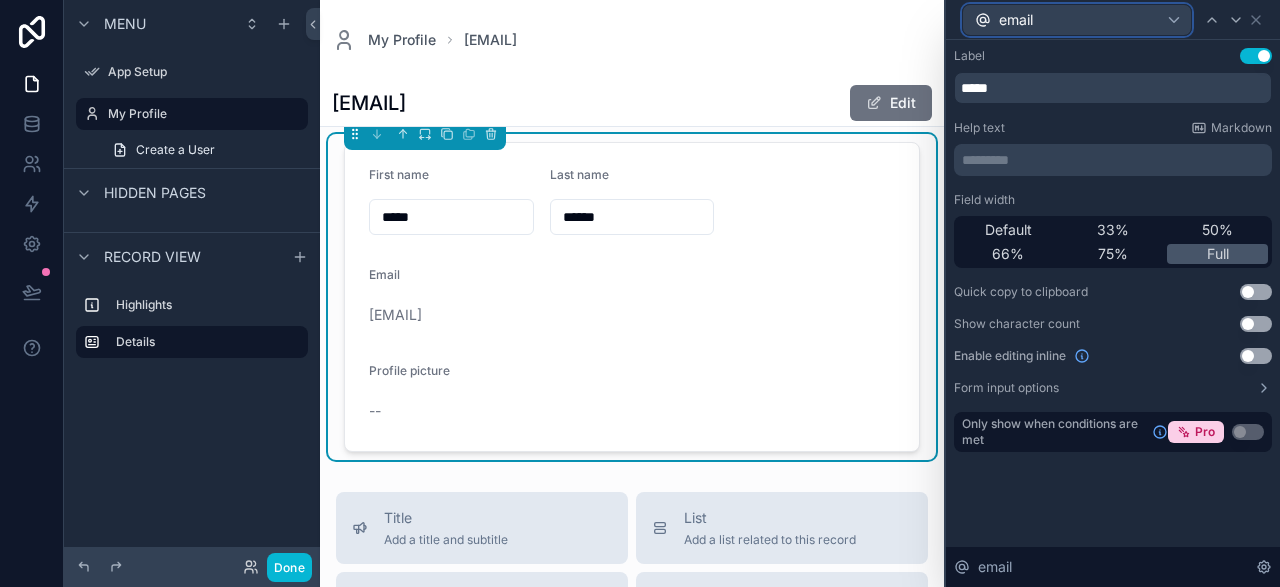 click on "email" at bounding box center [1077, 20] 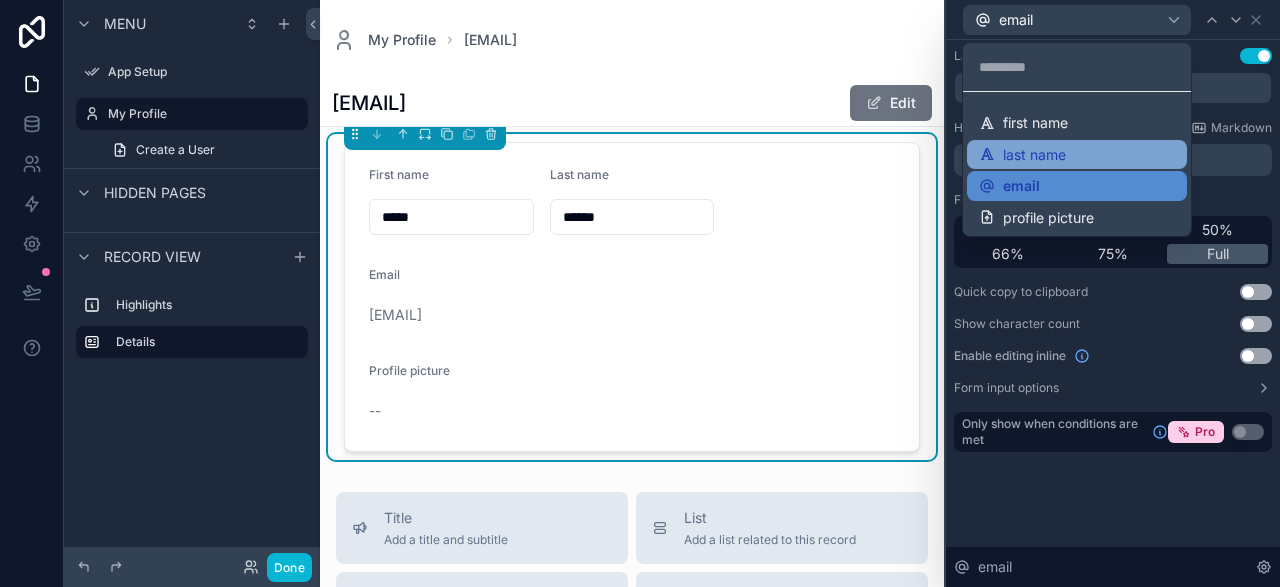 click on "last name" at bounding box center [1034, 155] 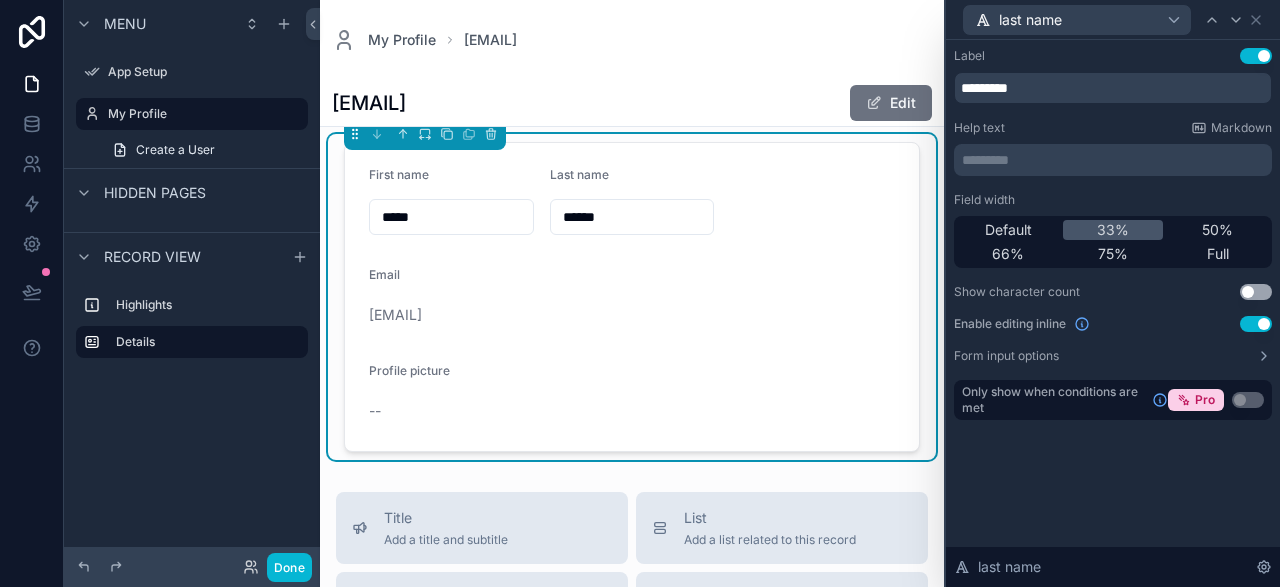 click on "Use setting" at bounding box center (1256, 324) 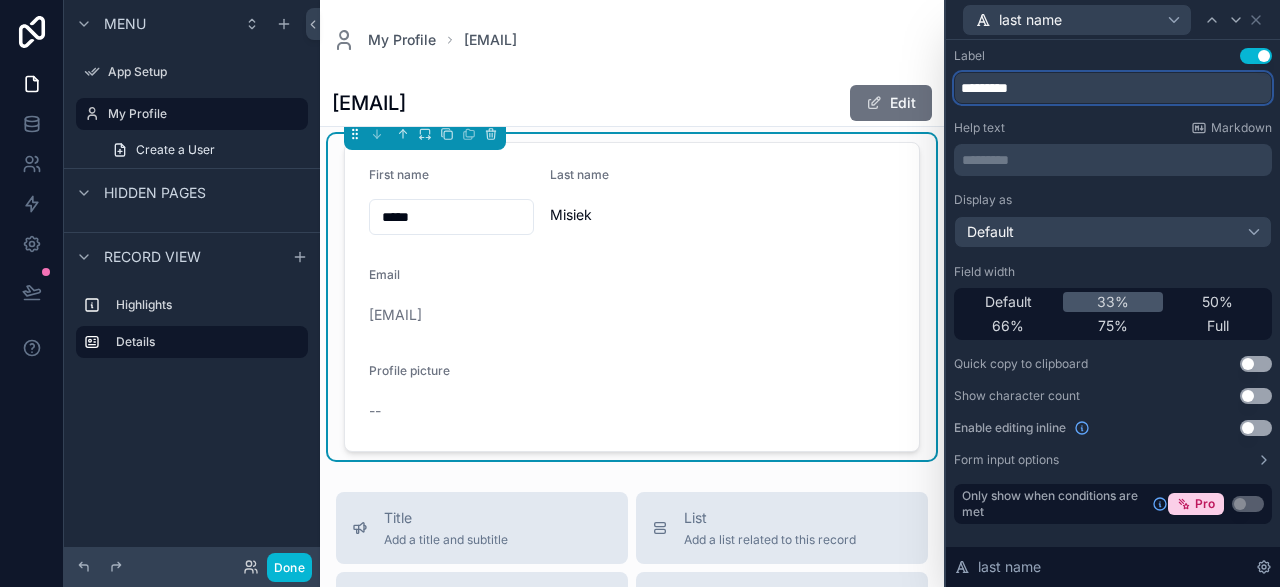 click on "*********" at bounding box center [1113, 88] 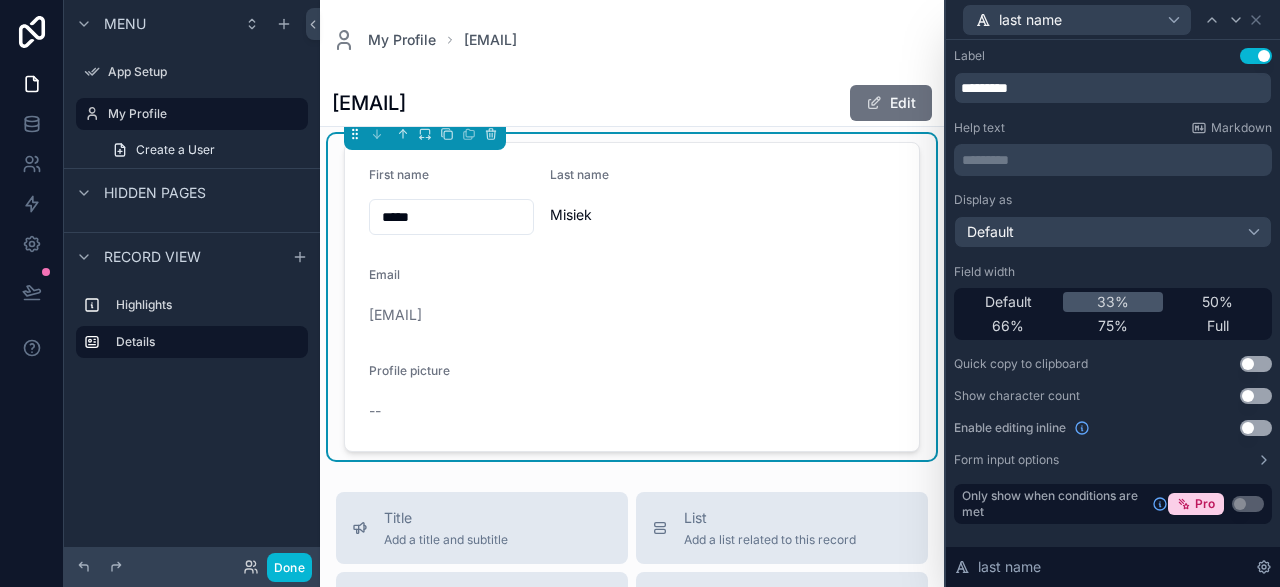 click on "Label Use setting" at bounding box center (1113, 56) 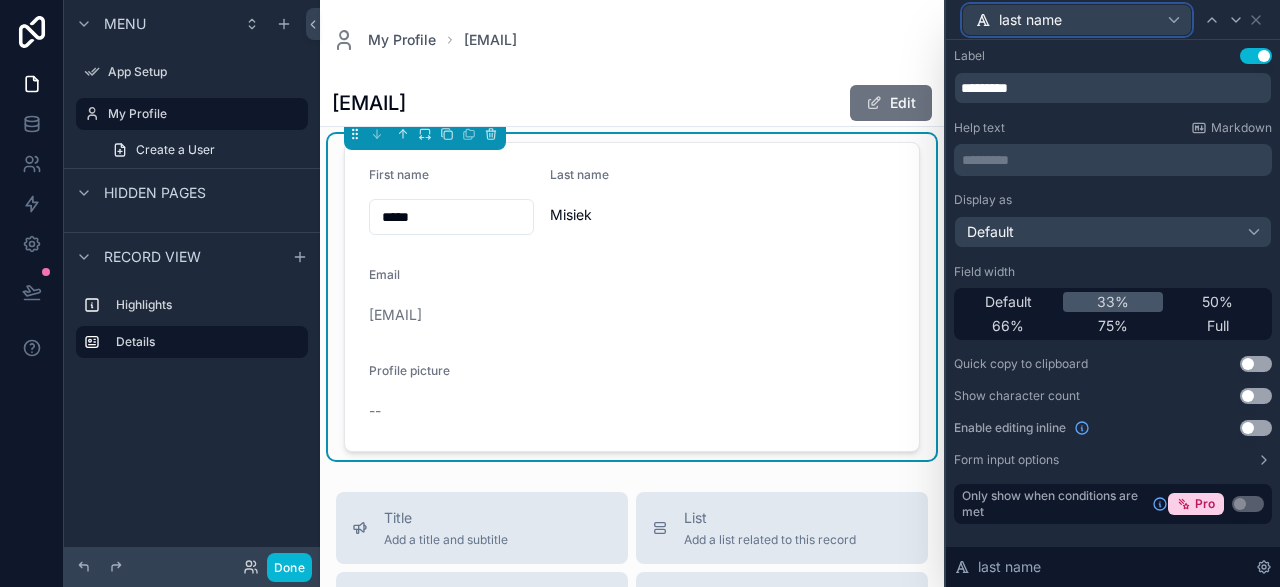 click on "last name" at bounding box center (1077, 20) 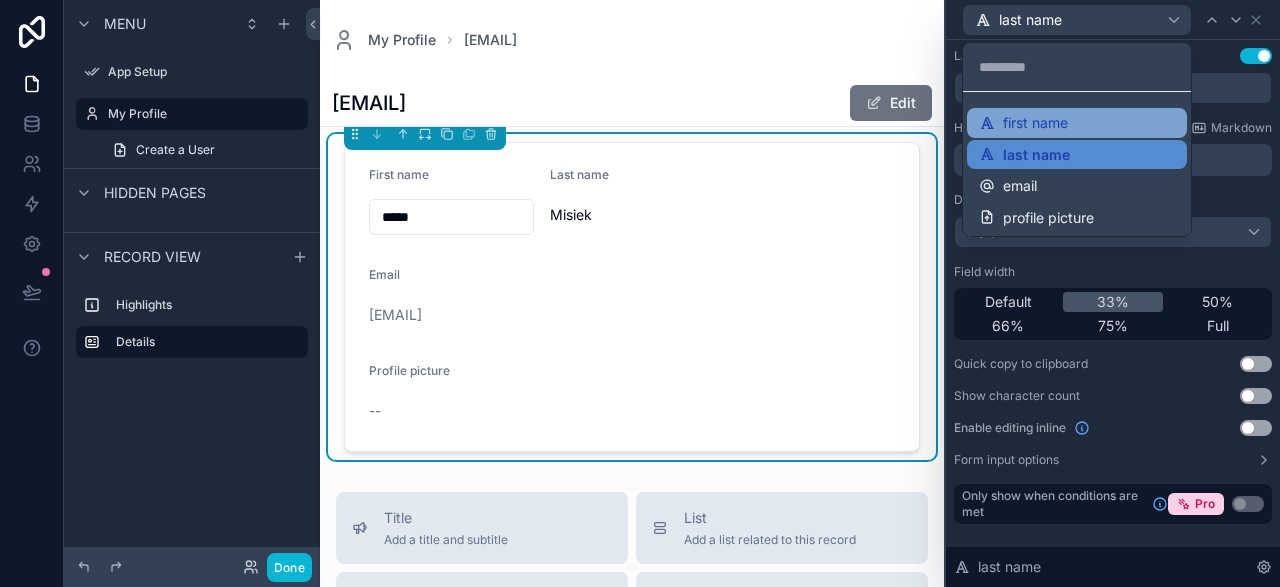 click on "first name" at bounding box center (1077, 123) 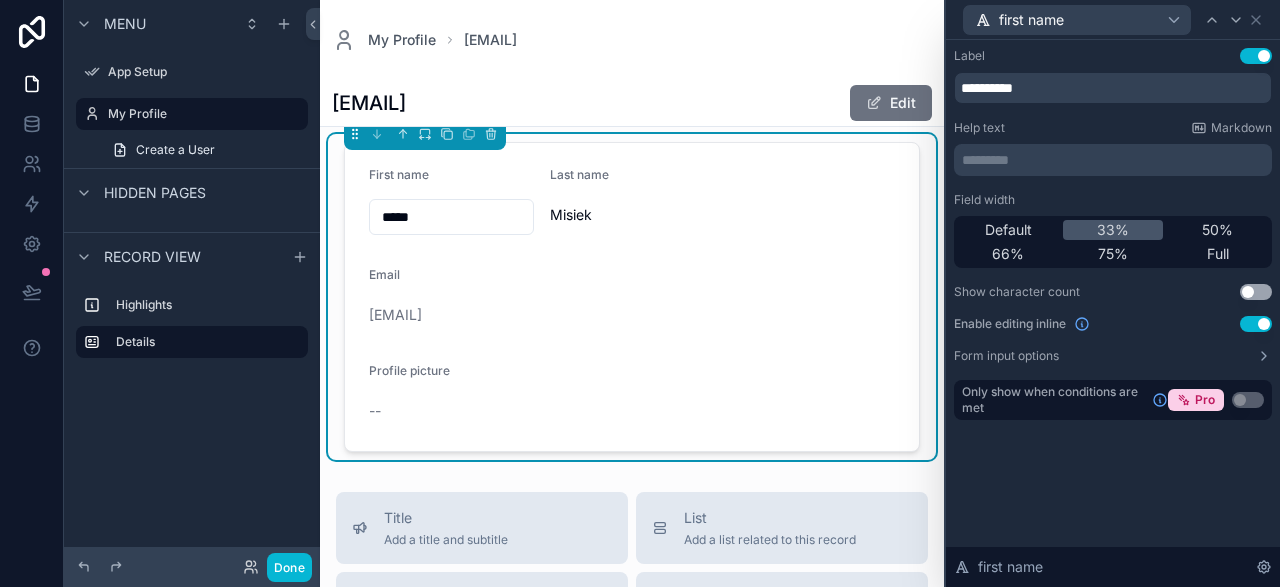 click on "Use setting" at bounding box center (1256, 324) 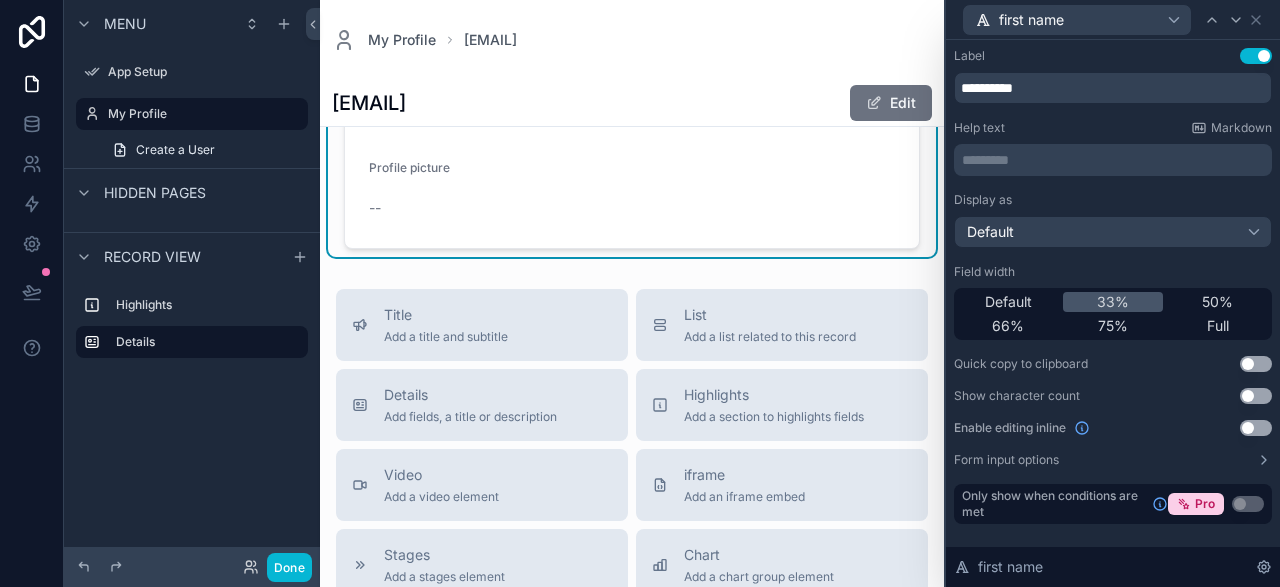 scroll, scrollTop: 0, scrollLeft: 0, axis: both 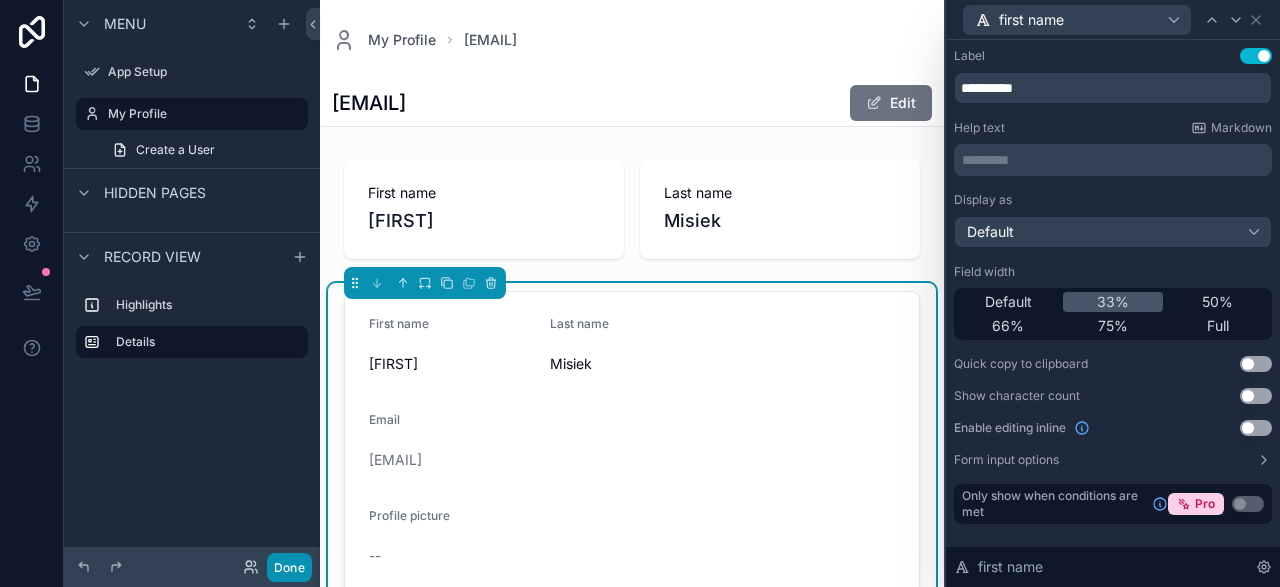 click on "Done" at bounding box center [289, 567] 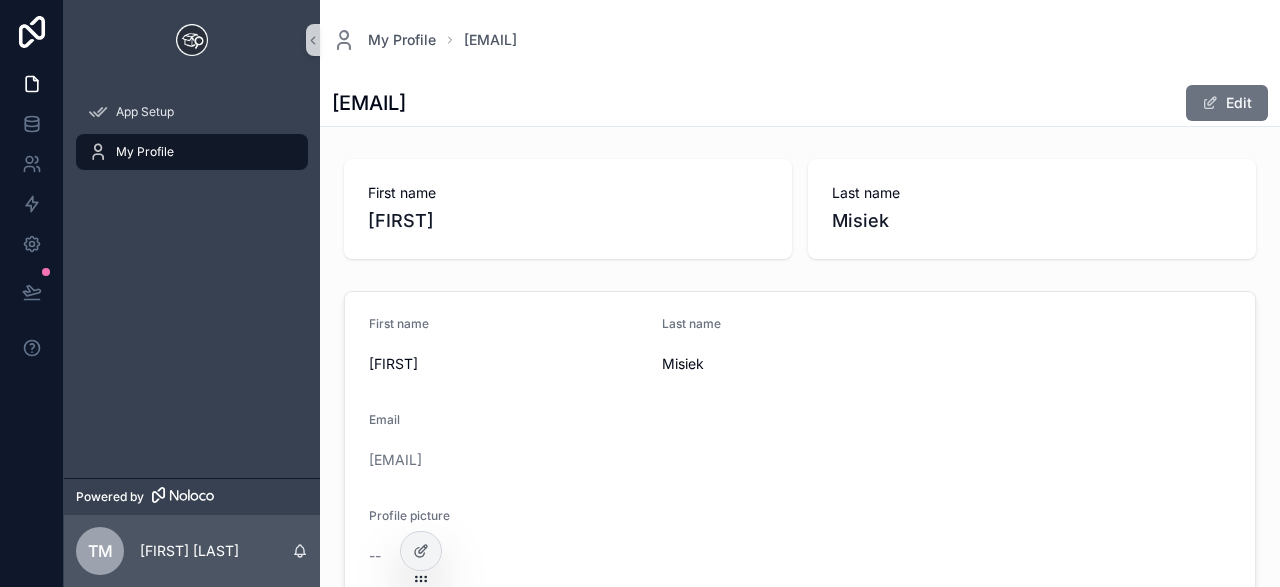 click on "Misiek" at bounding box center (1032, 221) 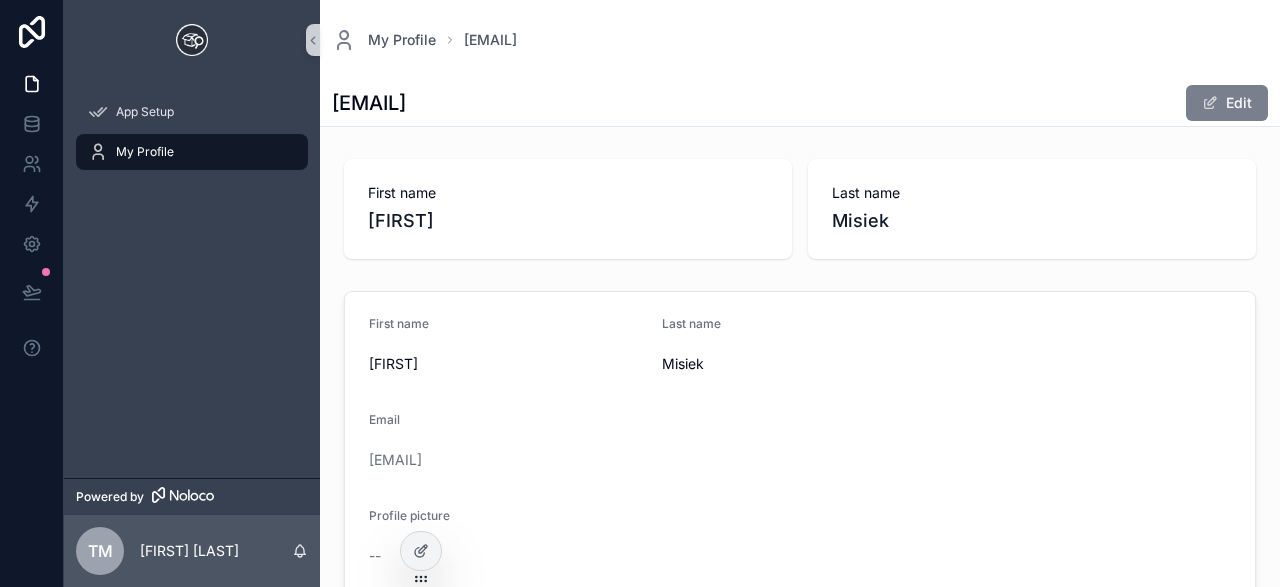 click on "Edit" at bounding box center [1227, 103] 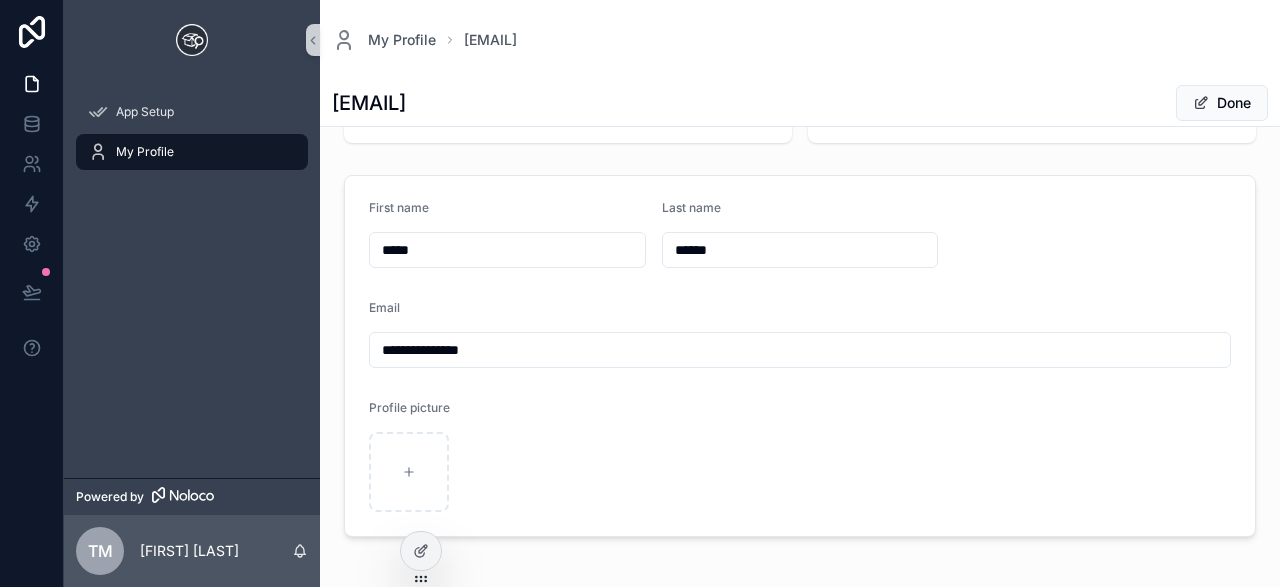 scroll, scrollTop: 0, scrollLeft: 0, axis: both 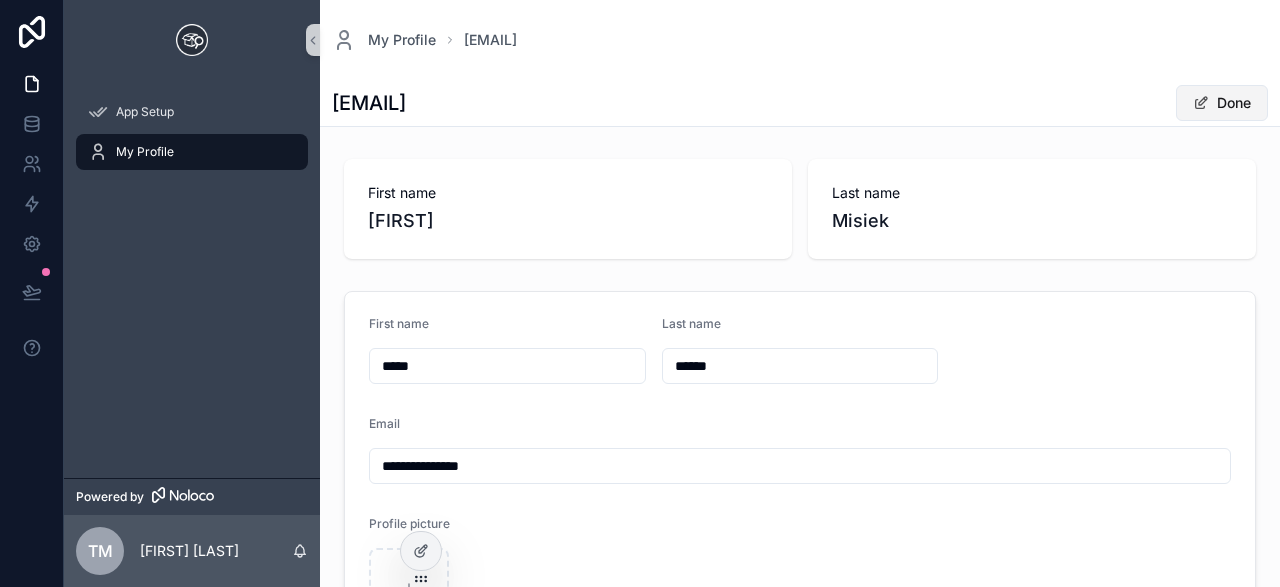 click on "Done" at bounding box center [1222, 103] 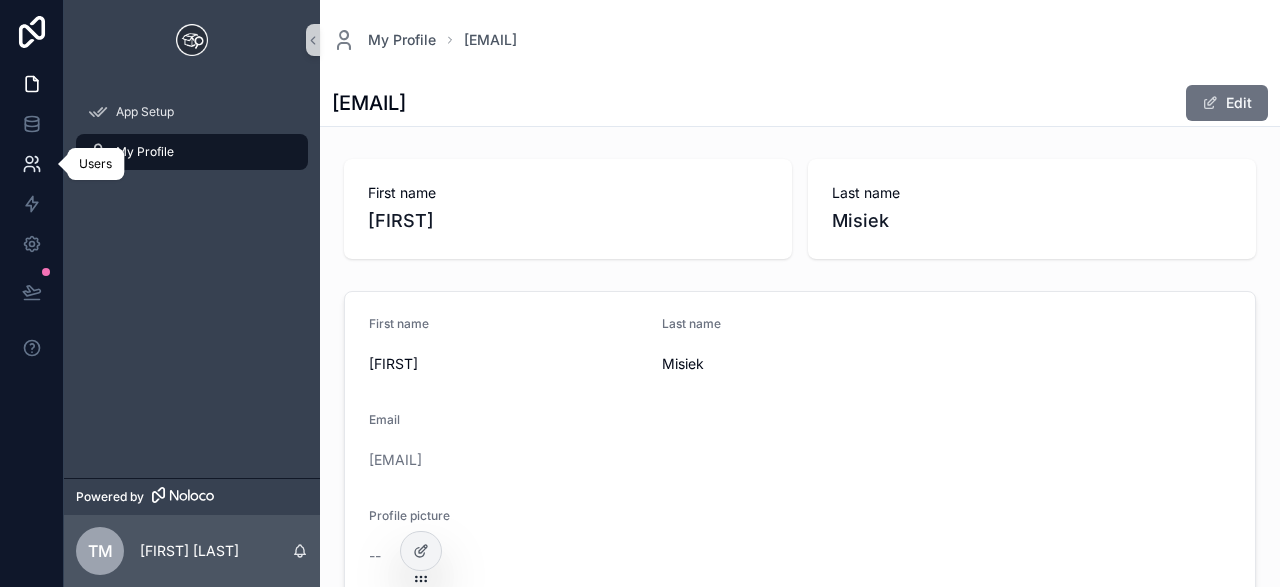 click at bounding box center [31, 164] 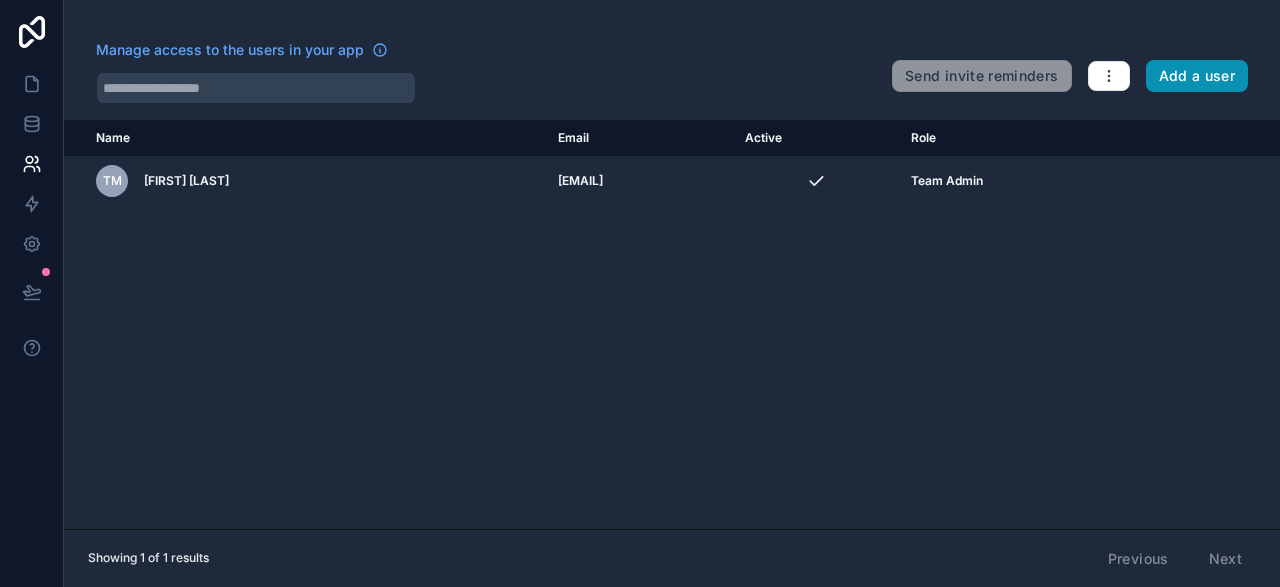 click on "Add a user" at bounding box center [1197, 76] 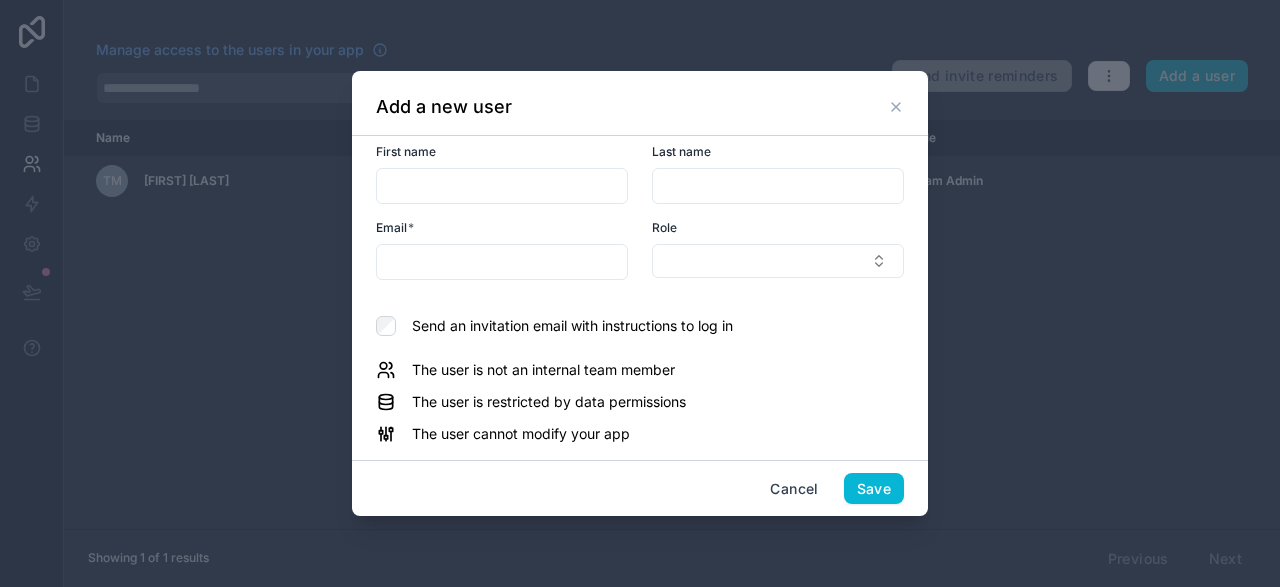 click at bounding box center [502, 186] 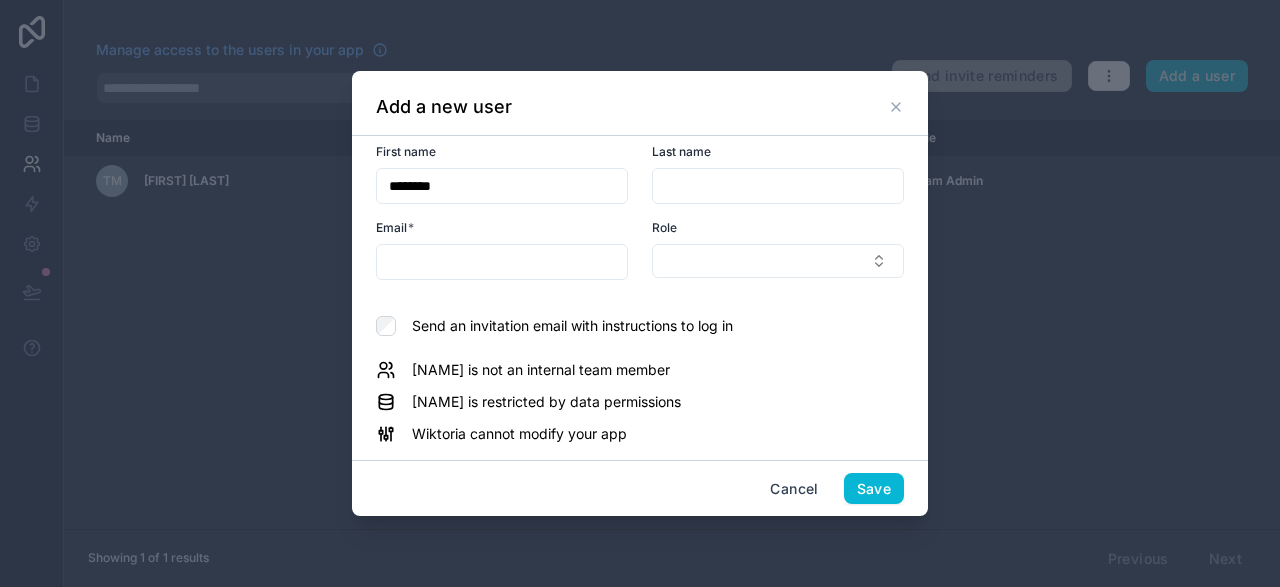 type on "********" 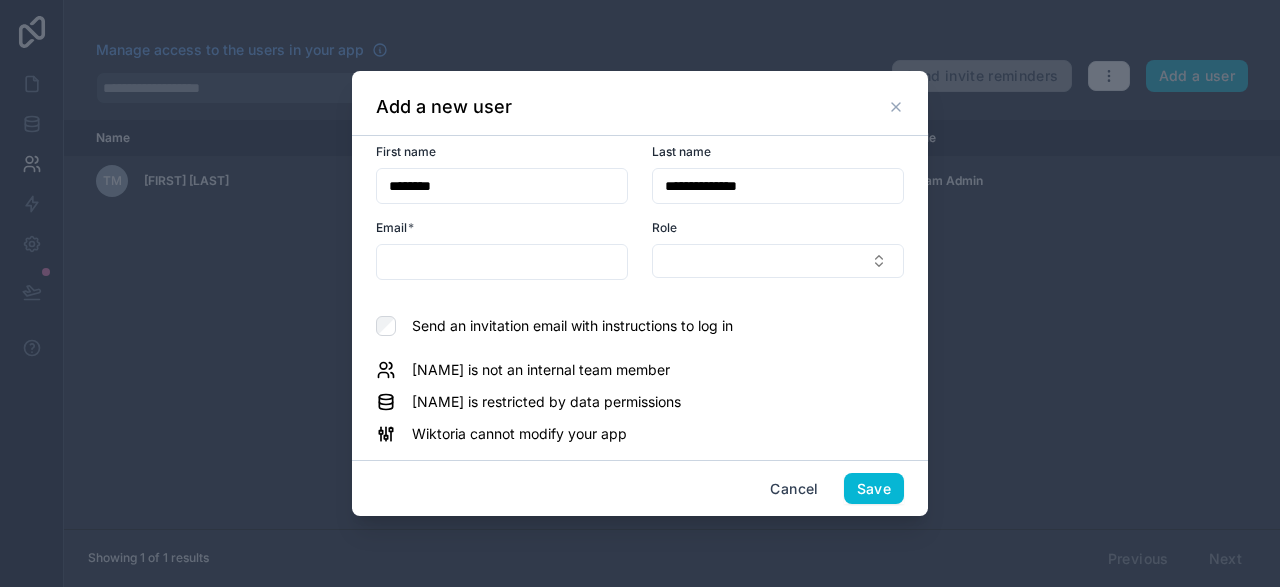 type on "**********" 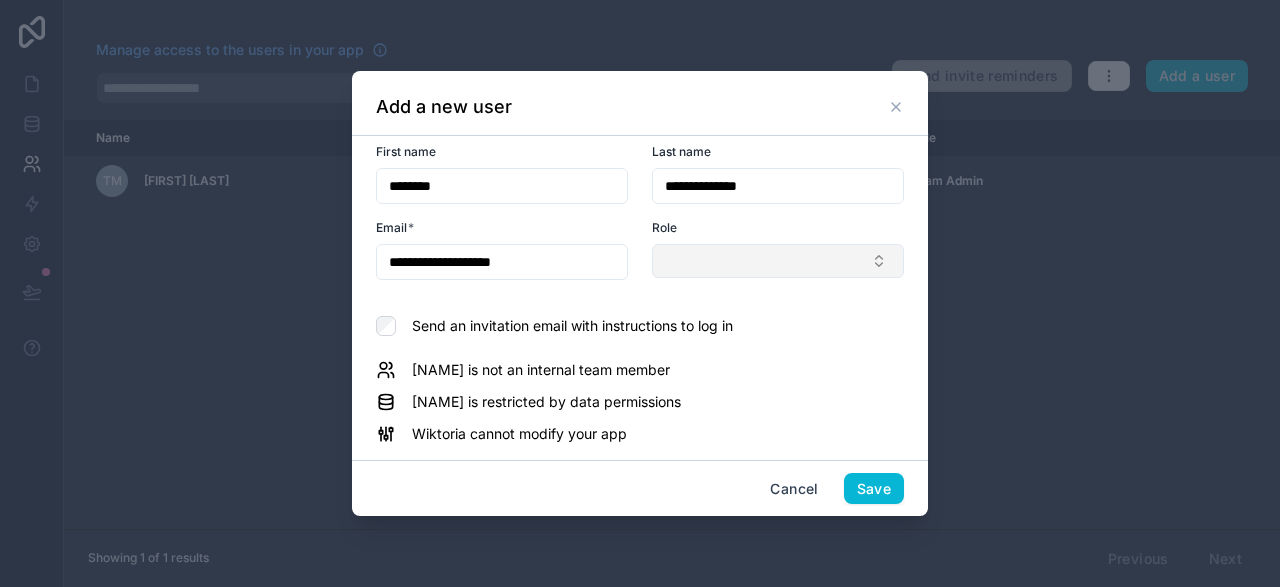 click at bounding box center [778, 261] 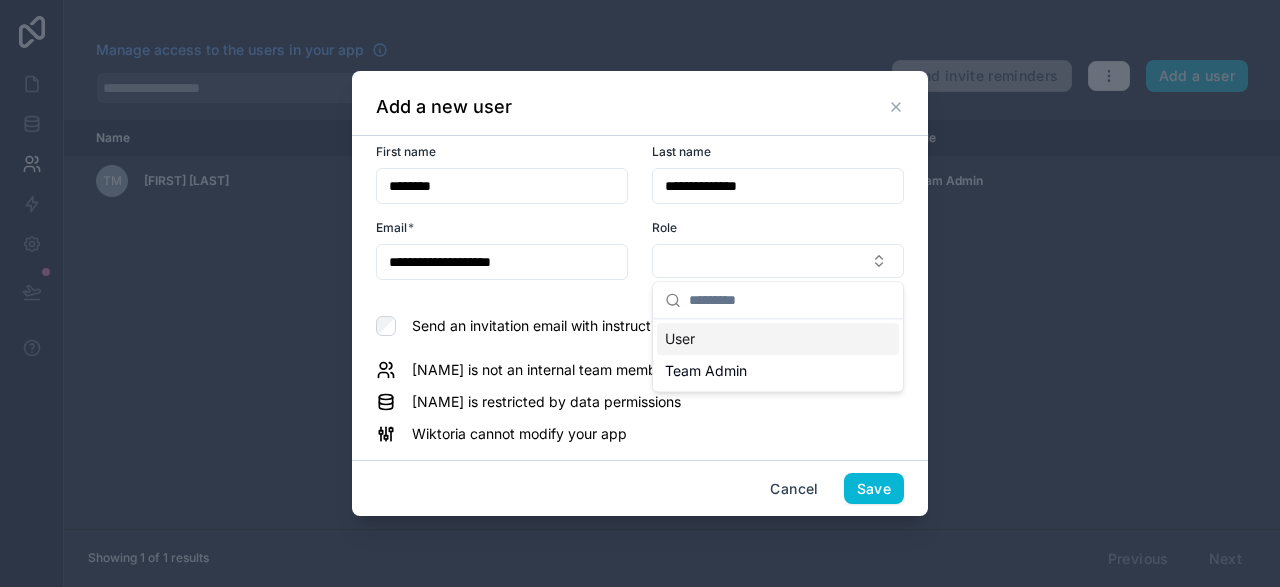 click on "User" at bounding box center (778, 339) 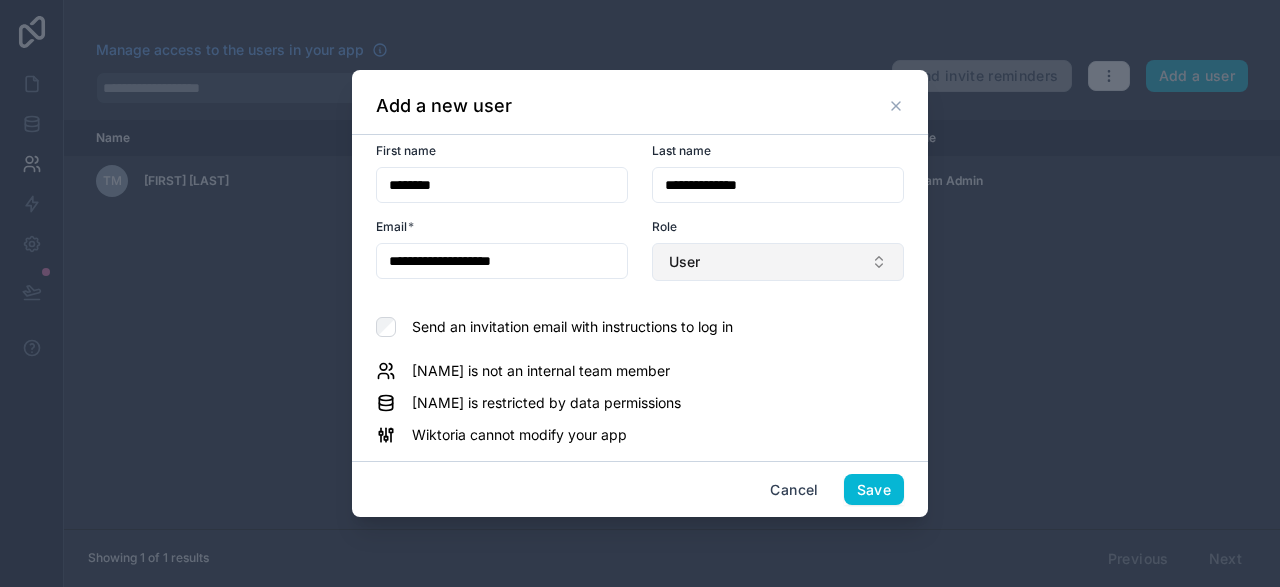 click on "User" at bounding box center [778, 262] 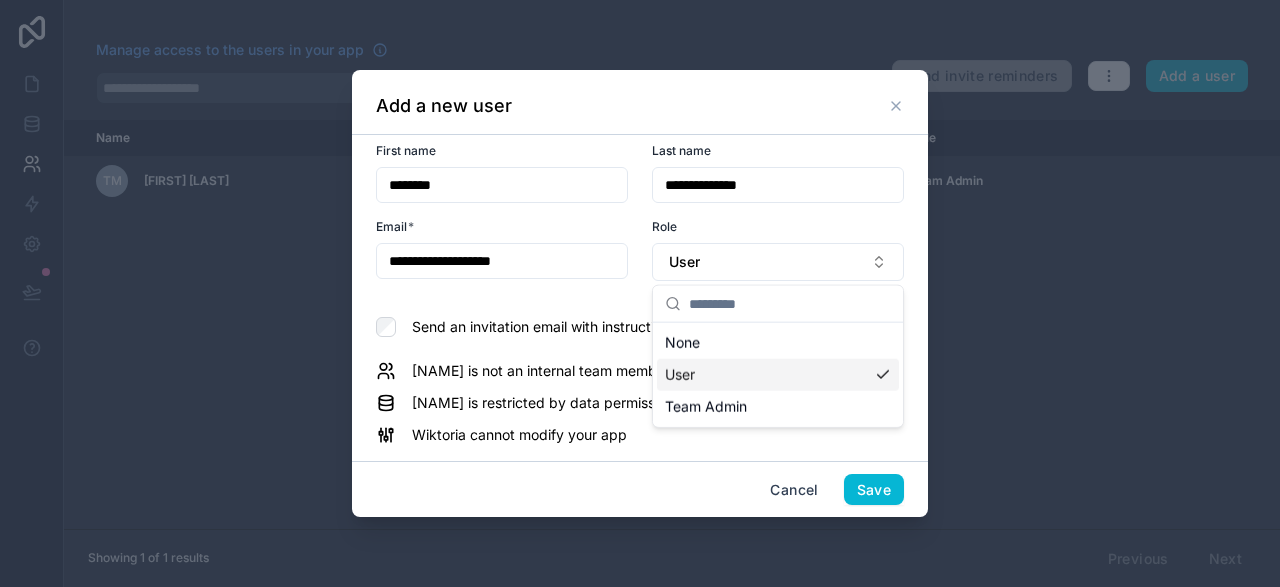 click on "User" at bounding box center [778, 375] 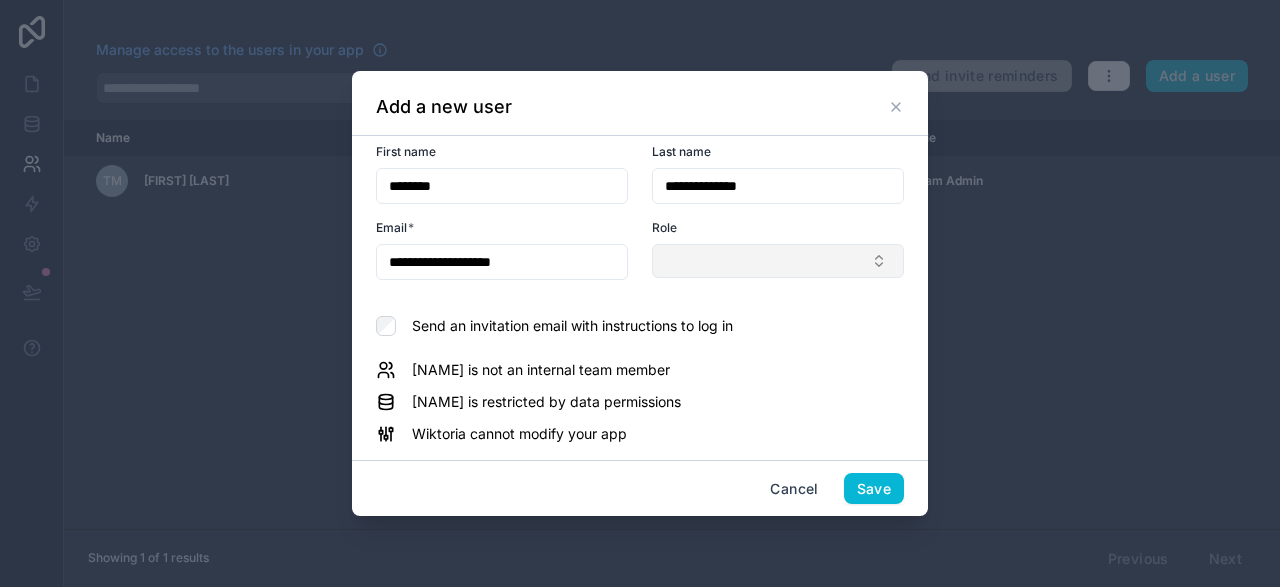 click at bounding box center [778, 261] 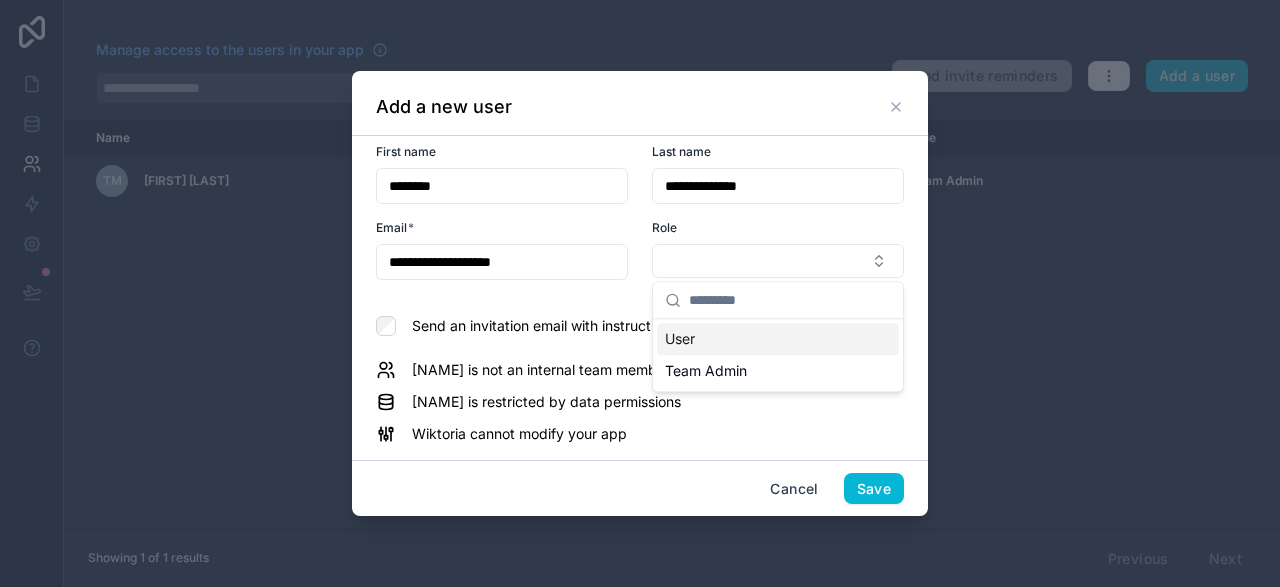 click on "User" at bounding box center (778, 339) 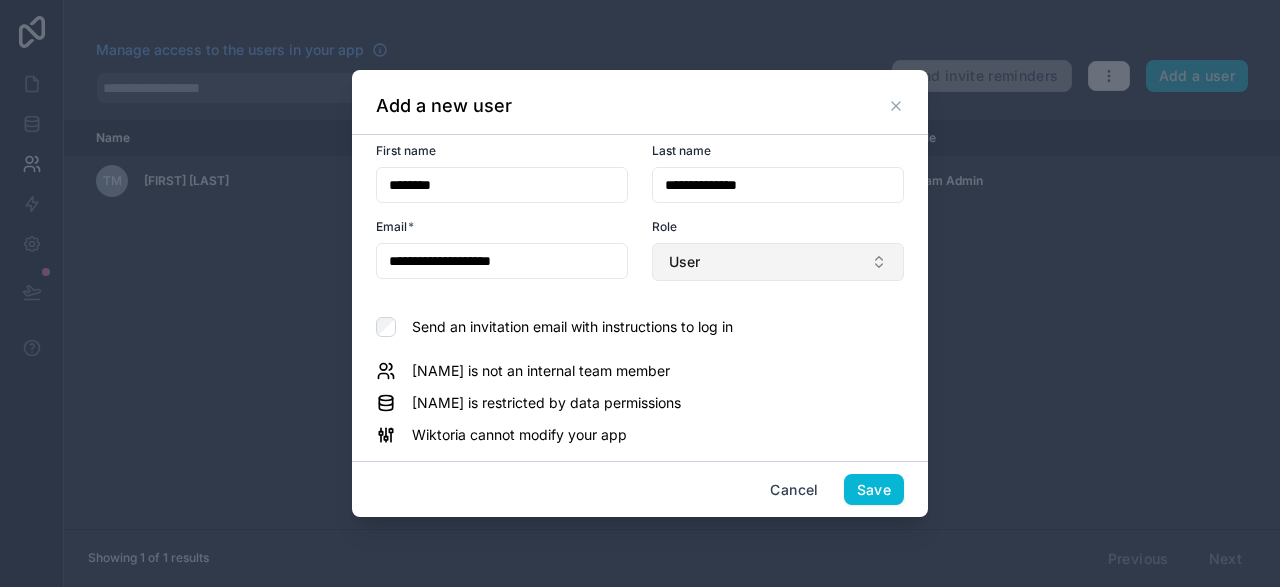 click on "User" at bounding box center [684, 262] 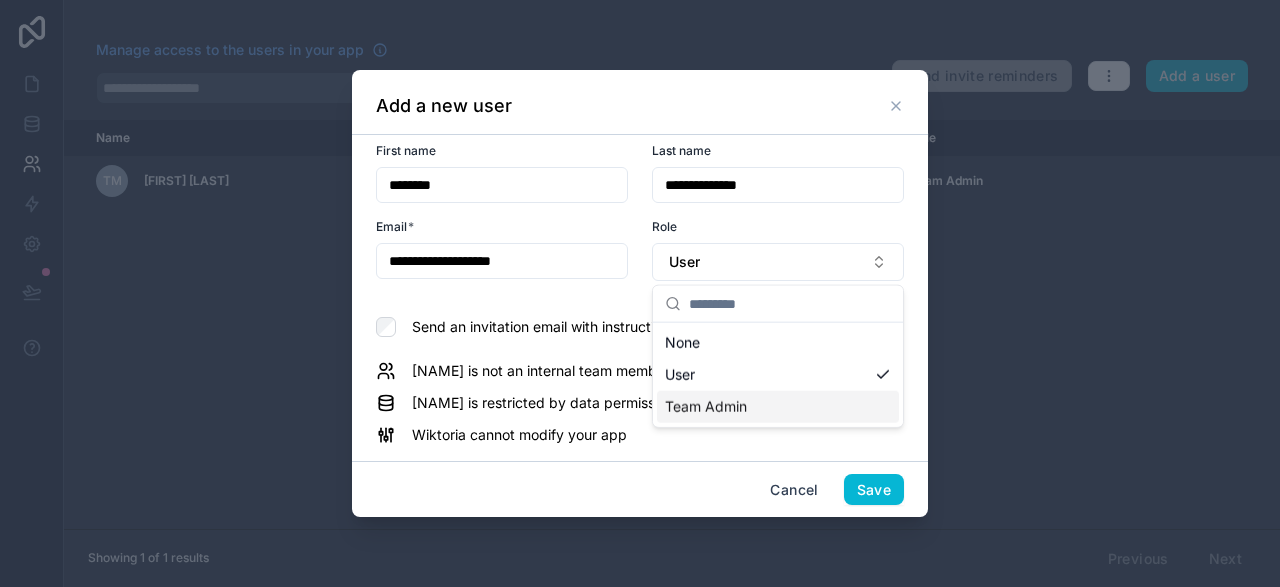 click on "Team Admin" at bounding box center [706, 407] 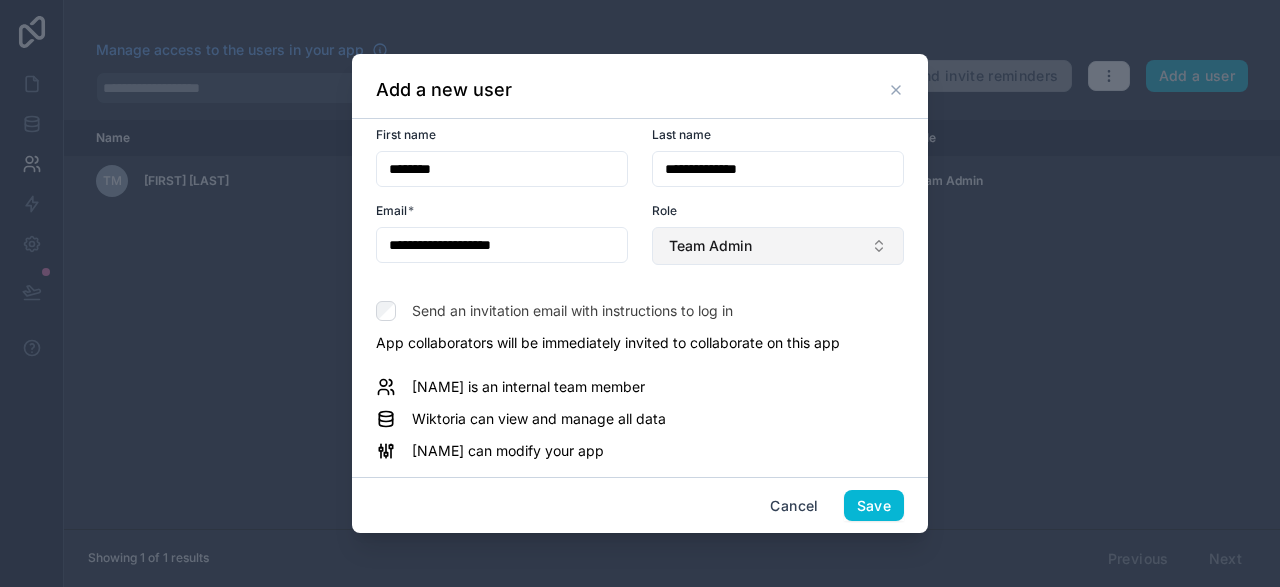 click on "Team Admin" at bounding box center [710, 246] 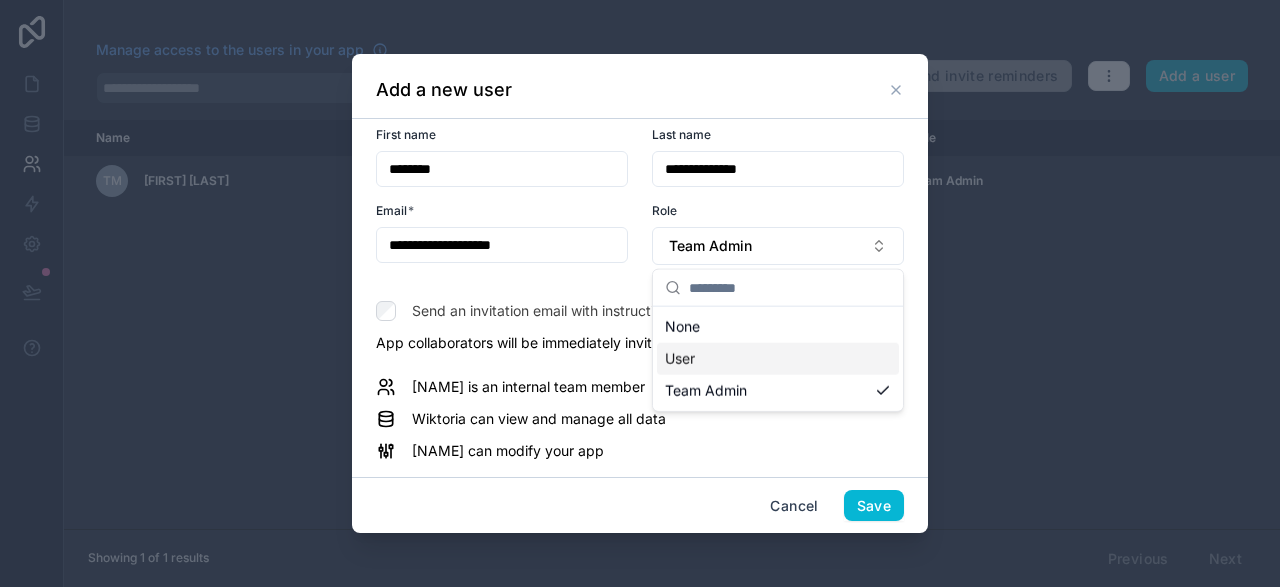 click on "User" at bounding box center (778, 359) 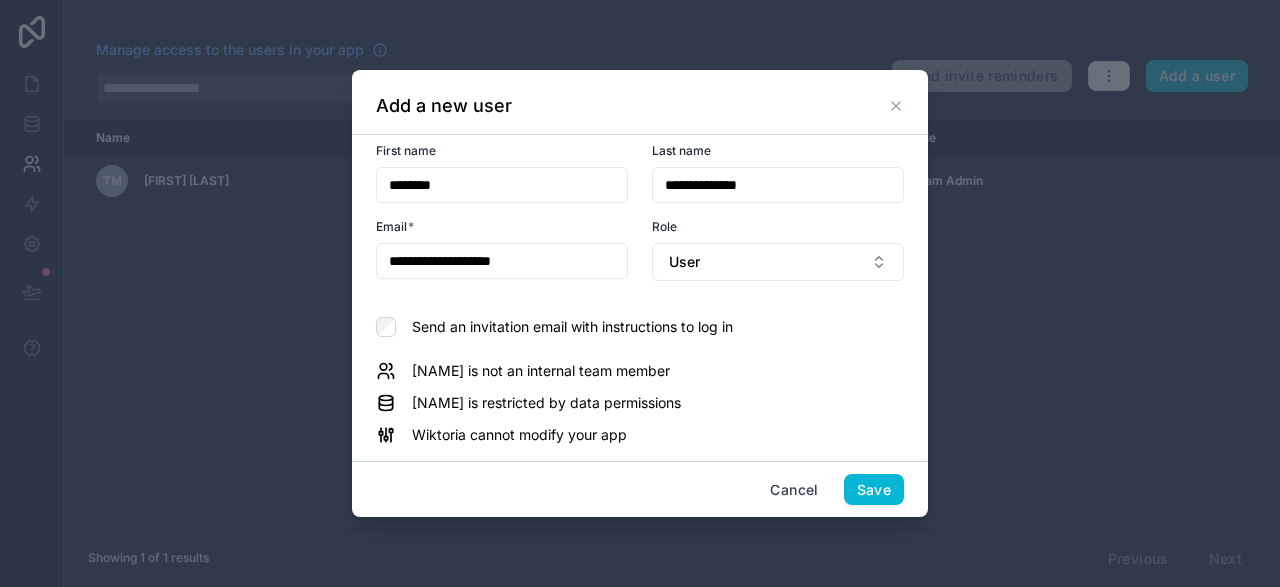 drag, startPoint x: 455, startPoint y: 265, endPoint x: 573, endPoint y: 260, distance: 118.10589 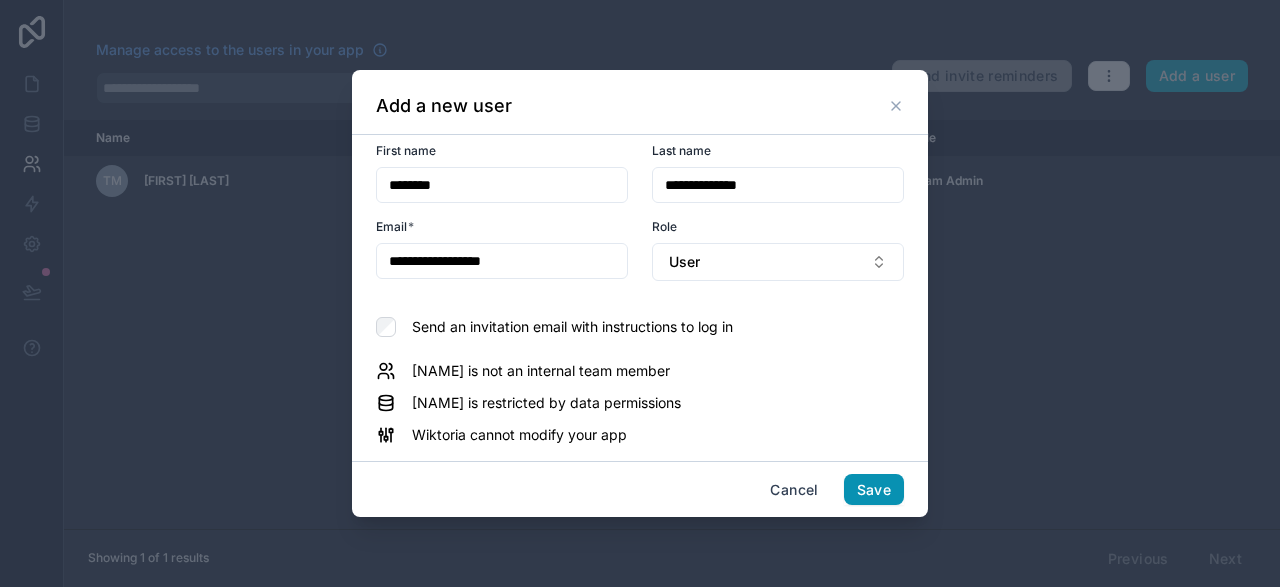 type on "**********" 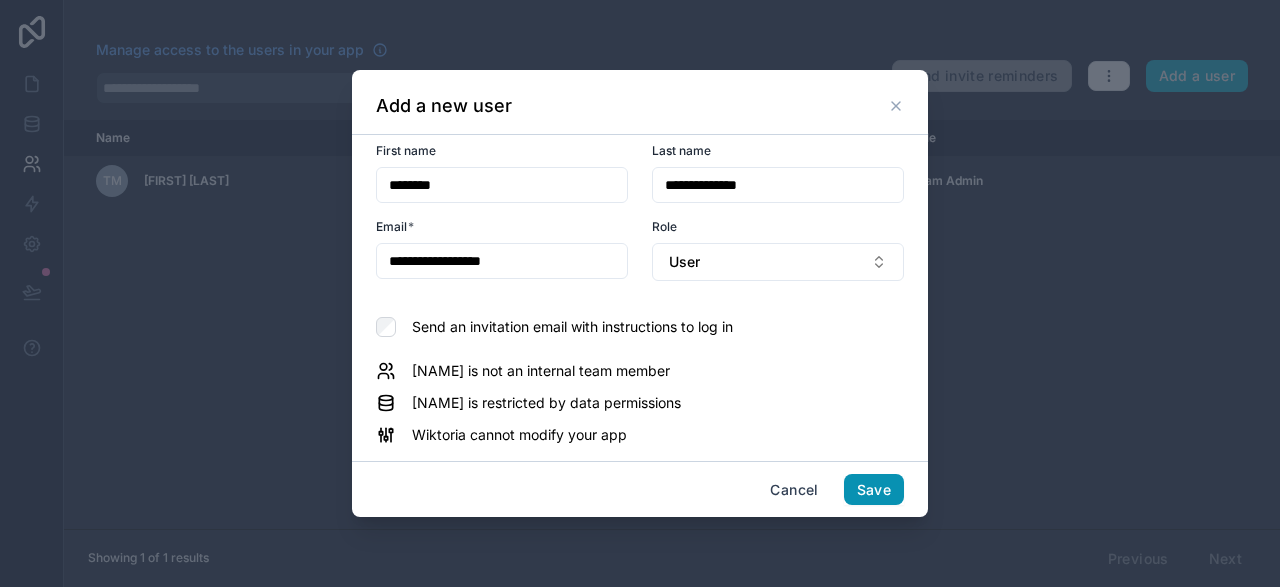 click on "Save" at bounding box center [874, 490] 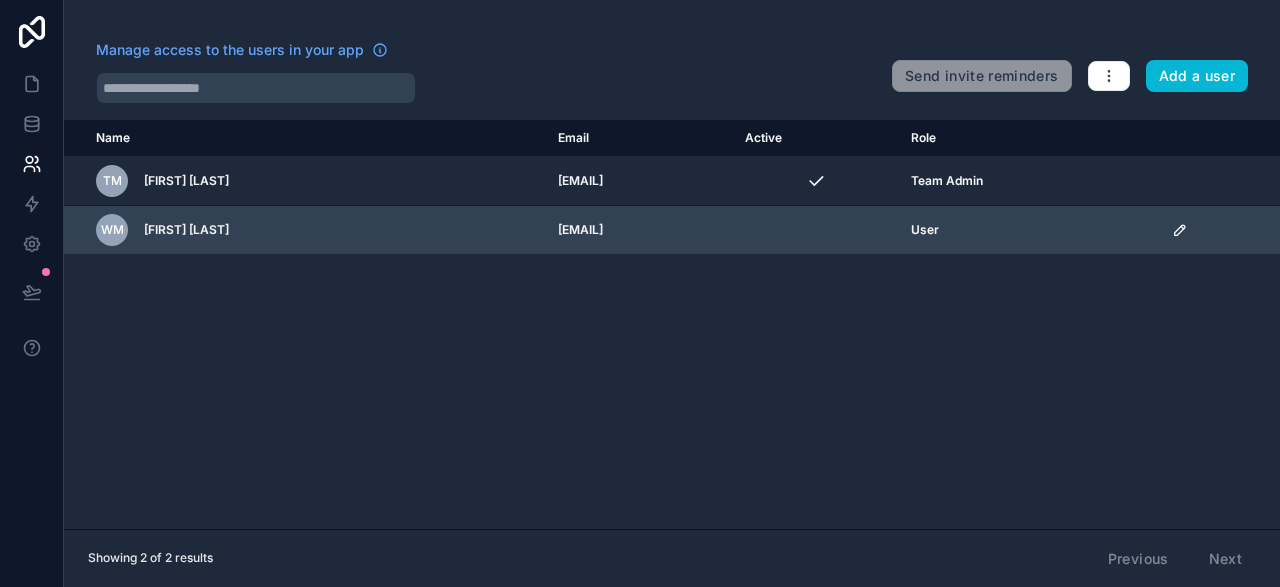 click 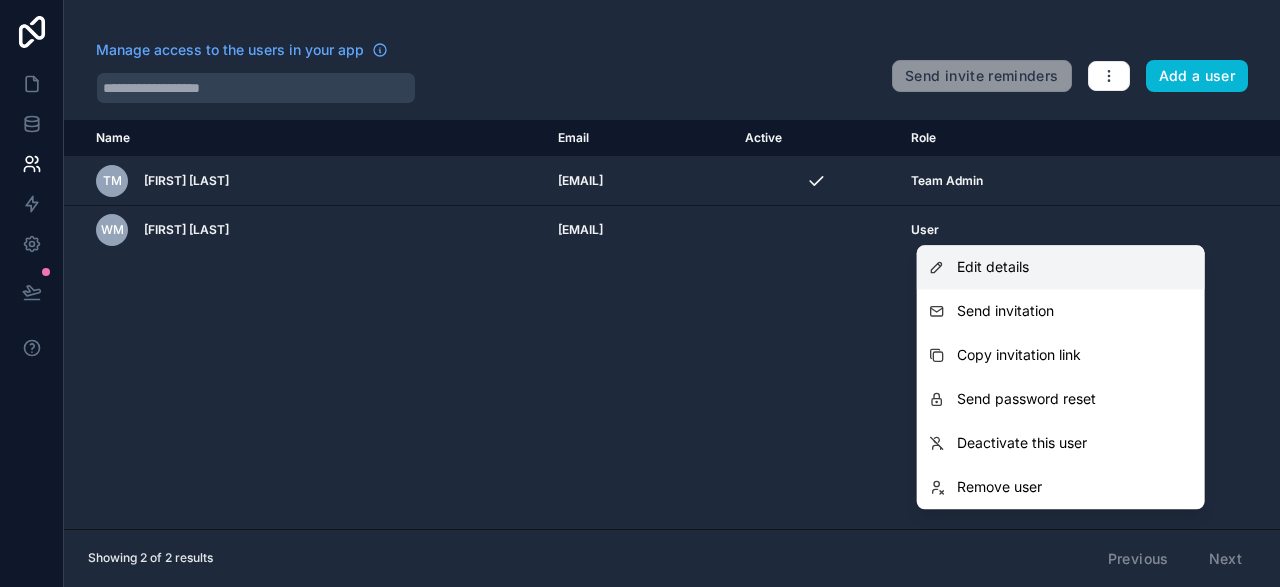 click on "Edit details" at bounding box center (1061, 267) 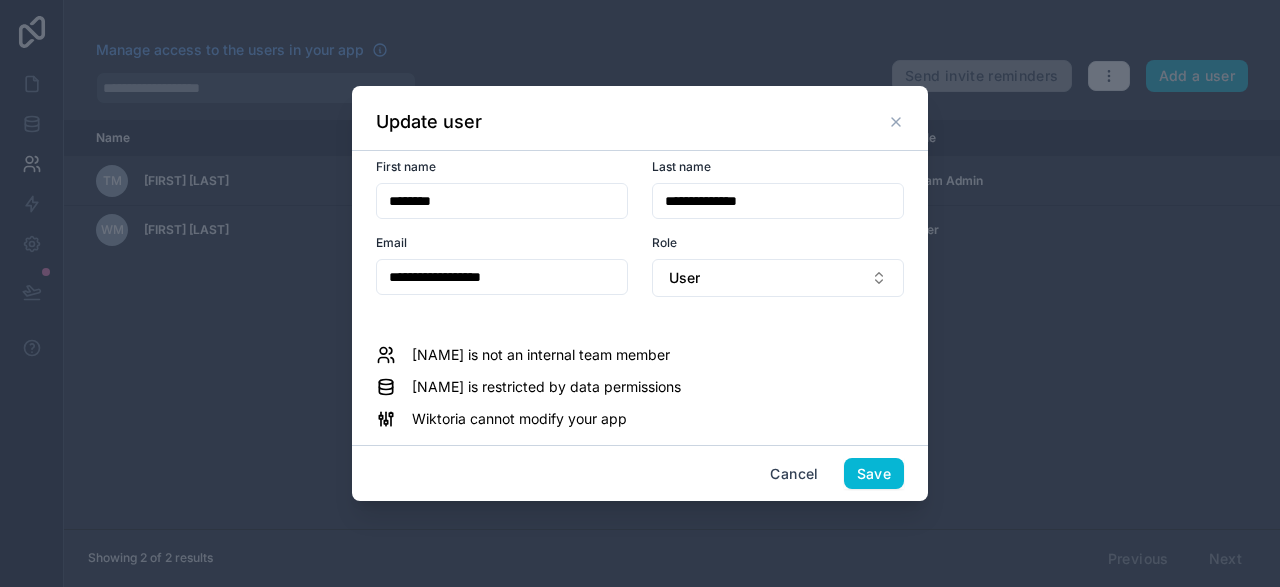 click 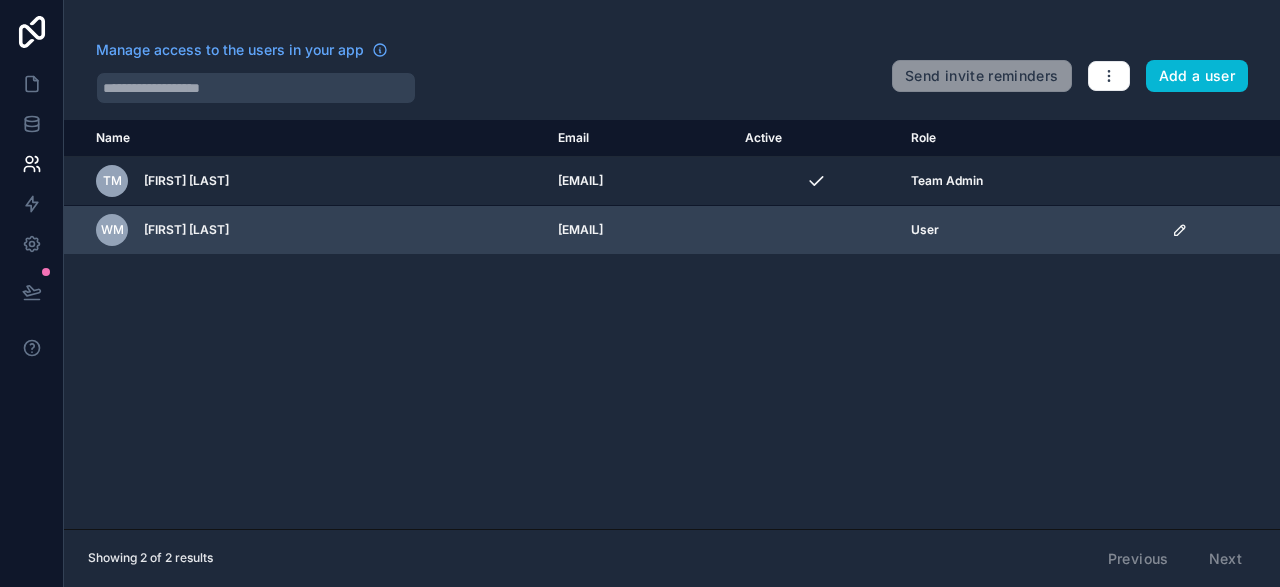 click at bounding box center [1220, 230] 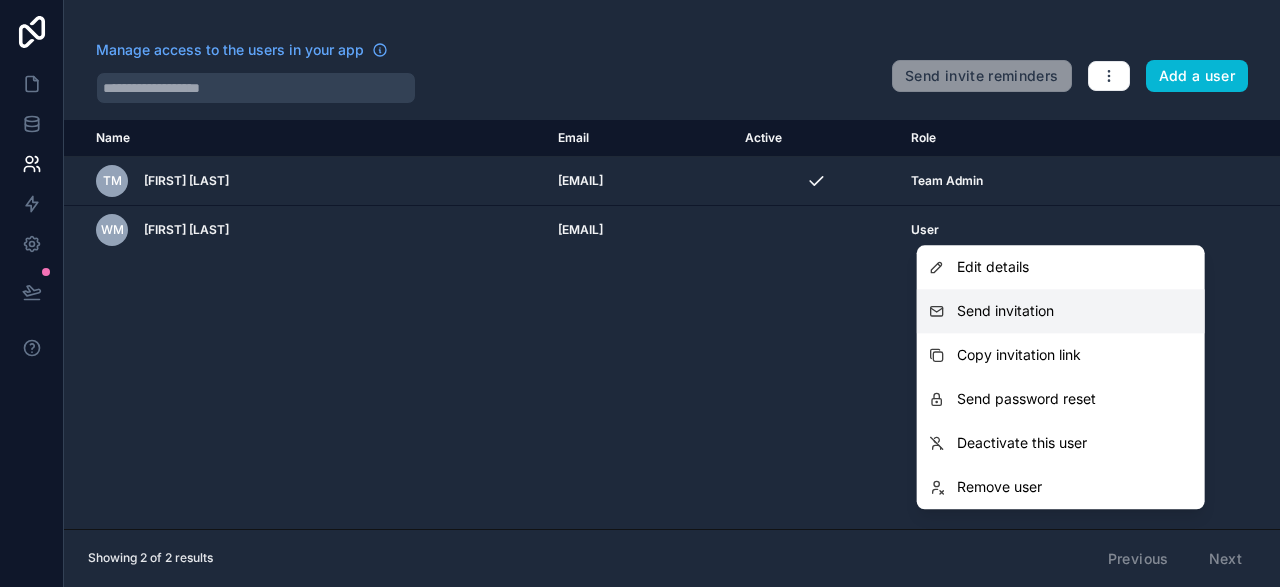 click on "Send invitation" at bounding box center [1005, 311] 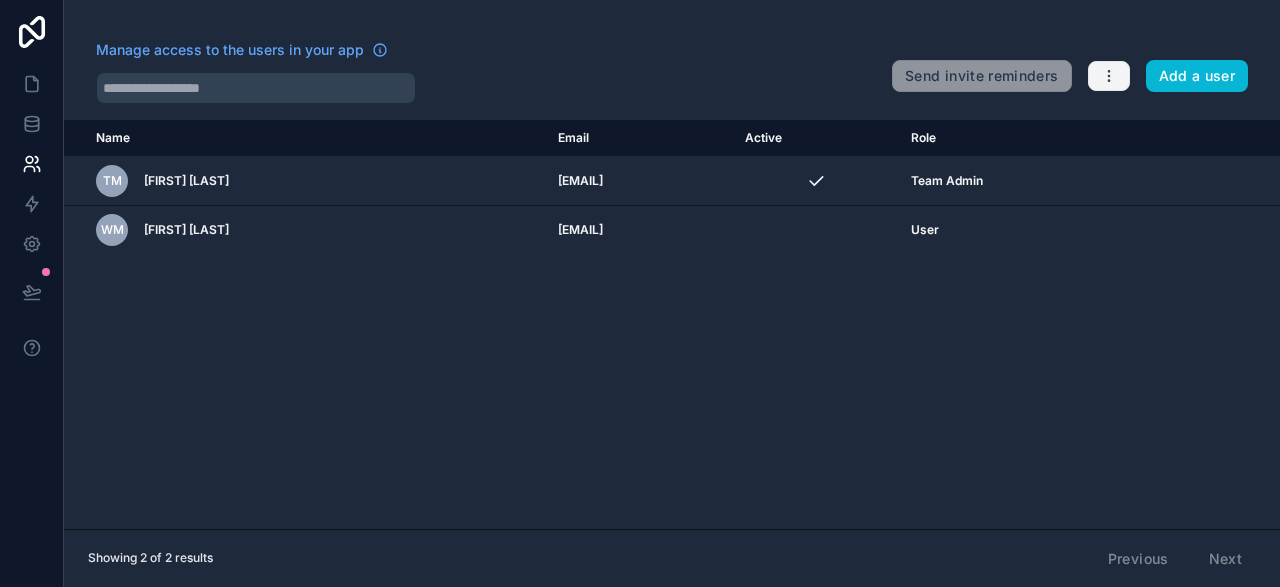 click 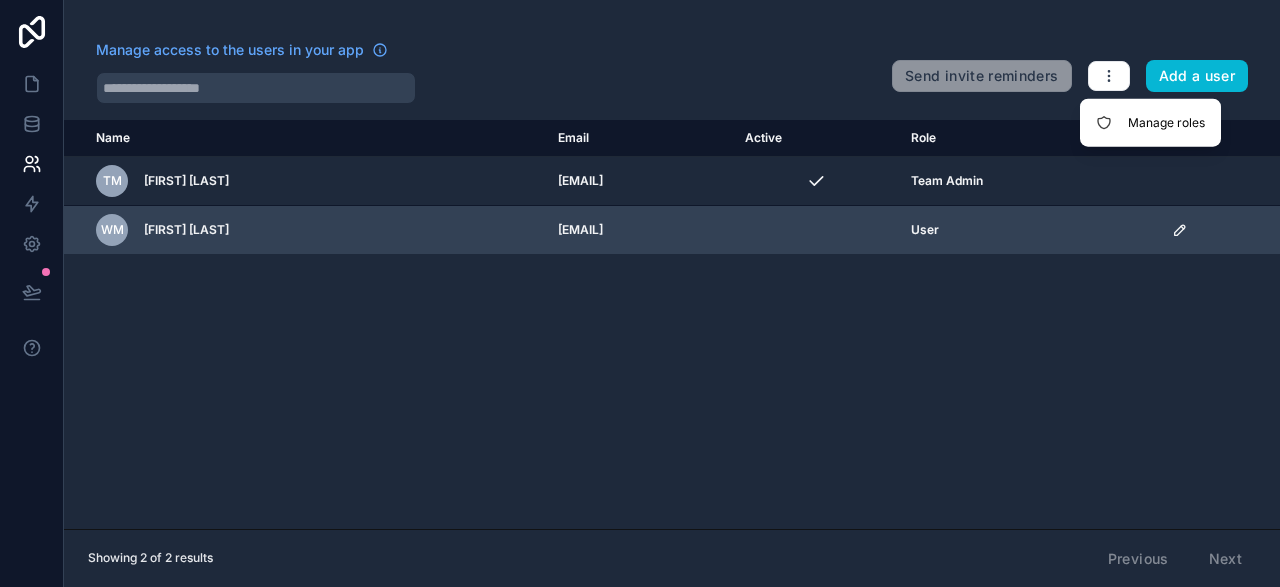 click 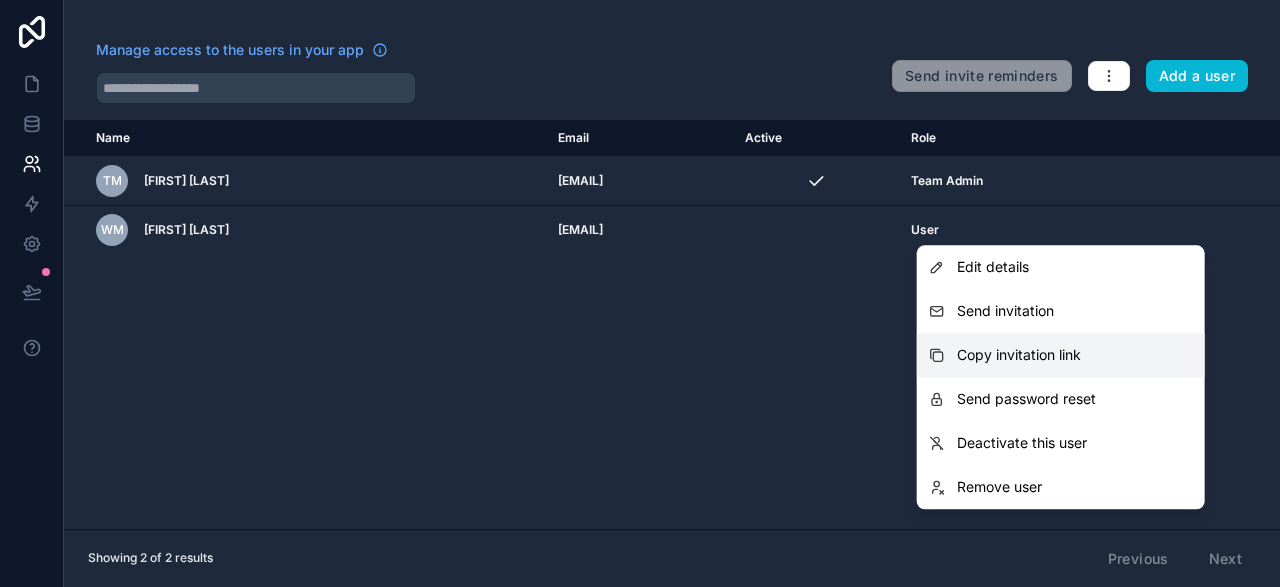 click on "Copy invitation link" at bounding box center (1019, 355) 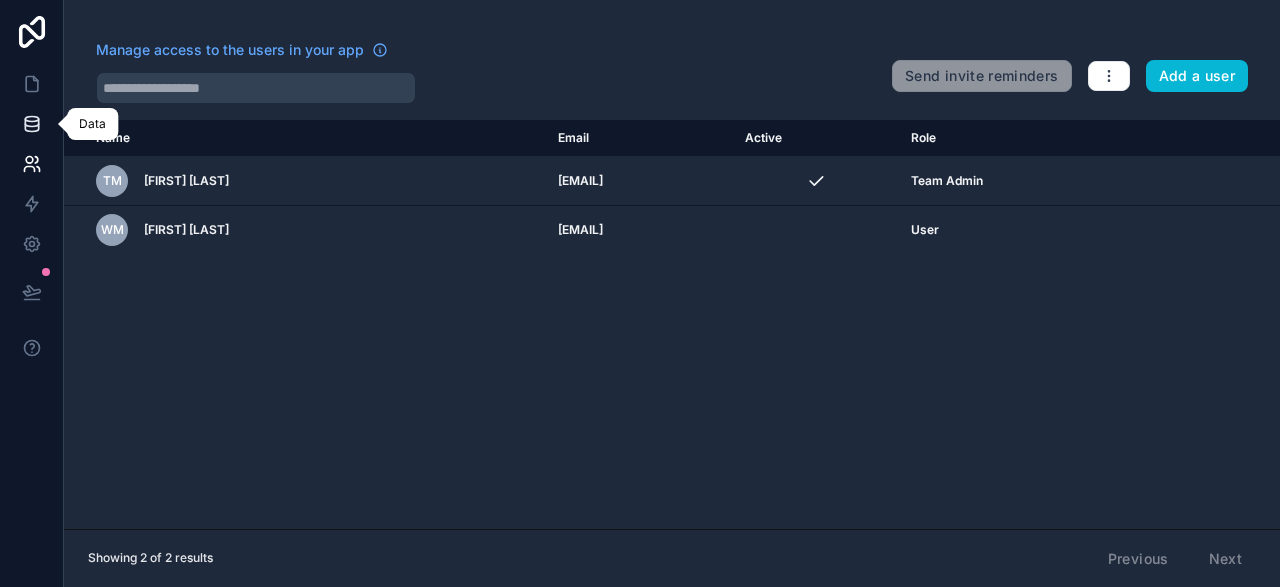 click 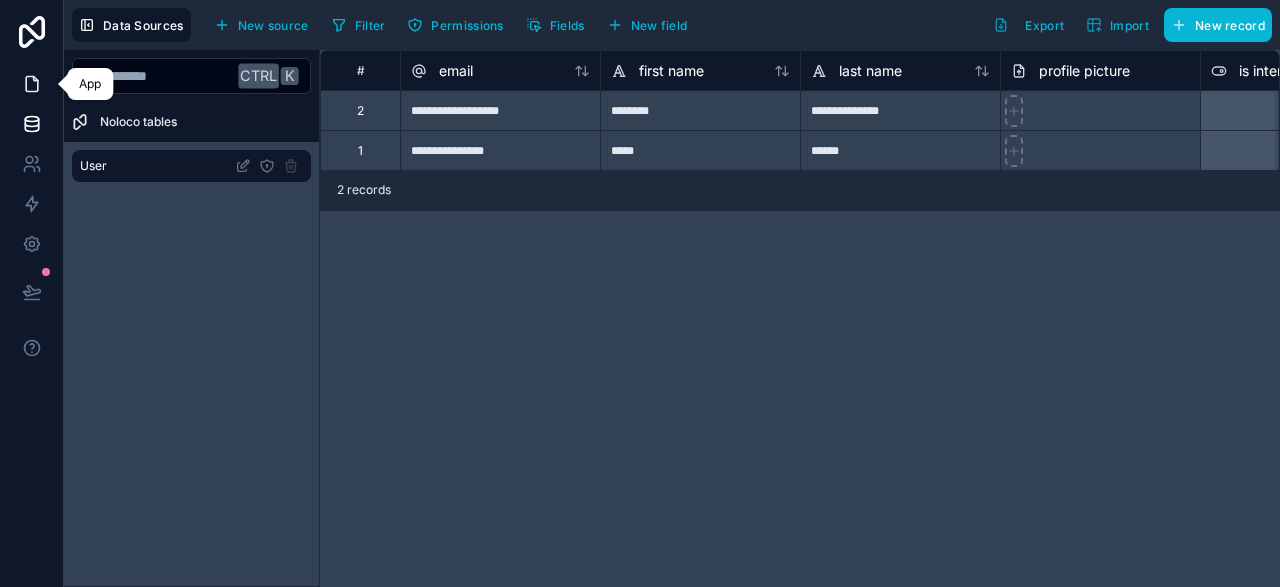 click 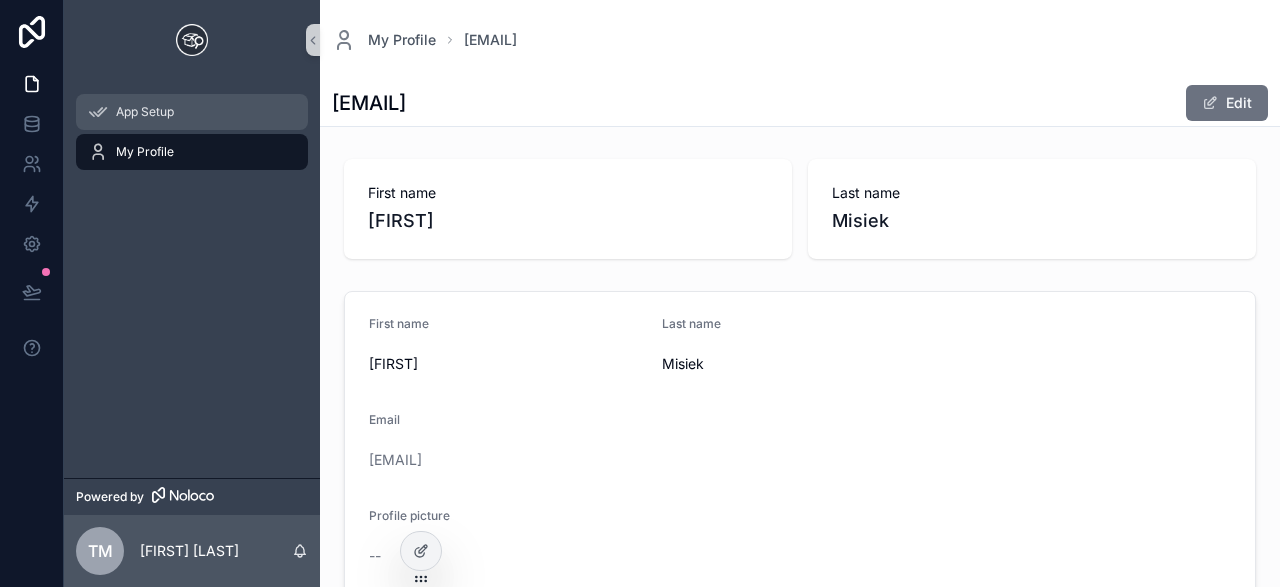 click on "App Setup" at bounding box center [145, 112] 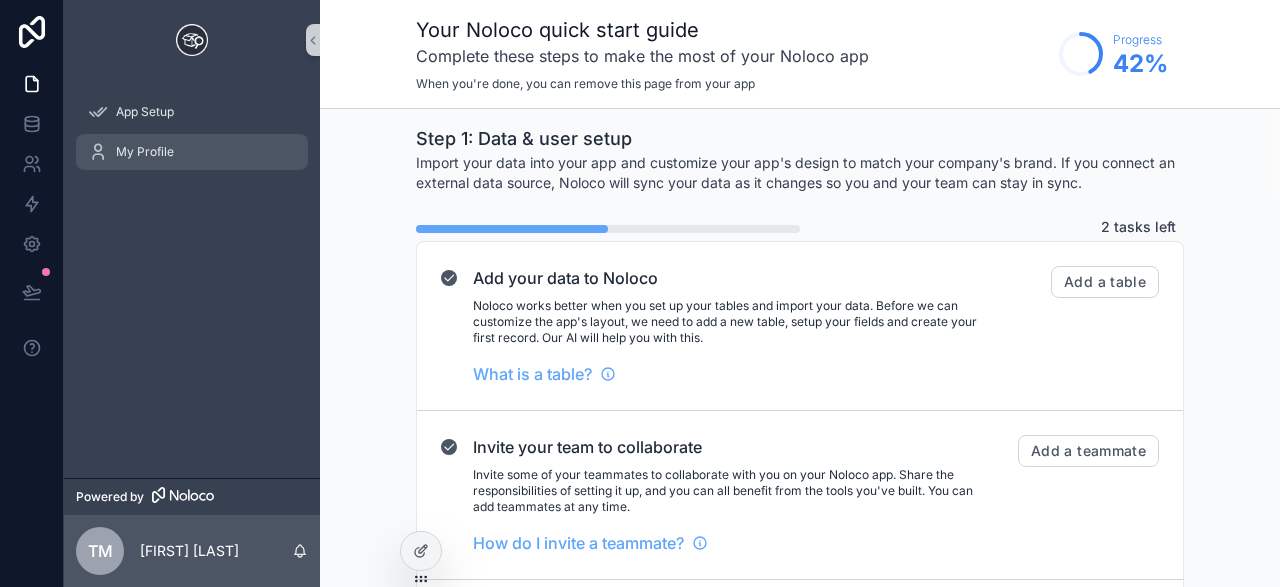 click on "My Profile" at bounding box center [145, 152] 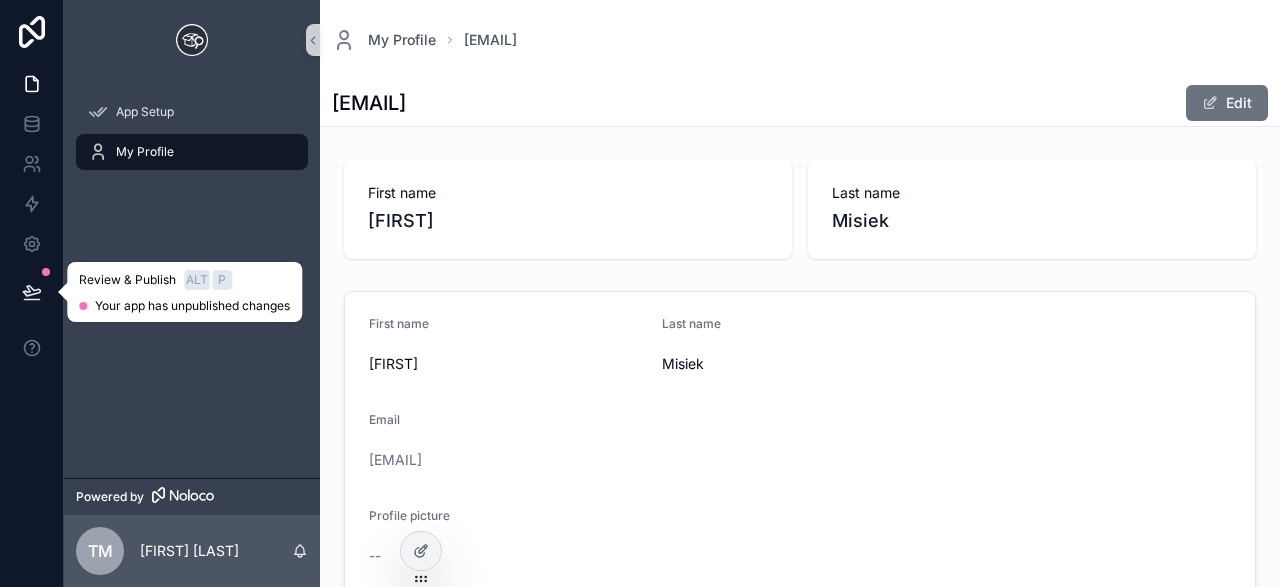 click at bounding box center (32, 292) 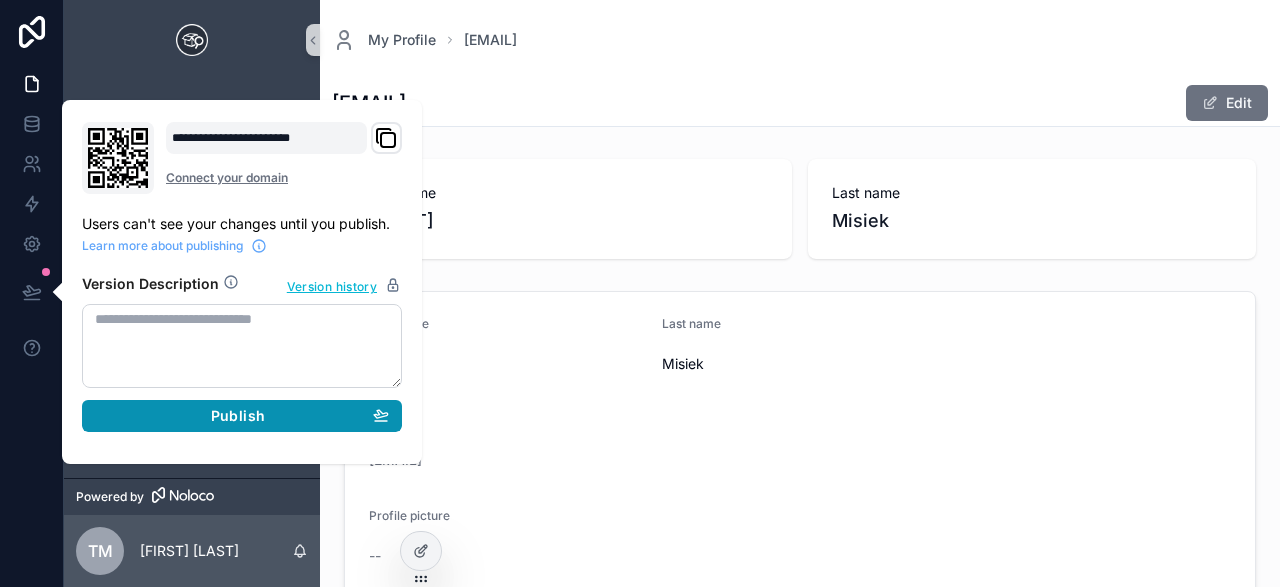 click on "Publish" at bounding box center [238, 416] 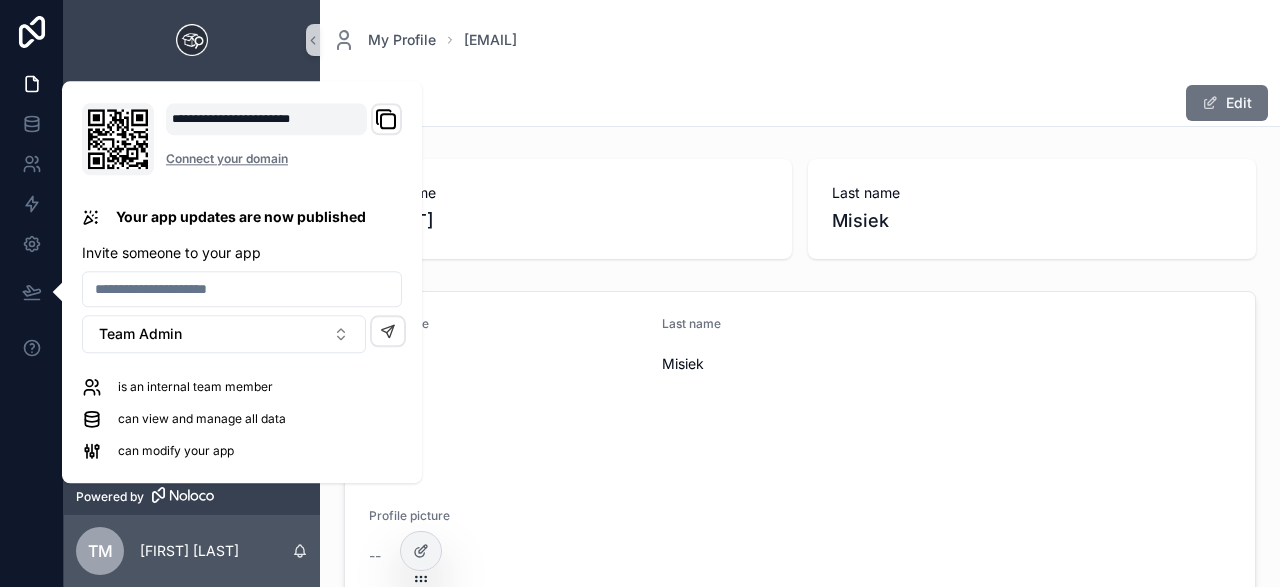 click on "My Profile tomek@vanson.pl" at bounding box center [800, 40] 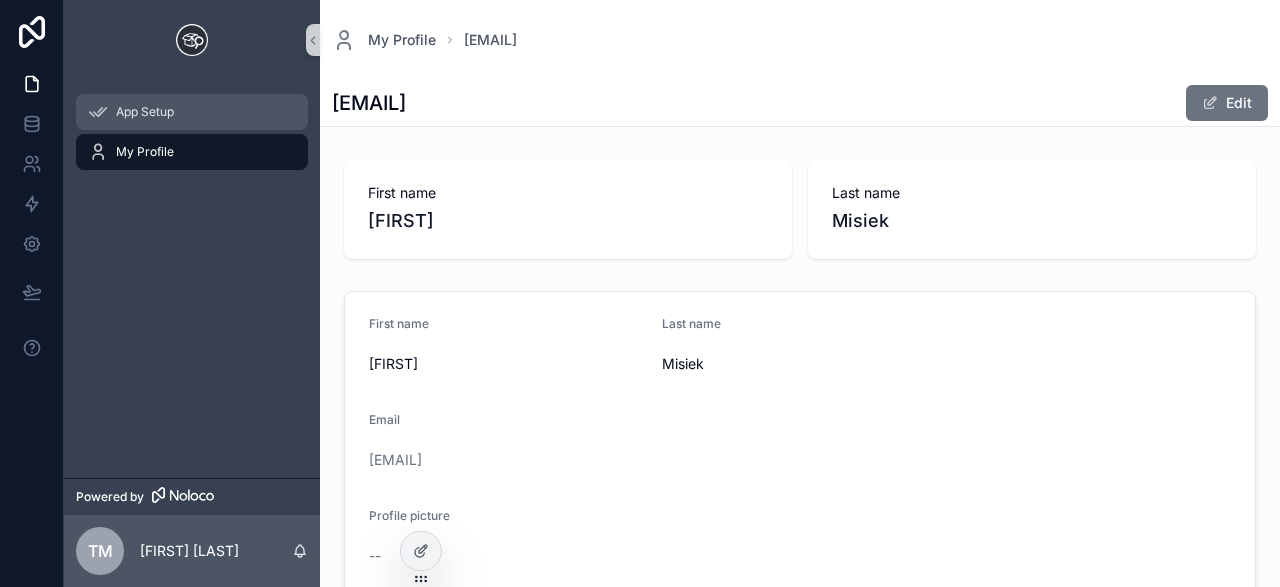 click on "App Setup" at bounding box center (192, 112) 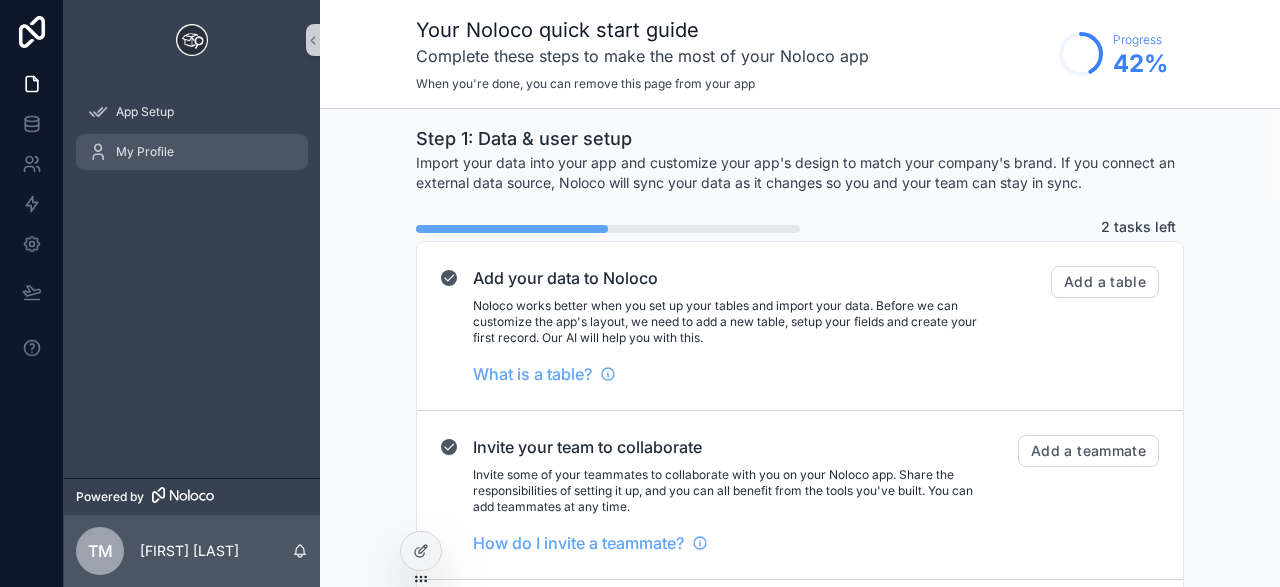 click on "My Profile" at bounding box center [145, 152] 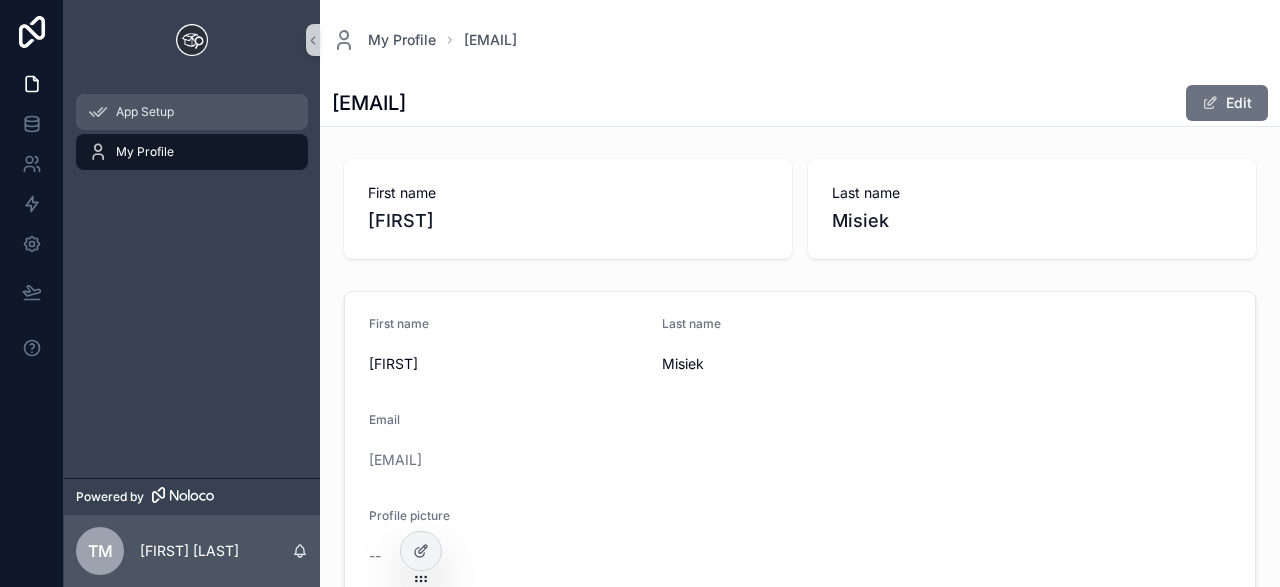 click on "App Setup" at bounding box center [145, 112] 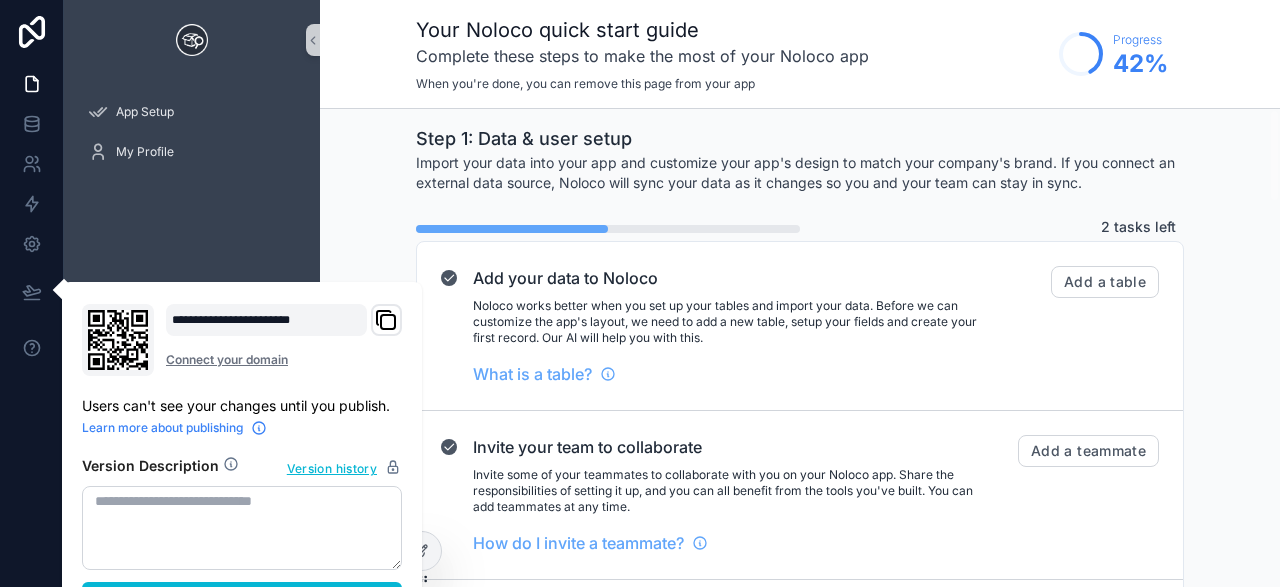 click on "Learn more about publishing" at bounding box center [162, 428] 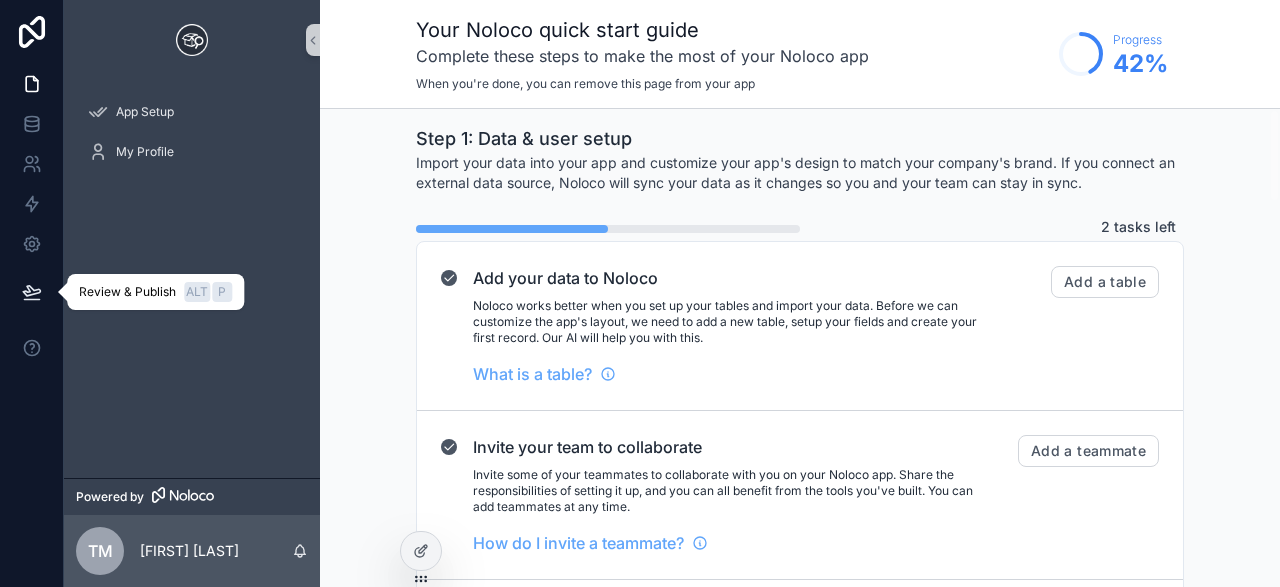 click 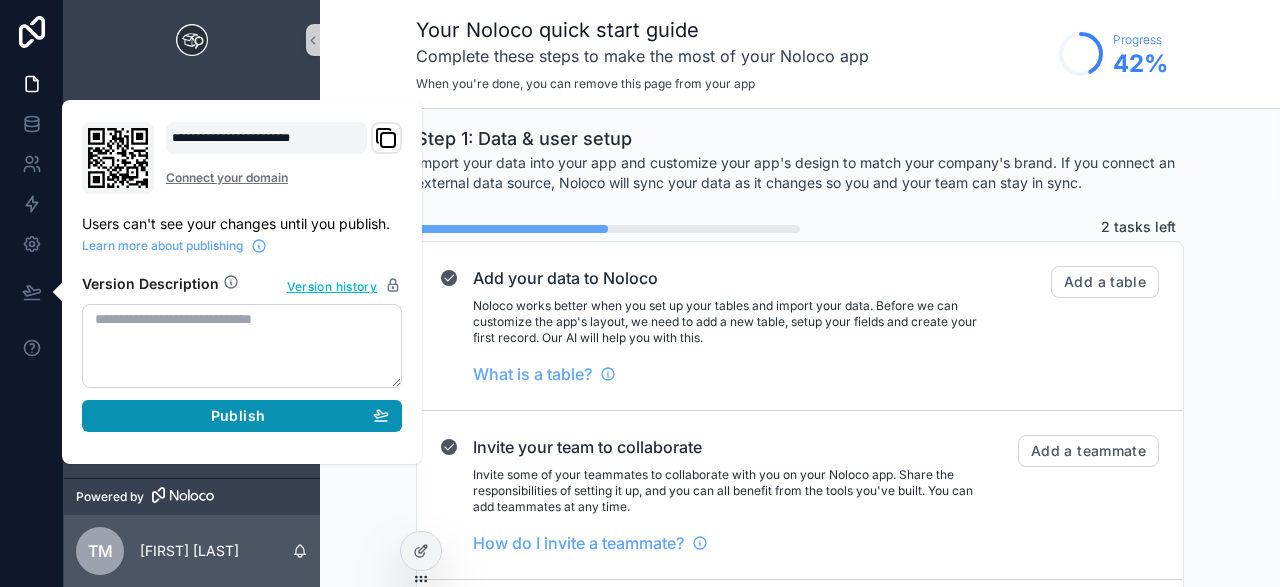 click on "Publish" at bounding box center (238, 416) 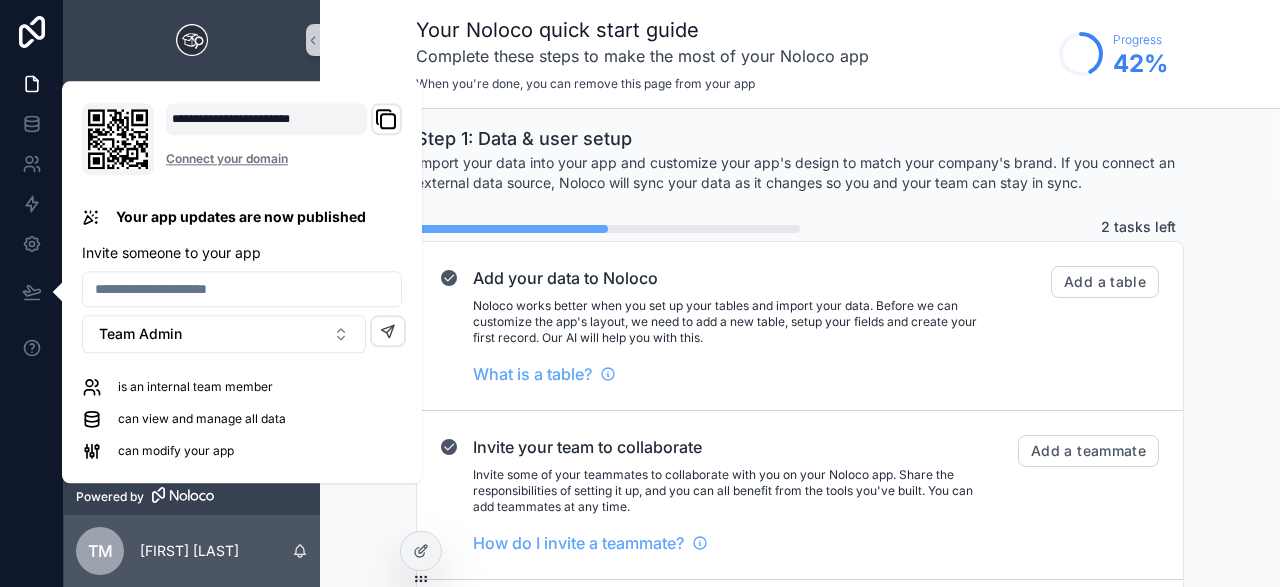 click on "Your Noloco quick start guide Complete these steps to make the most of your Noloco app When you're done, you can remove this page from your app Progress 42 %" at bounding box center [800, 54] 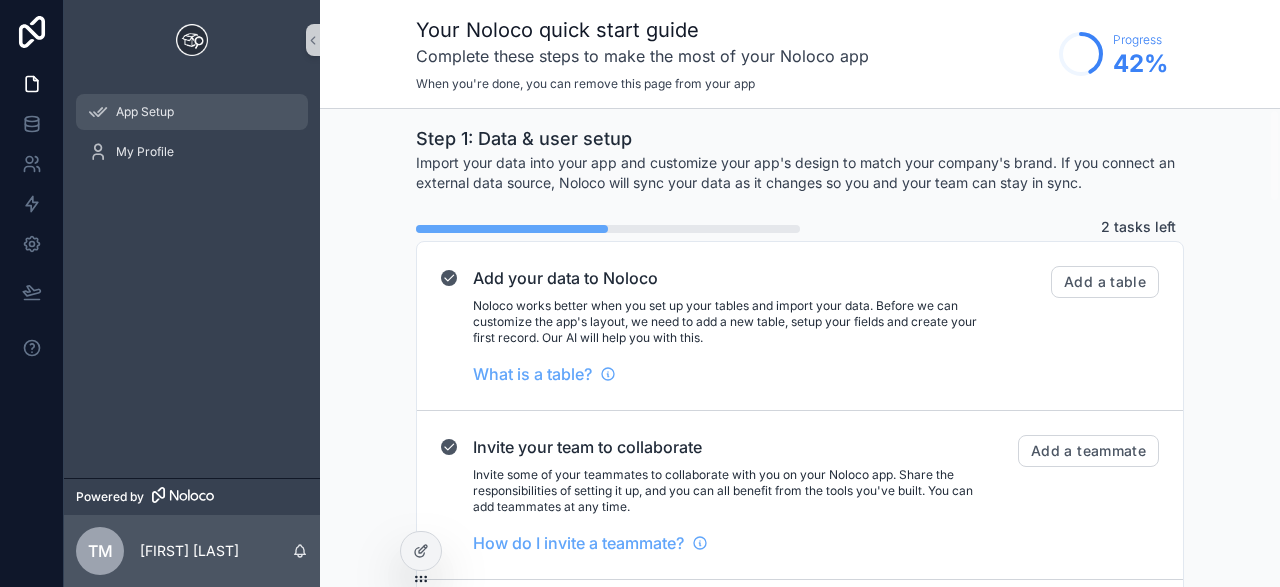 click on "App Setup" at bounding box center (192, 112) 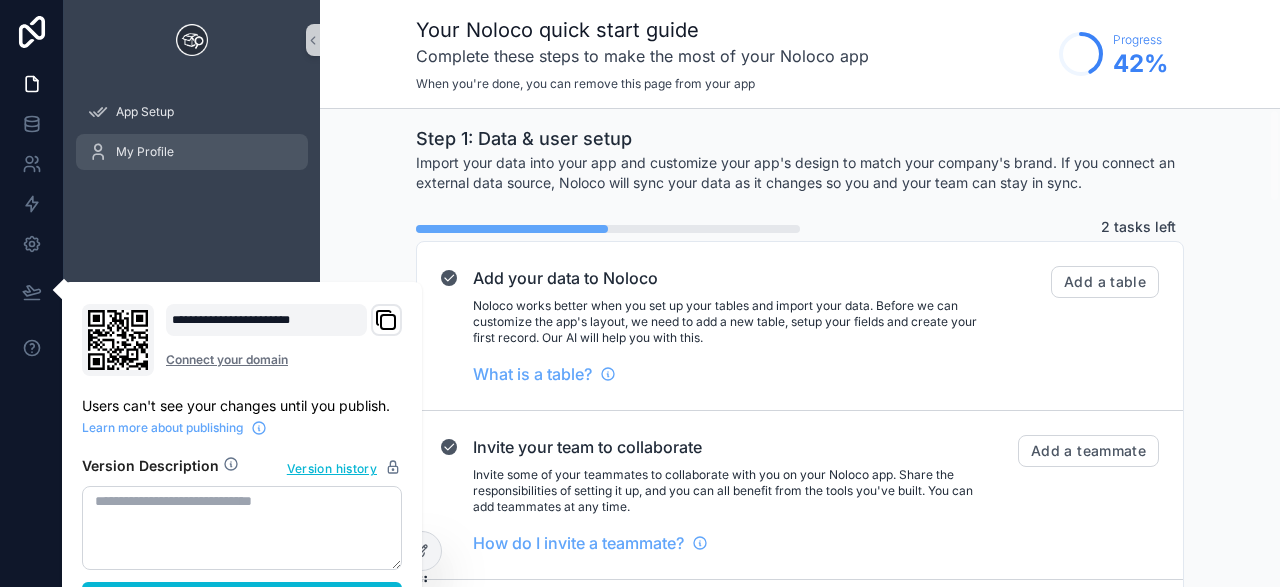 click on "My Profile" at bounding box center (192, 152) 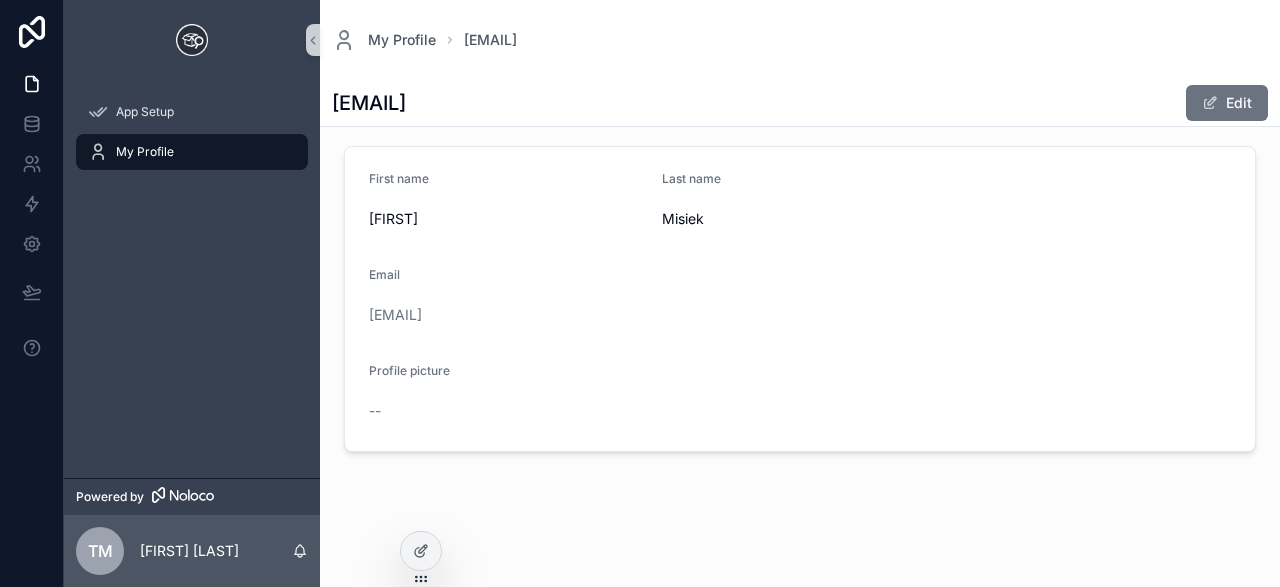 scroll, scrollTop: 0, scrollLeft: 0, axis: both 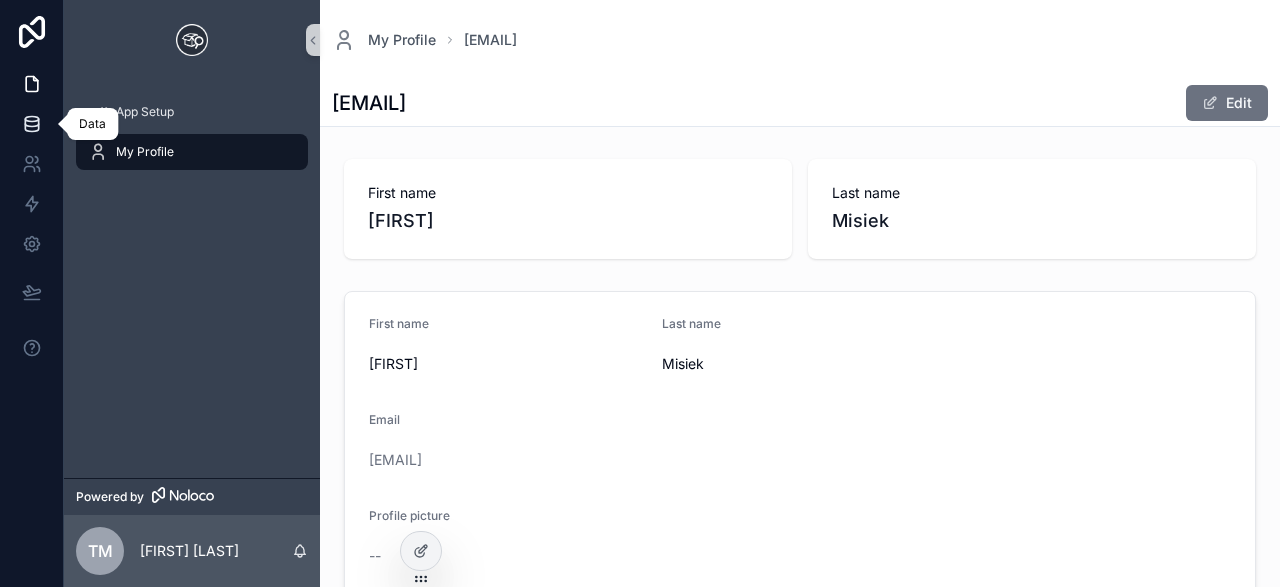 click 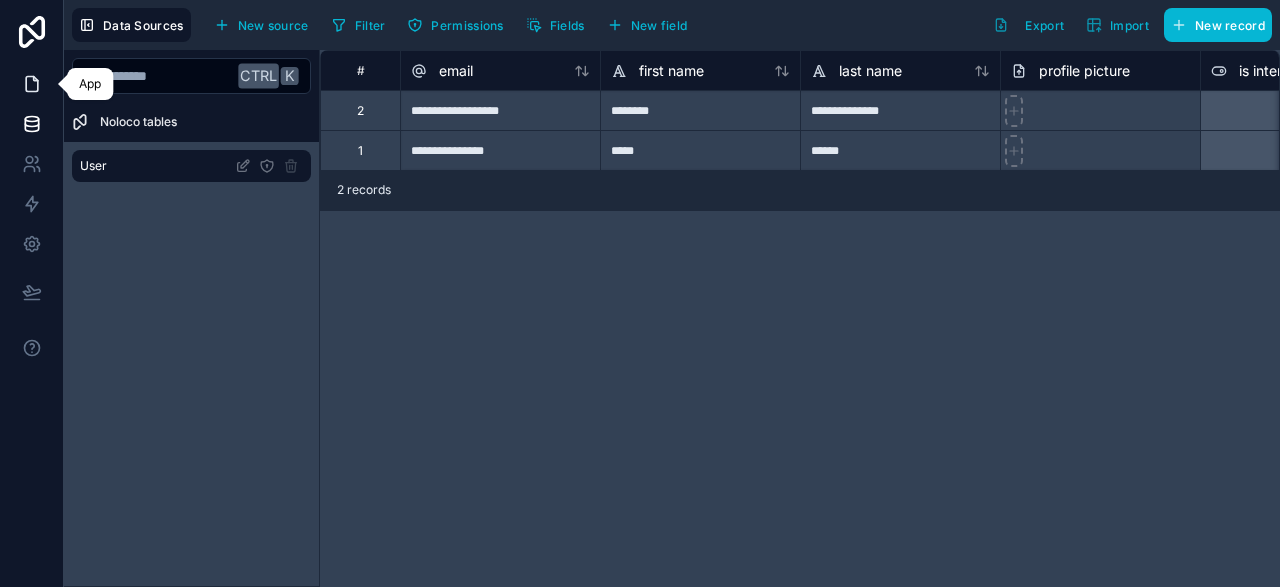 click at bounding box center [31, 84] 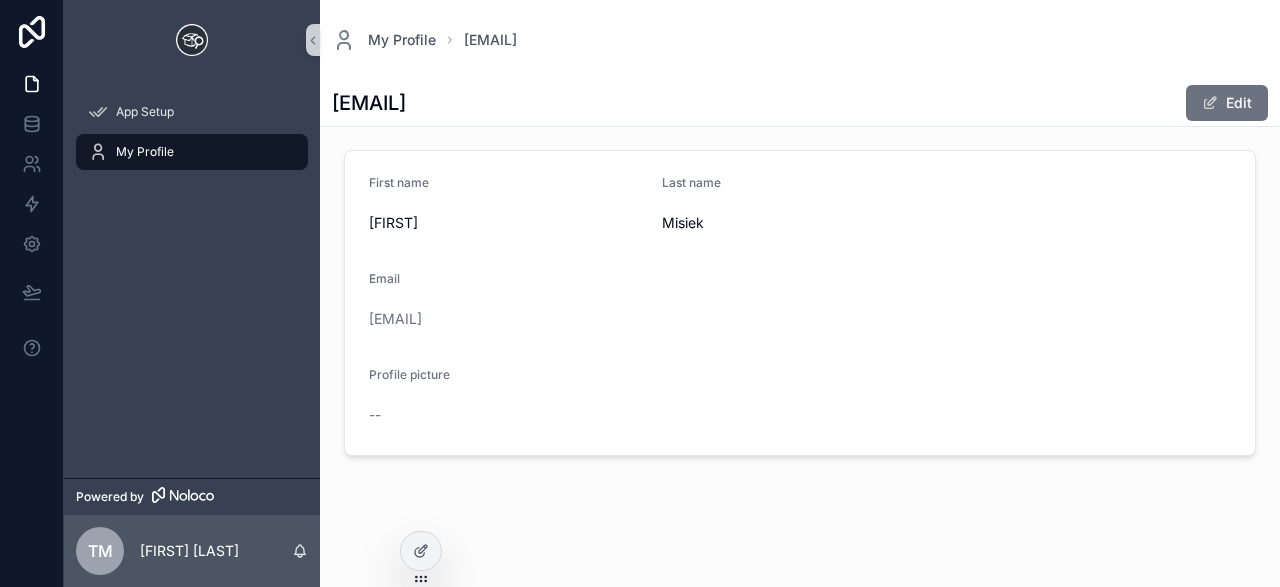 scroll, scrollTop: 145, scrollLeft: 0, axis: vertical 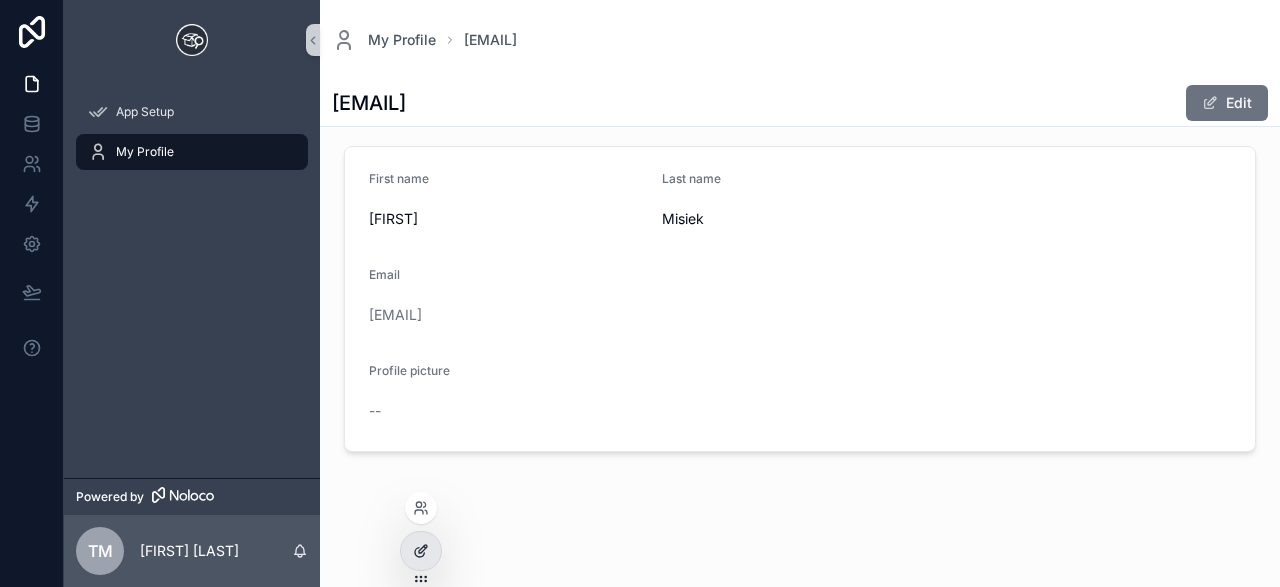 click at bounding box center [421, 551] 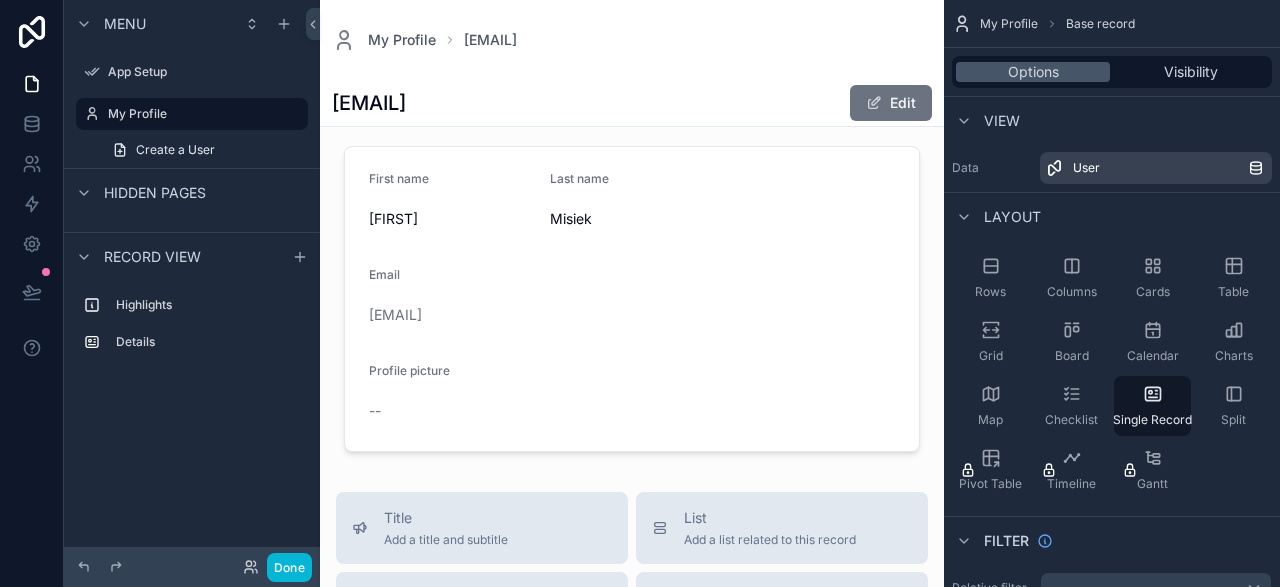 click on "Options Visibility" at bounding box center [1112, 72] 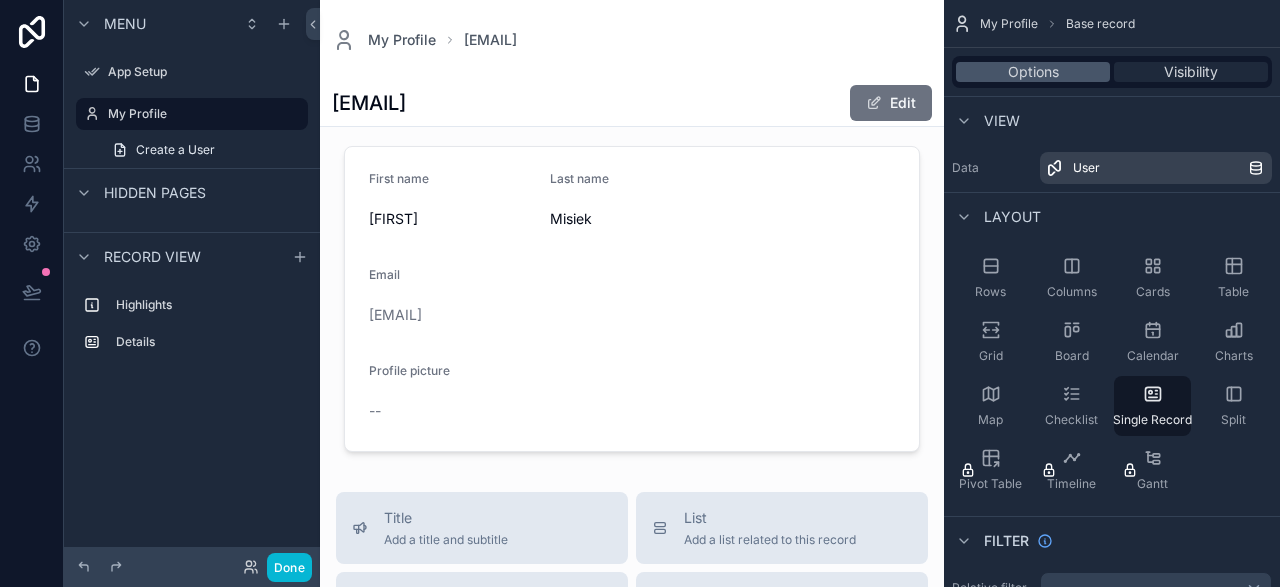 click on "Visibility" at bounding box center [1191, 72] 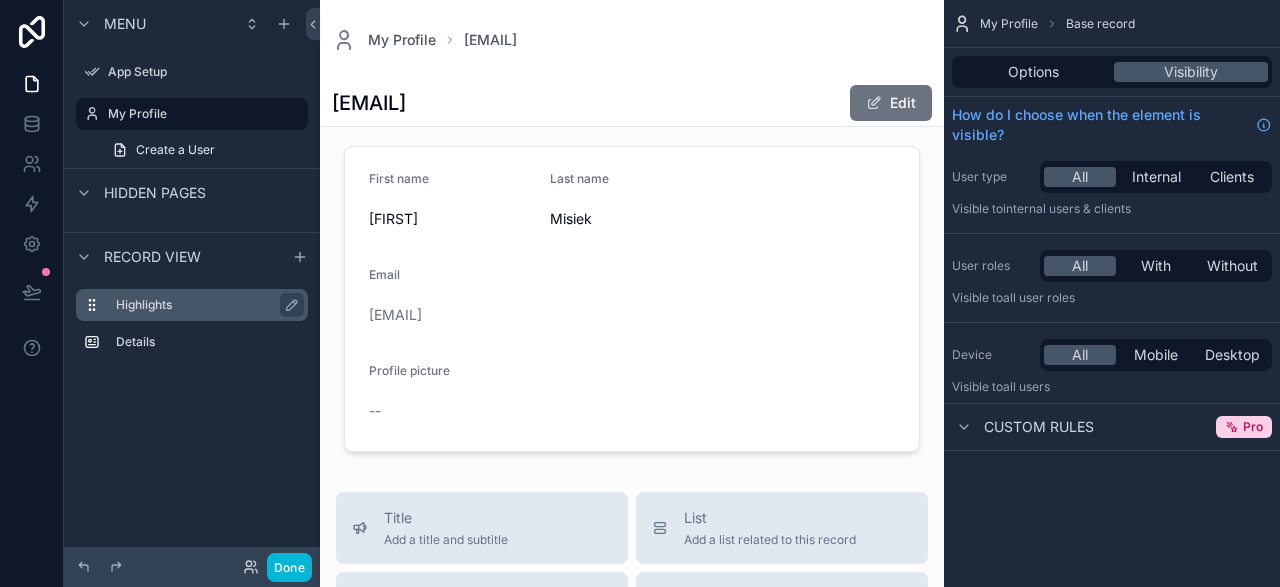 click on "Highlights" at bounding box center [208, 305] 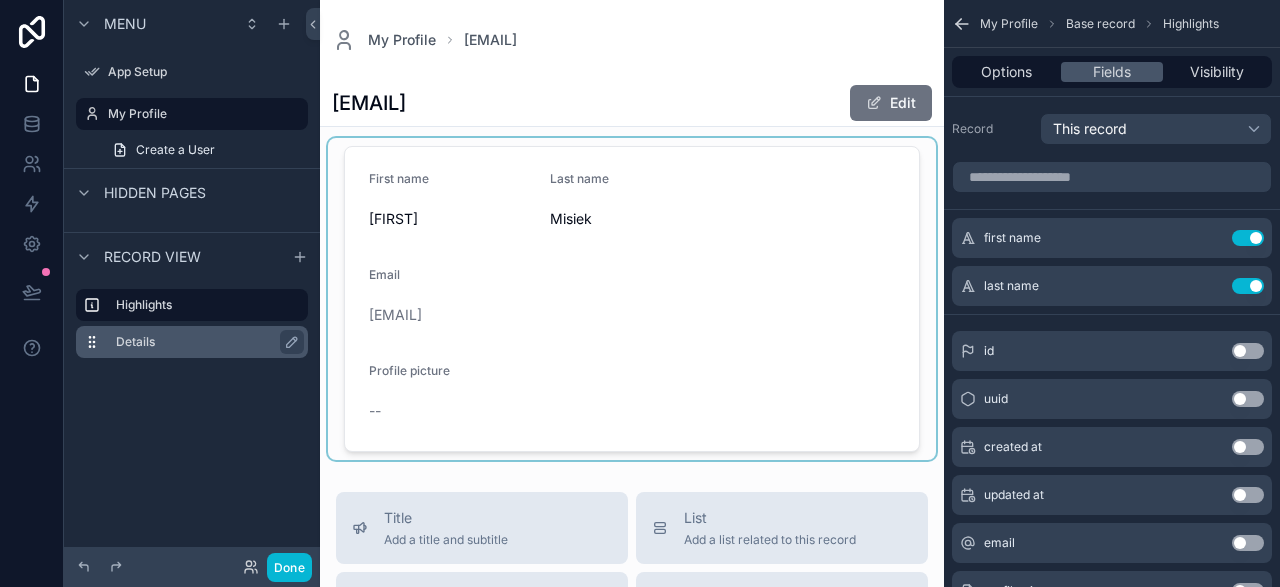 click on "Details" at bounding box center [204, 342] 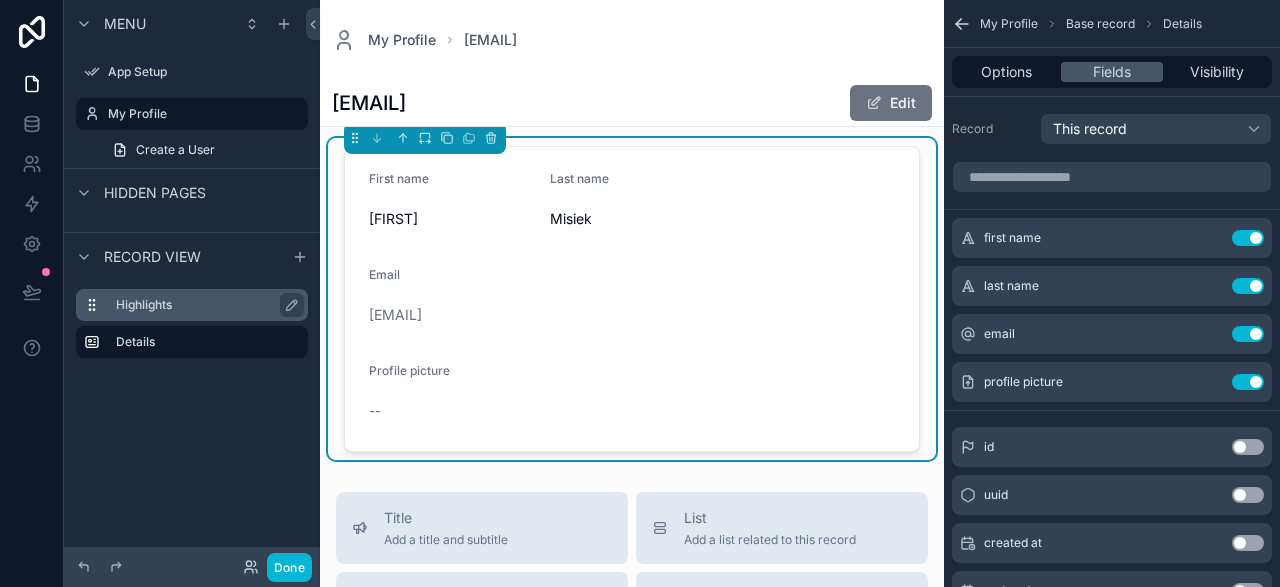 click on "Highlights" at bounding box center [204, 305] 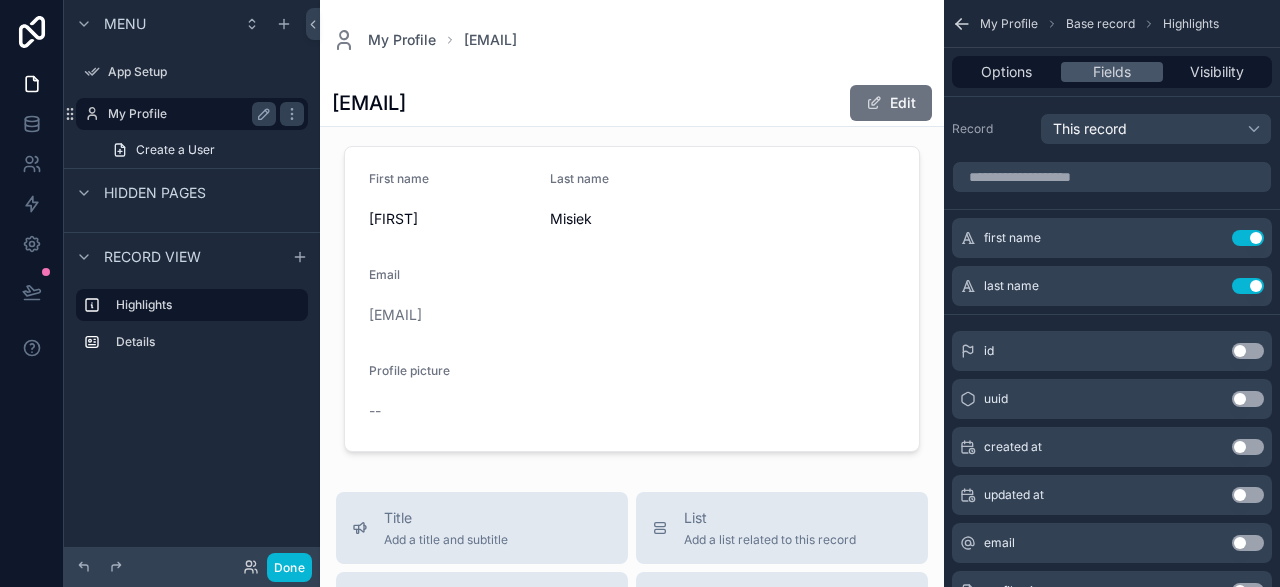 click on "My Profile" at bounding box center (188, 114) 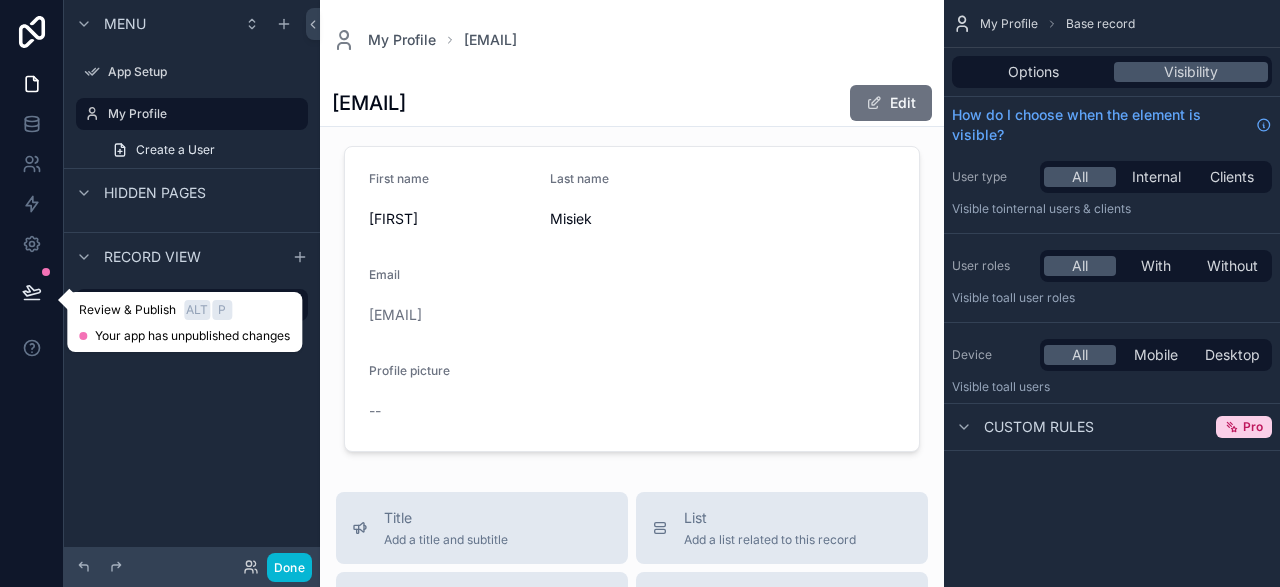 click at bounding box center [32, 292] 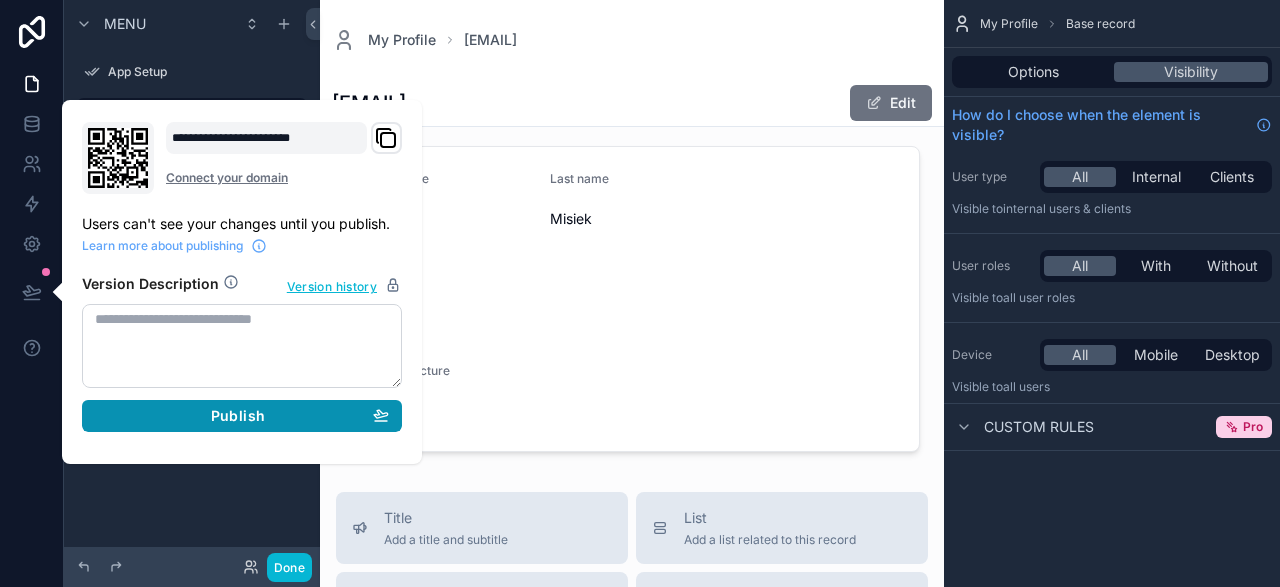 click on "Publish" at bounding box center [242, 416] 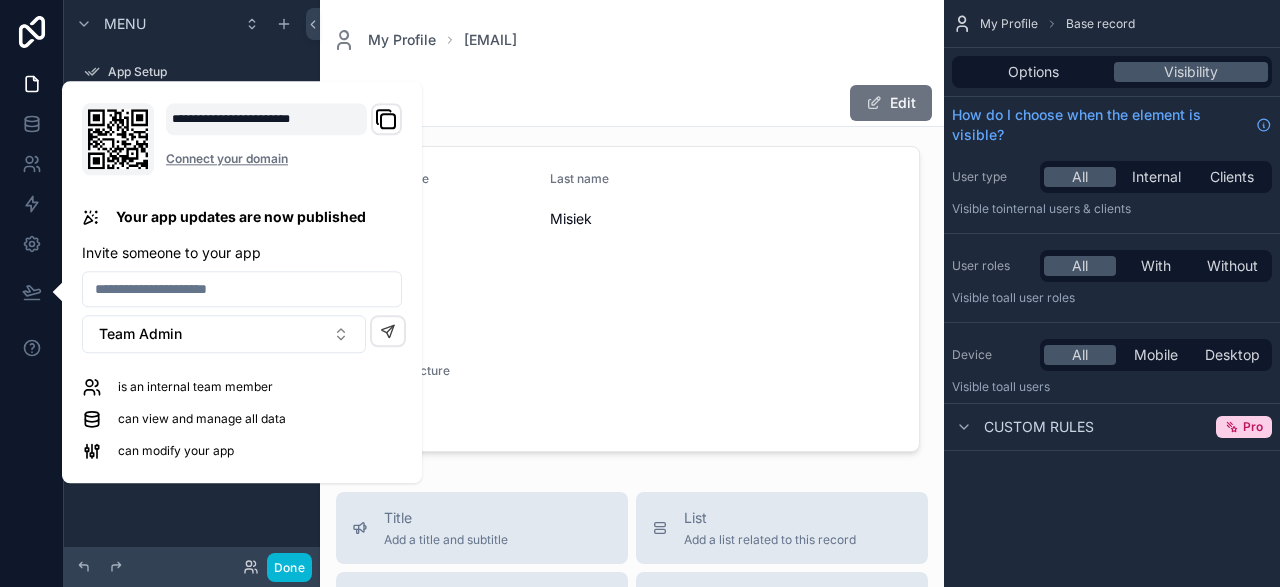 click at bounding box center [32, 293] 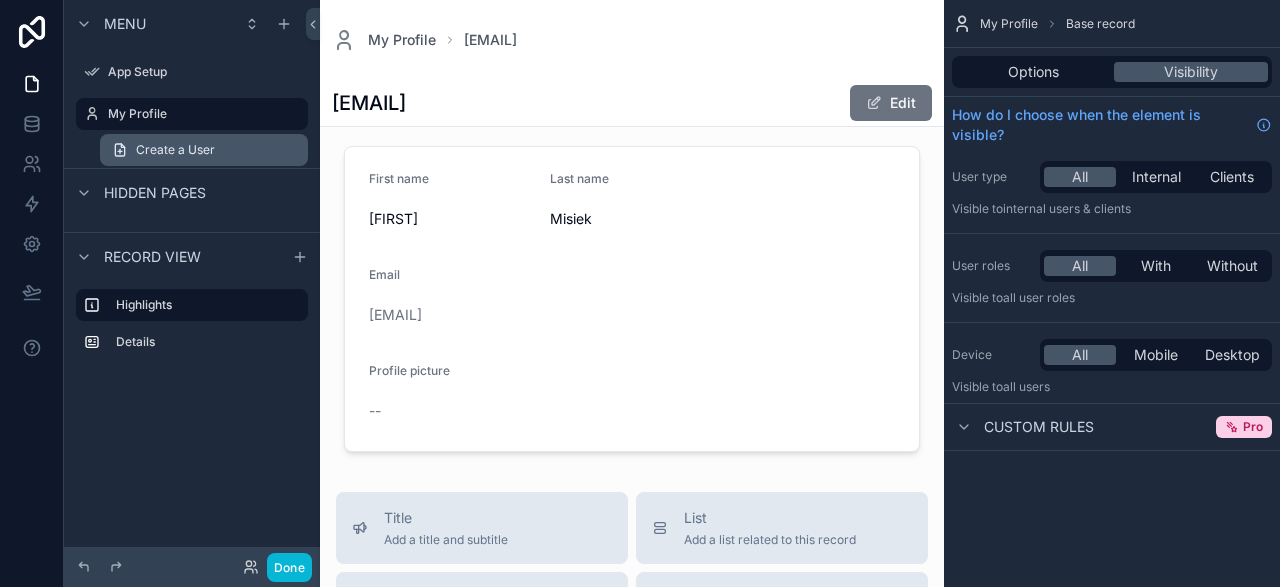 click on "Create a User" at bounding box center (175, 150) 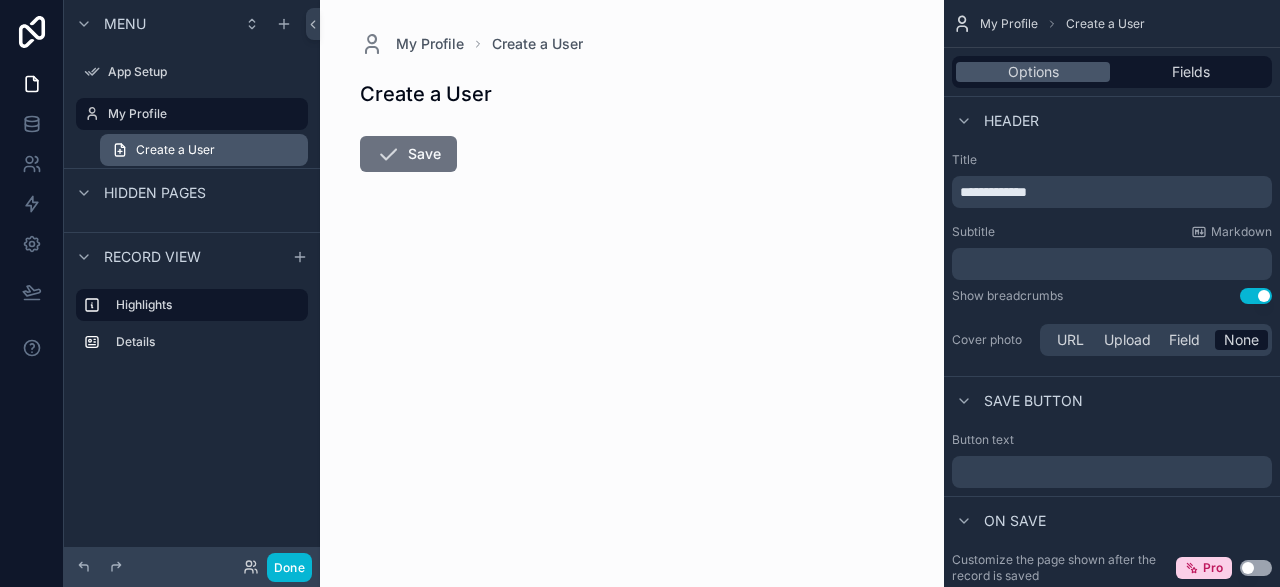 scroll, scrollTop: 0, scrollLeft: 0, axis: both 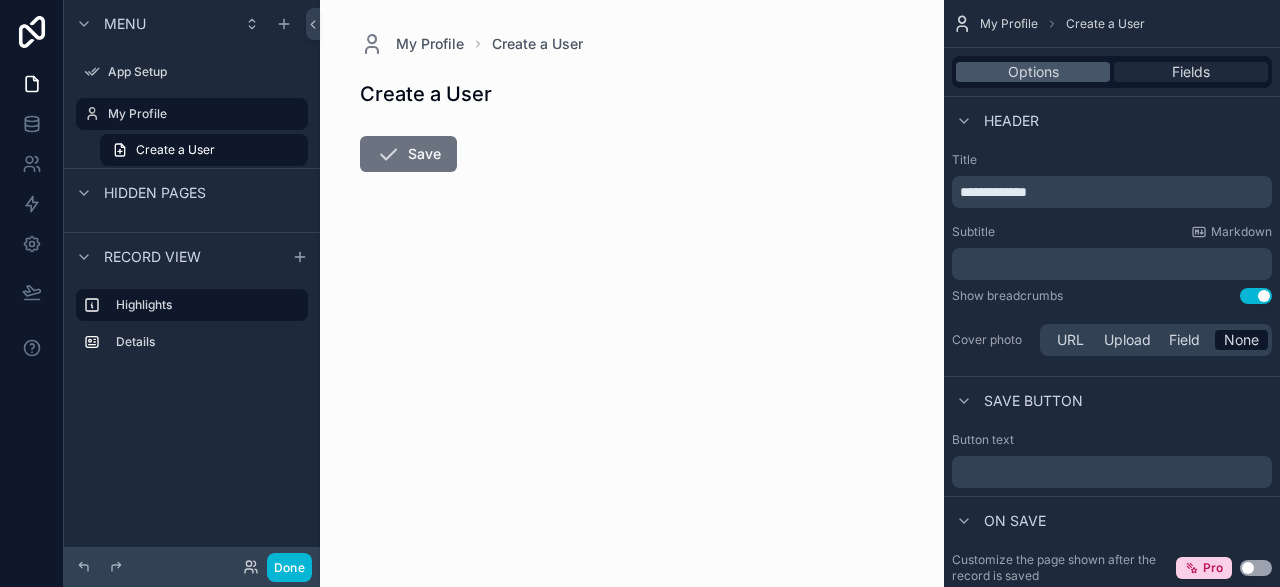 click on "Fields" at bounding box center (1191, 72) 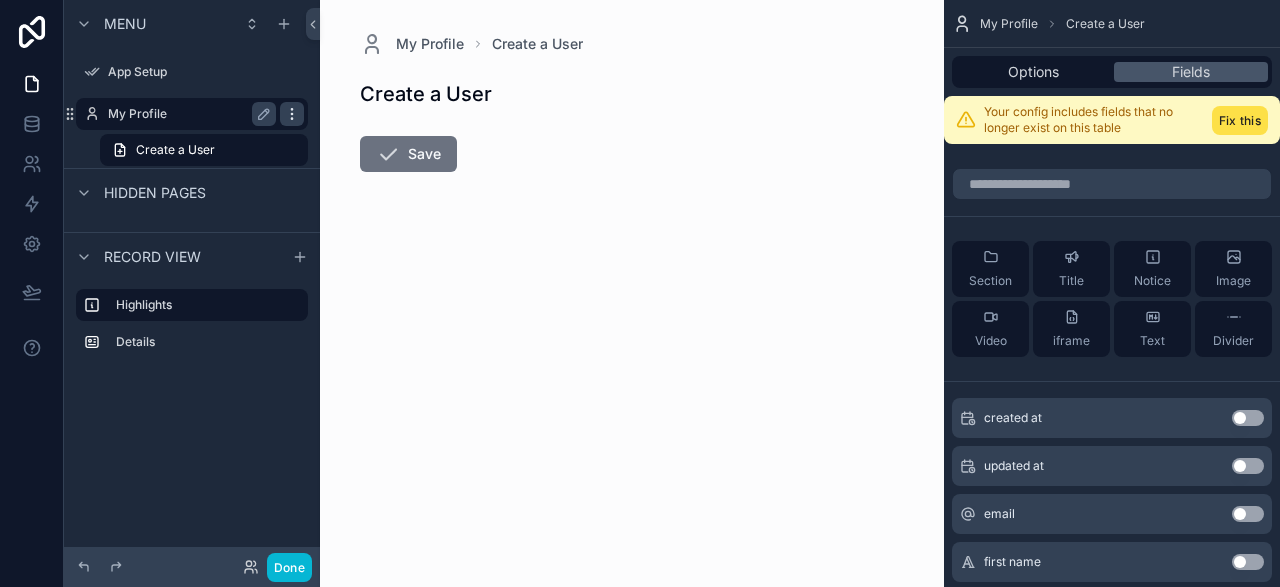 click 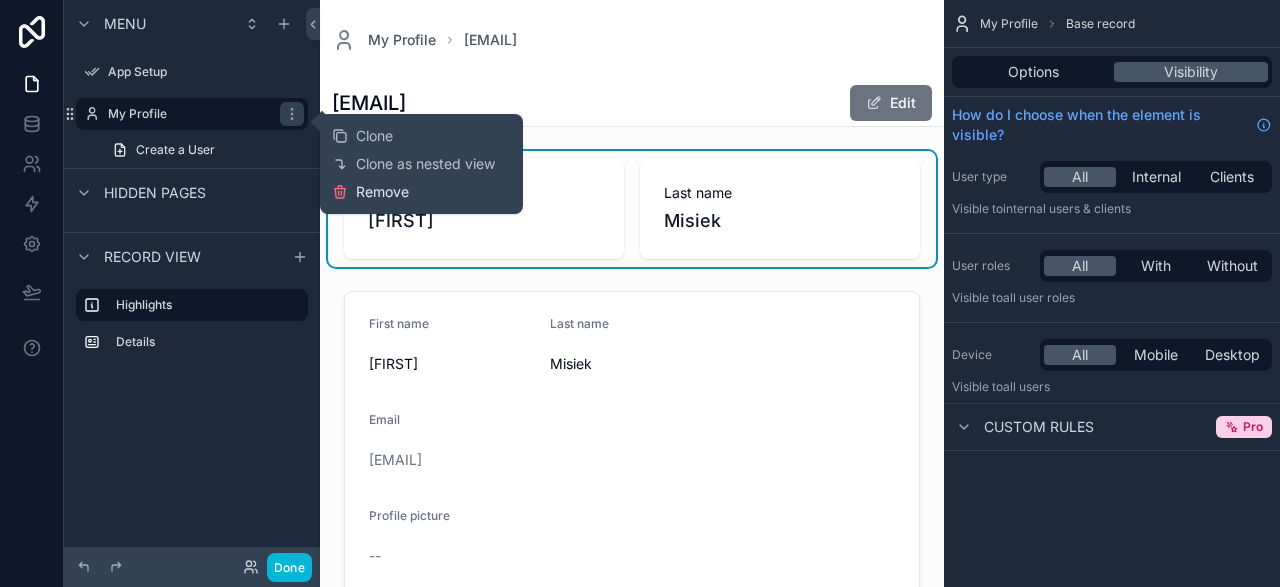 click on "Remove" at bounding box center (382, 192) 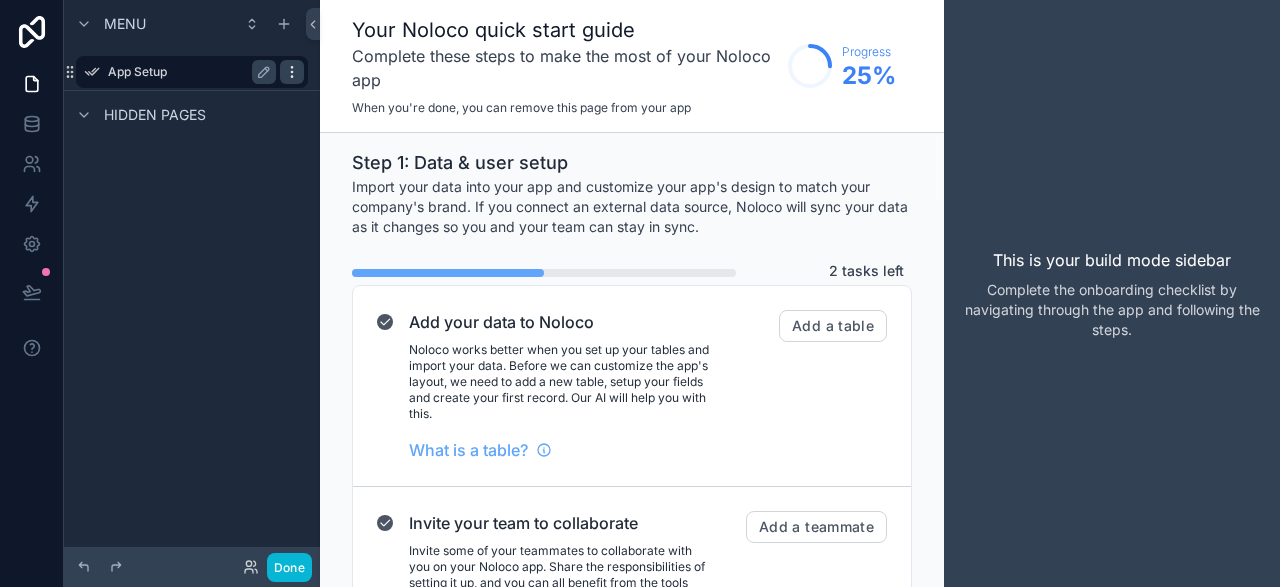 click 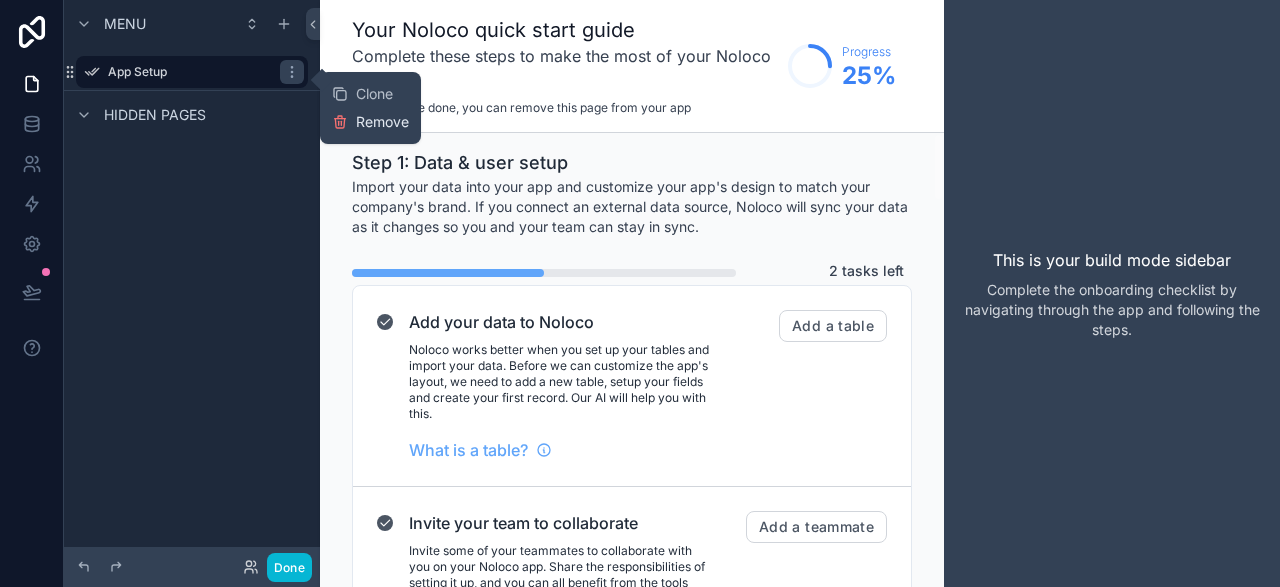 click on "Remove" at bounding box center (370, 122) 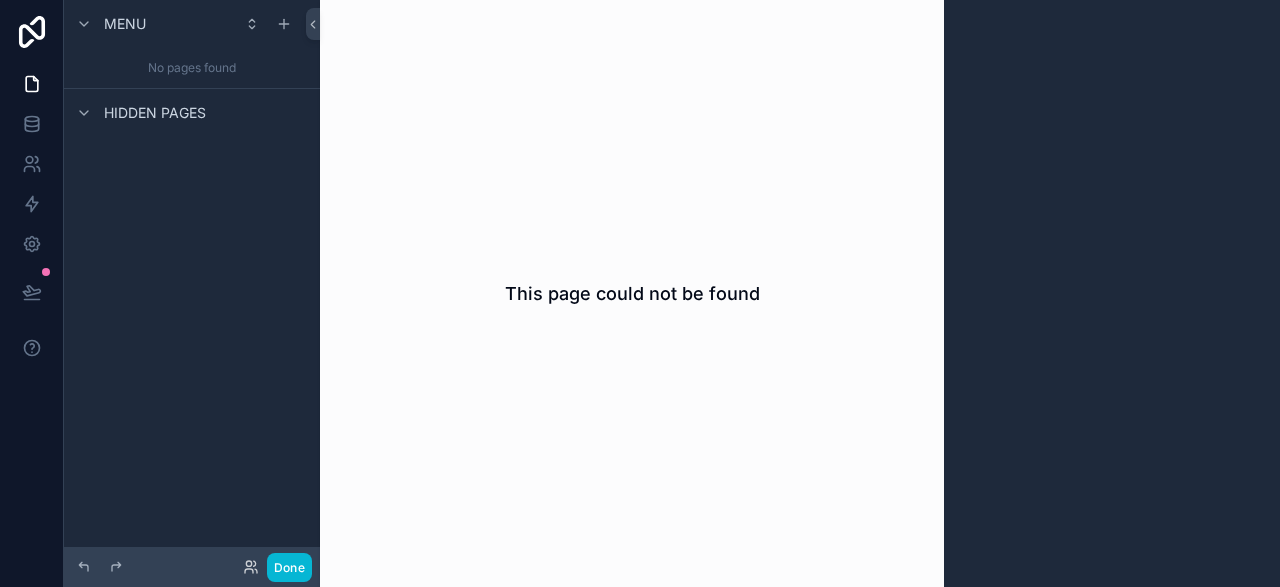 click on "No pages found" at bounding box center [192, 68] 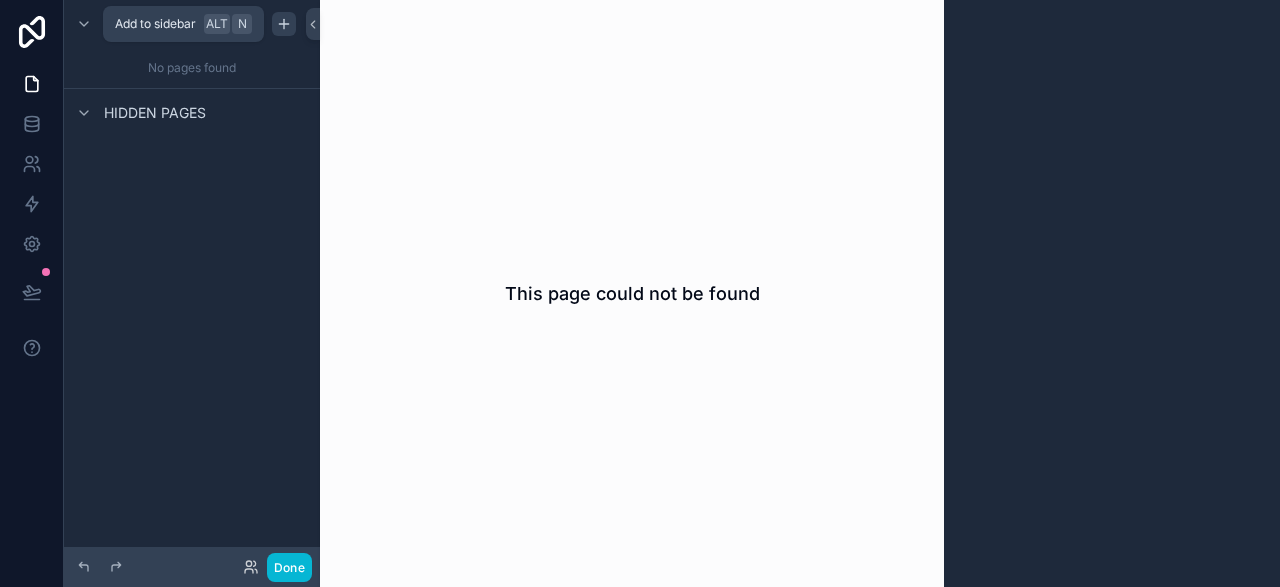click 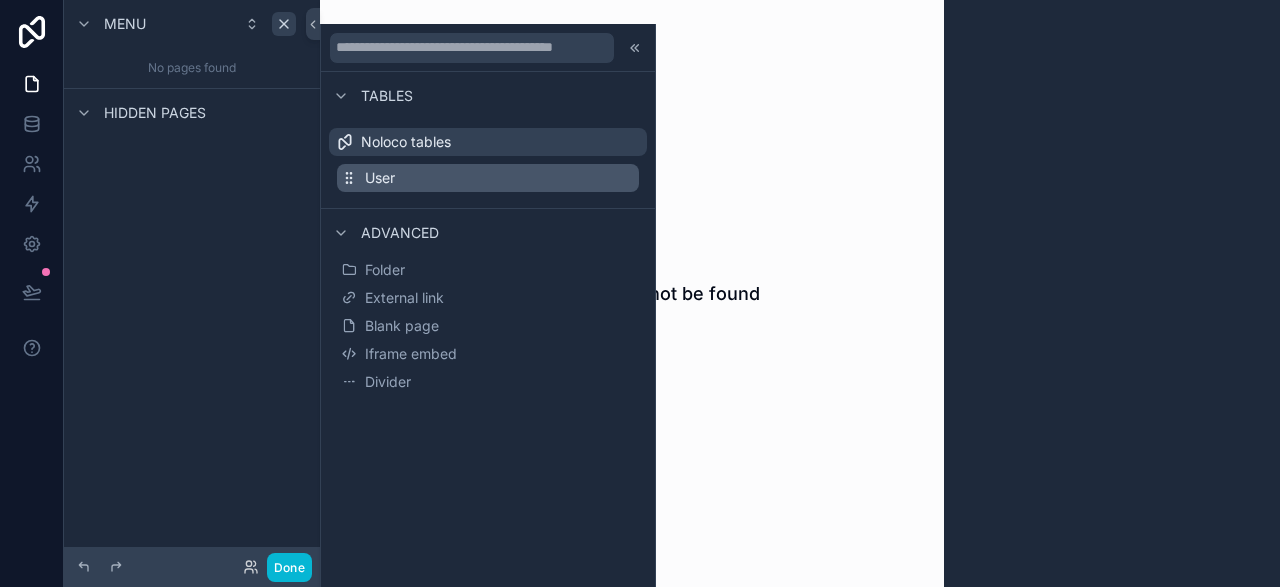 click on "User" at bounding box center [380, 178] 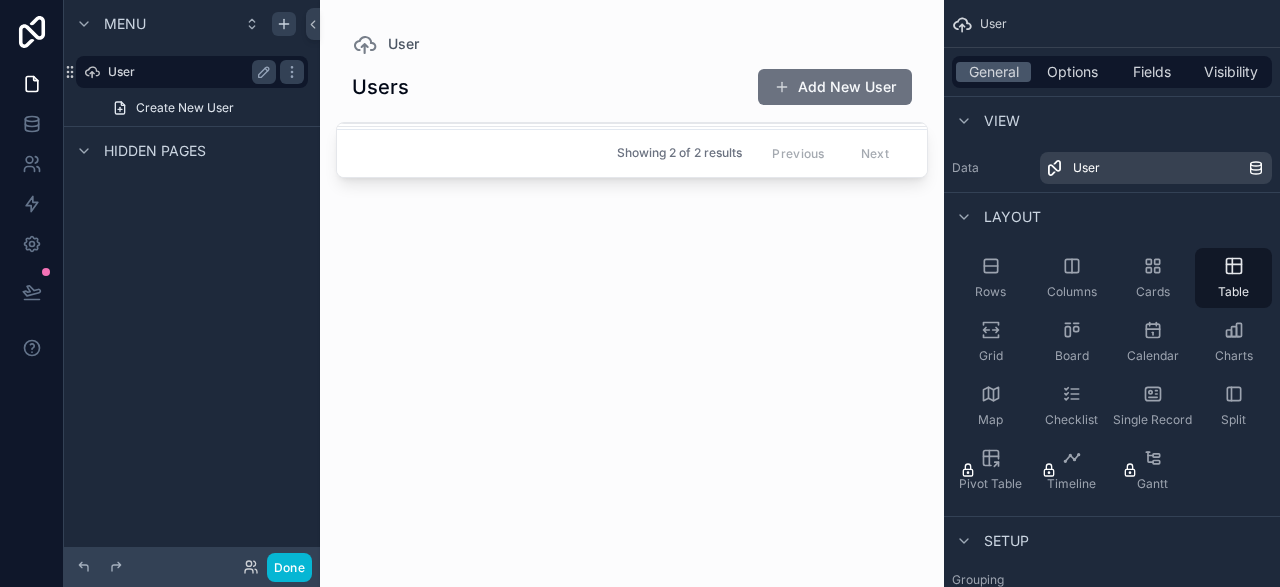 click on "User" at bounding box center [188, 72] 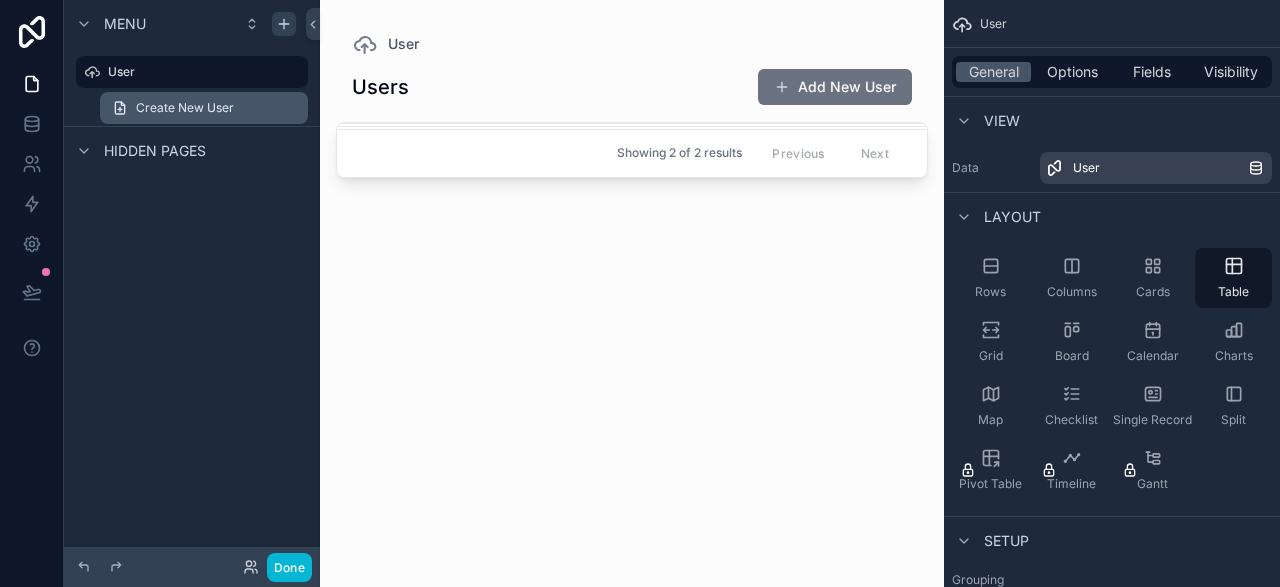 click on "Create New User" at bounding box center [185, 108] 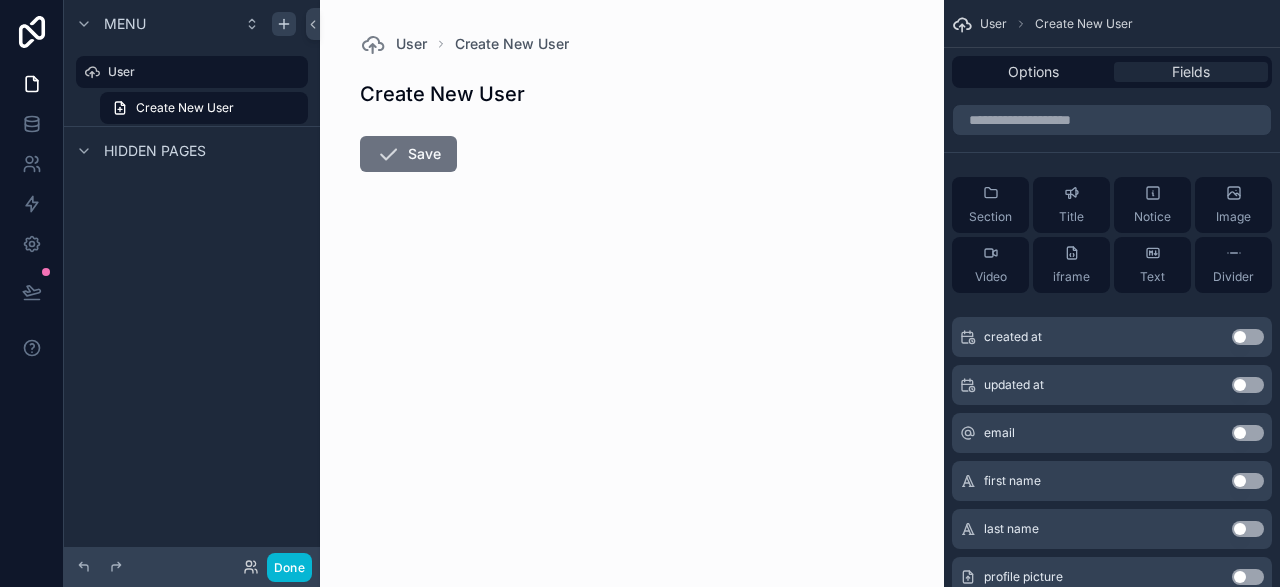 click on "Fields" at bounding box center [1191, 72] 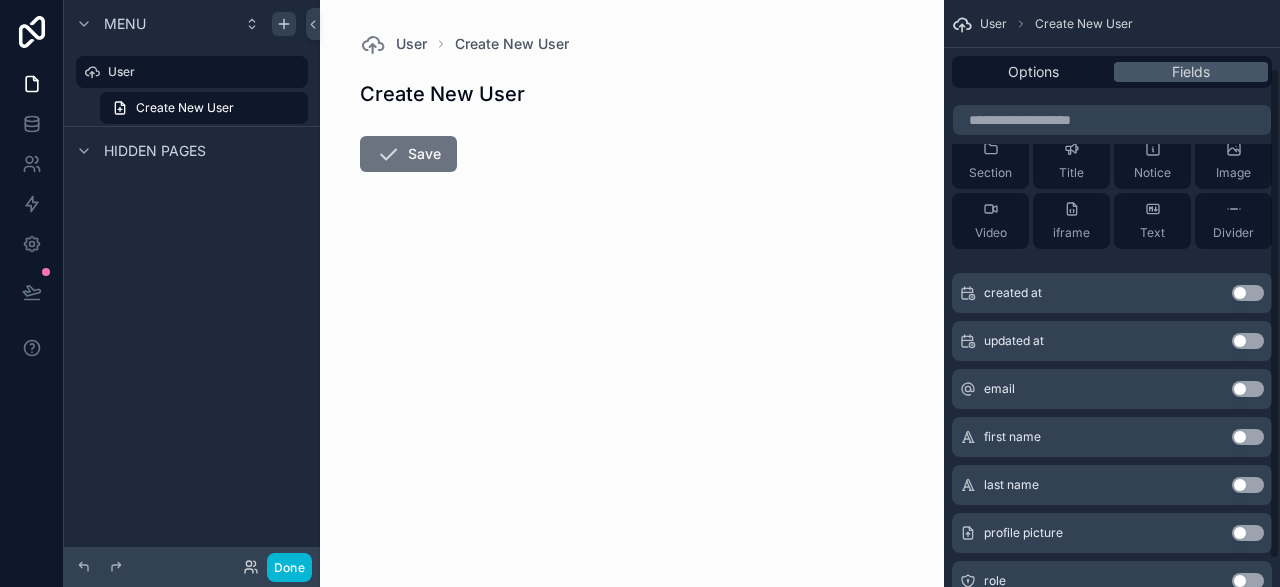 scroll, scrollTop: 84, scrollLeft: 0, axis: vertical 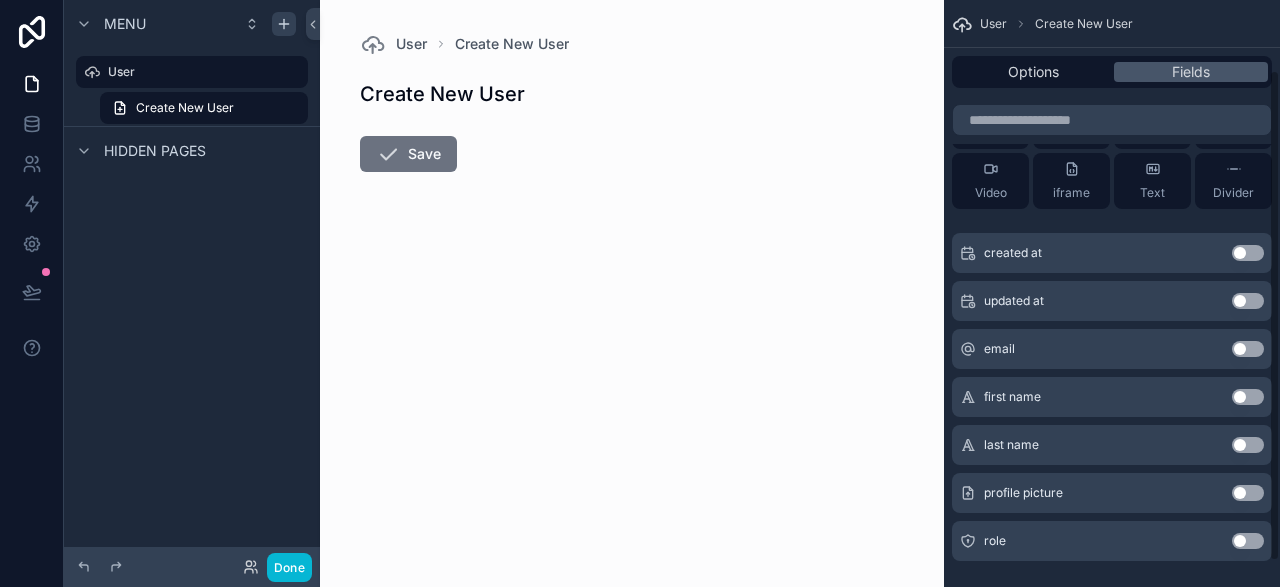 click on "Use setting" at bounding box center [1248, 349] 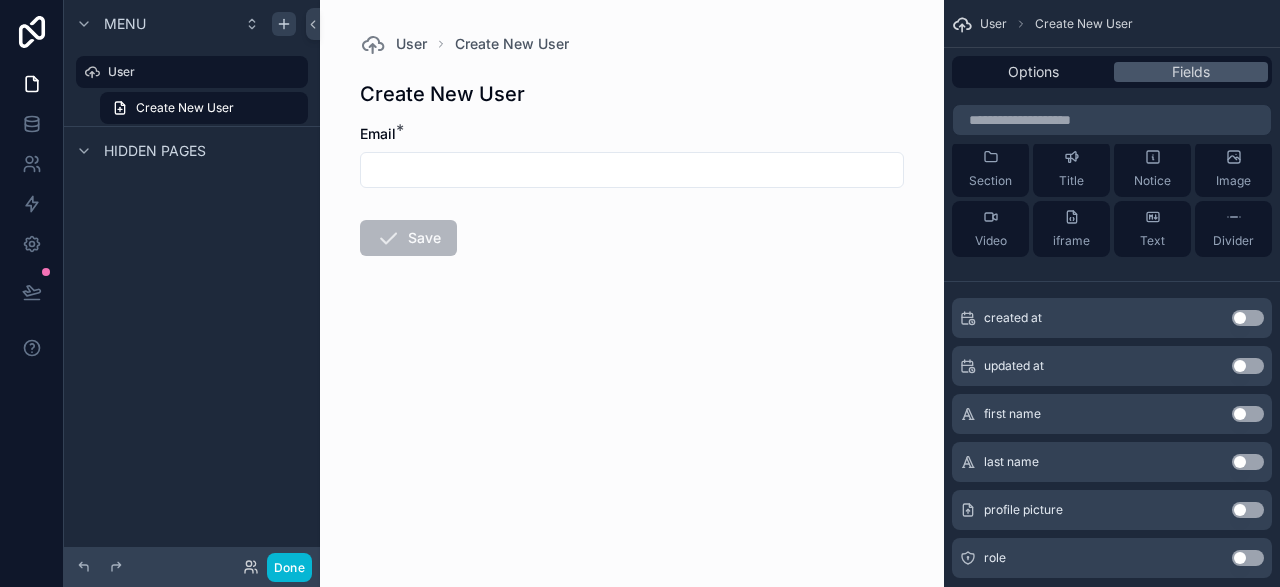 click on "Use setting" at bounding box center [1248, 414] 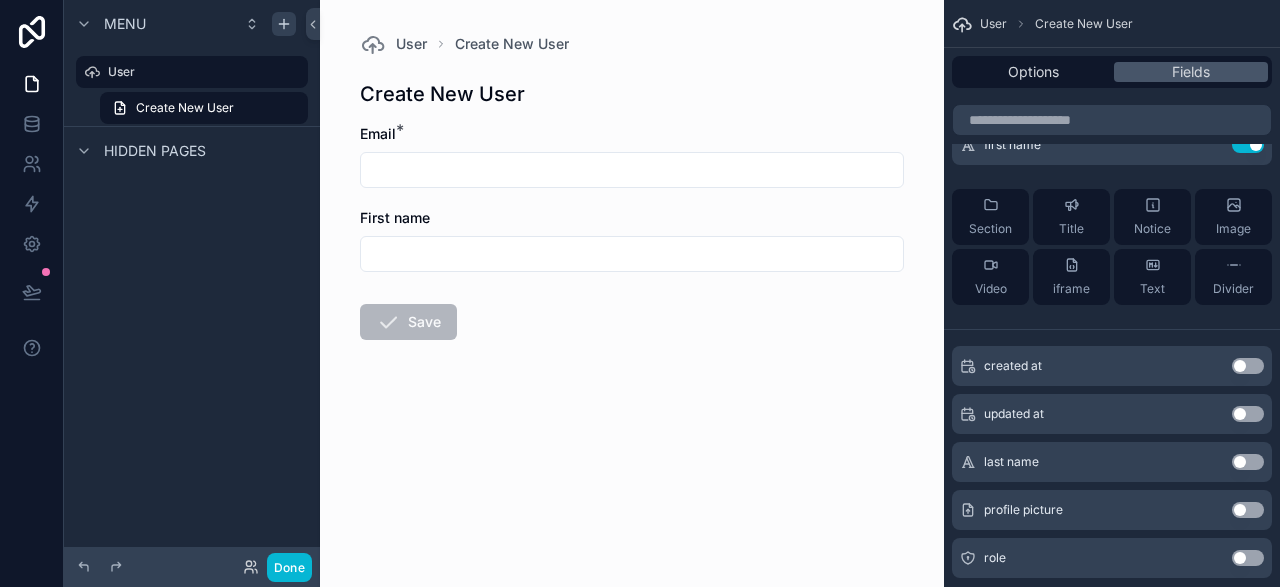 click on "Use setting" at bounding box center [1248, 462] 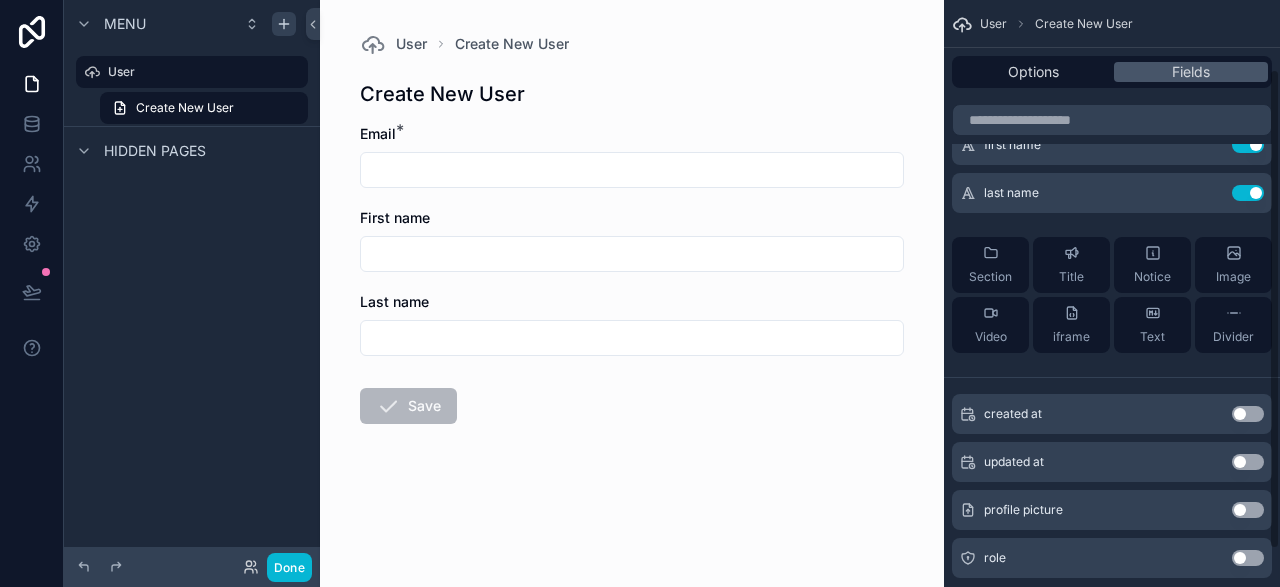 scroll, scrollTop: 130, scrollLeft: 0, axis: vertical 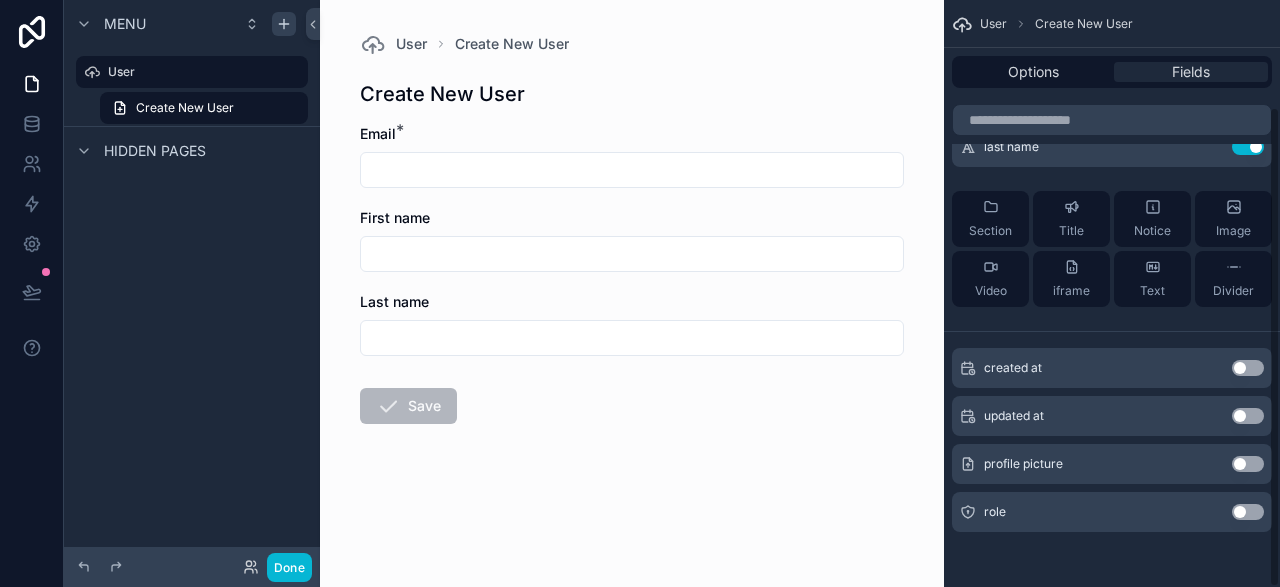 click on "Fields" at bounding box center (1191, 72) 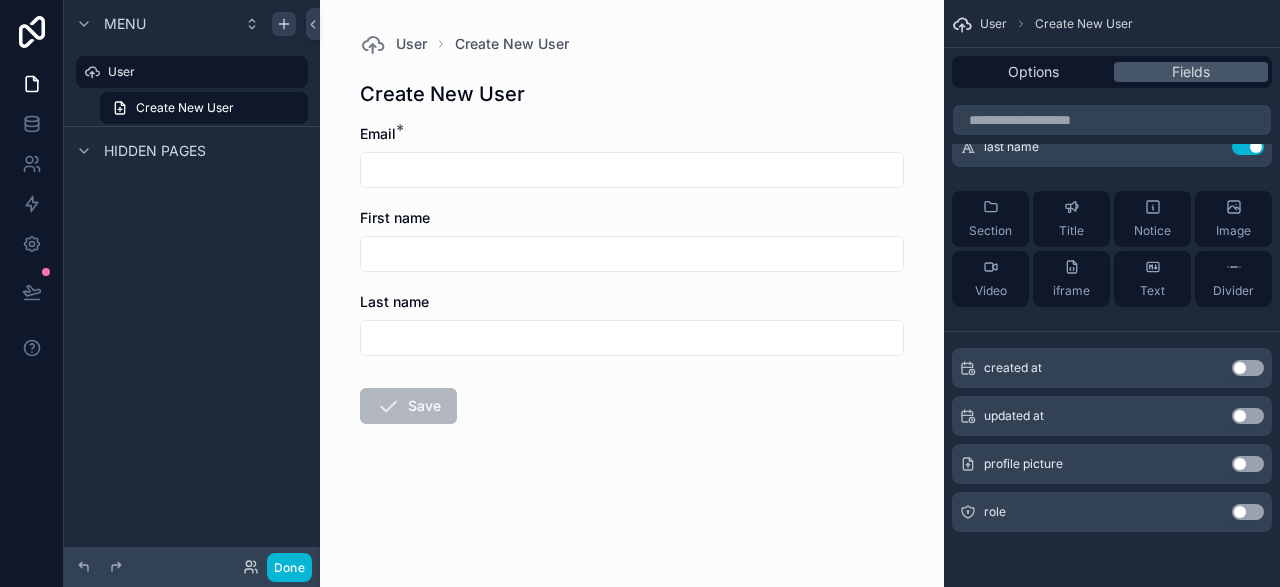 click on "created at Use setting" at bounding box center (1112, 368) 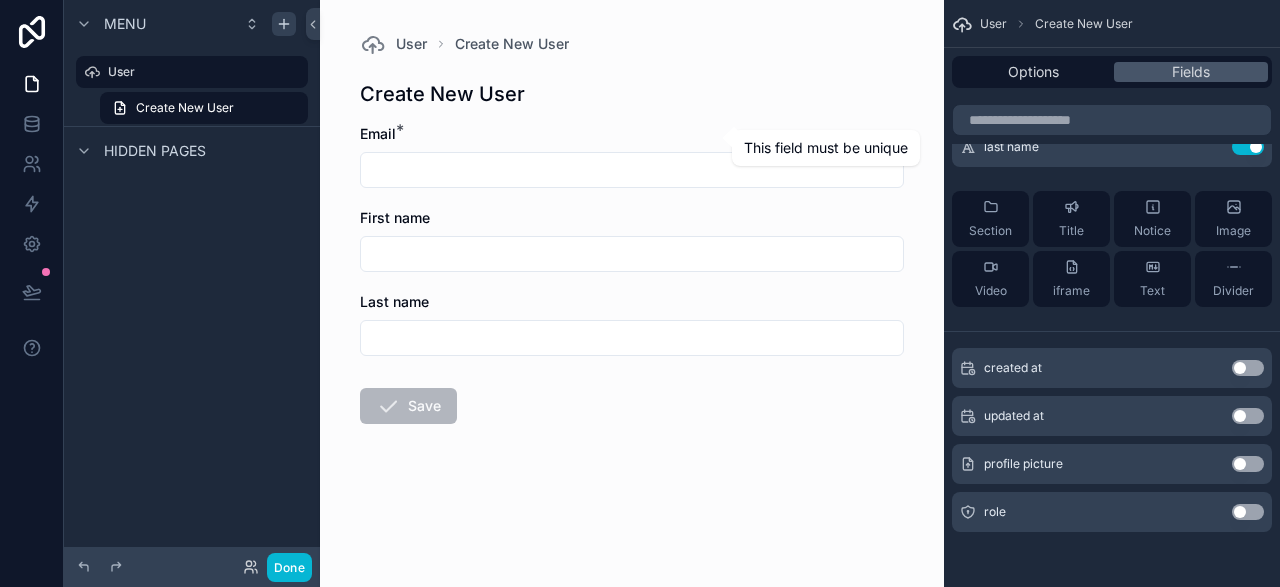 click on "*" at bounding box center (400, 130) 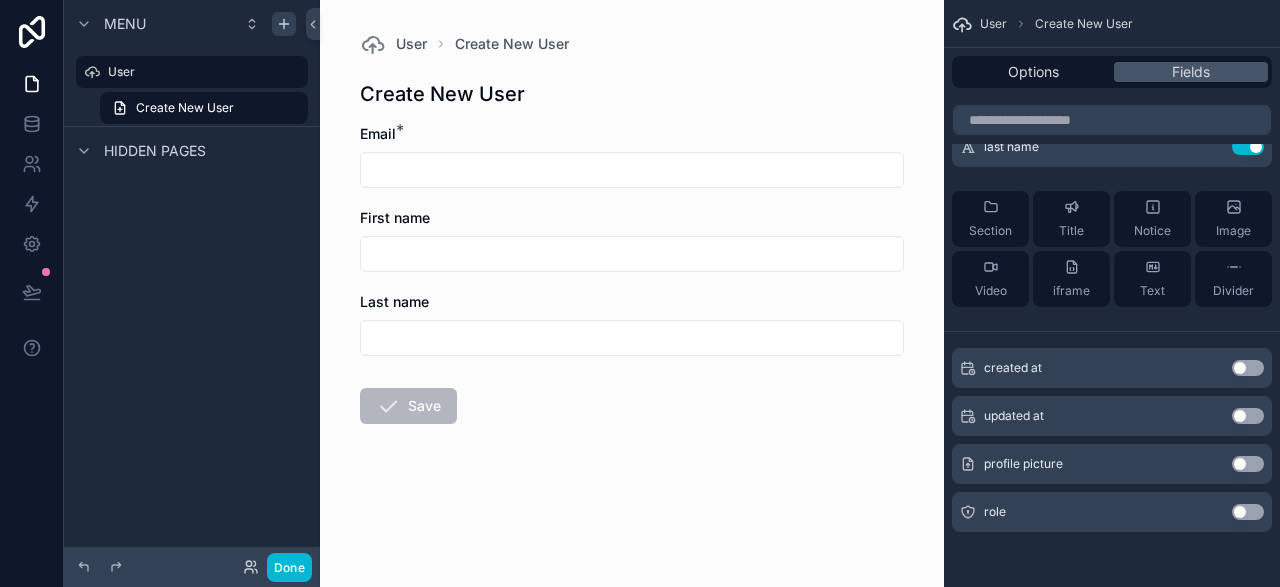 click at bounding box center [632, 170] 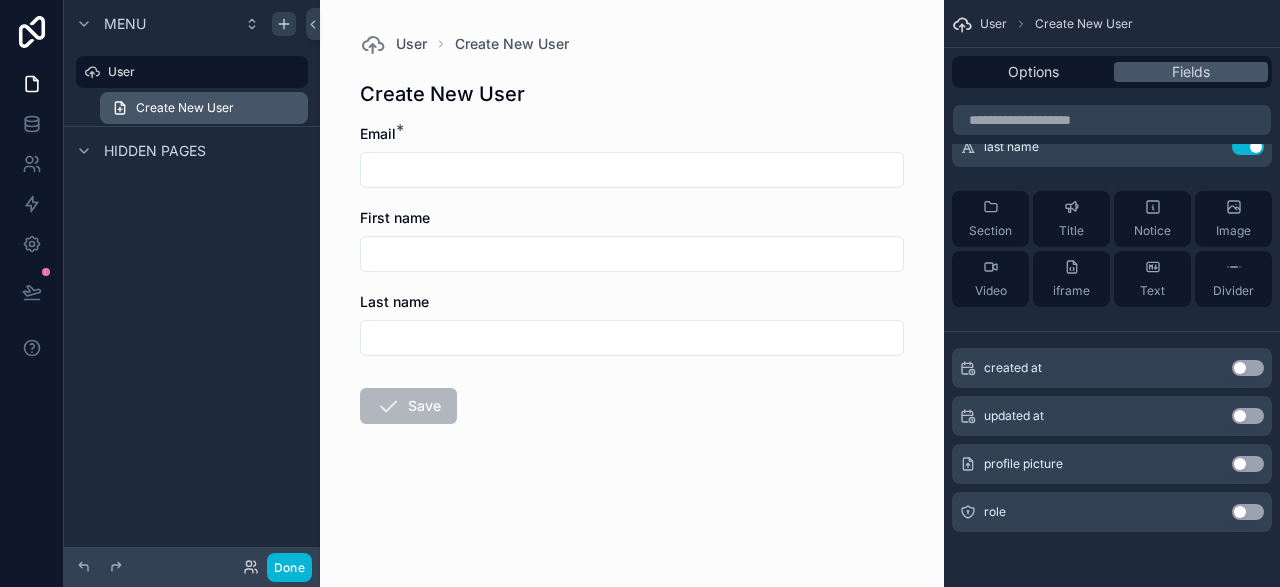 click on "Create New User" at bounding box center (204, 108) 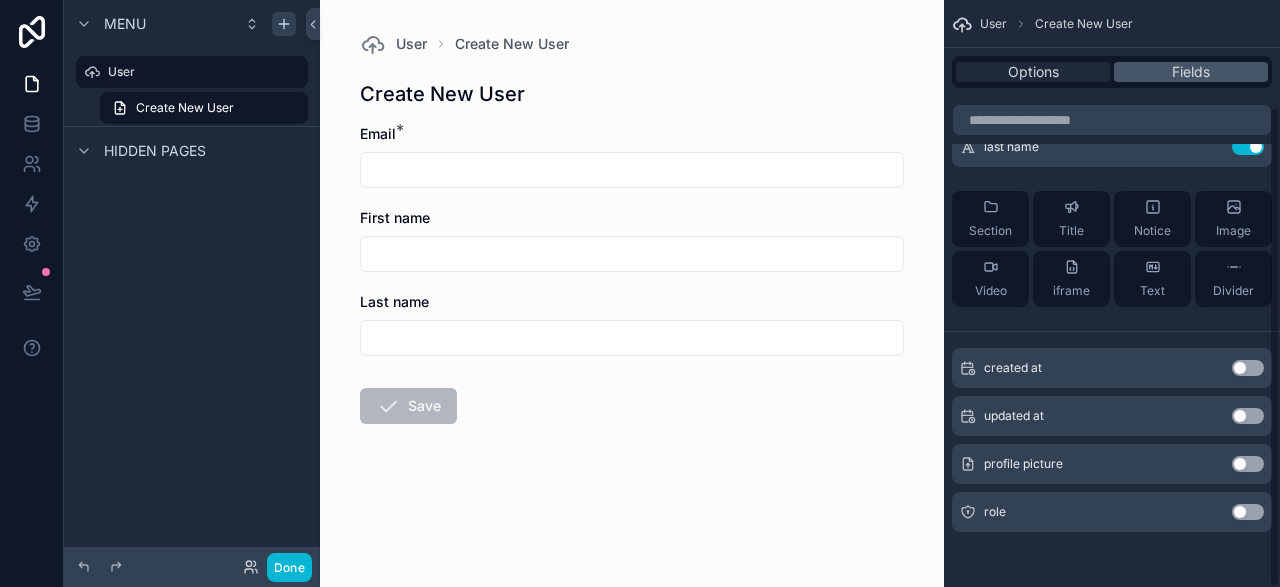 click on "Options" at bounding box center [1033, 72] 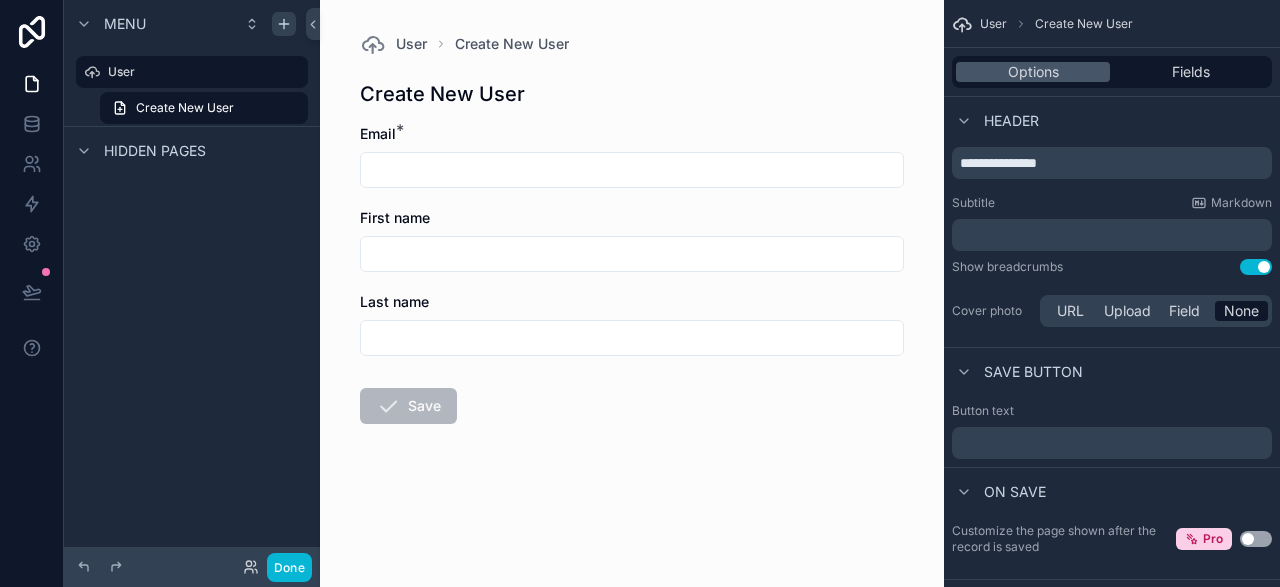 scroll, scrollTop: 0, scrollLeft: 0, axis: both 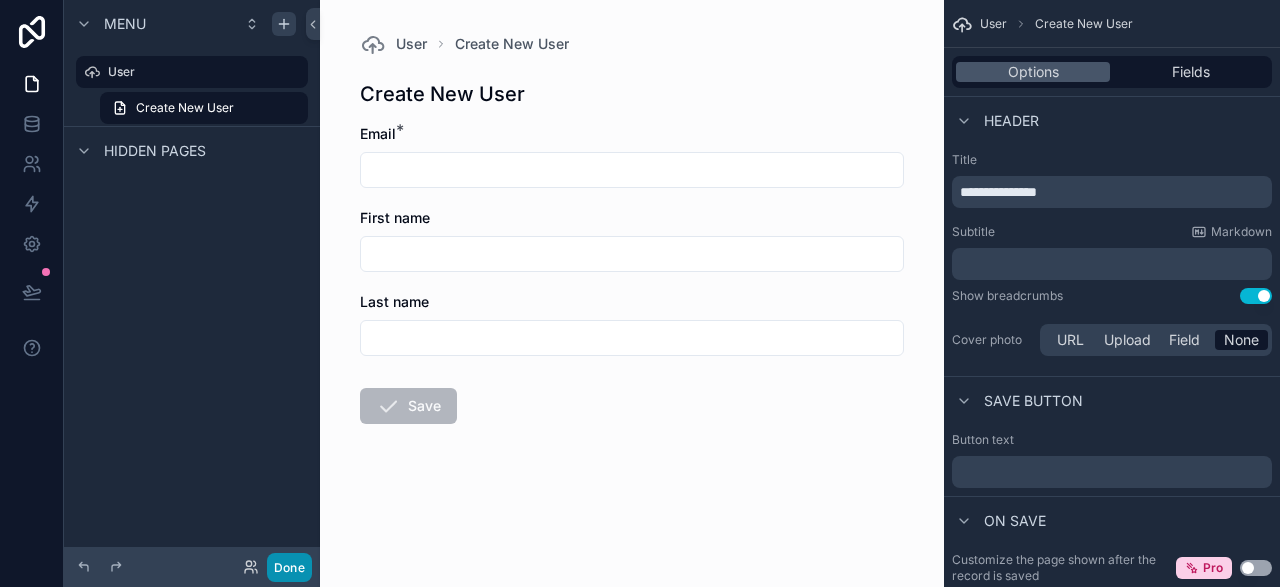 click on "Done" at bounding box center [289, 567] 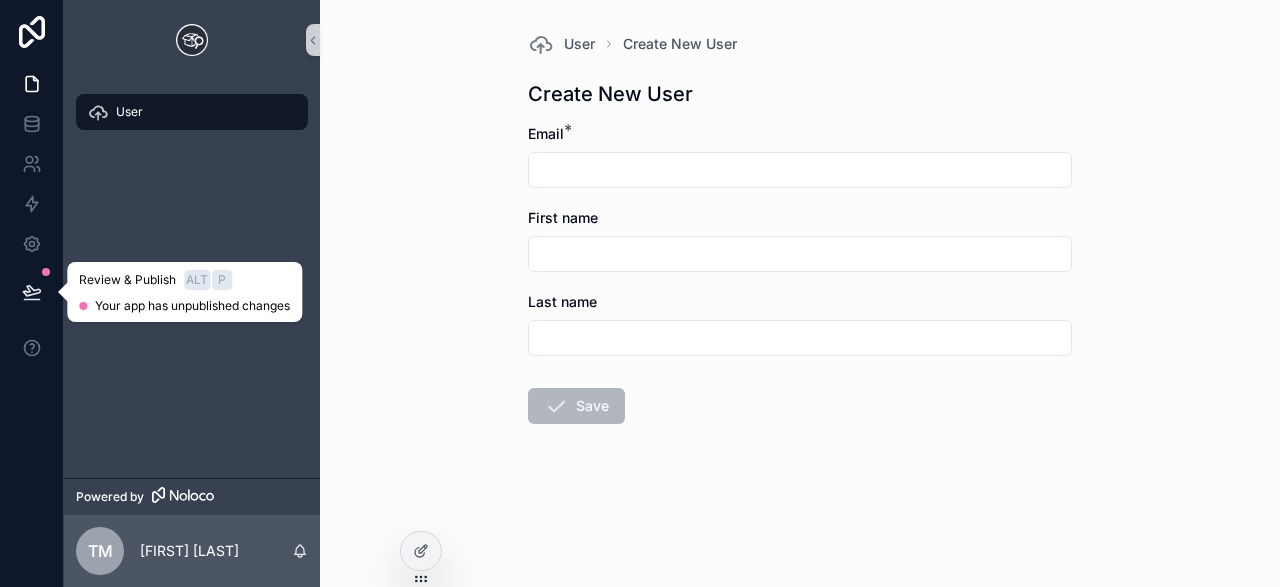 click at bounding box center (32, 292) 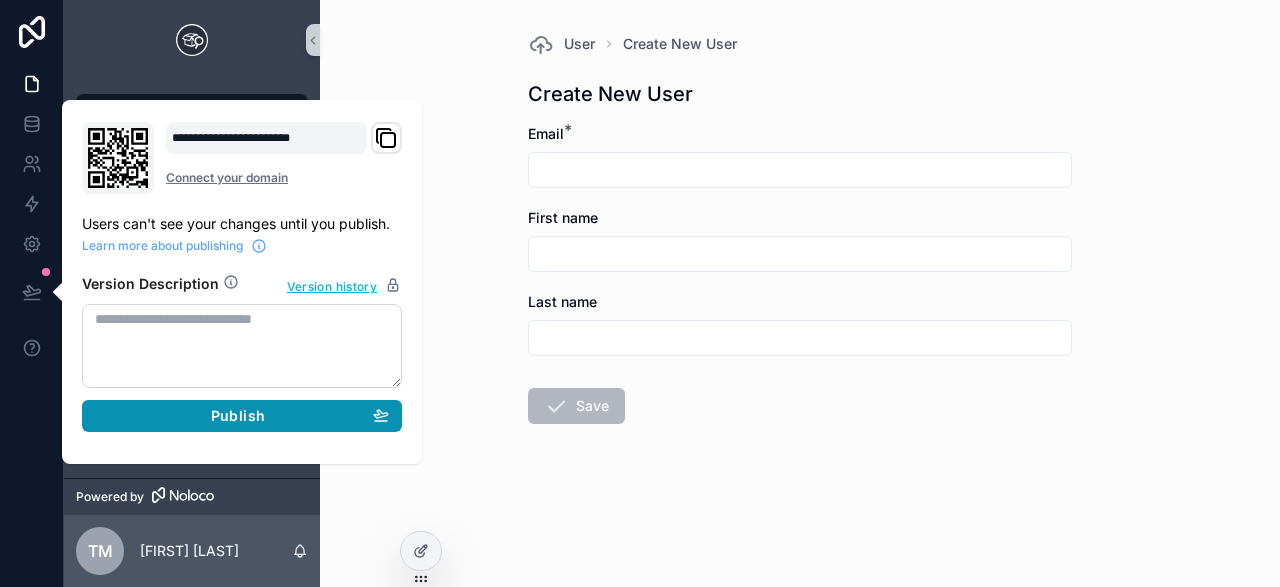 click on "Publish" at bounding box center (242, 416) 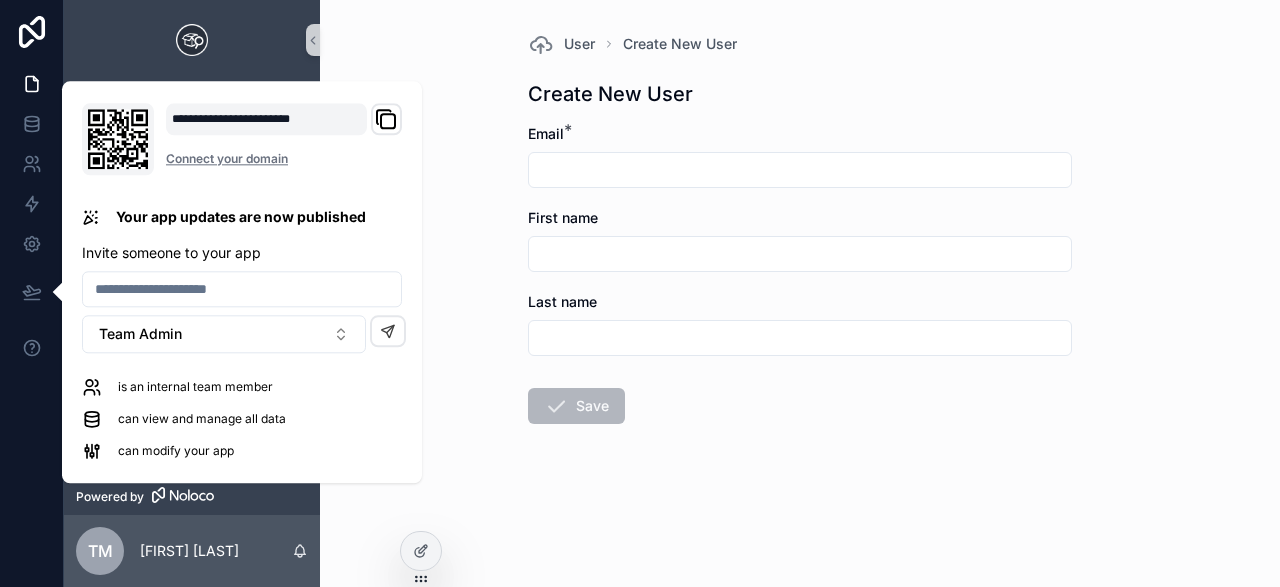 click on "User Create New User Create New User Email * First name Last name Save" at bounding box center (800, 293) 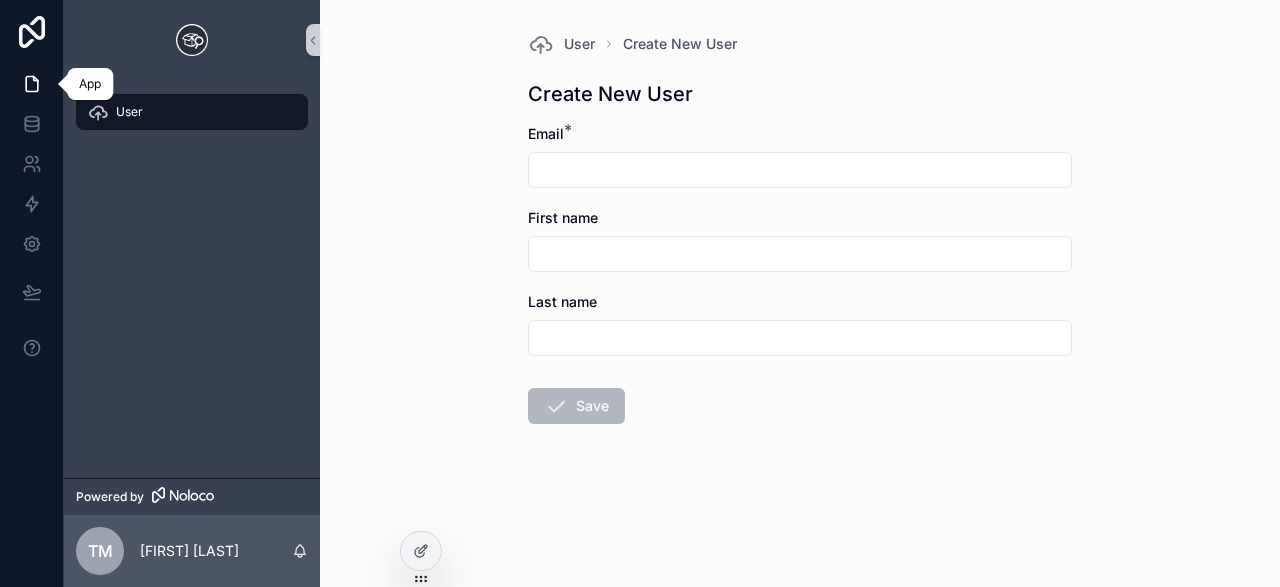 click 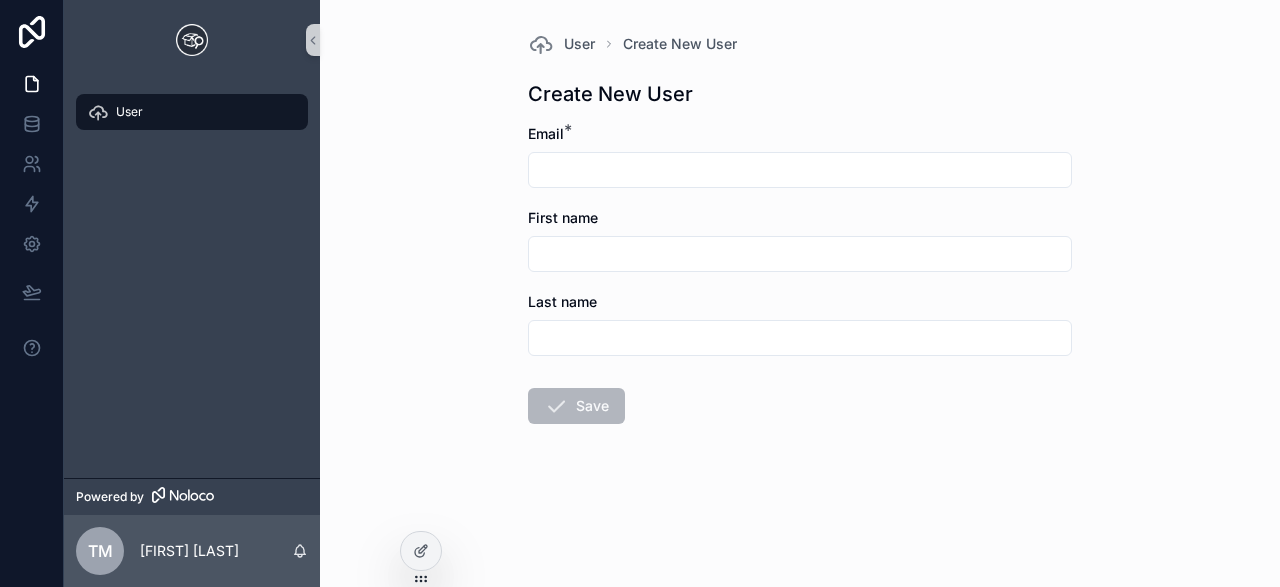 click on "User" at bounding box center [129, 112] 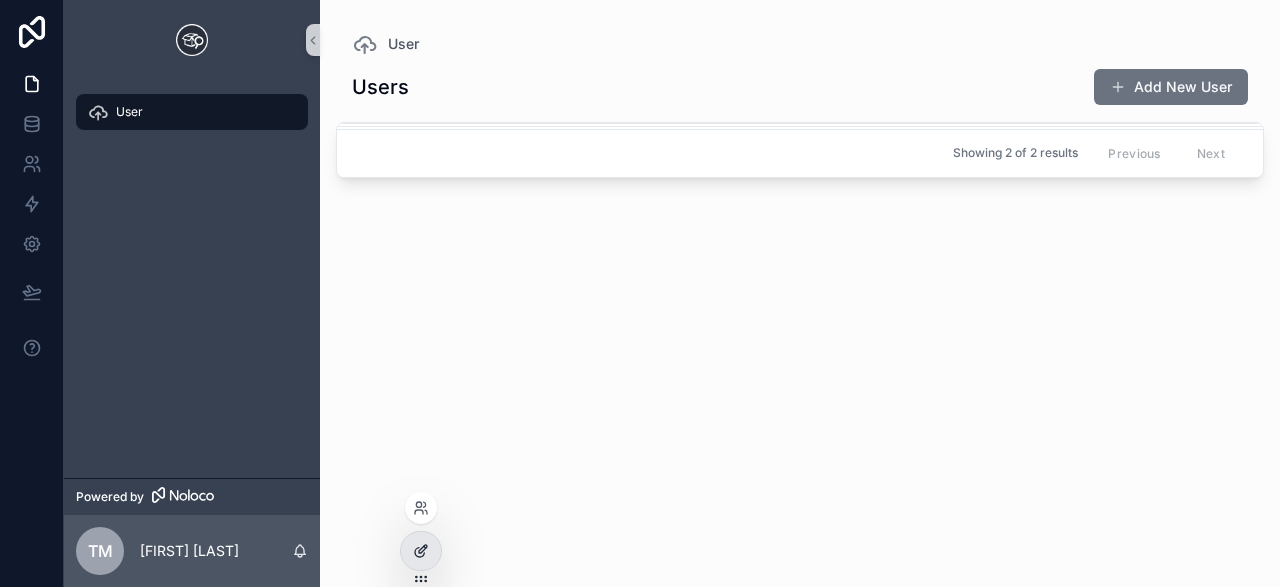 click at bounding box center [421, 551] 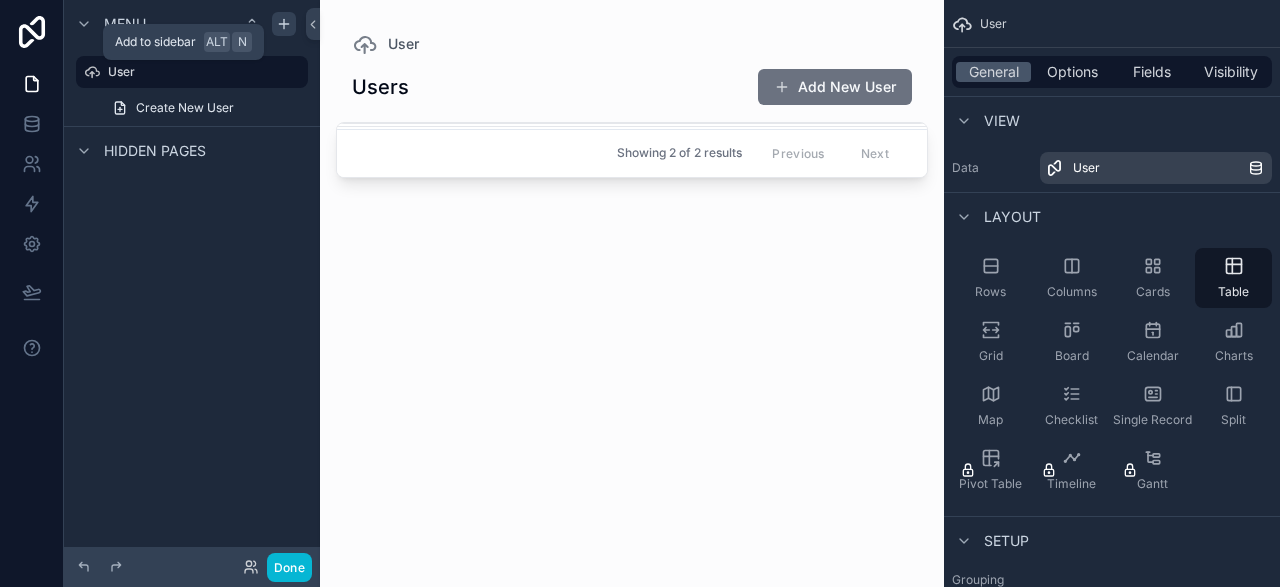 click 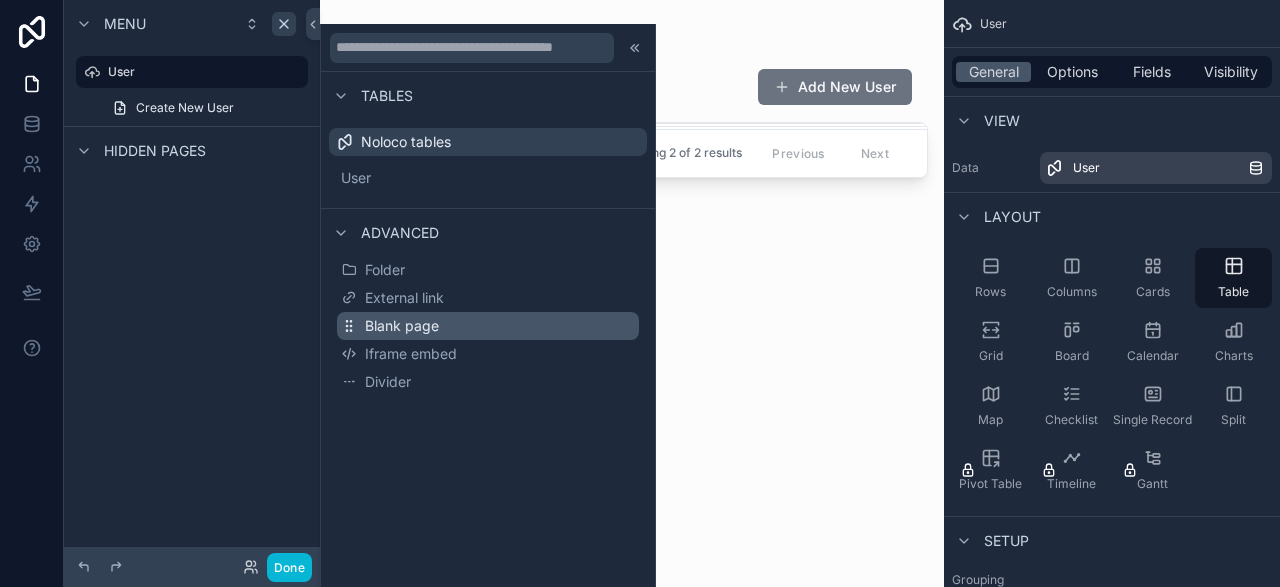 click on "Blank page" at bounding box center (402, 326) 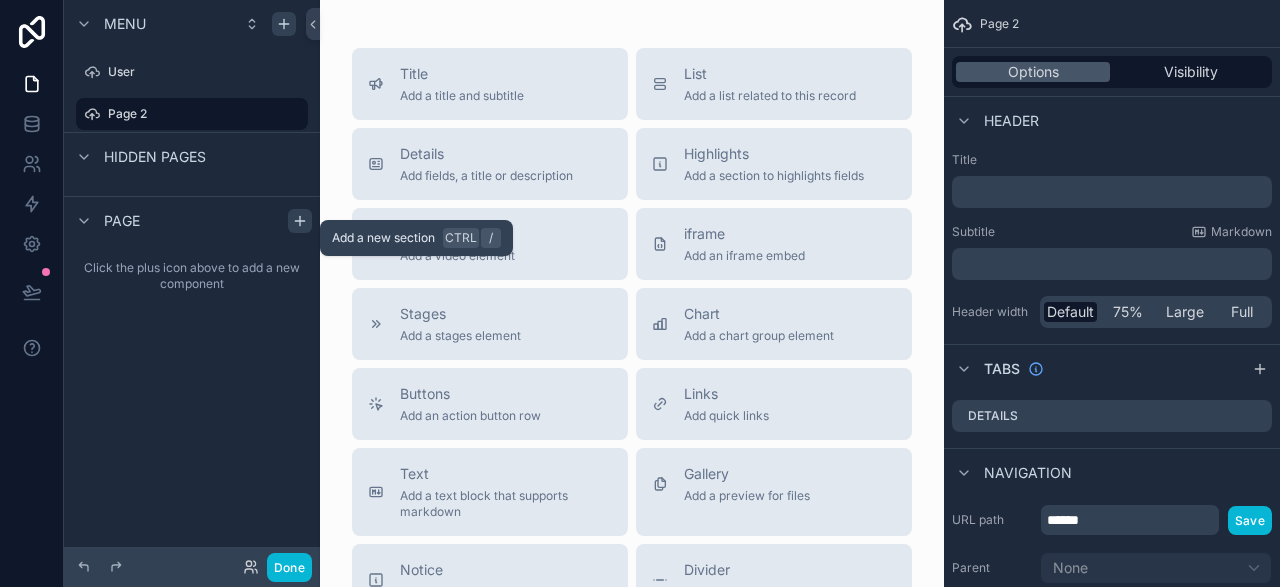 click 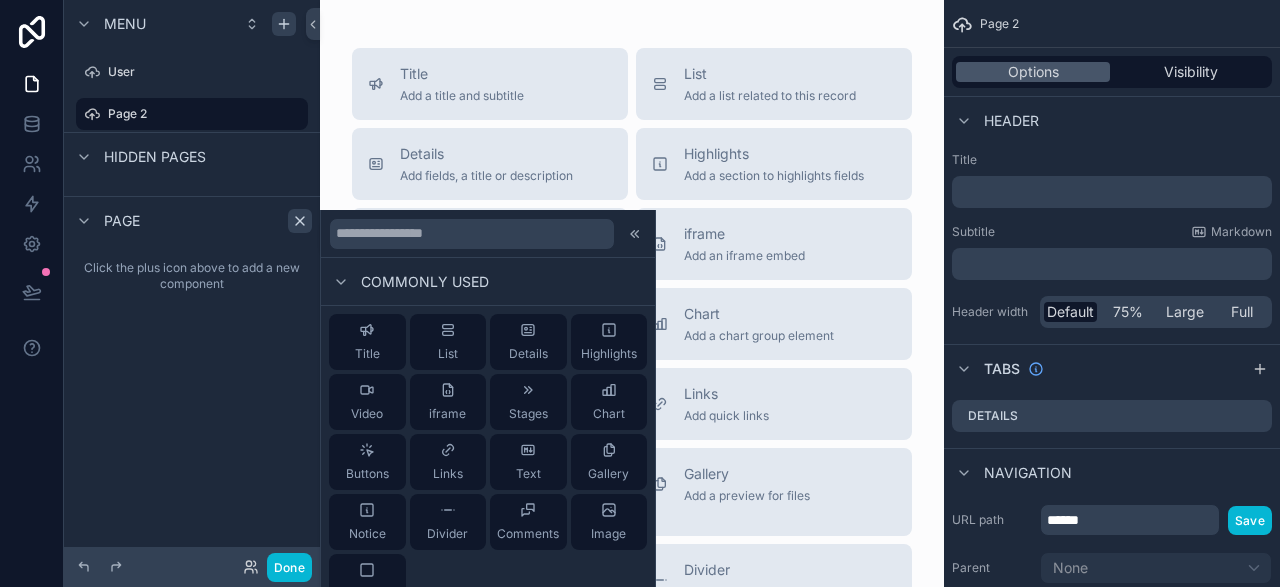click 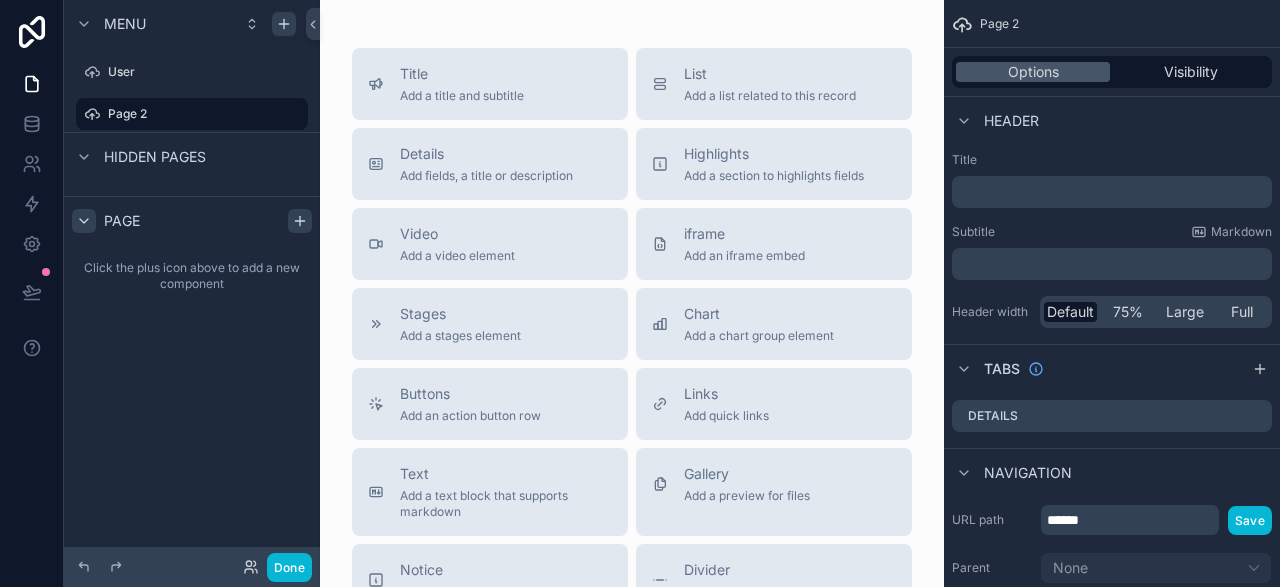 click 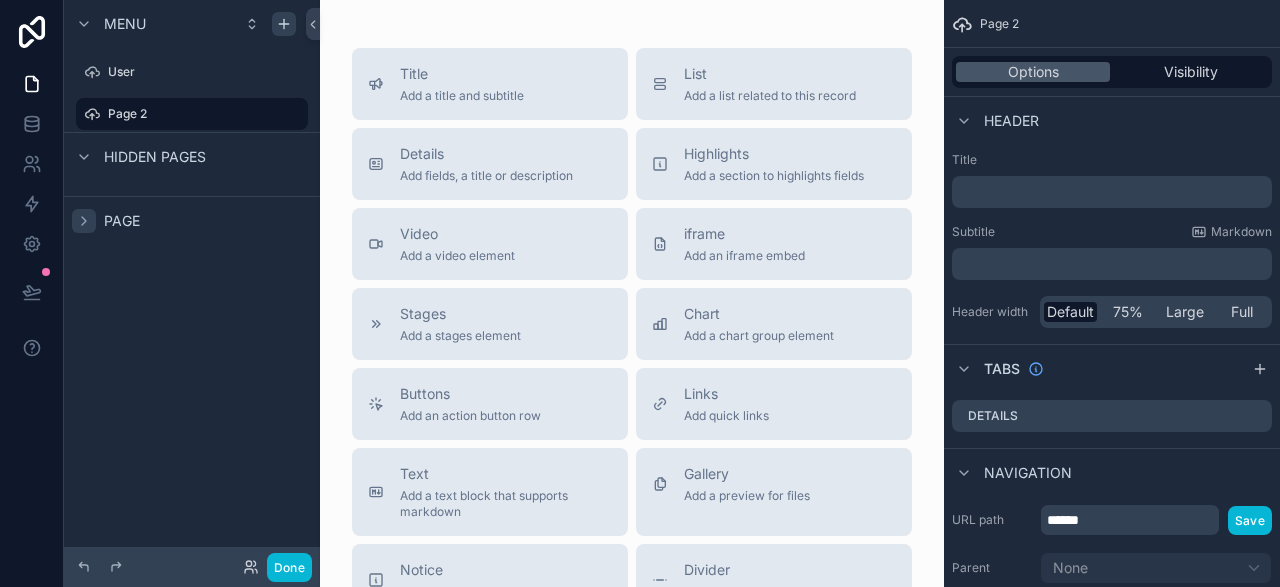 click 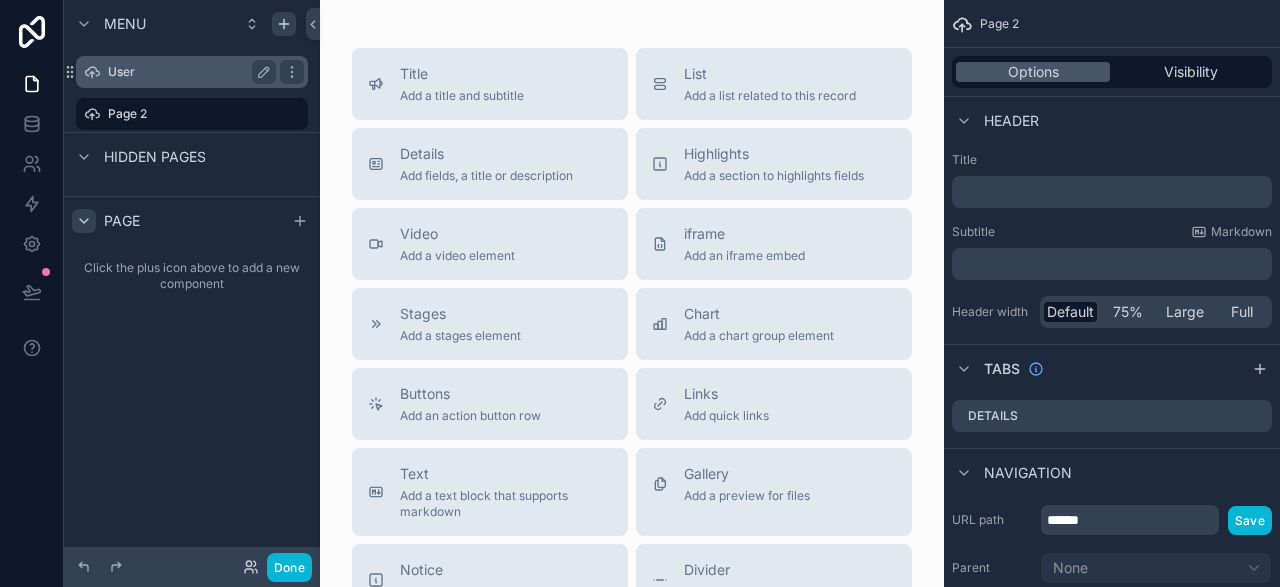 click on "User" at bounding box center (188, 72) 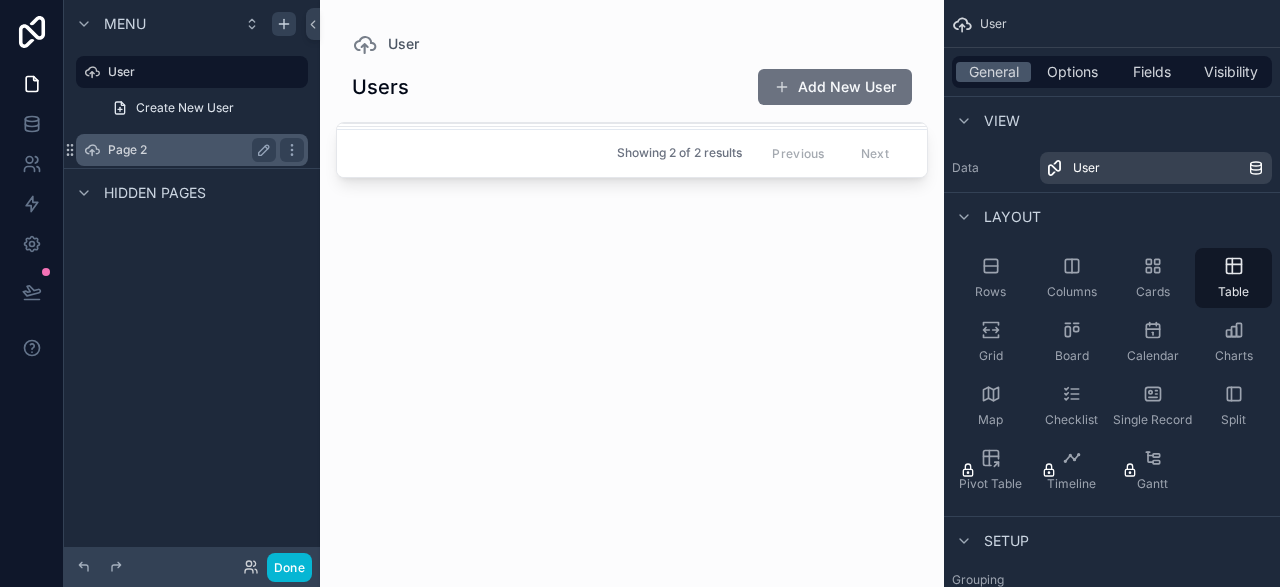 click on "Page 2" at bounding box center (188, 150) 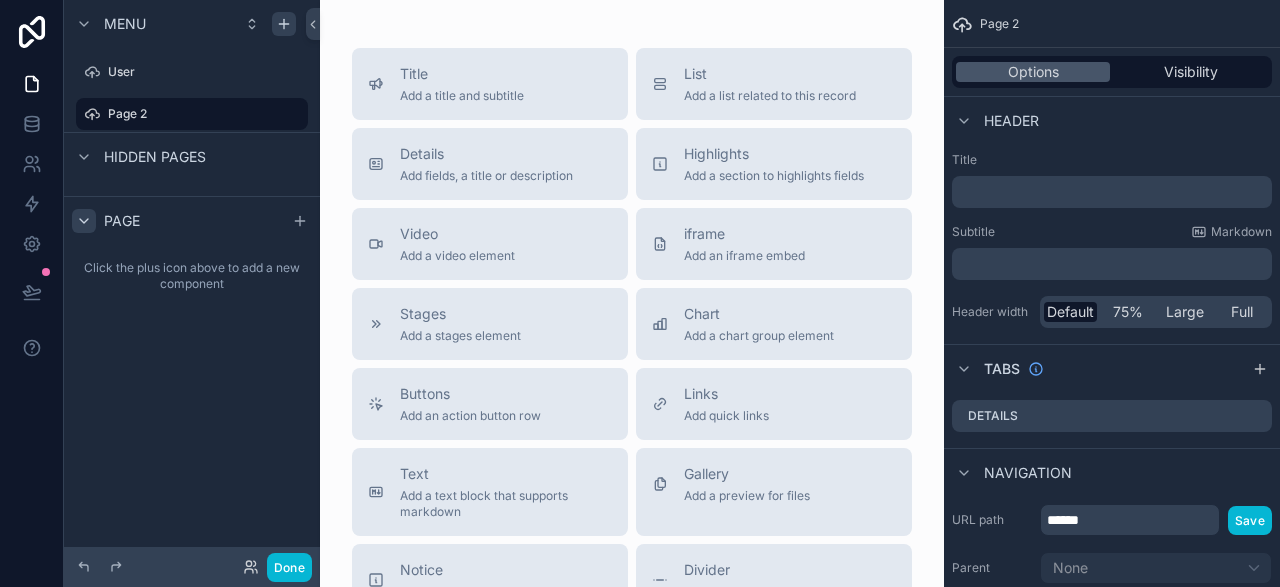 click 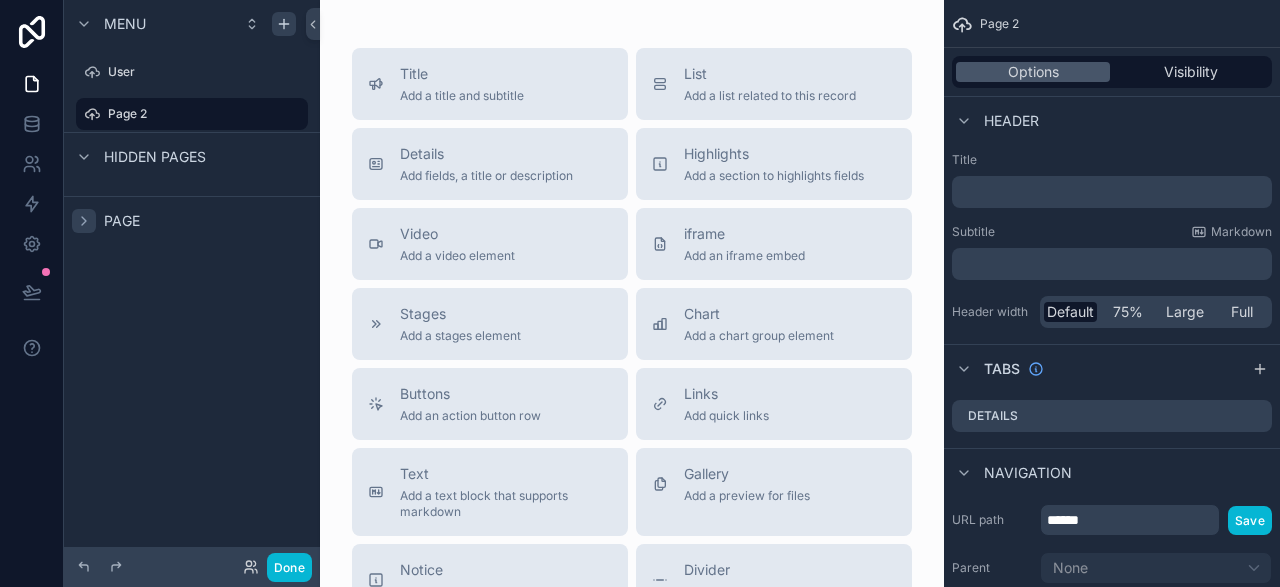 click 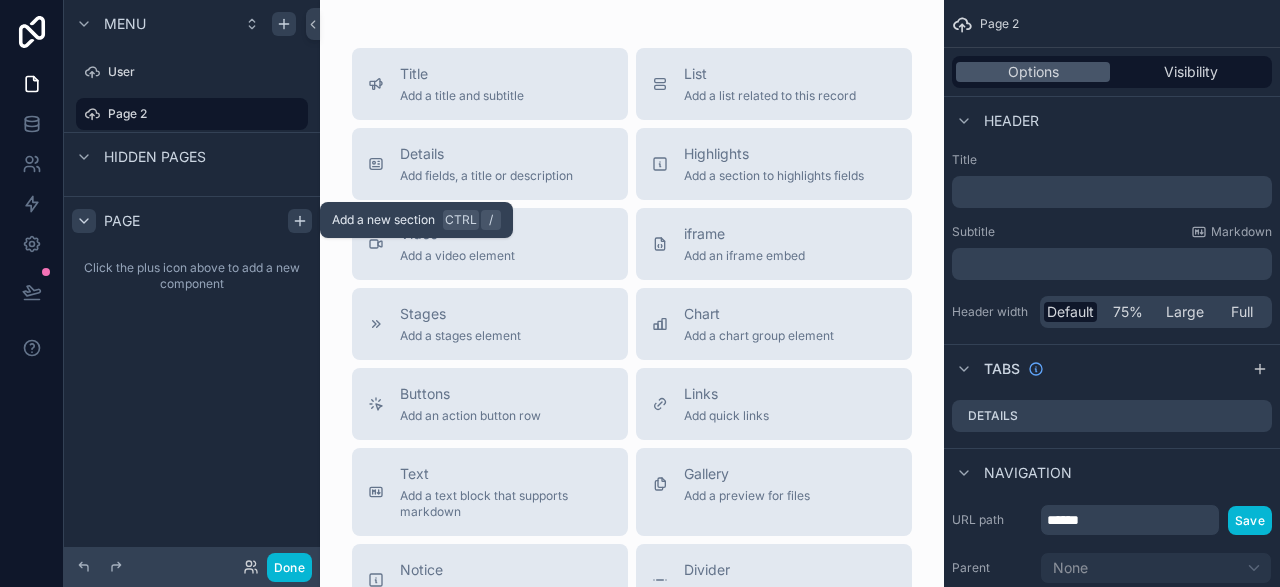 click 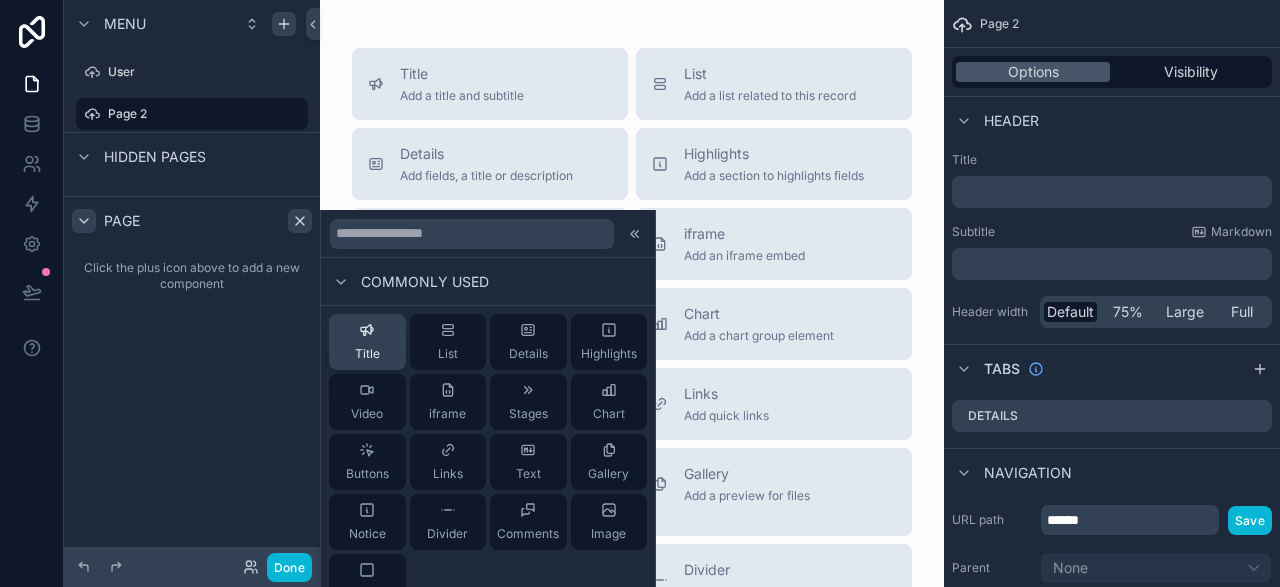 click 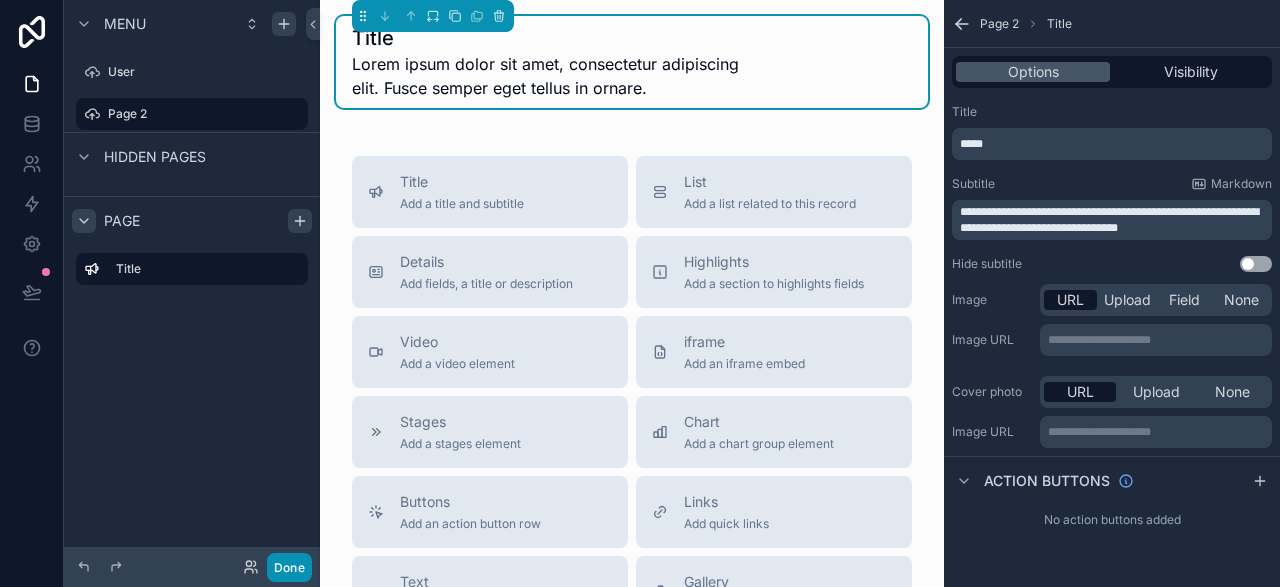 click on "Done" at bounding box center (289, 567) 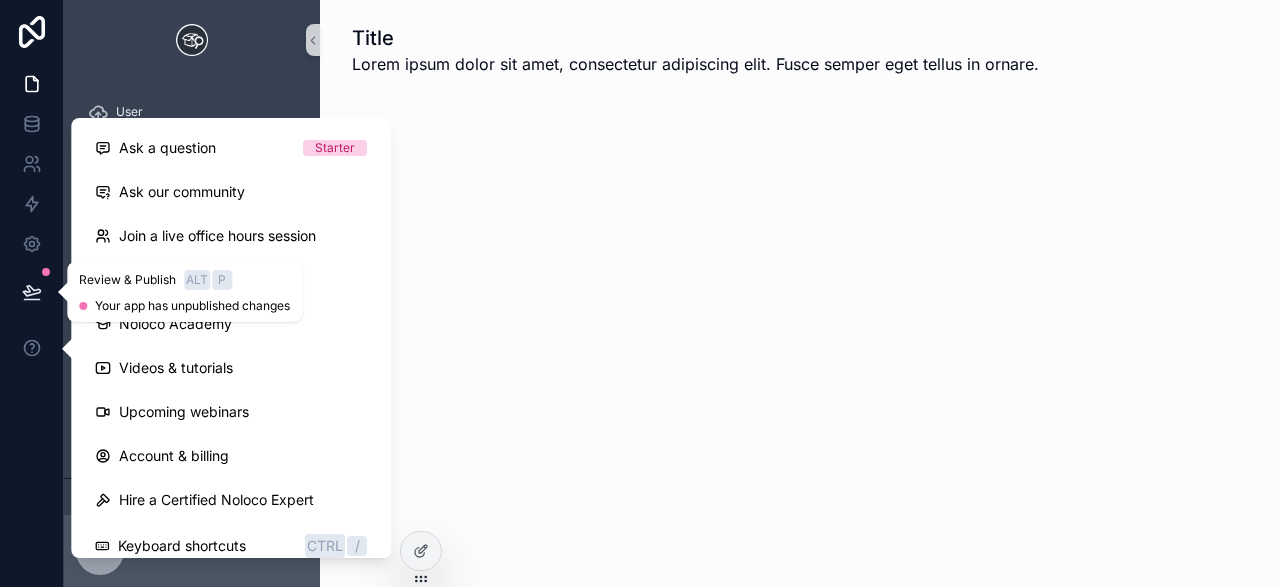 click 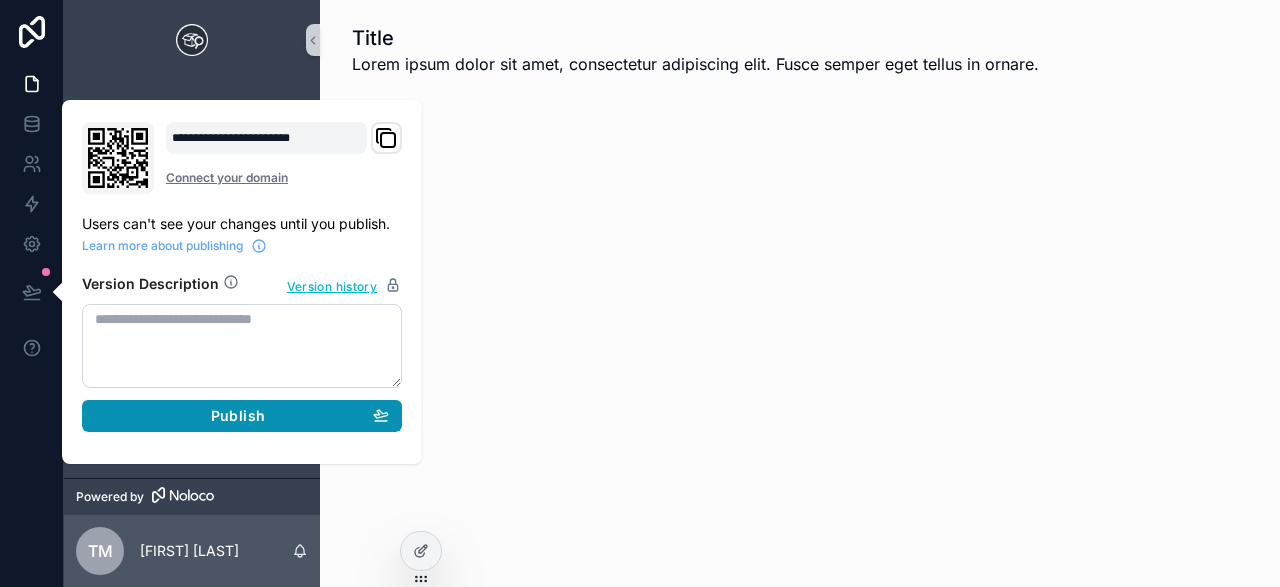 click on "Publish" at bounding box center [238, 416] 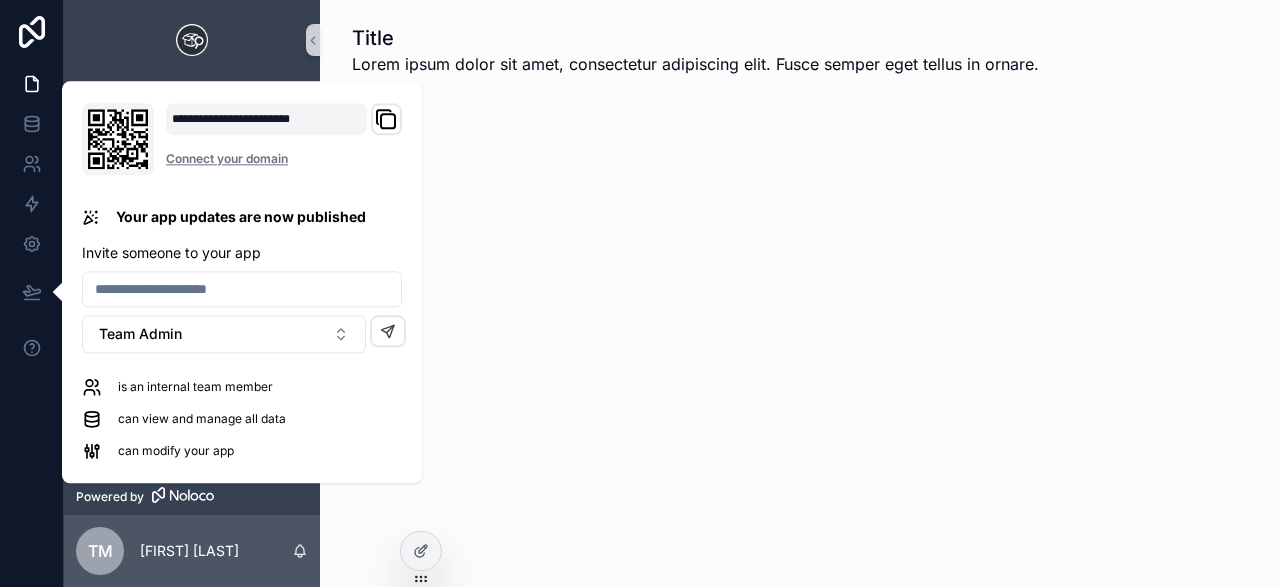 click on "Title" at bounding box center [695, 38] 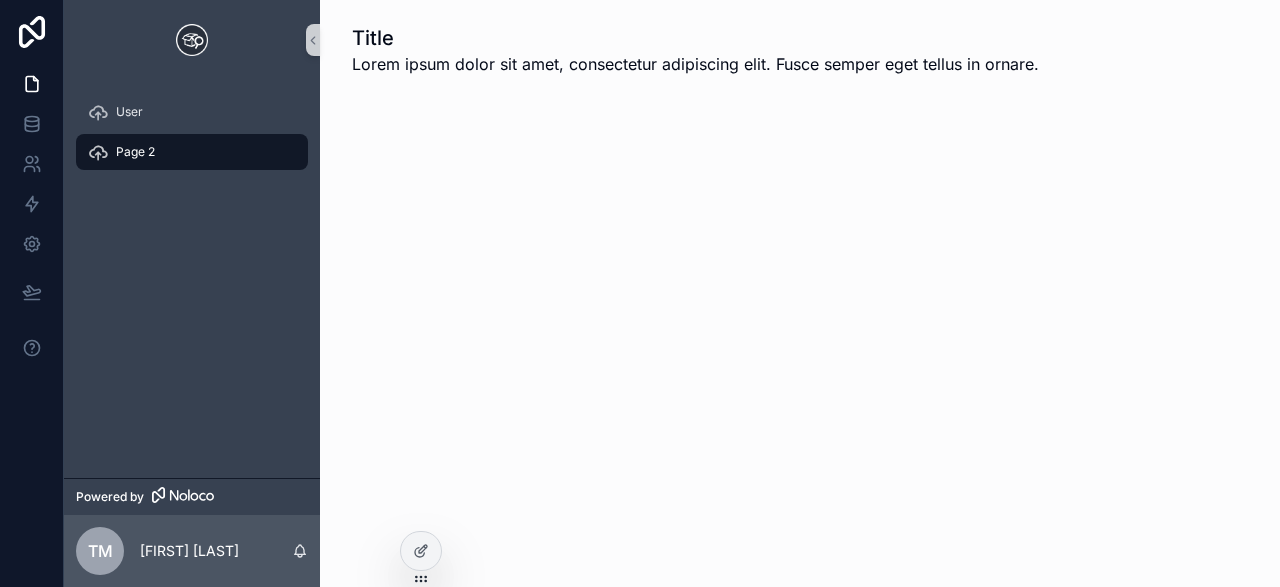 click on "Page 2" at bounding box center (192, 152) 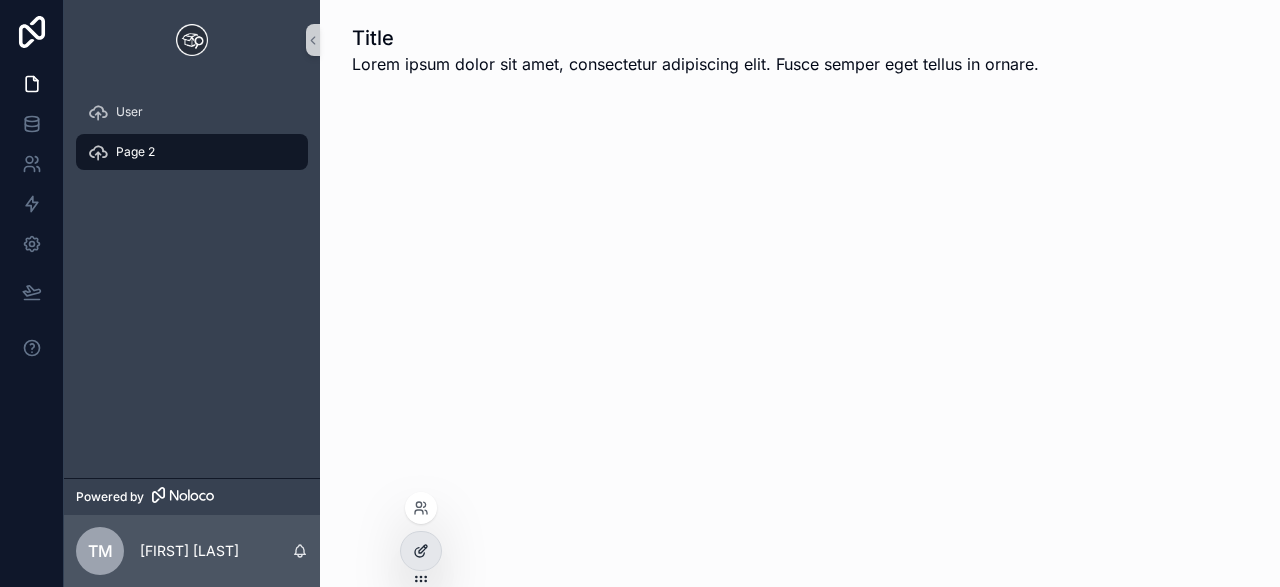 click 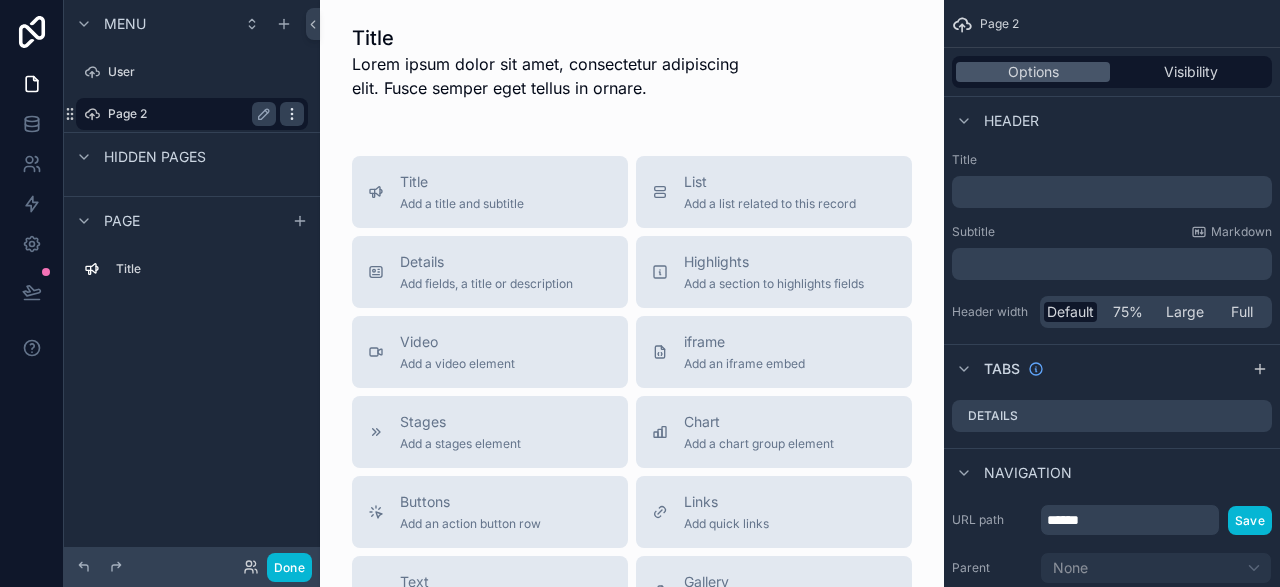 click 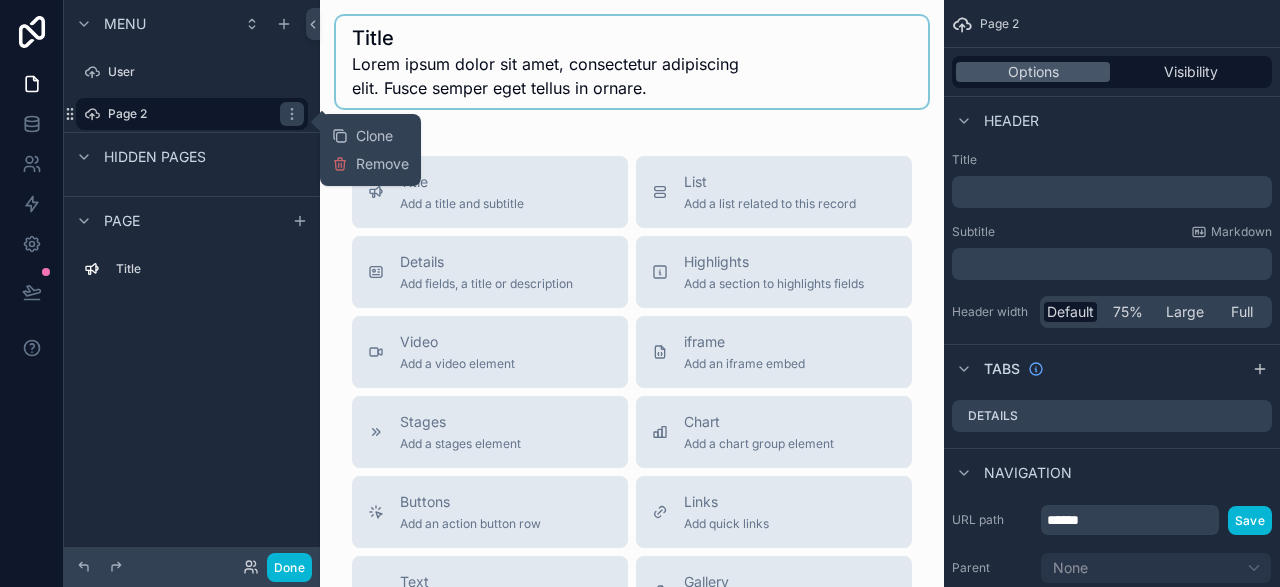 click at bounding box center [632, 62] 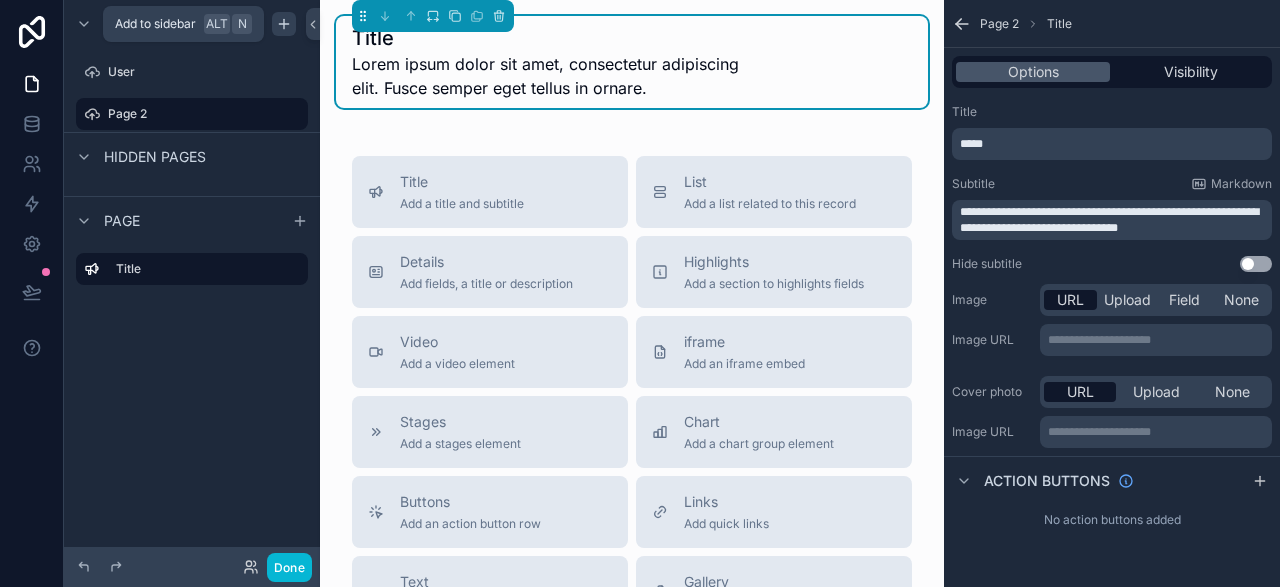 click 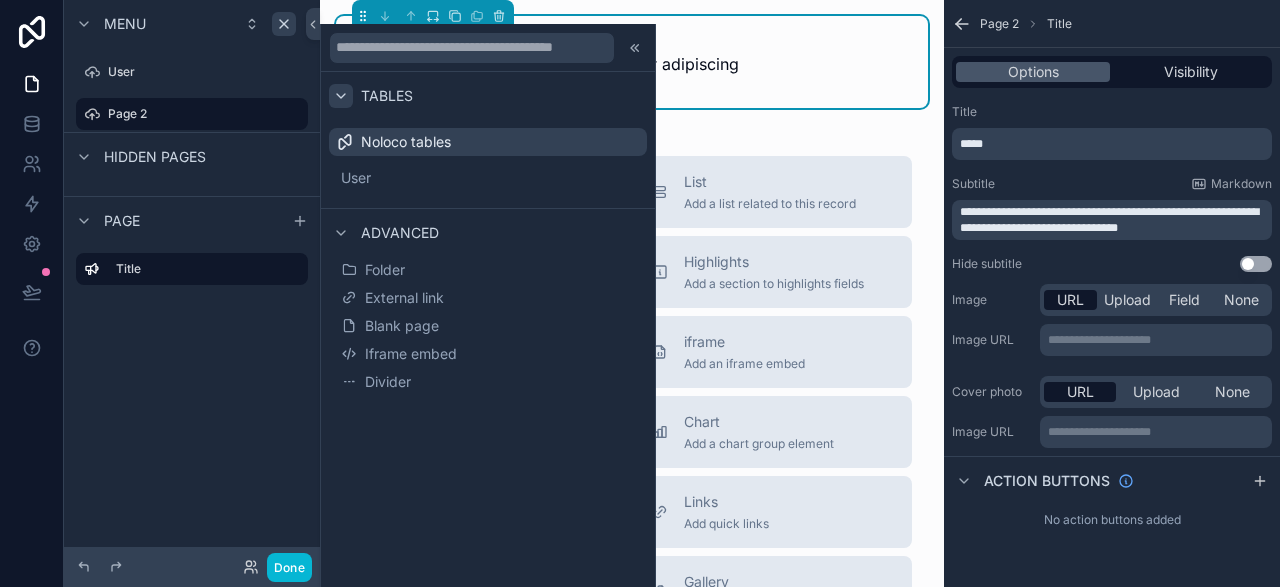 click 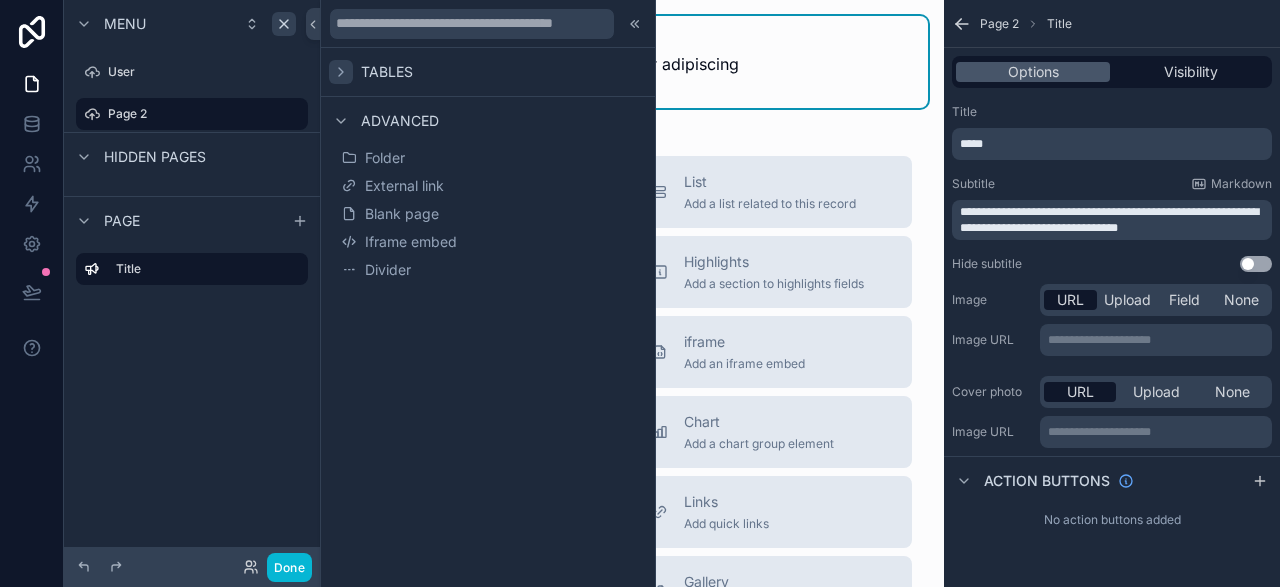click at bounding box center (341, 72) 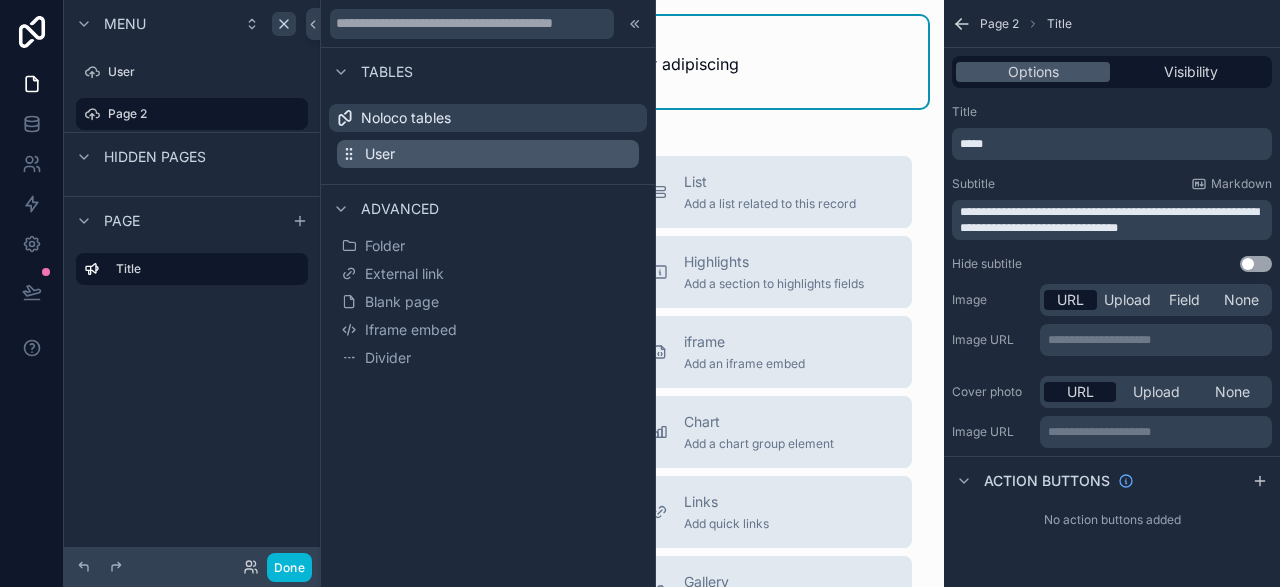 click on "User" at bounding box center (488, 154) 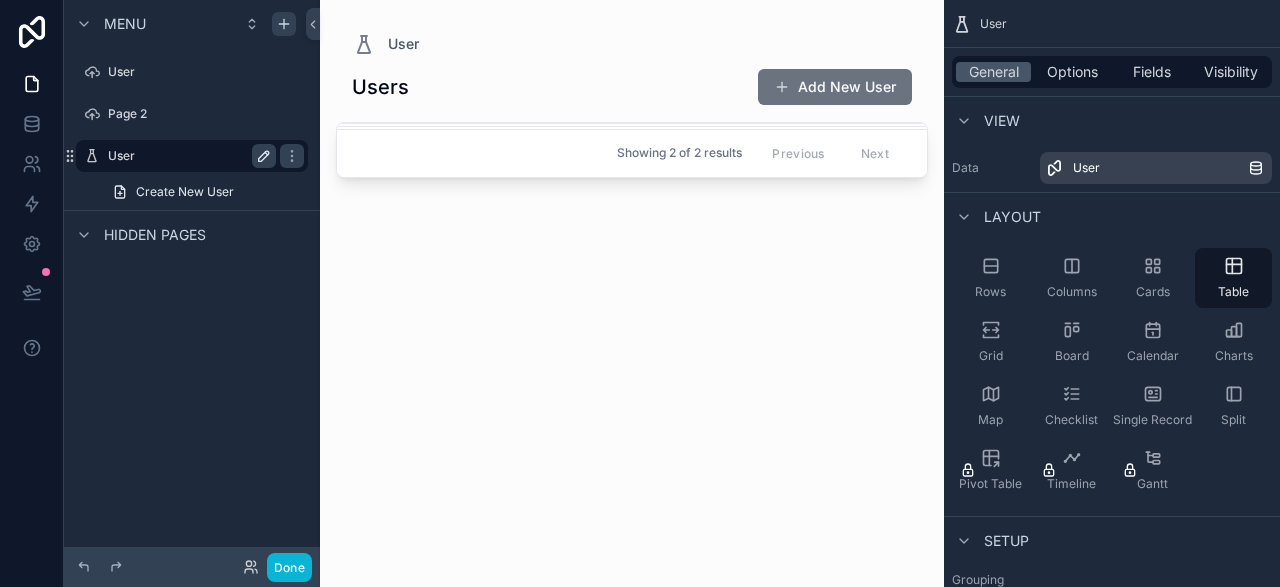click 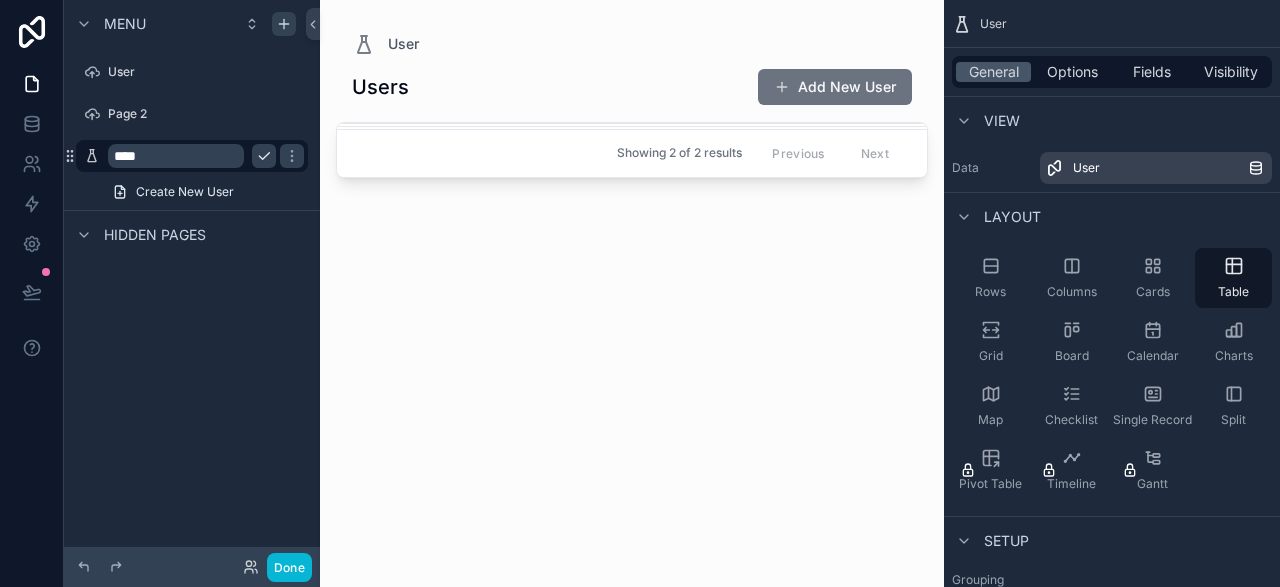 click on "****" at bounding box center (176, 156) 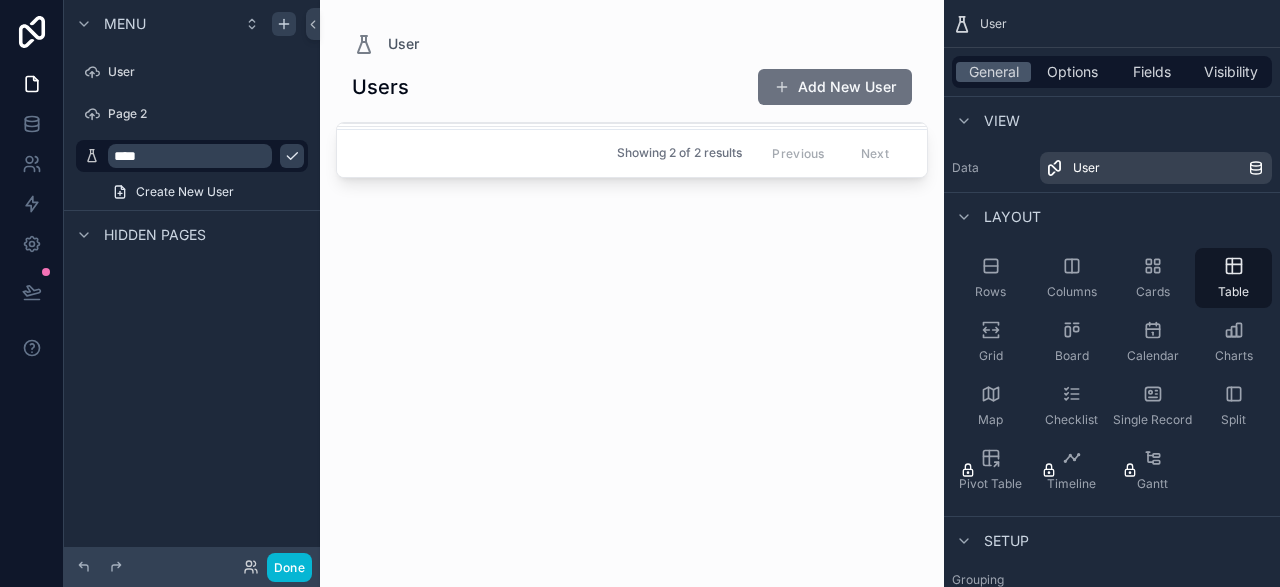 click on "**** Create New User" at bounding box center [192, 174] 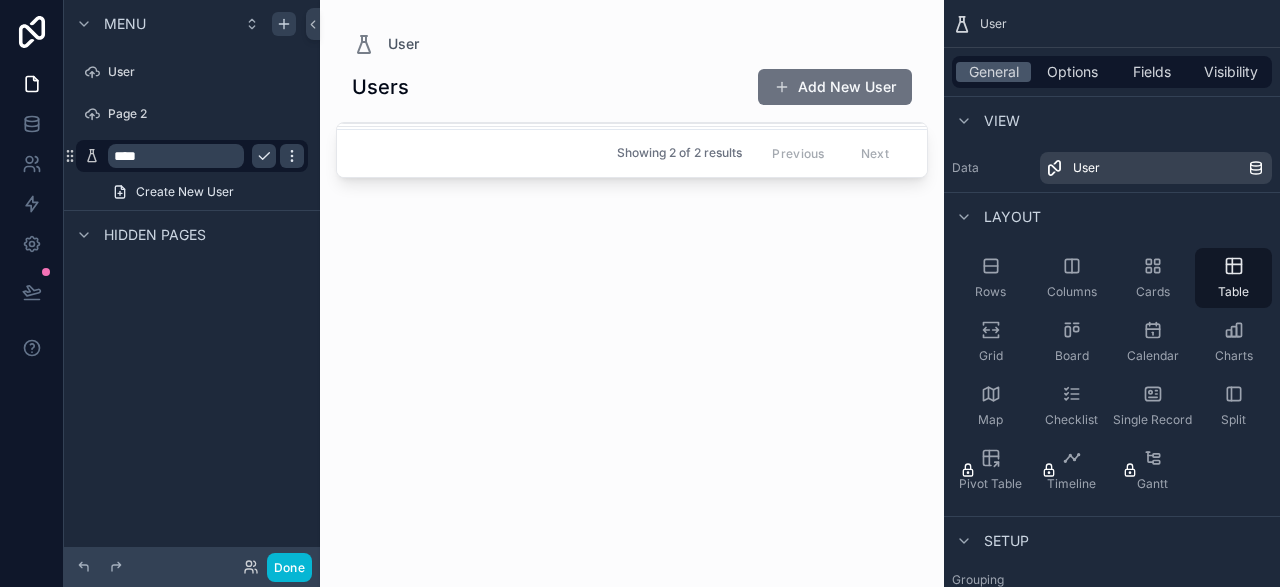 click 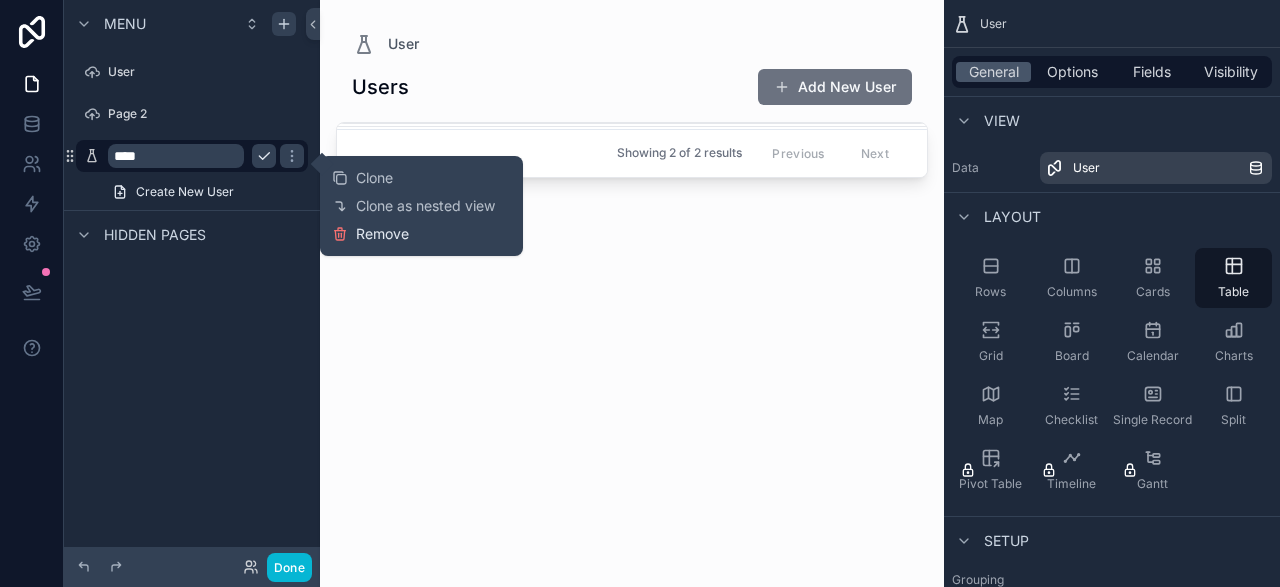 click on "Remove" at bounding box center [382, 234] 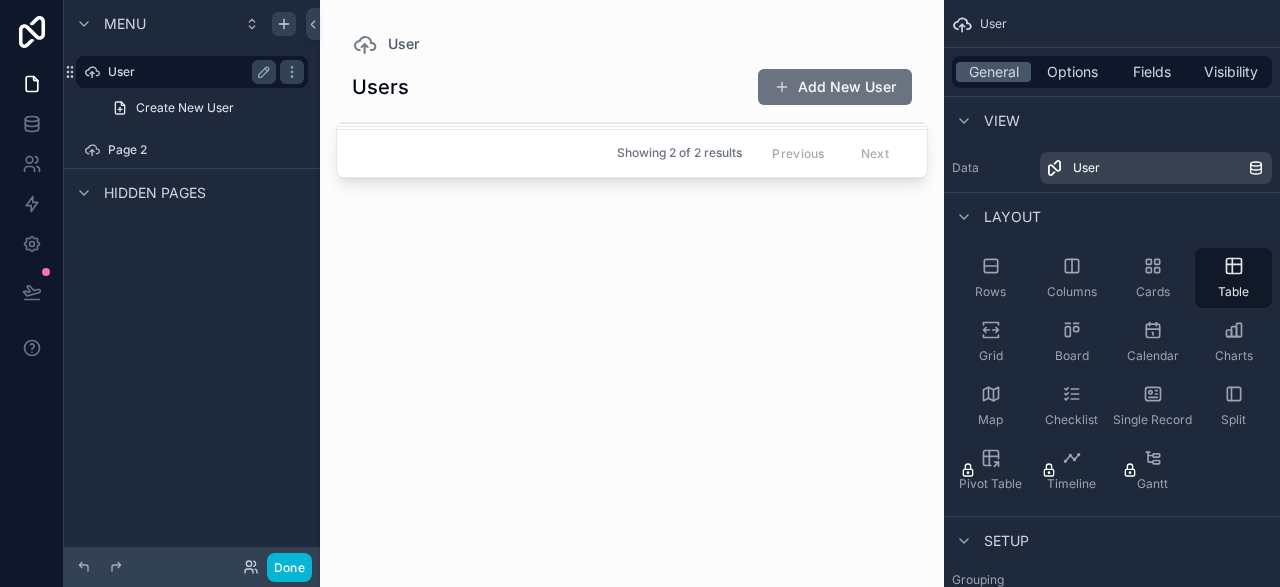 click on "User" at bounding box center [192, 72] 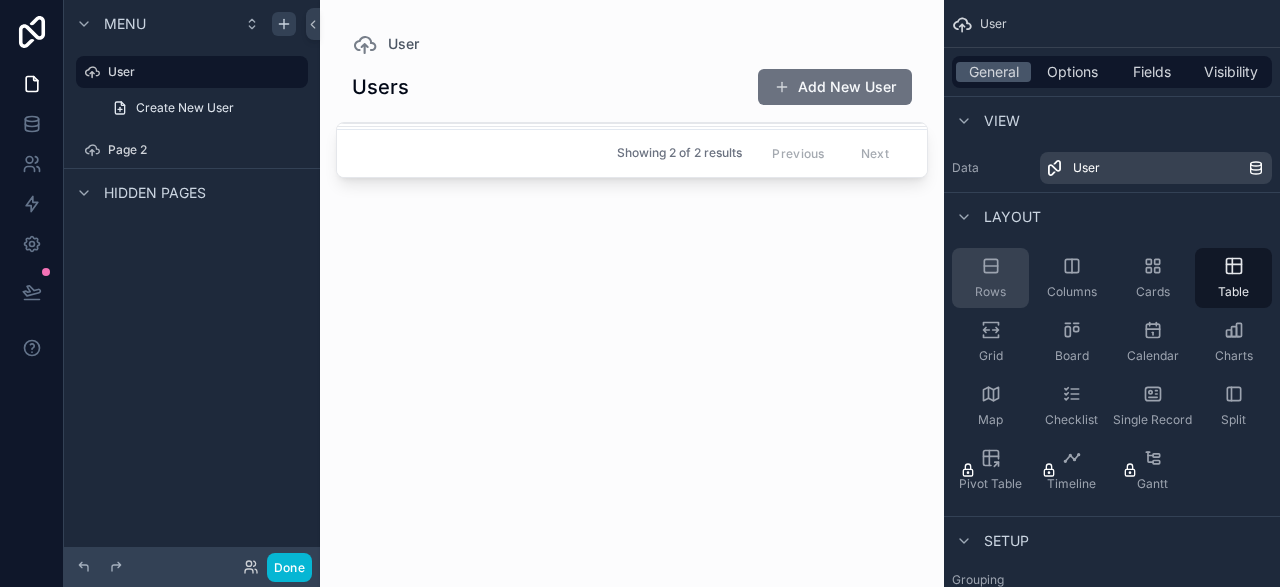 click on "Rows" at bounding box center [990, 278] 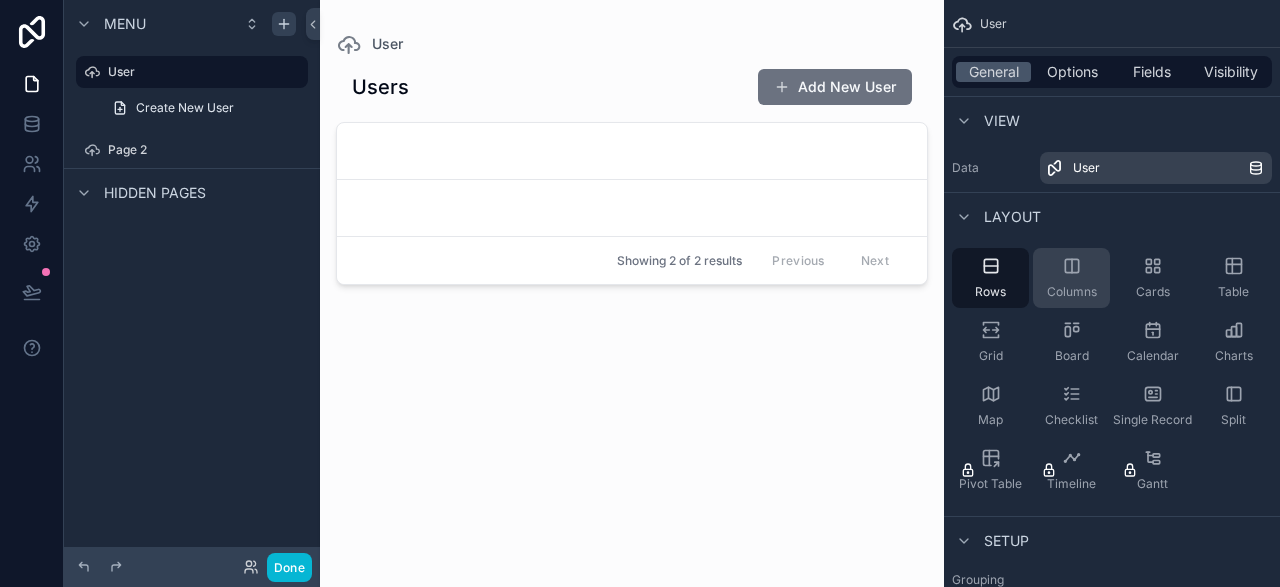 click 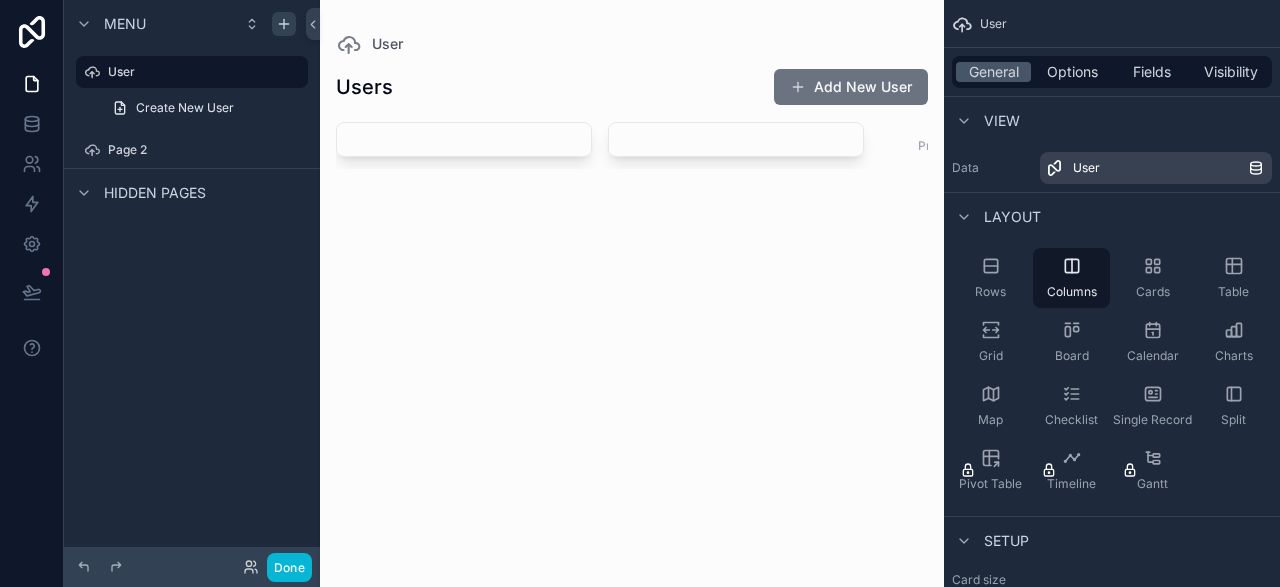 drag, startPoint x: 765, startPoint y: 164, endPoint x: 941, endPoint y: 175, distance: 176.34341 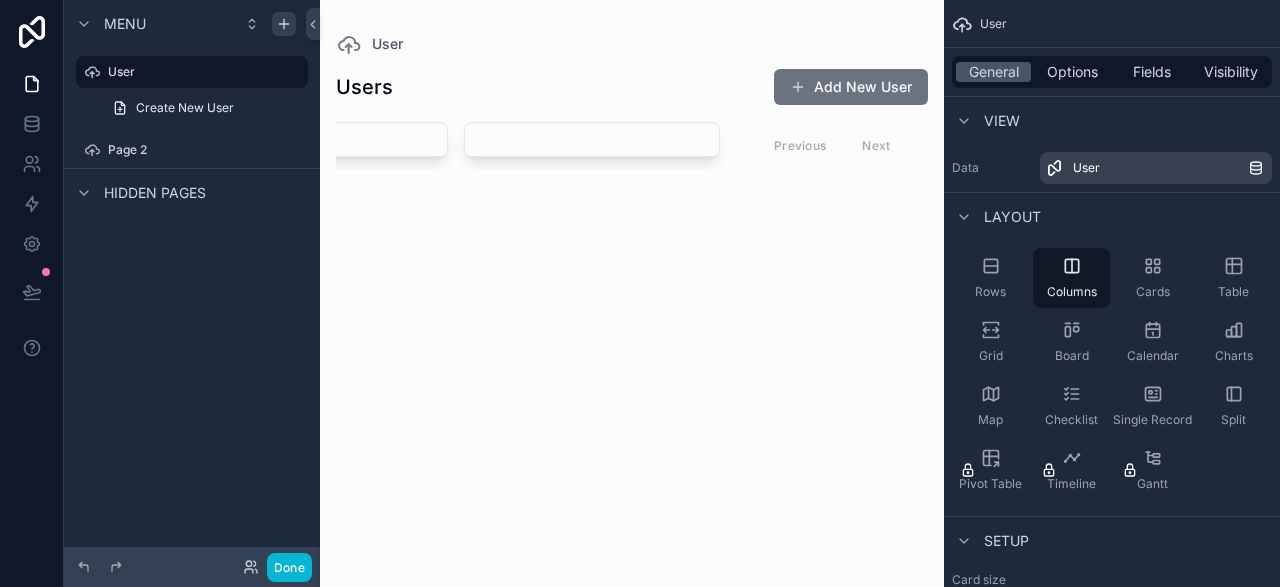 scroll, scrollTop: 0, scrollLeft: 0, axis: both 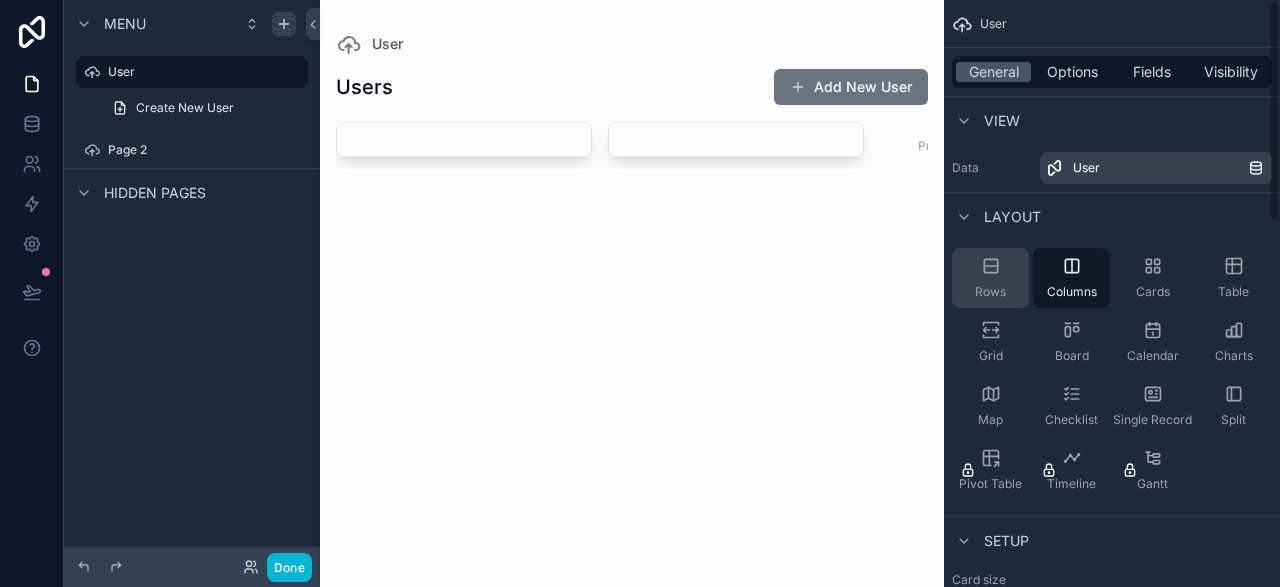 click on "Rows" at bounding box center [990, 278] 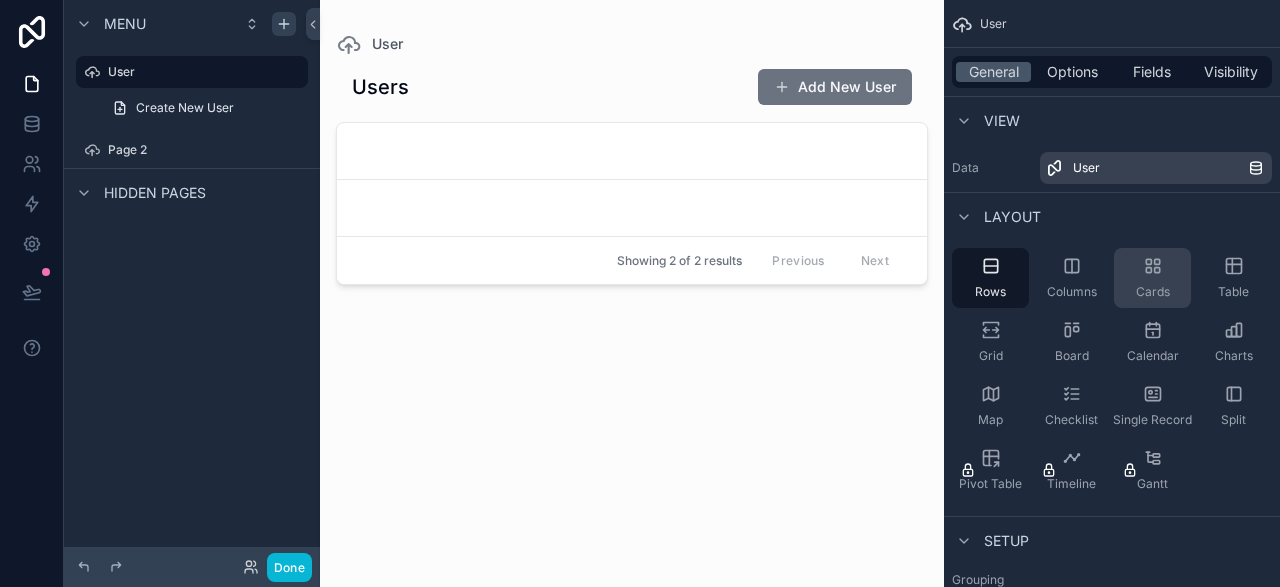 click on "Cards" at bounding box center [1152, 278] 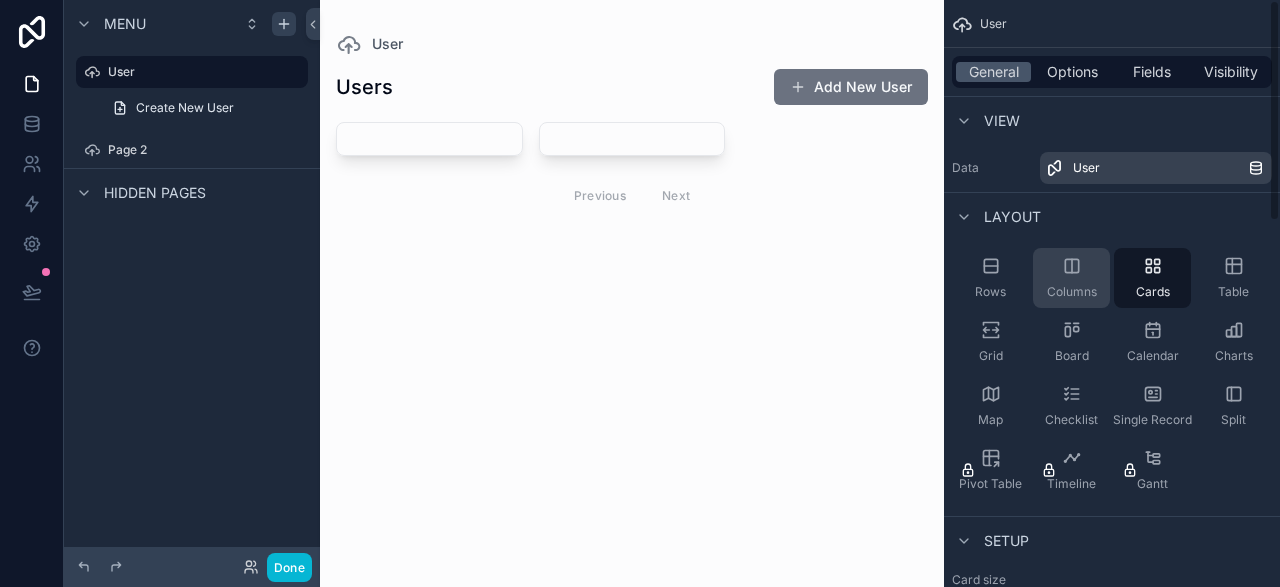 click 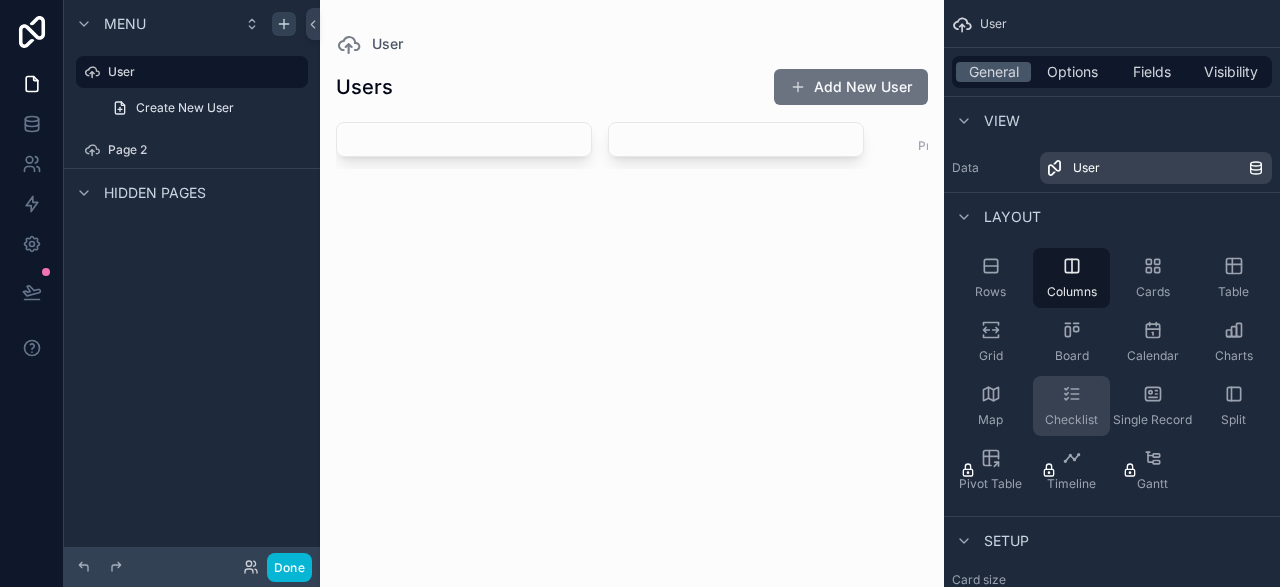 click 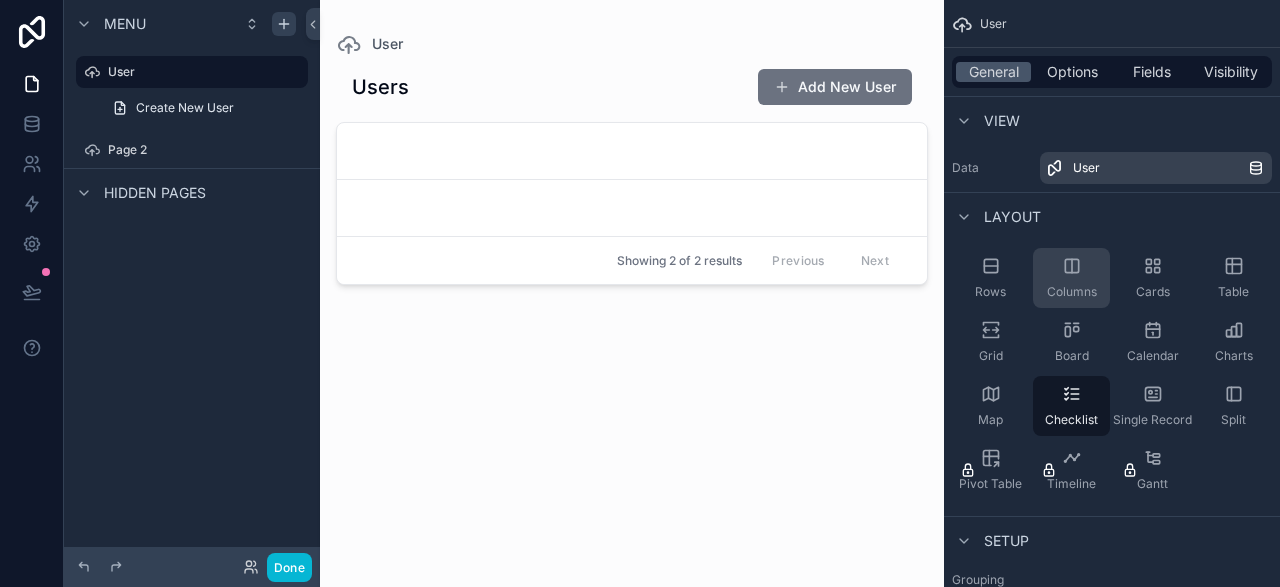 click on "Columns" at bounding box center (1071, 278) 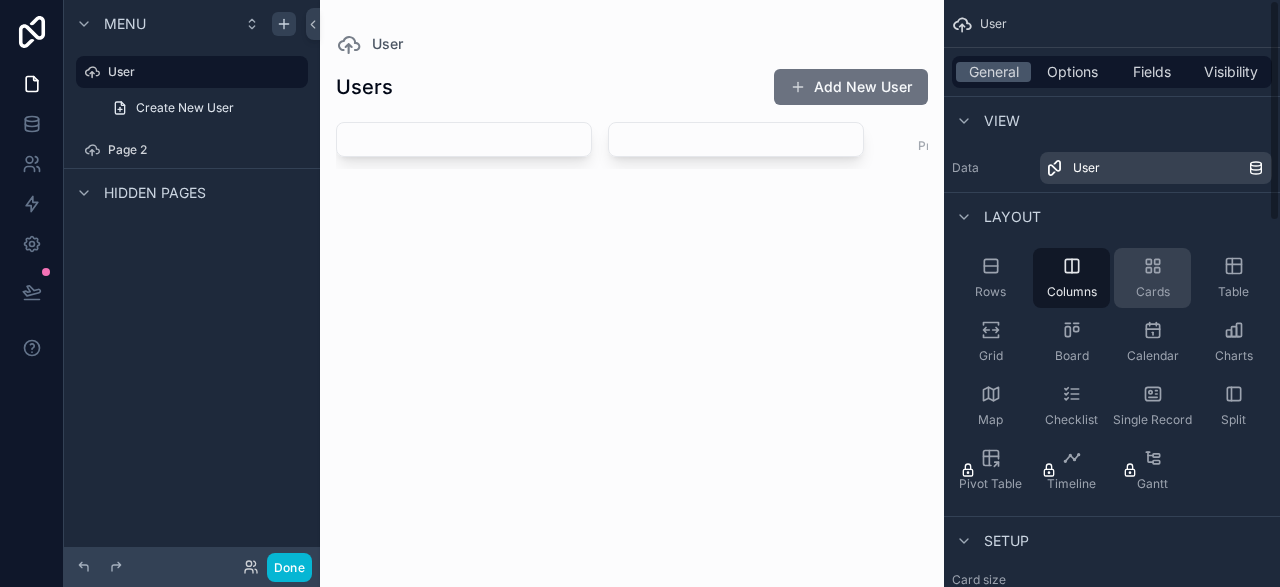 click 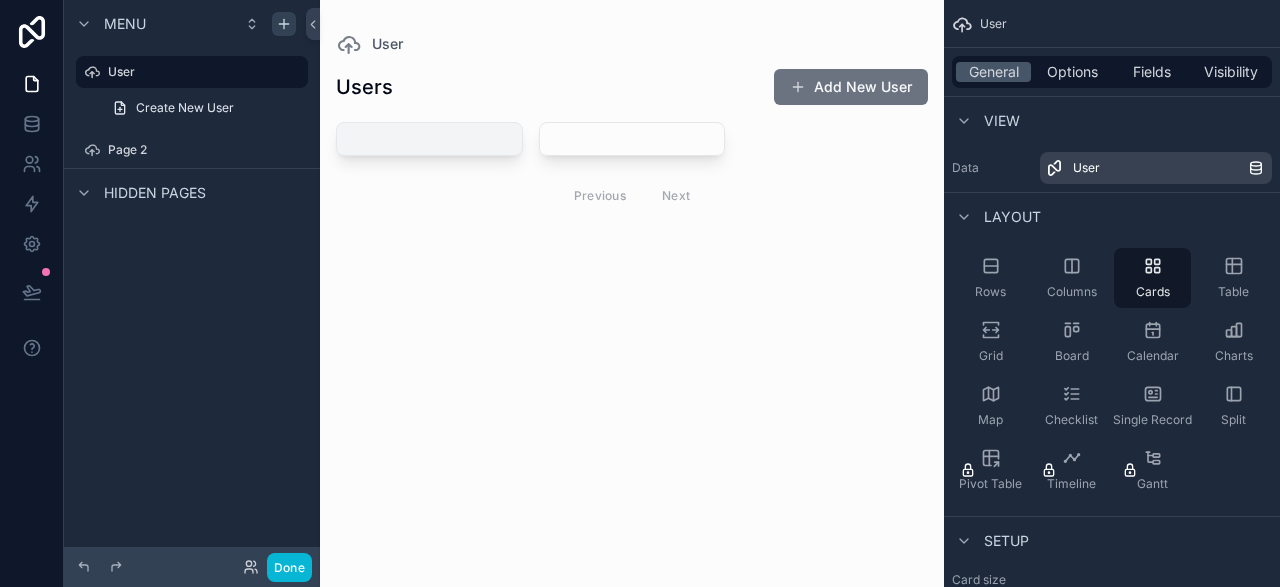click at bounding box center (429, 139) 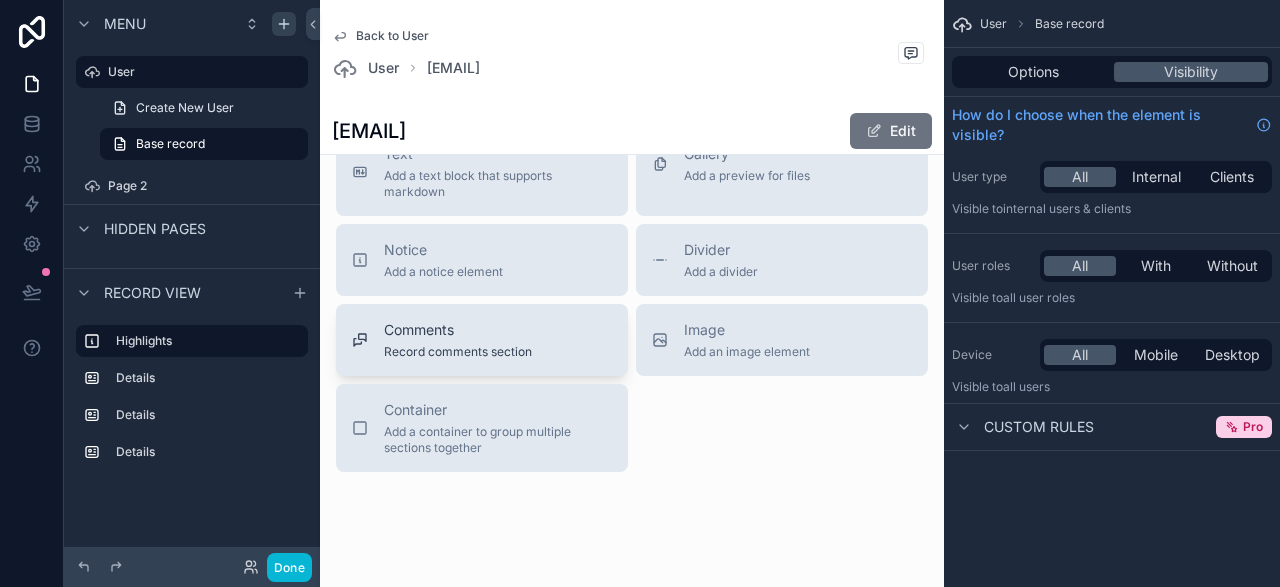 scroll, scrollTop: 1453, scrollLeft: 0, axis: vertical 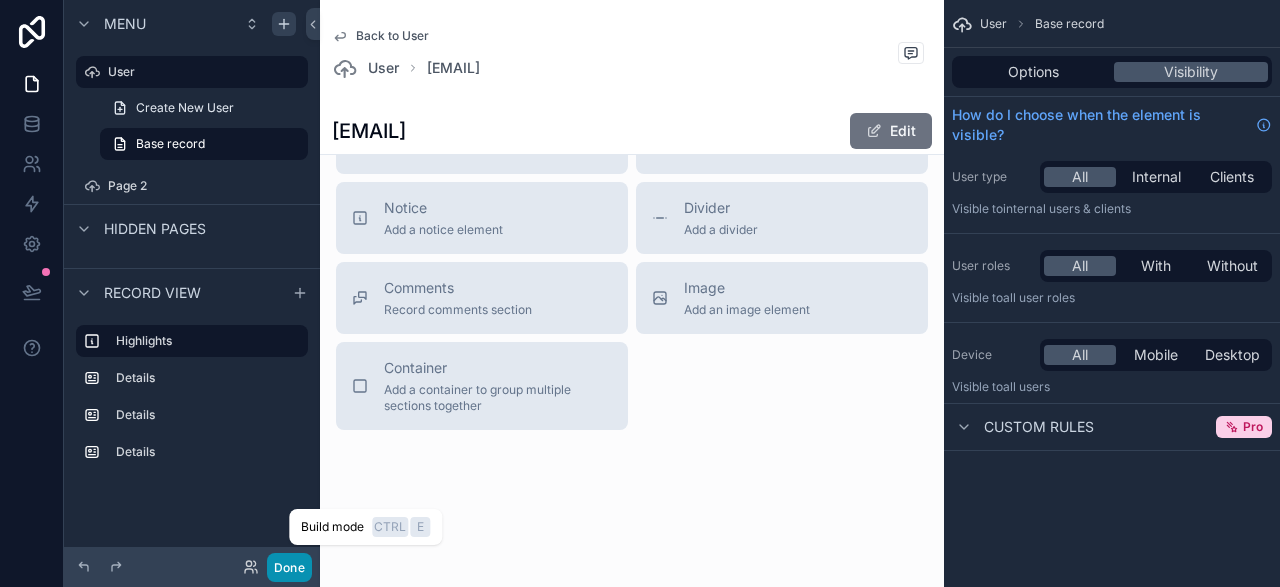 click on "Done" at bounding box center (289, 567) 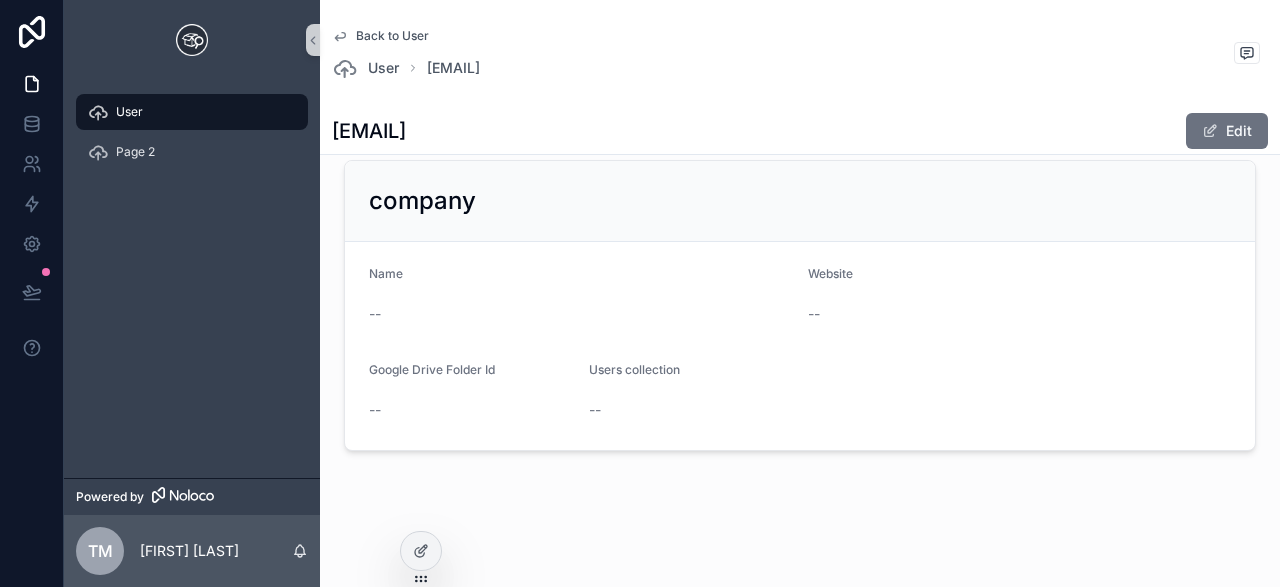 scroll, scrollTop: 383, scrollLeft: 0, axis: vertical 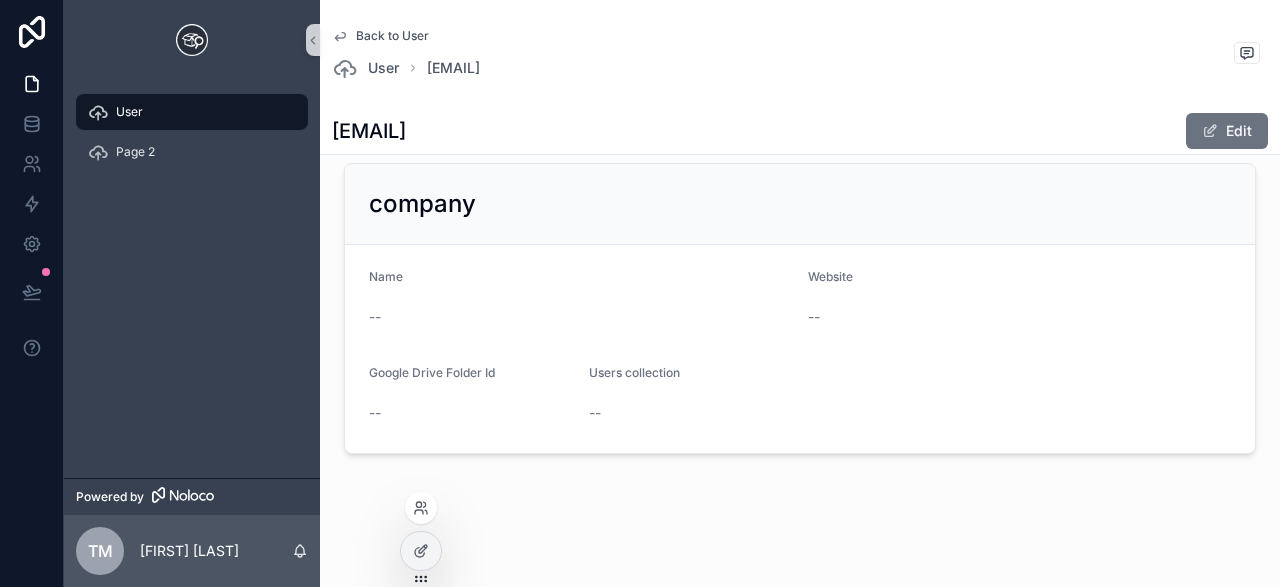 click at bounding box center (421, 559) 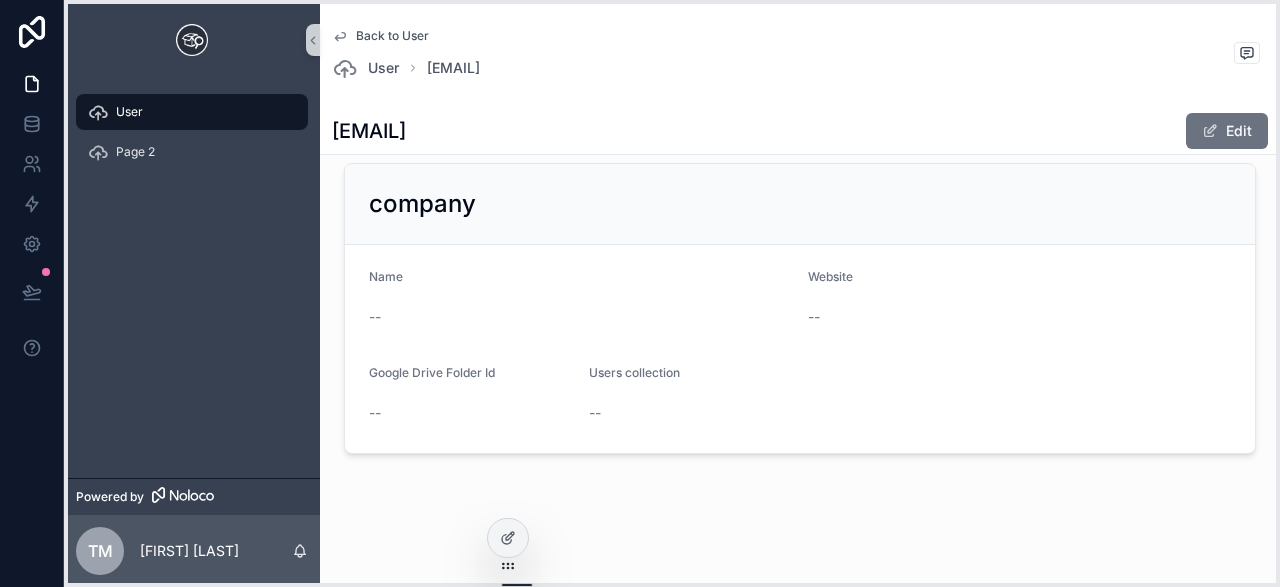 drag, startPoint x: 418, startPoint y: 579, endPoint x: 506, endPoint y: 565, distance: 89.106674 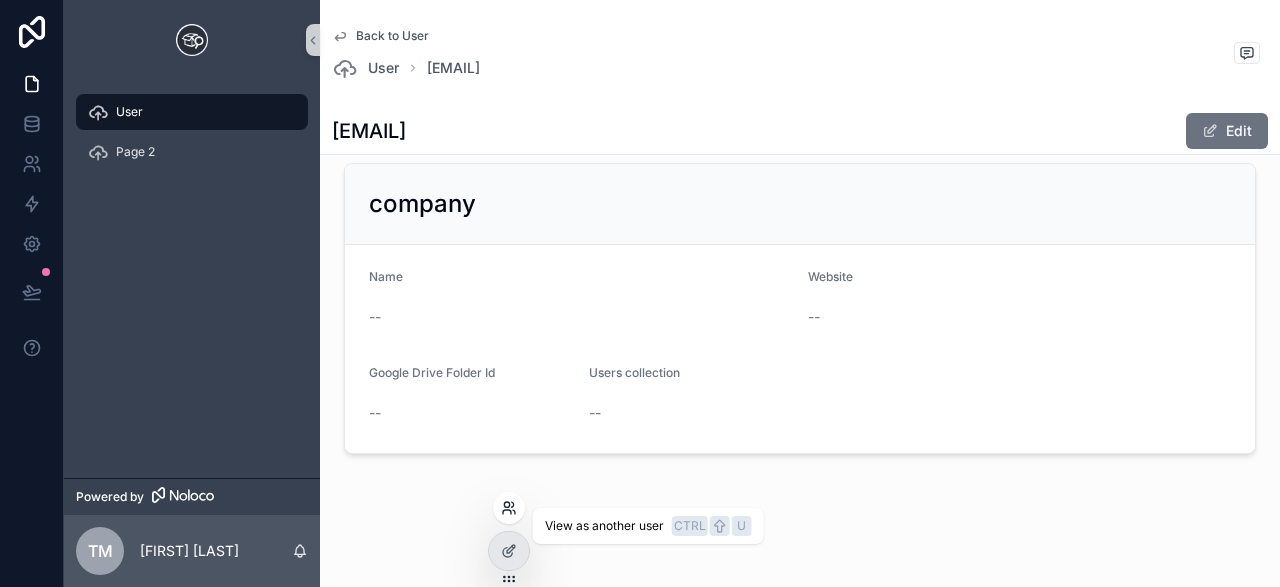 click 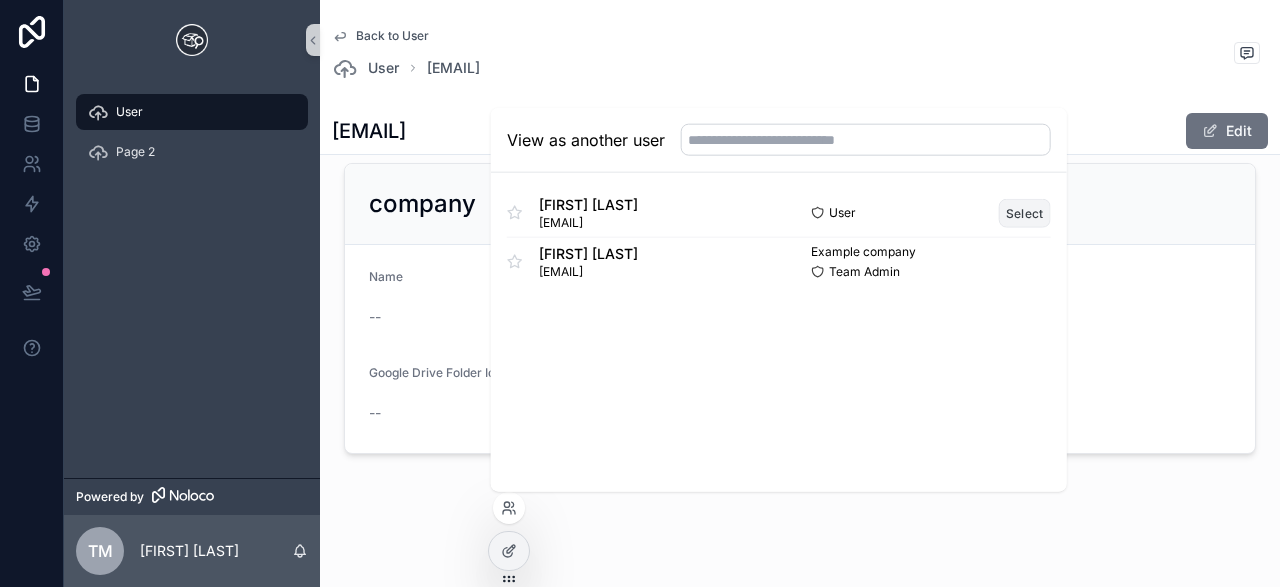 click on "Select" at bounding box center (1025, 212) 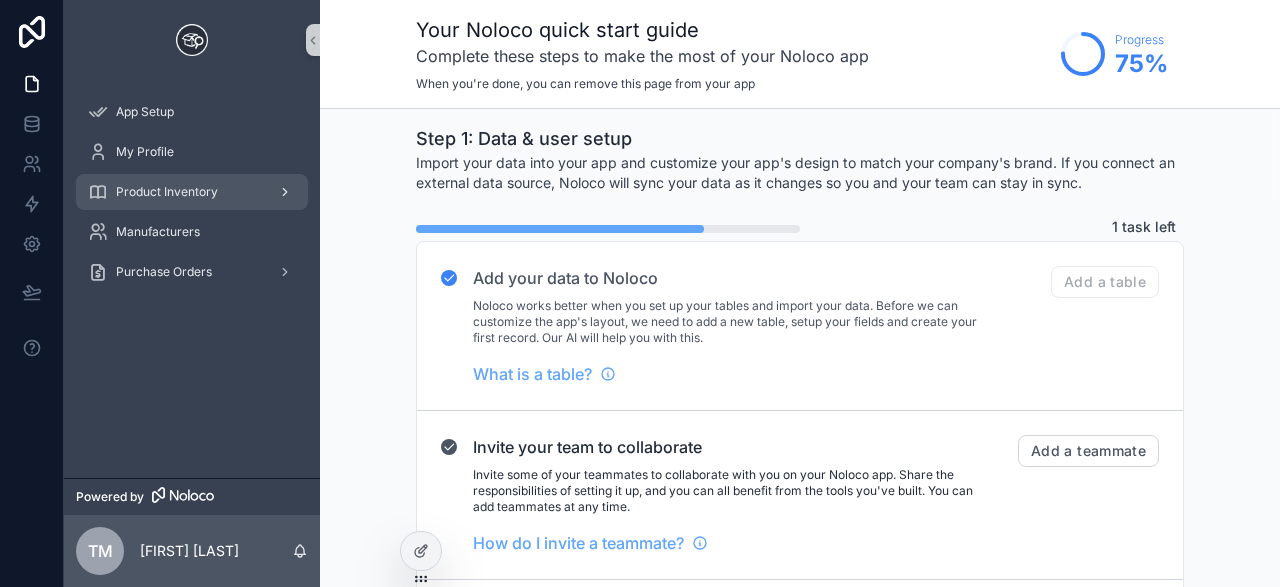 scroll, scrollTop: 0, scrollLeft: 0, axis: both 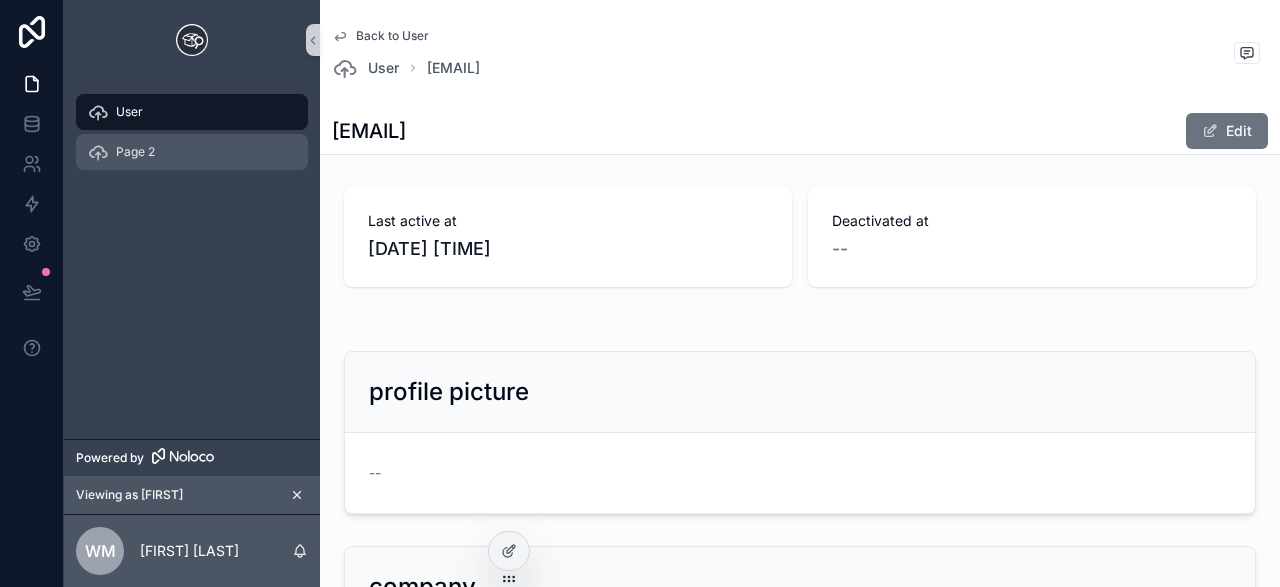 click on "Page 2" at bounding box center (192, 152) 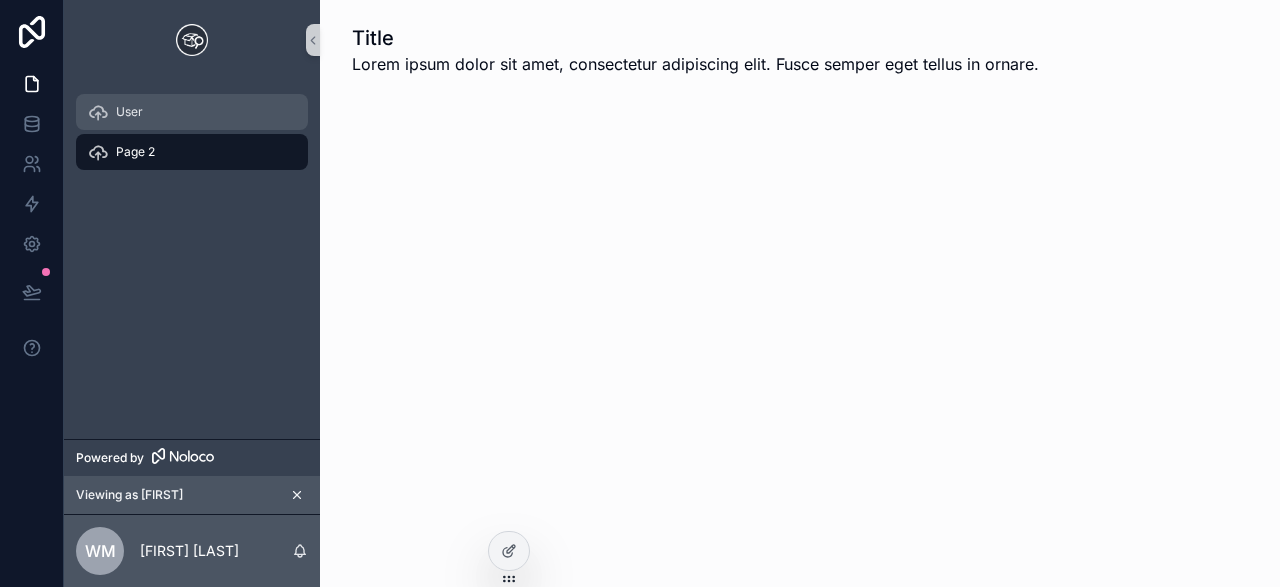 click on "User" at bounding box center [192, 112] 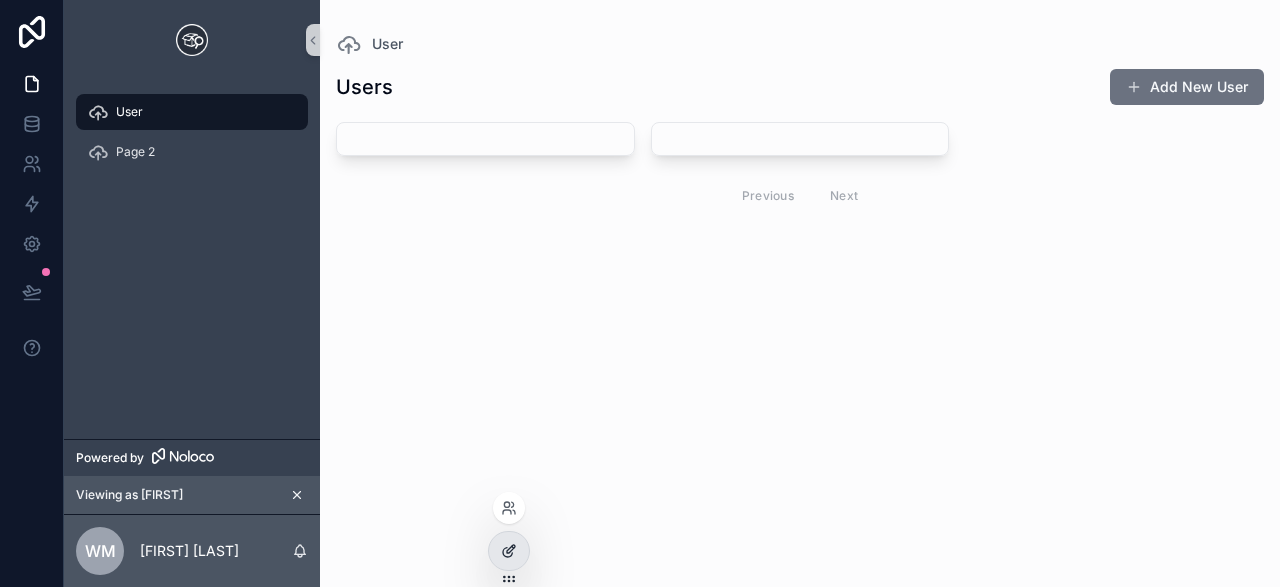 click at bounding box center (509, 551) 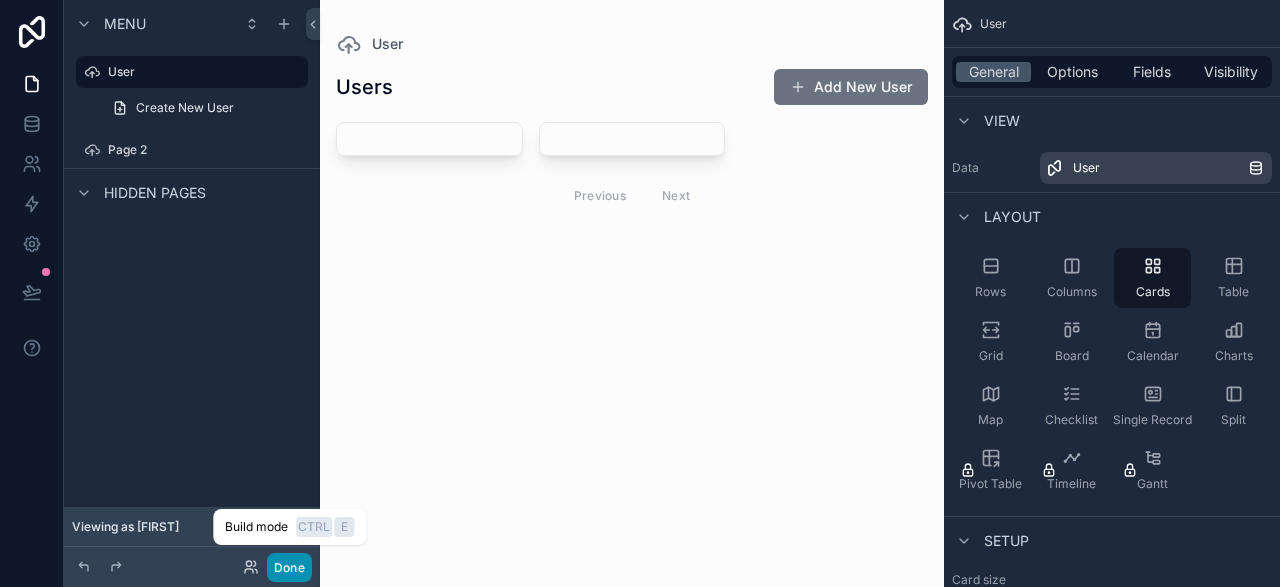 click on "Done" at bounding box center [289, 567] 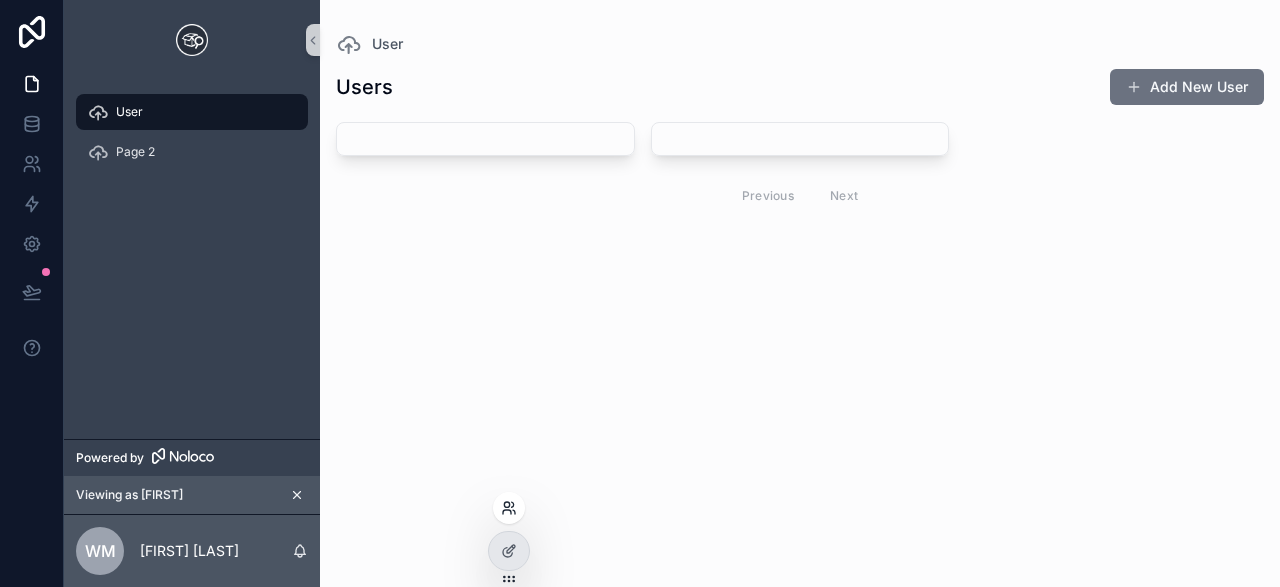 click 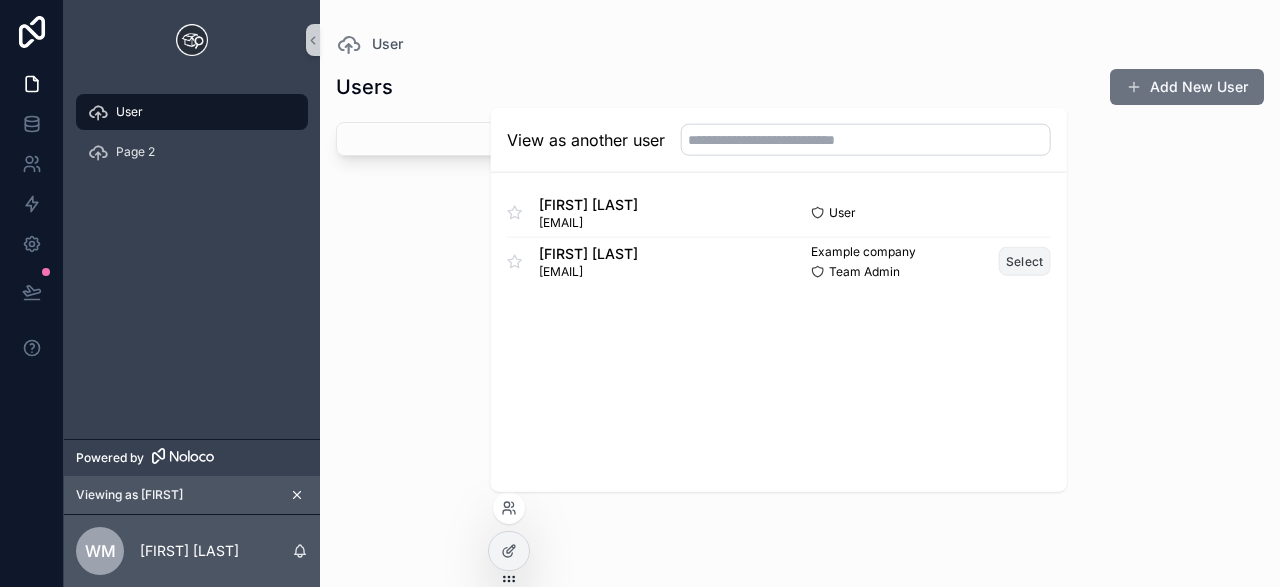 click on "Select" at bounding box center [1025, 261] 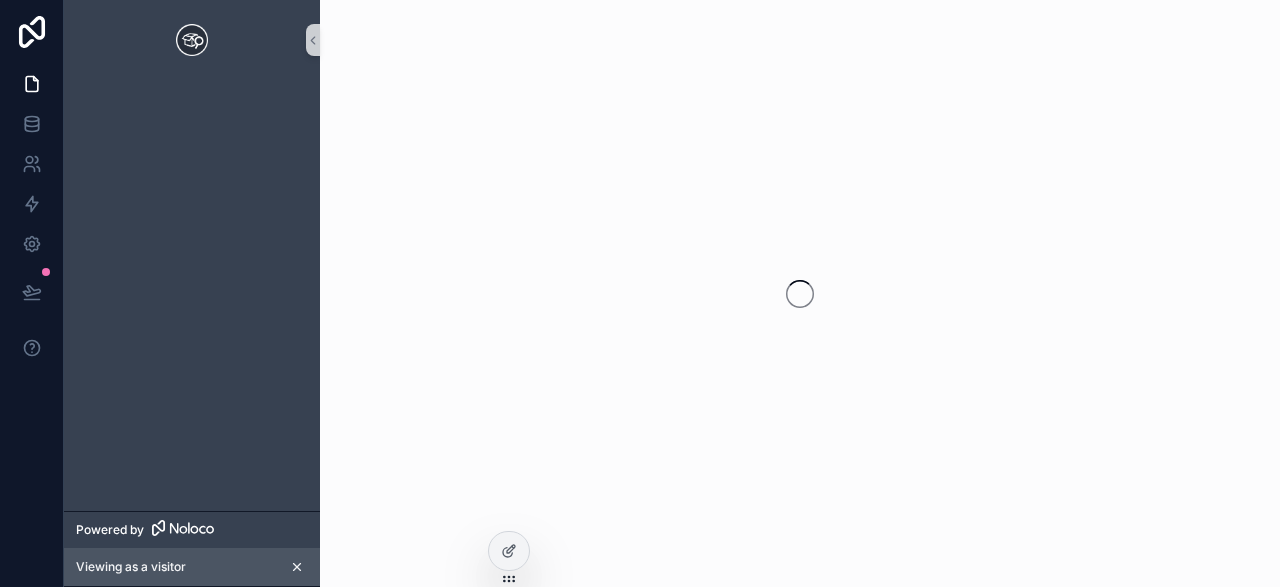 scroll, scrollTop: 0, scrollLeft: 0, axis: both 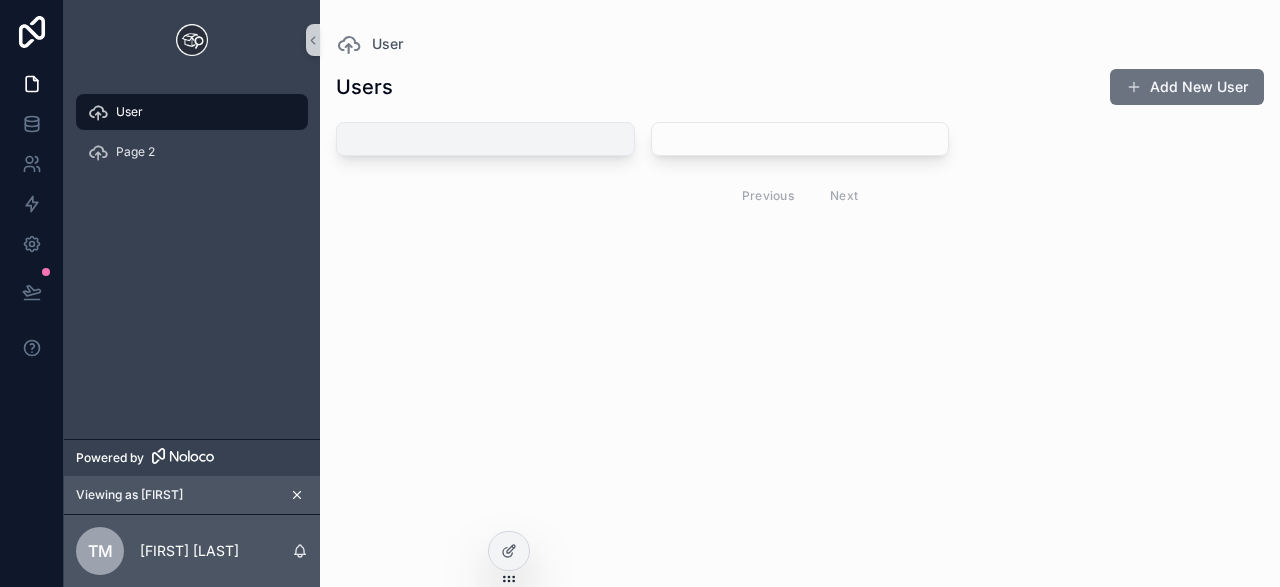 click at bounding box center (485, 139) 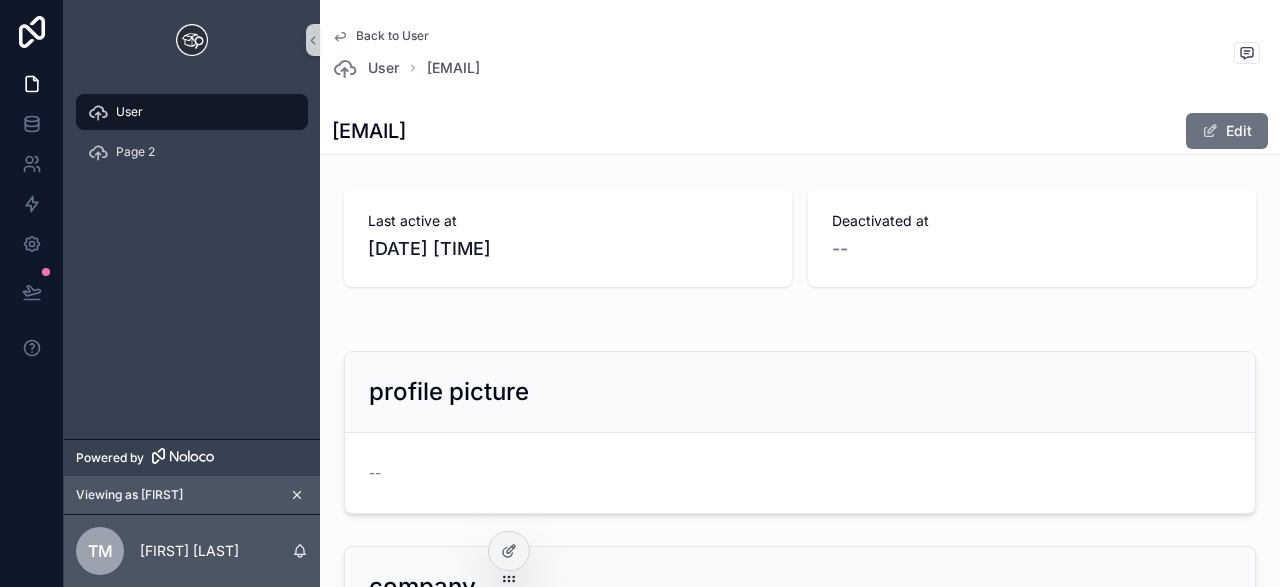 click 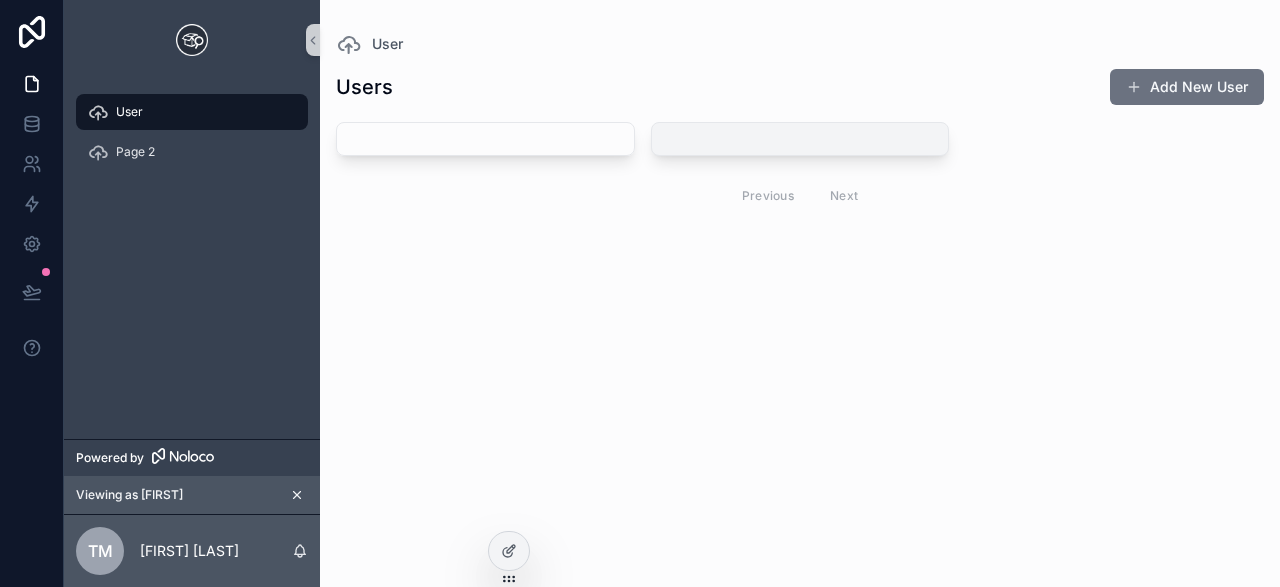 click at bounding box center (800, 139) 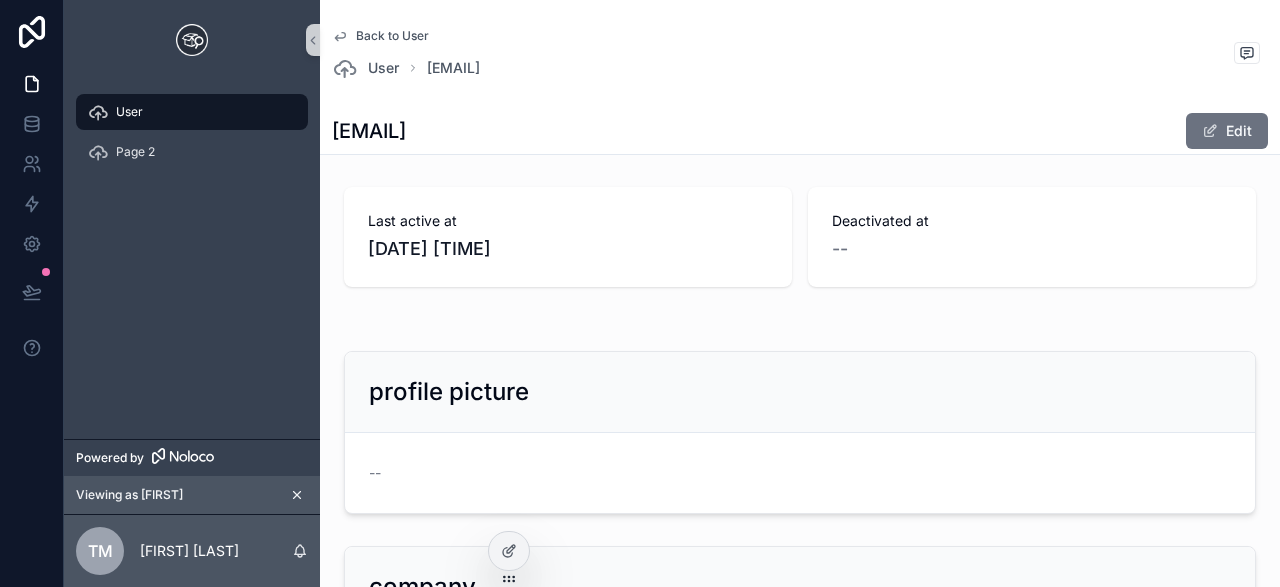 click 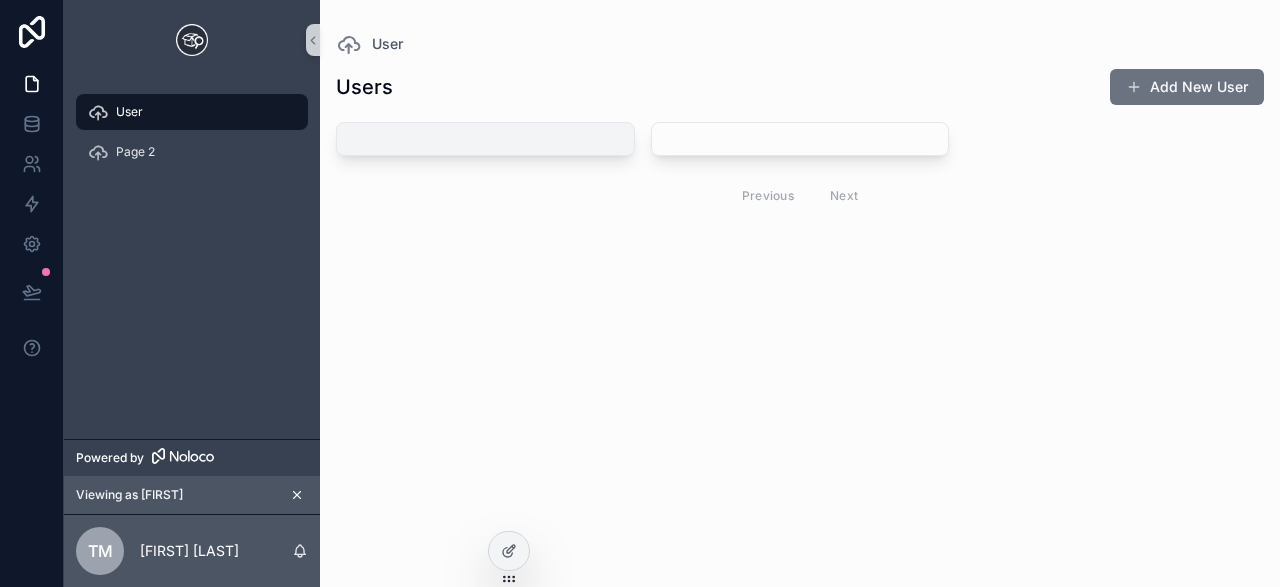 click at bounding box center (485, 139) 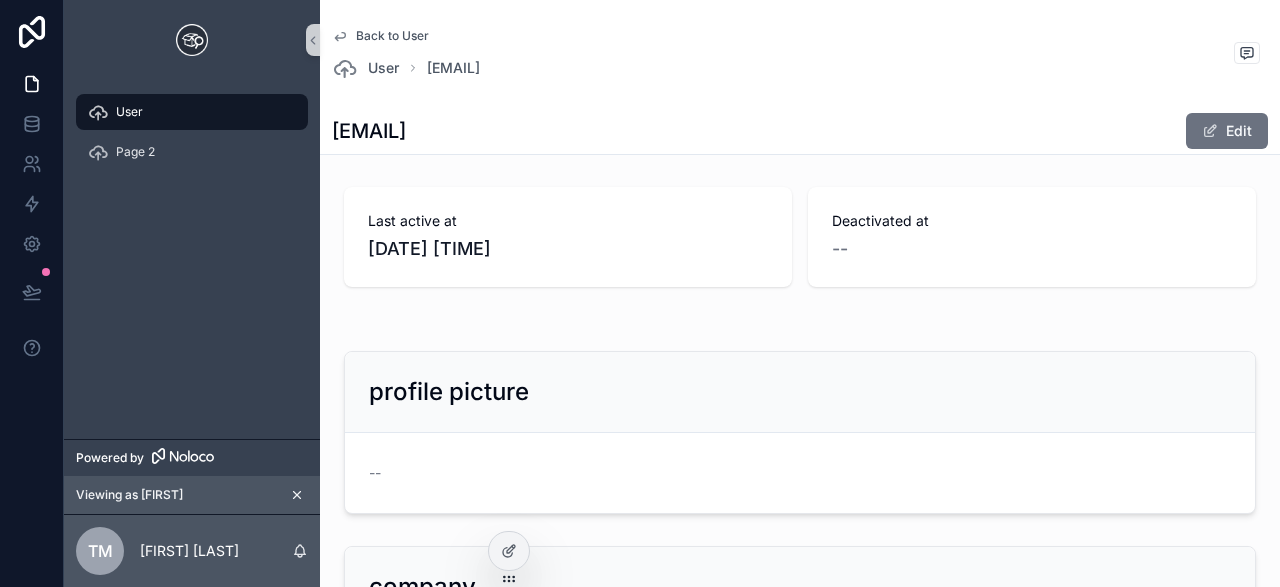 click 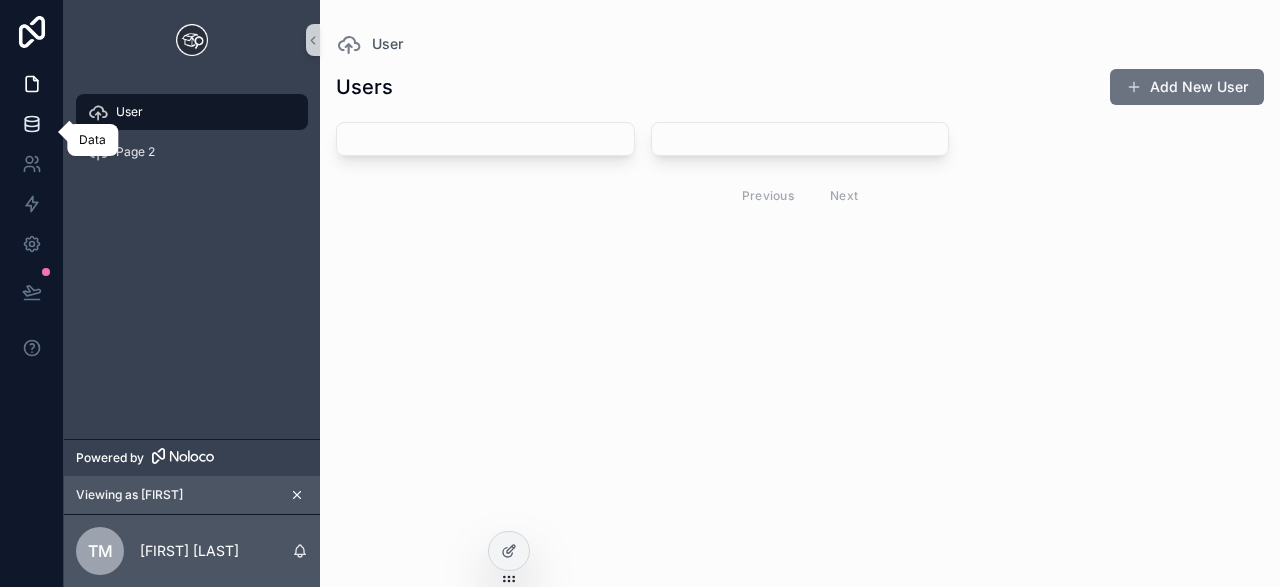 click 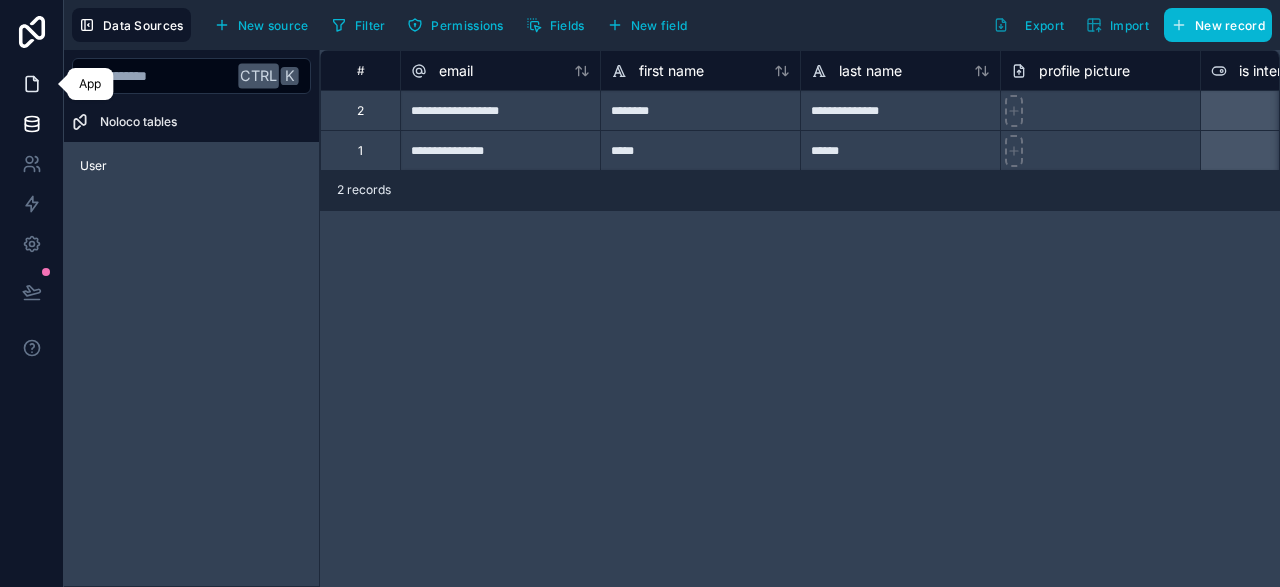 click 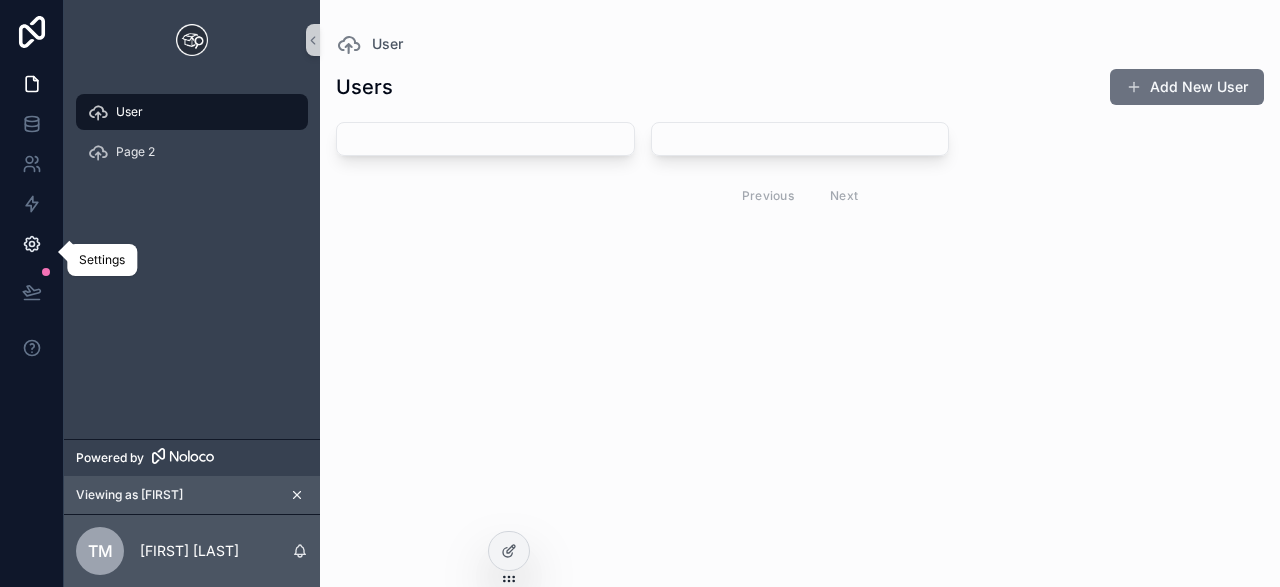 click at bounding box center [31, 244] 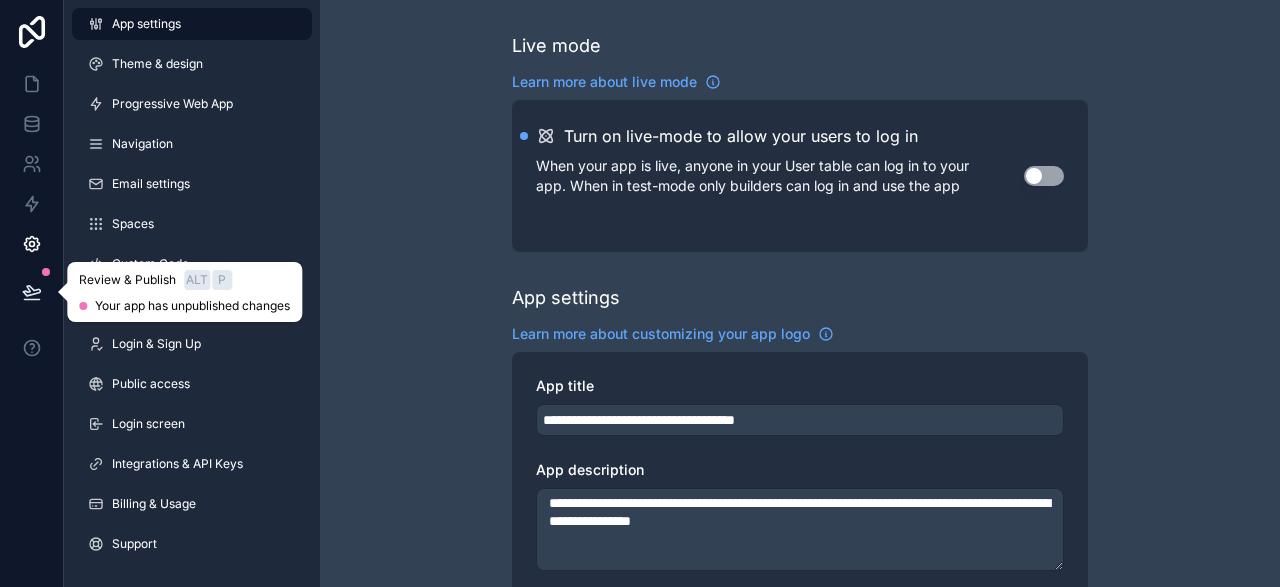 click at bounding box center [32, 292] 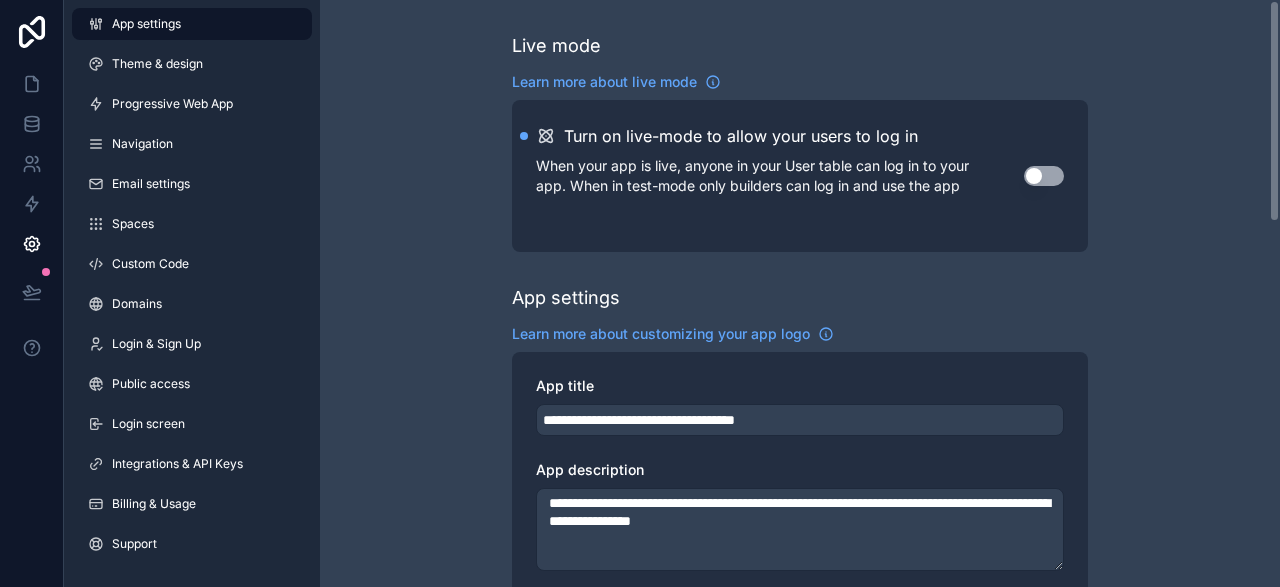 click on "**********" at bounding box center [800, 773] 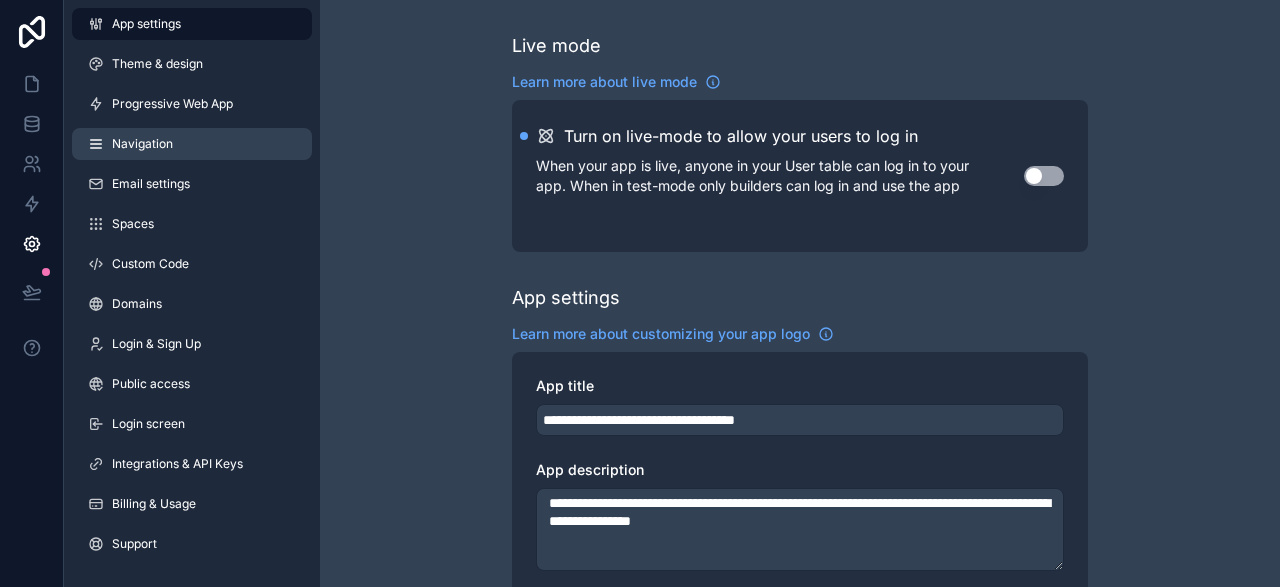 click on "Navigation" at bounding box center (192, 144) 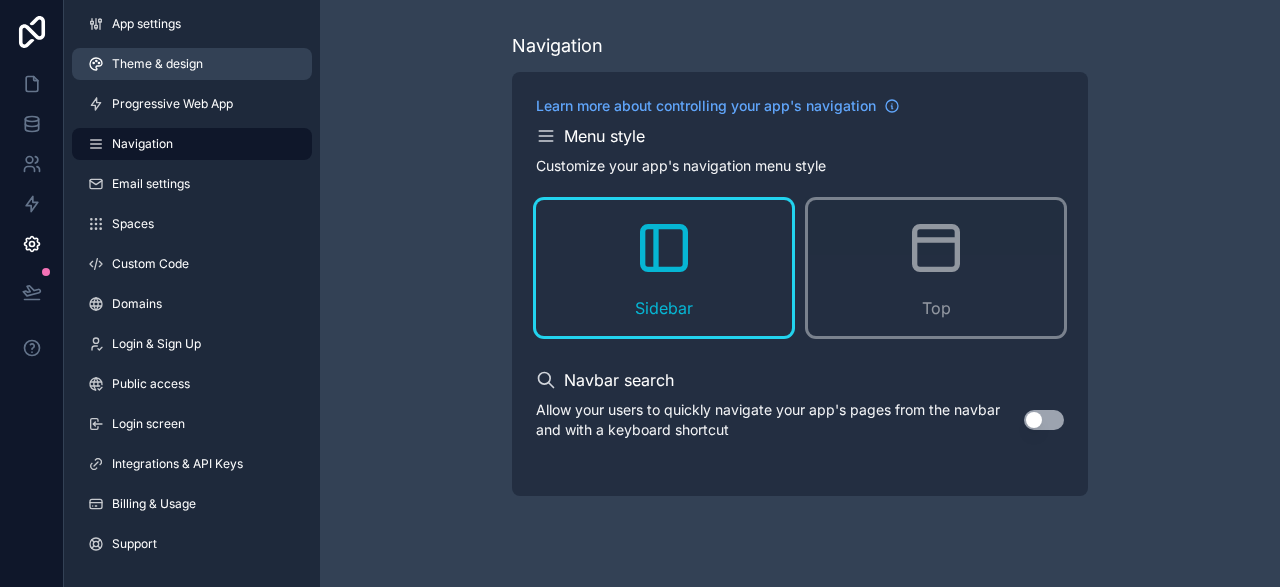 click on "Theme & design" at bounding box center [192, 64] 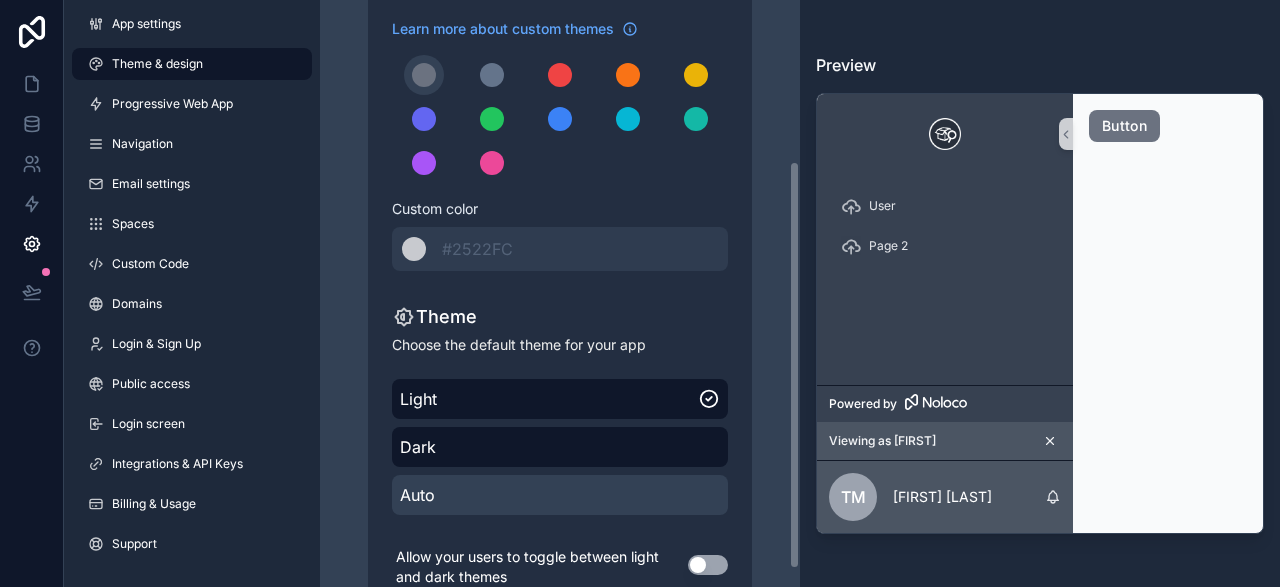 scroll, scrollTop: 232, scrollLeft: 0, axis: vertical 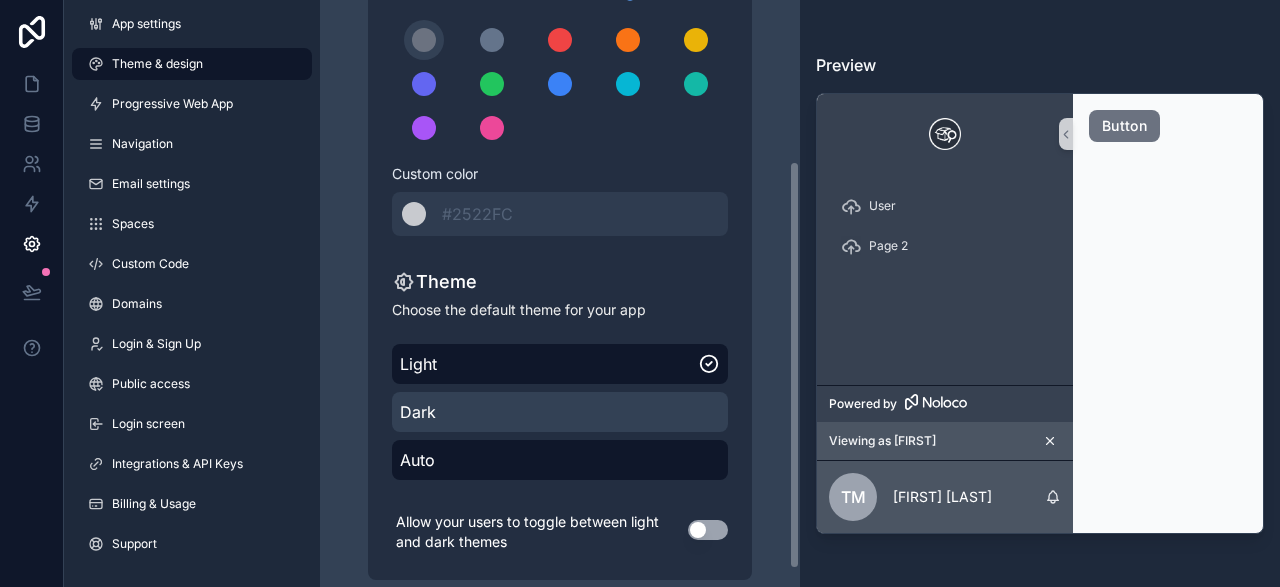 click on "Dark" at bounding box center [560, 412] 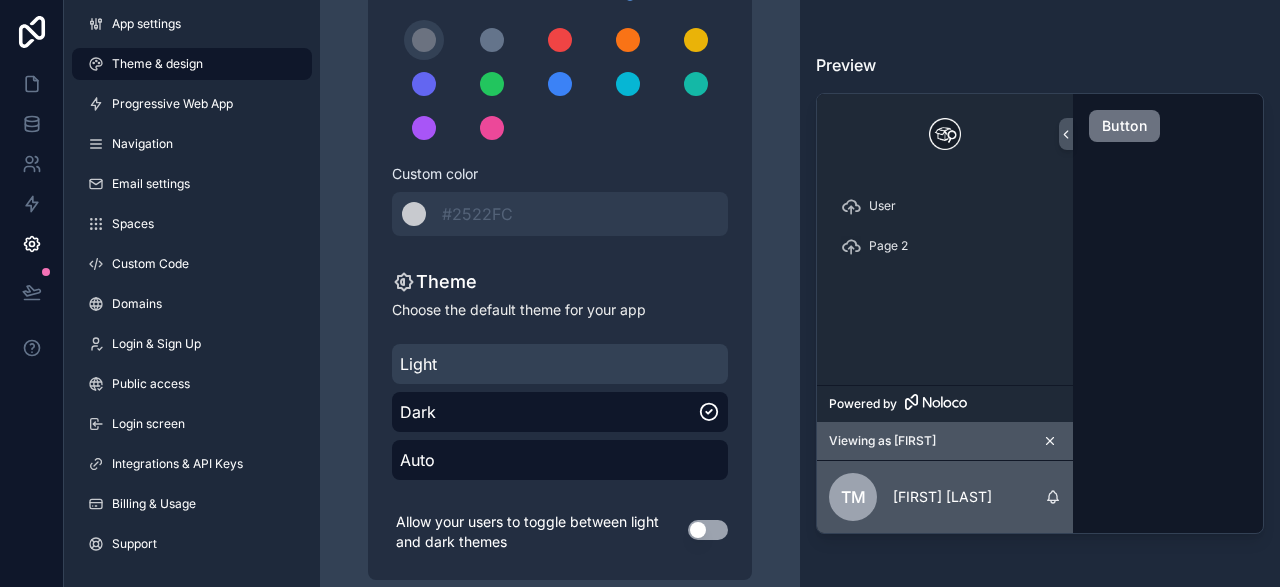 click on "Light" at bounding box center [560, 364] 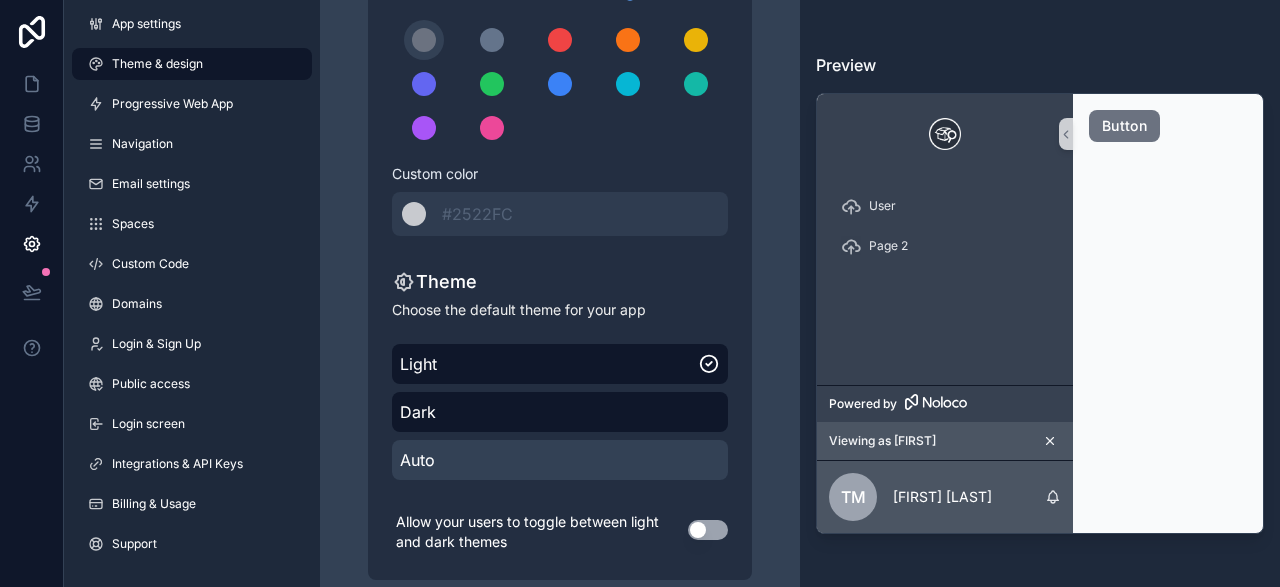 click on "Auto" at bounding box center [560, 460] 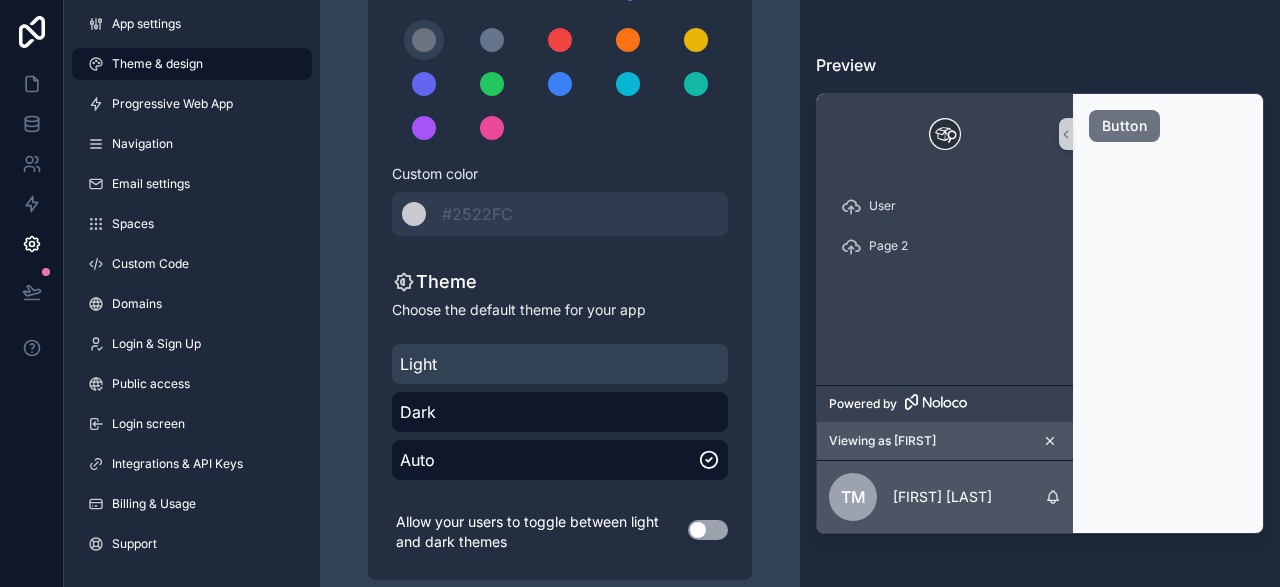 click on "Light" at bounding box center [560, 364] 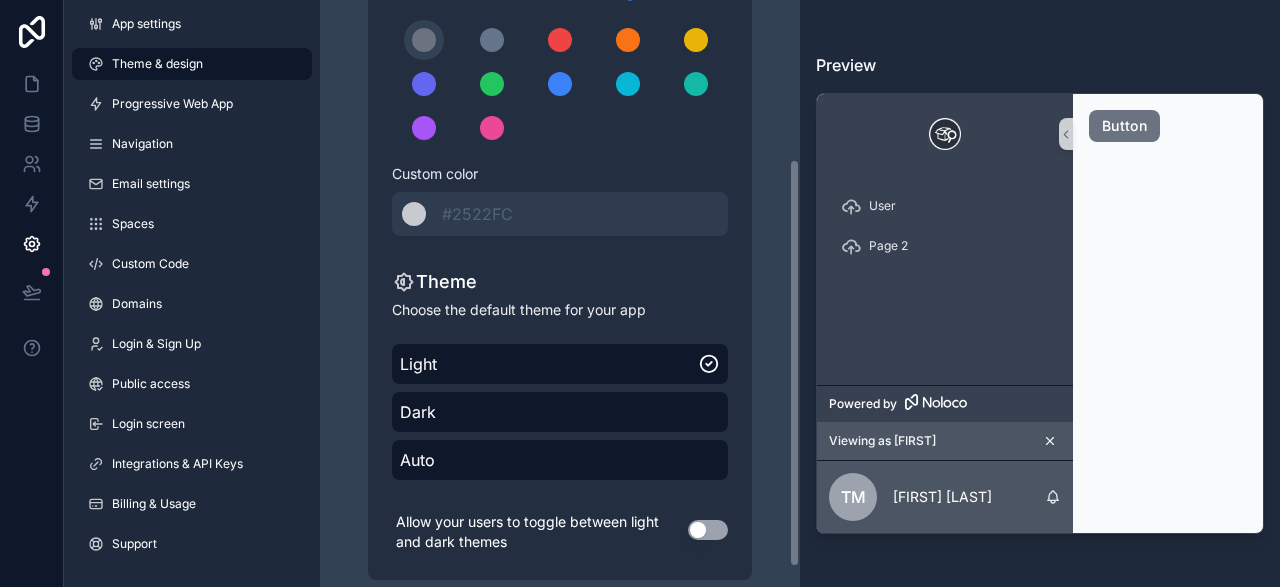 scroll, scrollTop: 0, scrollLeft: 0, axis: both 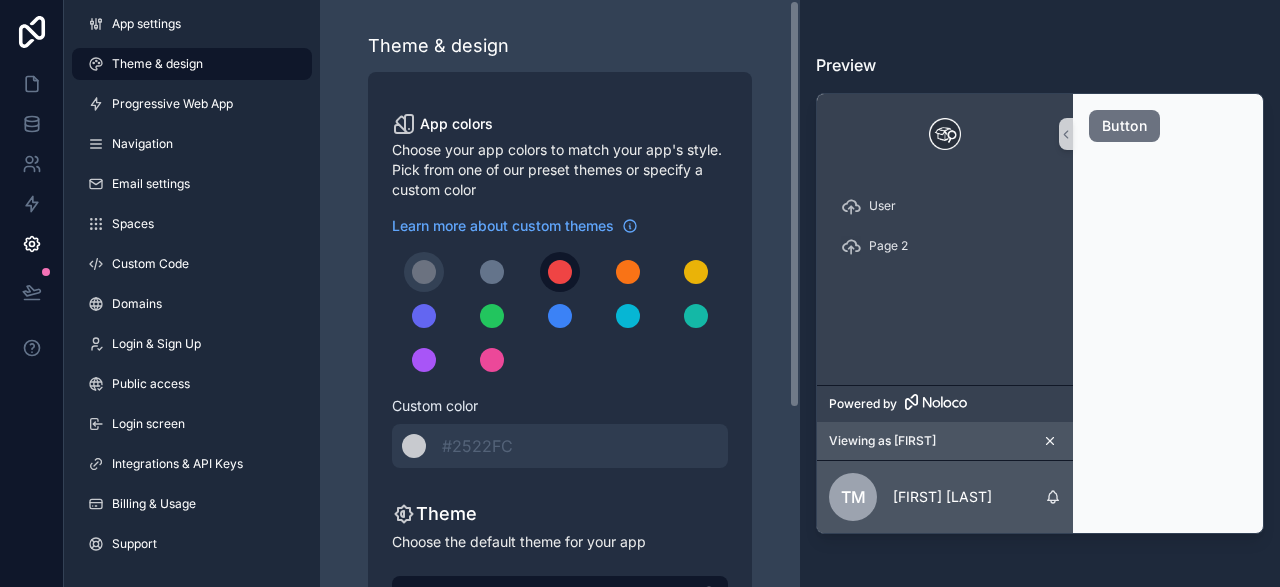 click at bounding box center (560, 272) 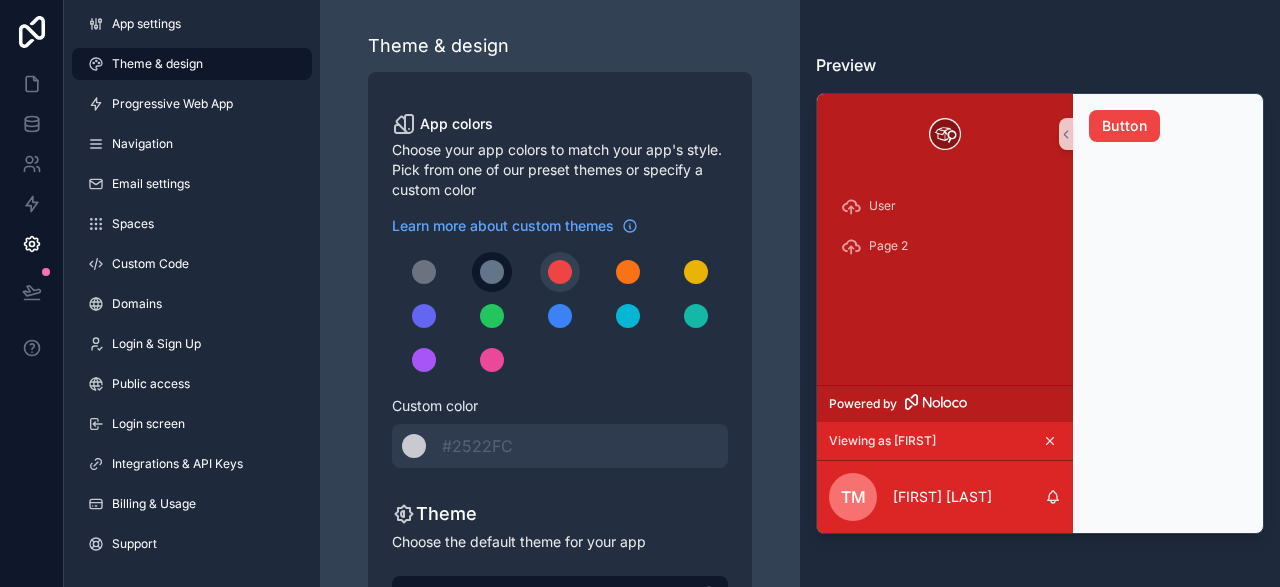 click at bounding box center [492, 272] 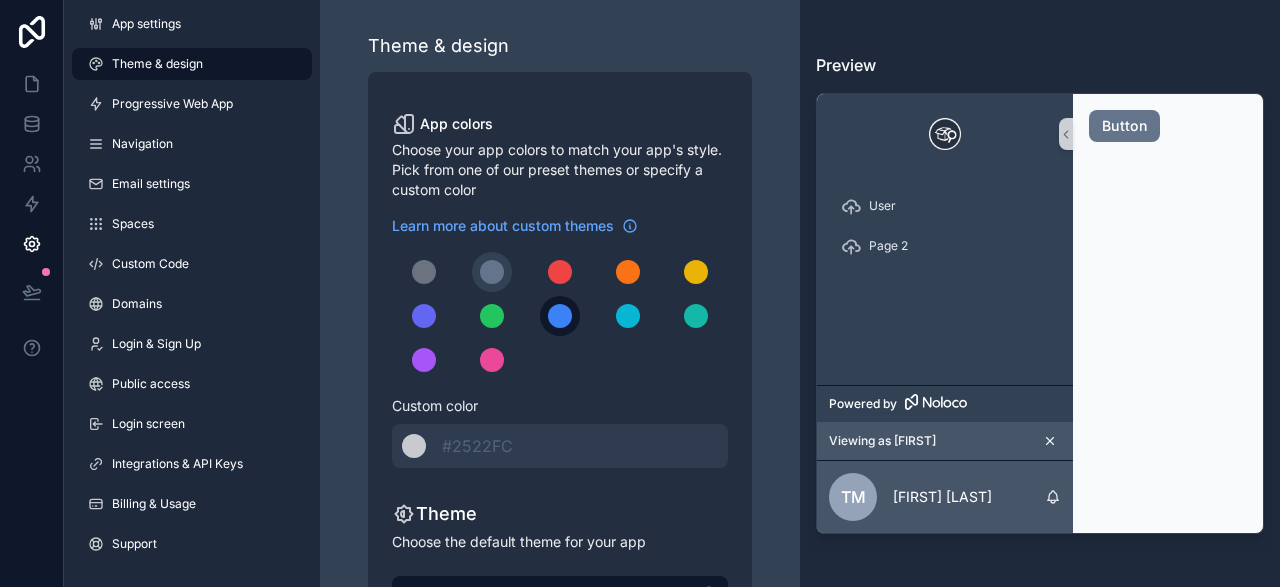 click at bounding box center (560, 316) 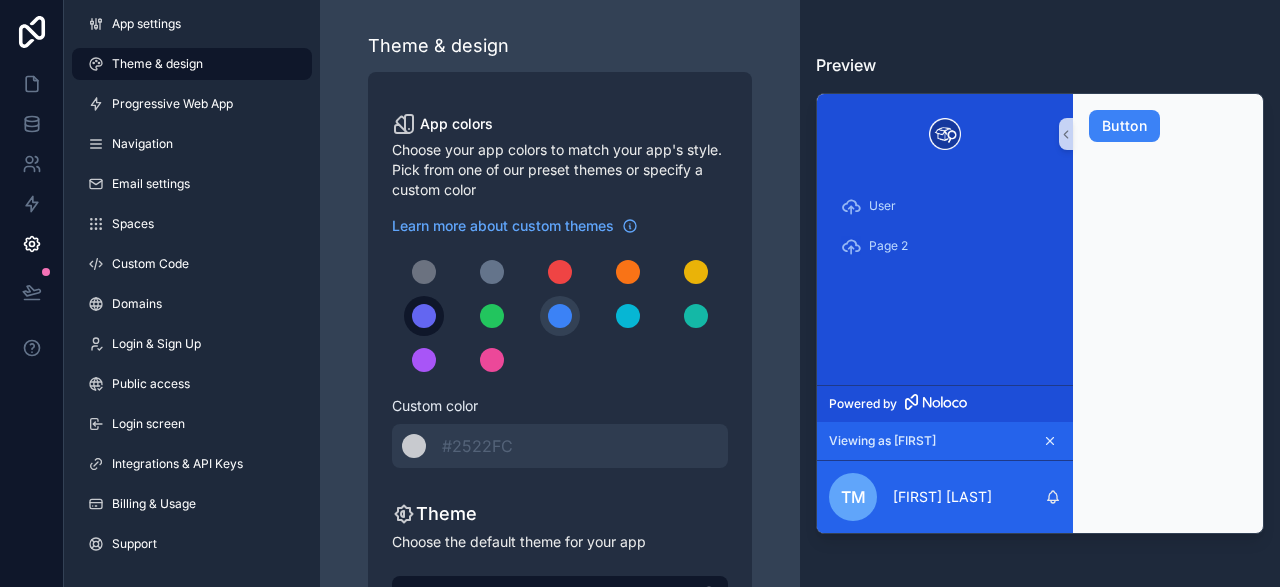 click at bounding box center (424, 316) 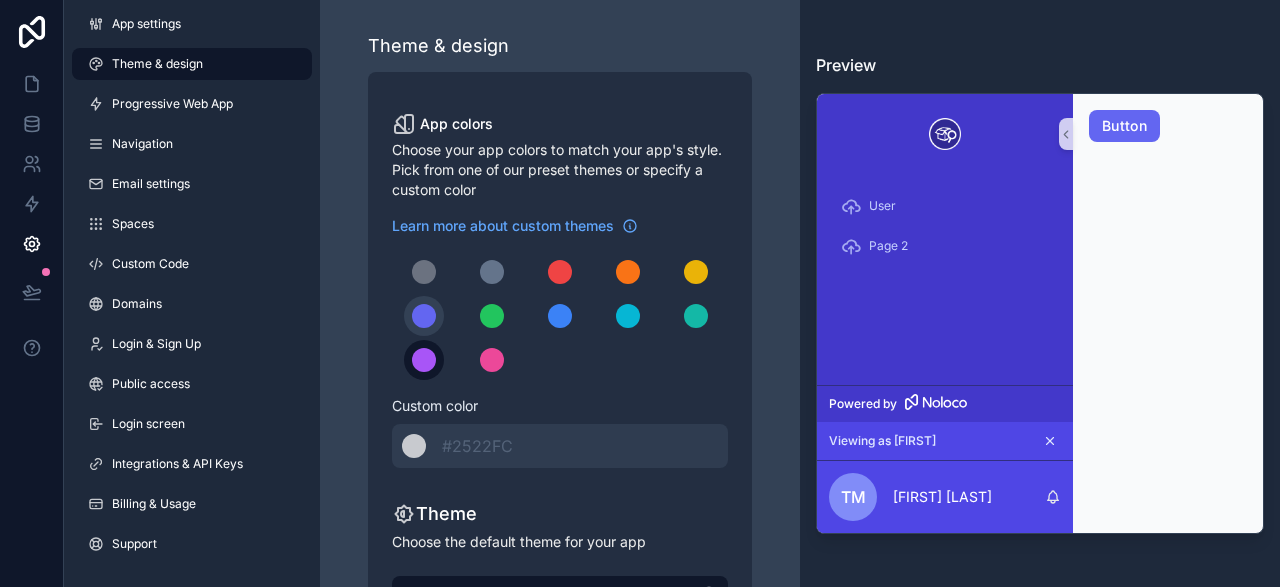 click at bounding box center (424, 360) 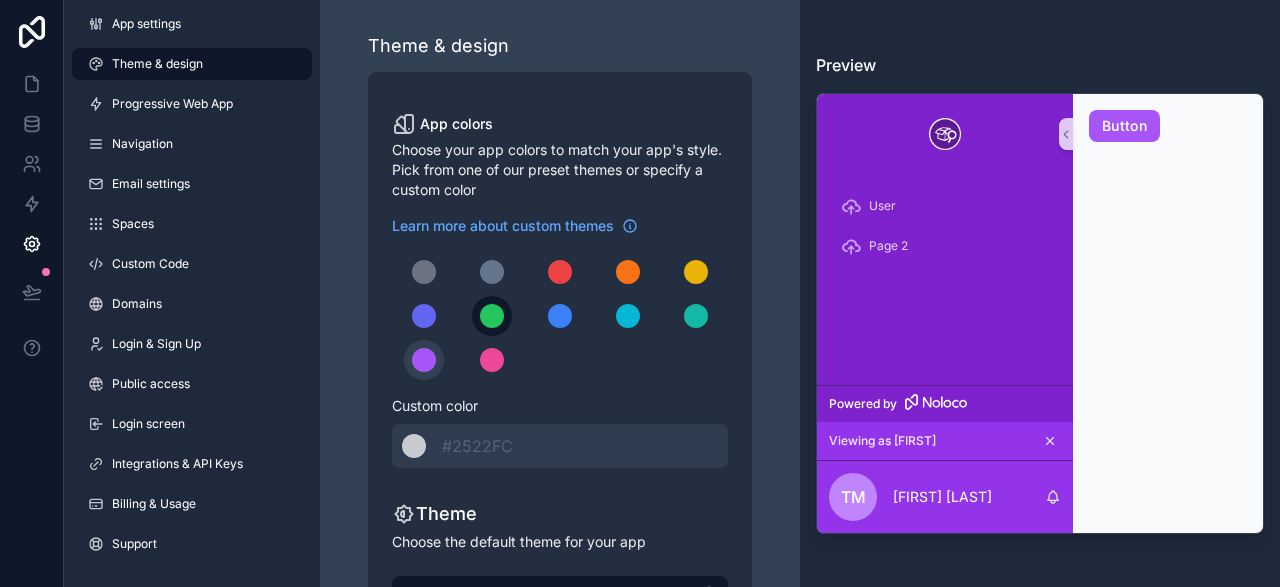 click at bounding box center (492, 316) 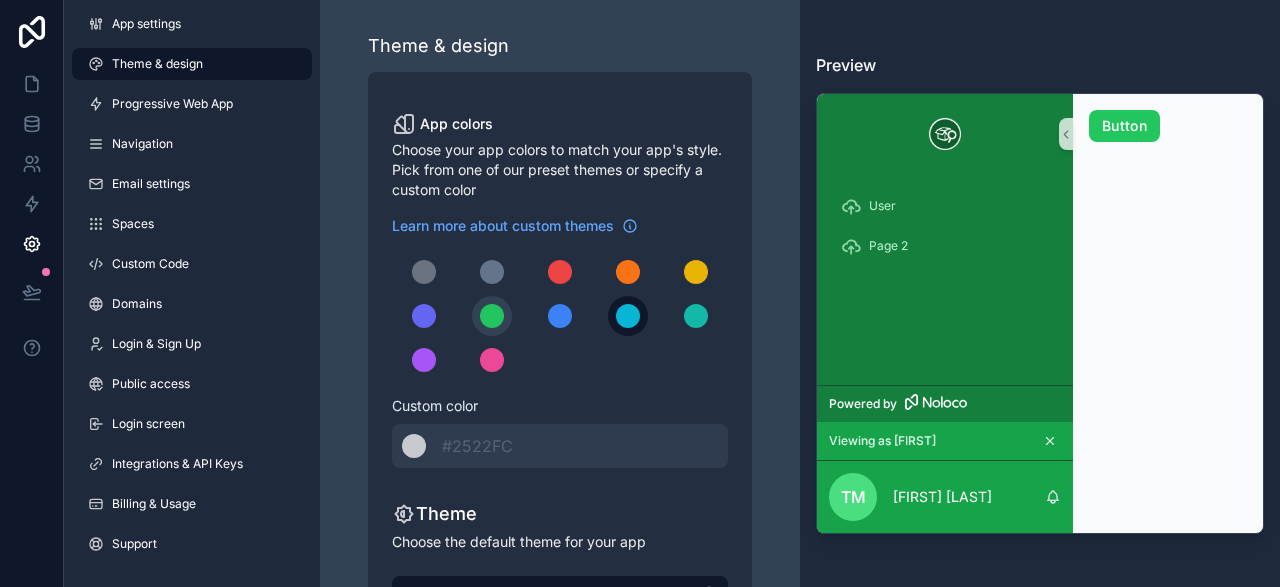 click at bounding box center [628, 316] 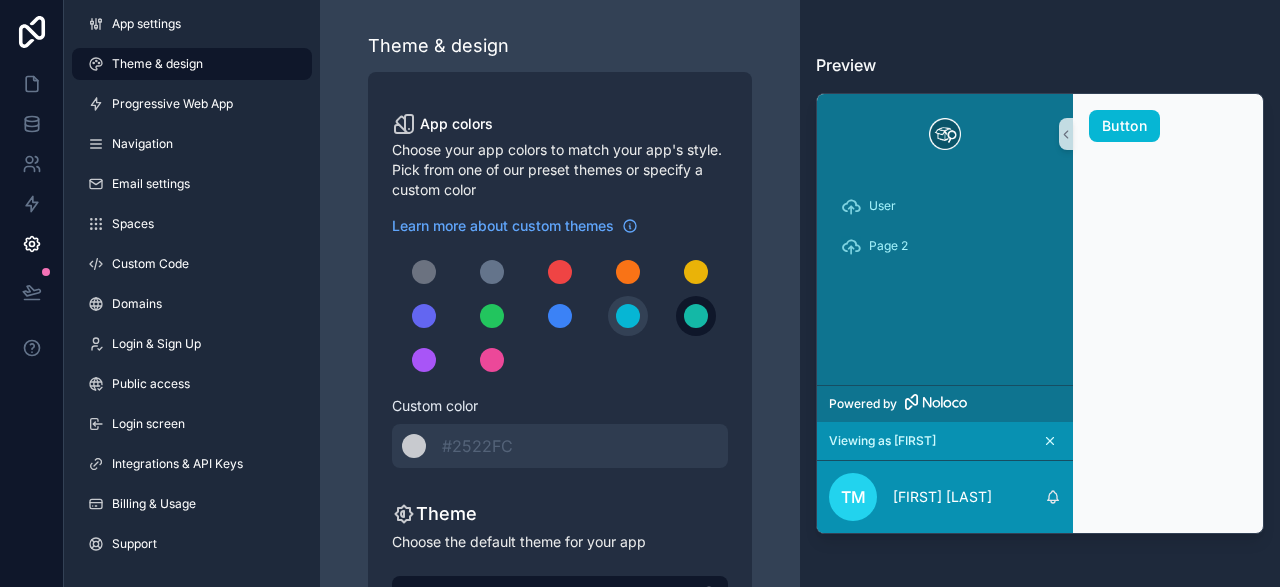 click at bounding box center (696, 316) 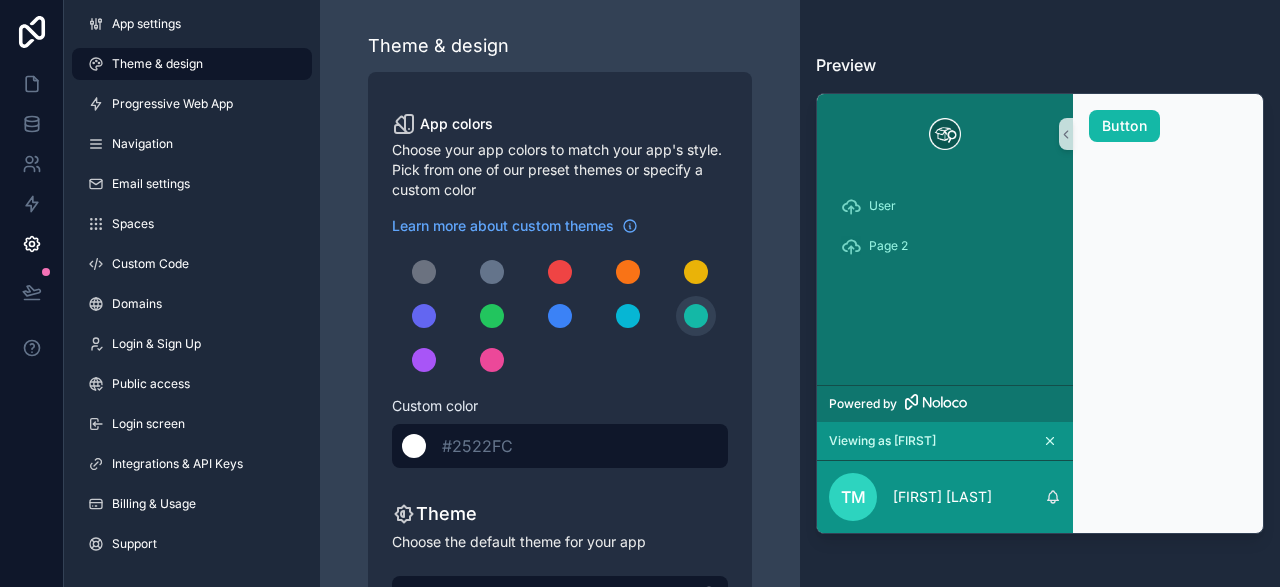 click at bounding box center [414, 446] 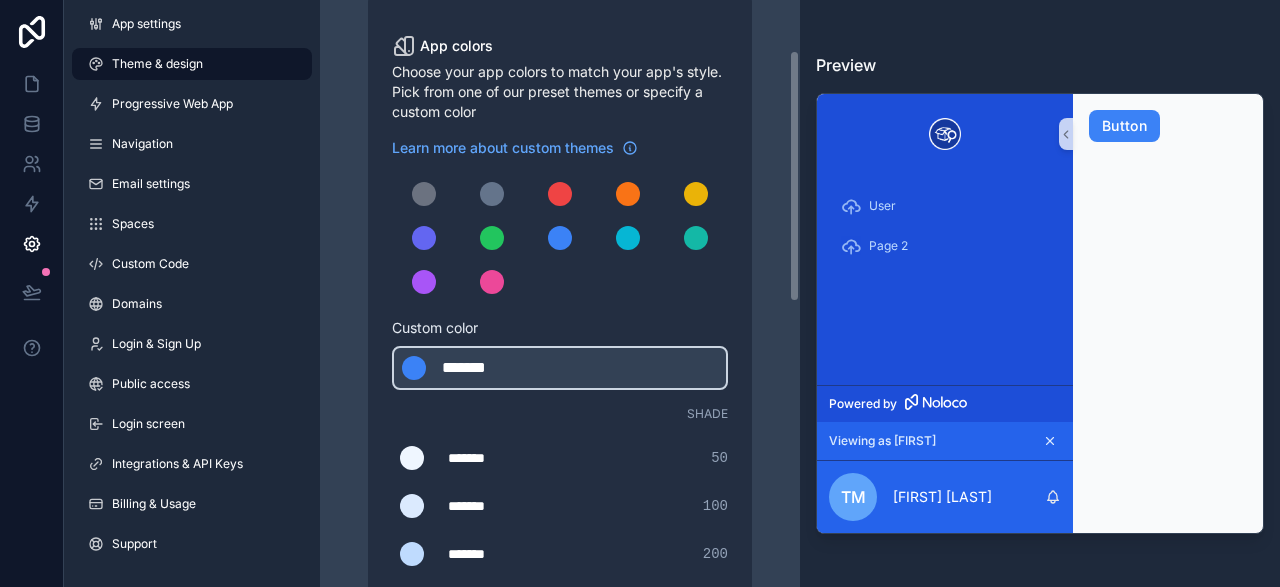 scroll, scrollTop: 116, scrollLeft: 0, axis: vertical 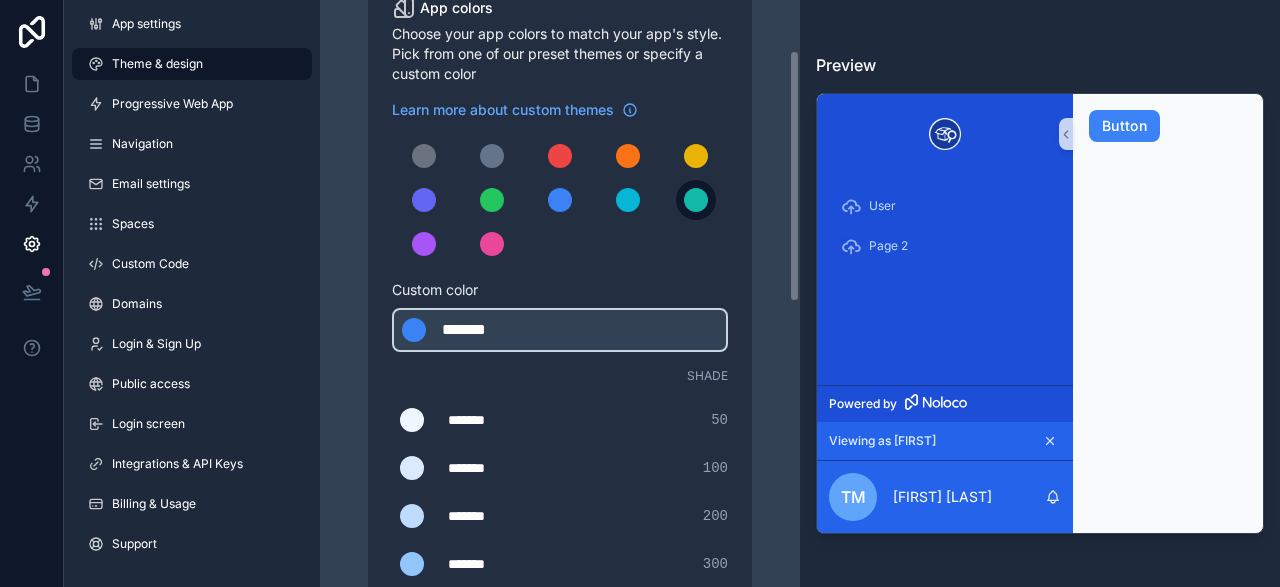 click at bounding box center (696, 200) 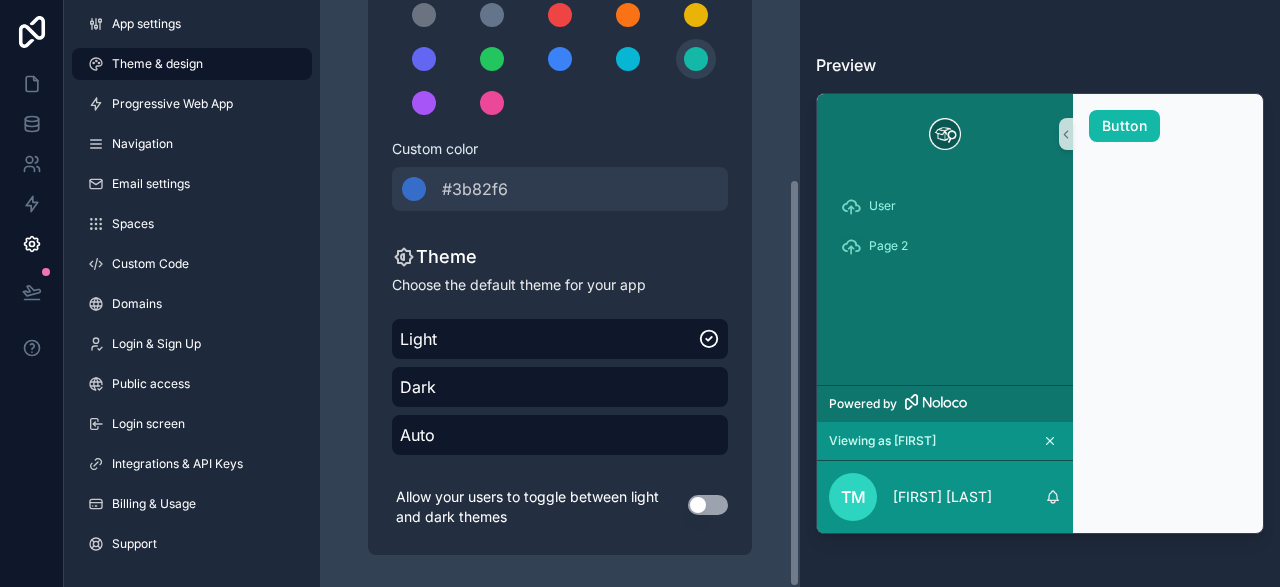 scroll, scrollTop: 0, scrollLeft: 0, axis: both 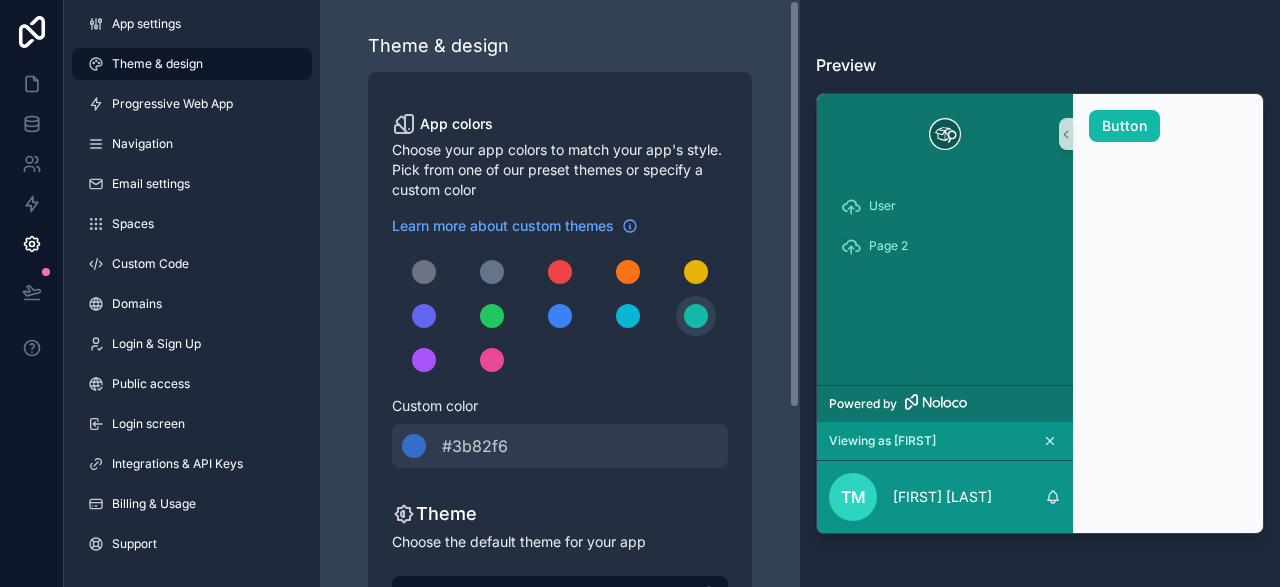 click on "Preview" at bounding box center [1040, 65] 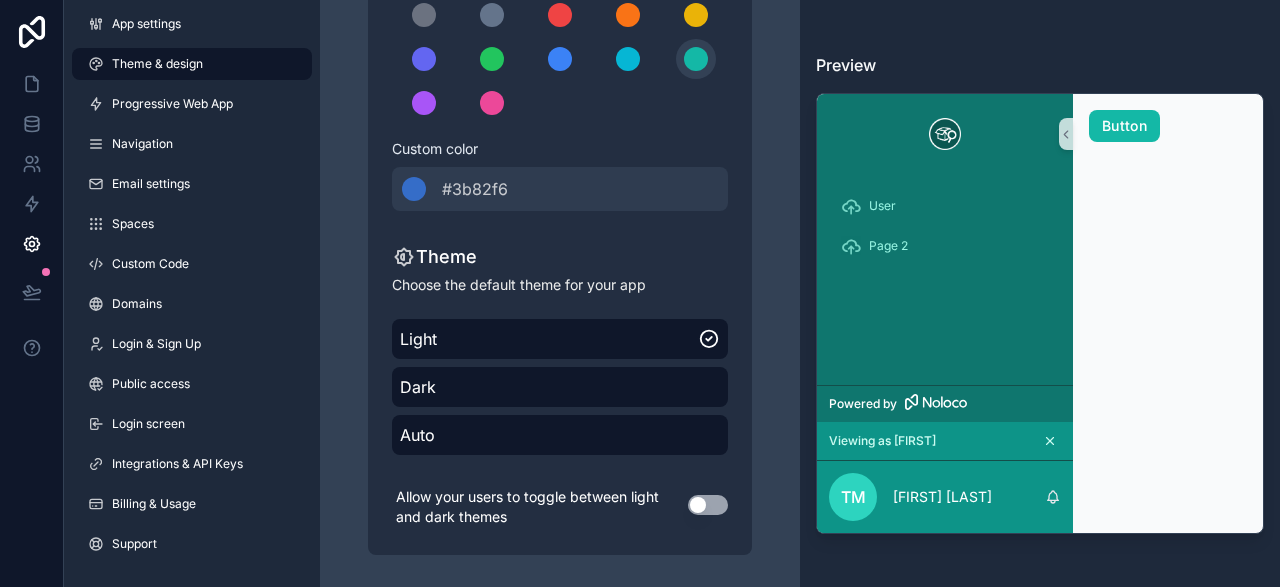 scroll, scrollTop: 0, scrollLeft: 0, axis: both 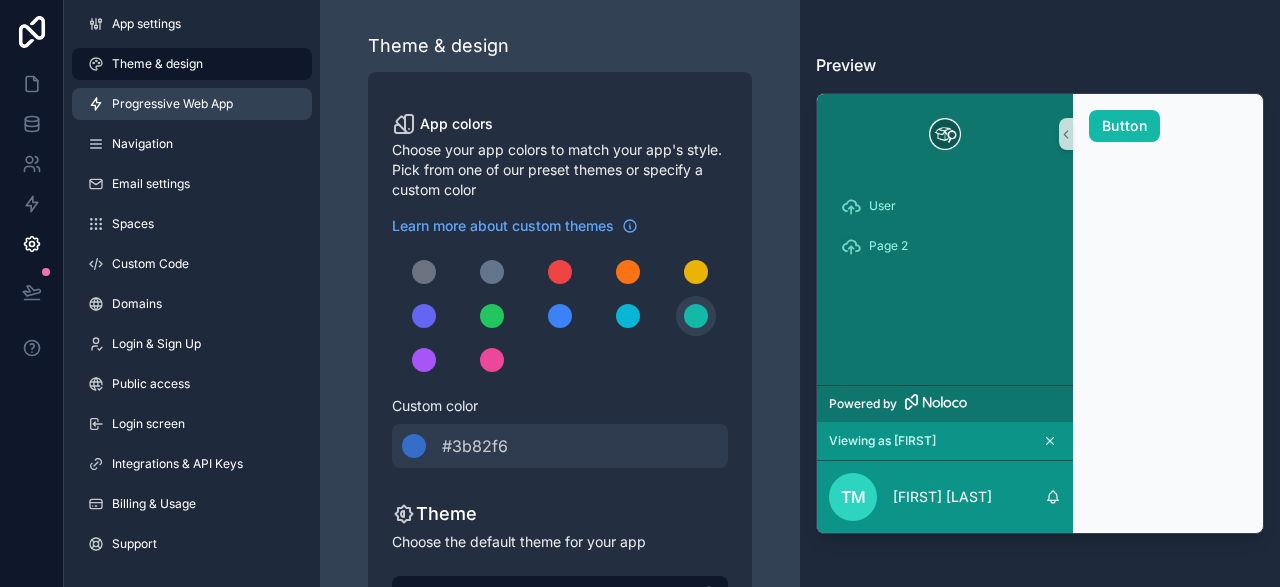 click on "Progressive Web App" at bounding box center (172, 104) 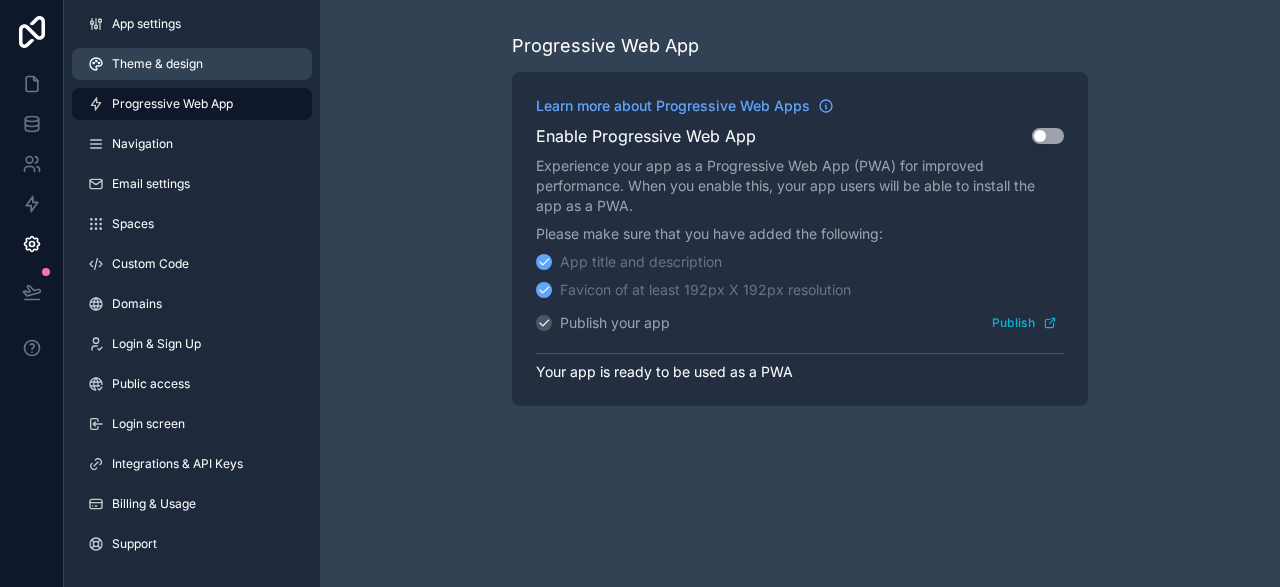 click on "Theme & design" at bounding box center (157, 64) 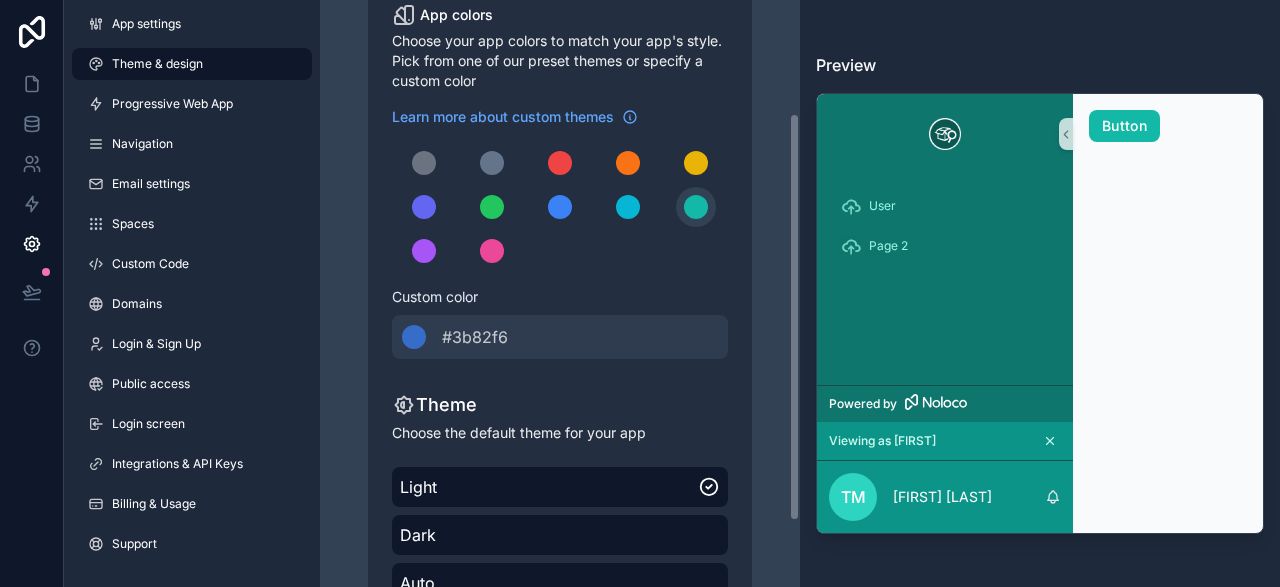 scroll, scrollTop: 232, scrollLeft: 0, axis: vertical 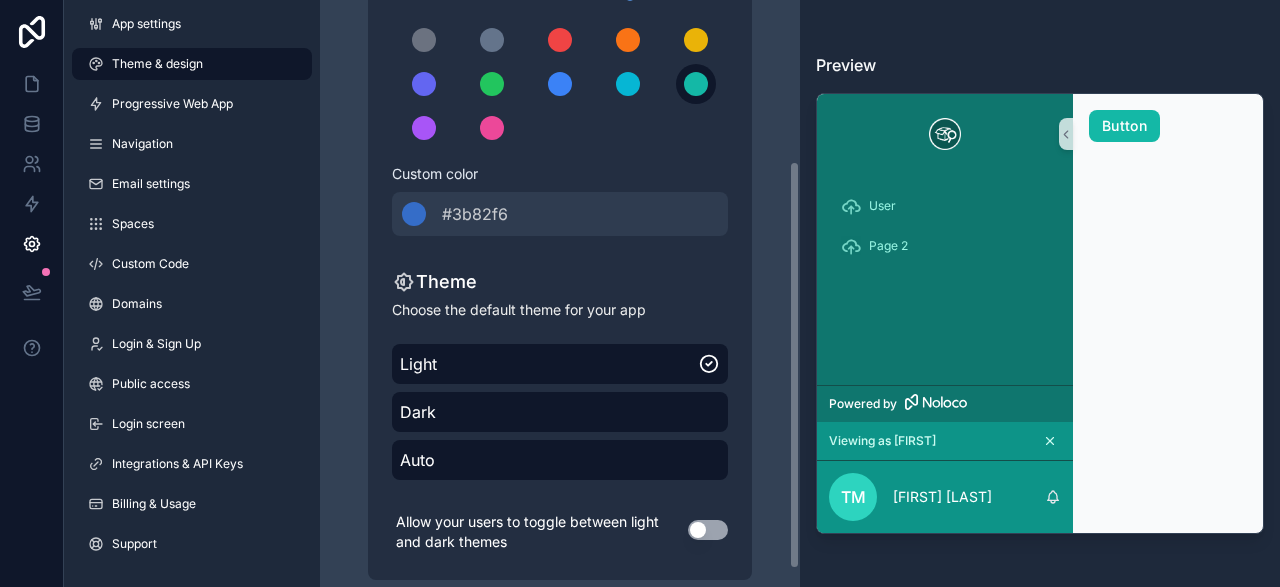 click at bounding box center [696, 84] 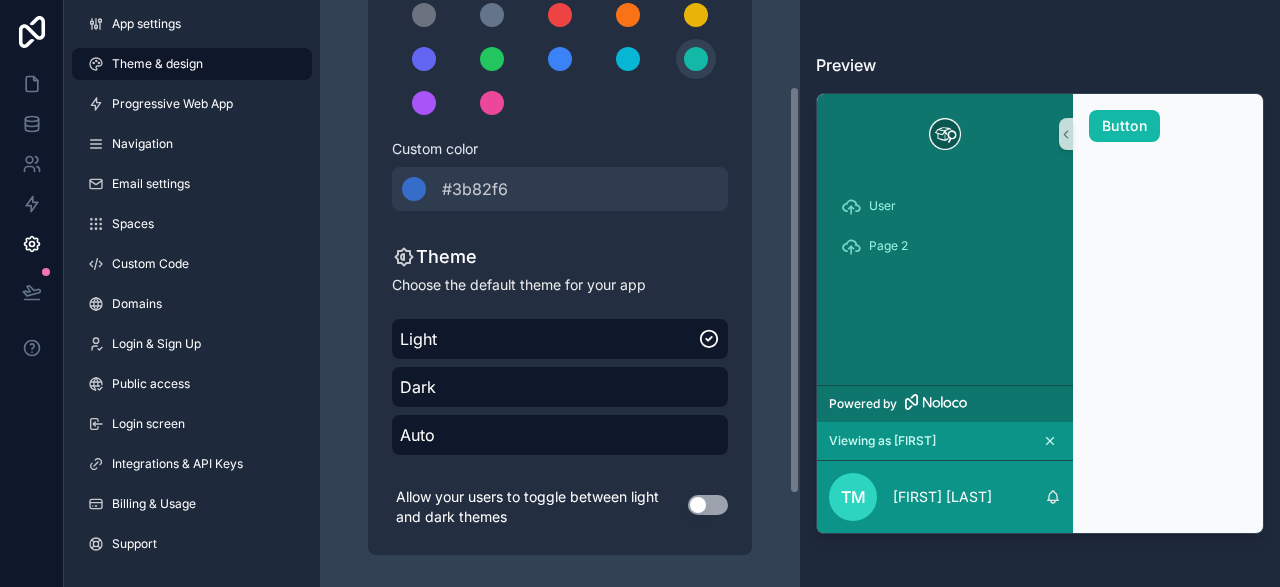 scroll, scrollTop: 0, scrollLeft: 0, axis: both 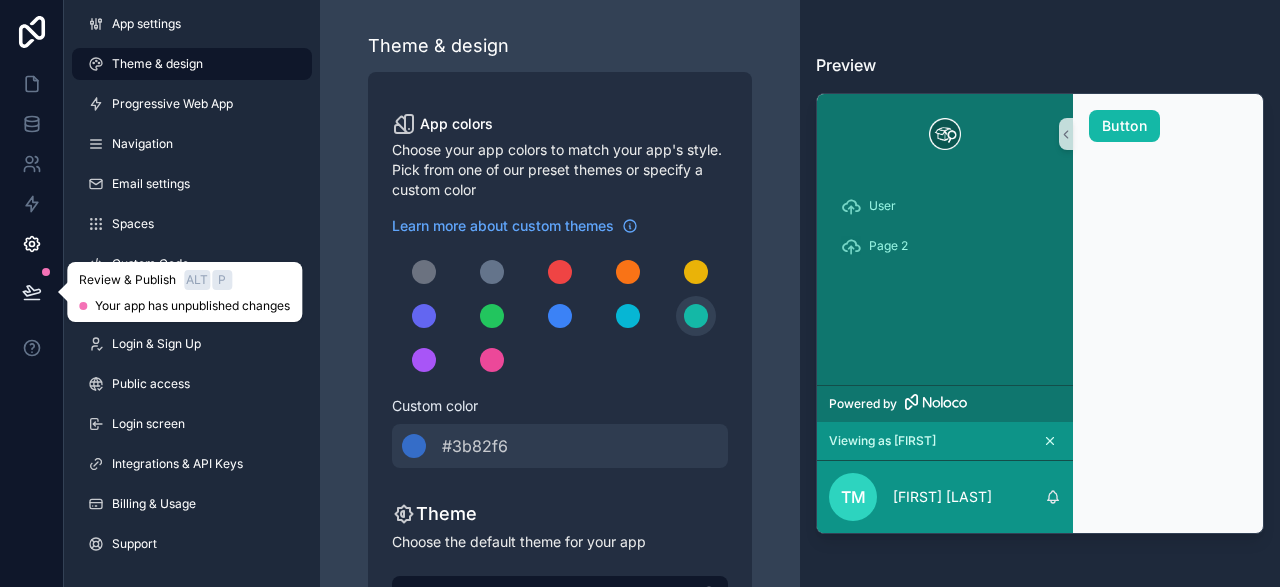 click at bounding box center [32, 292] 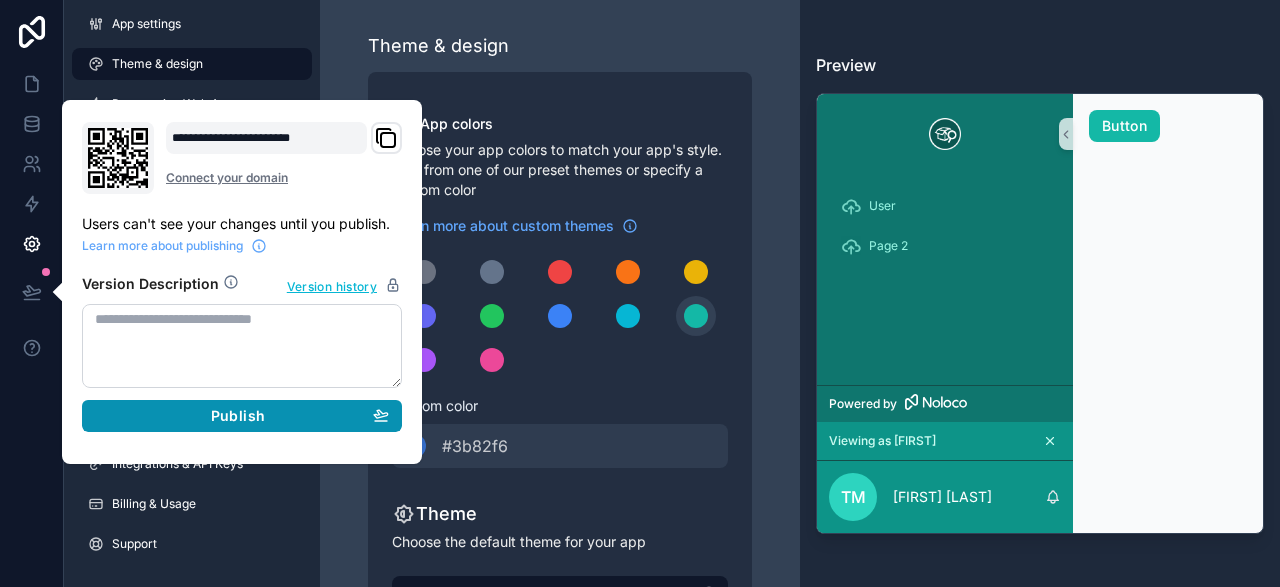 click on "Publish" at bounding box center (238, 416) 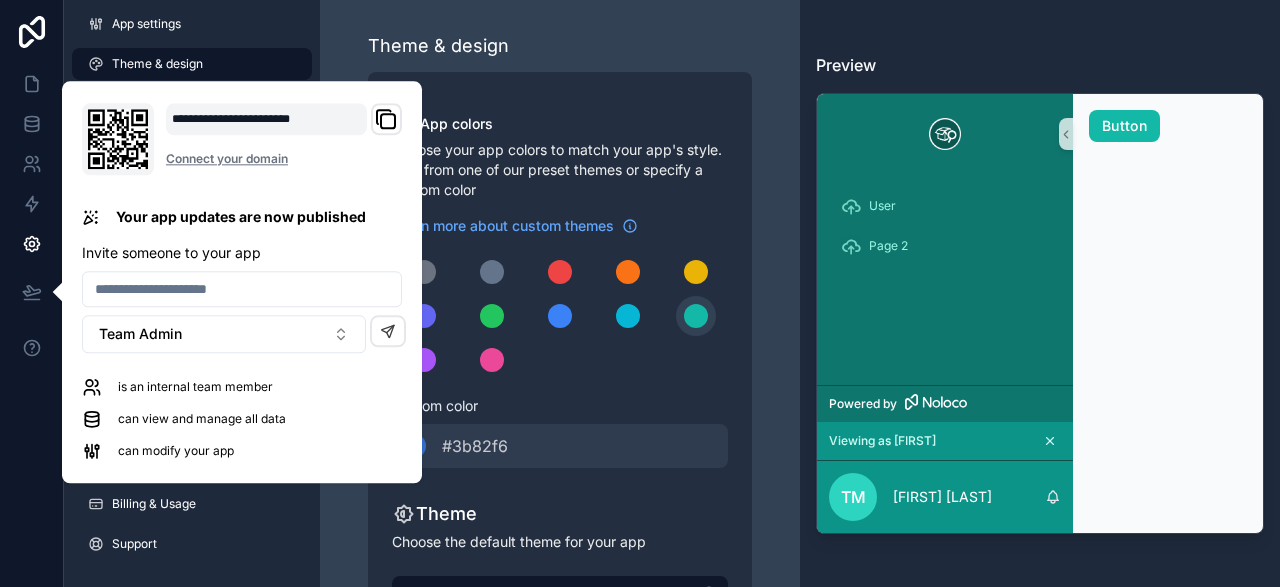 click on "Preview" at bounding box center (1040, 65) 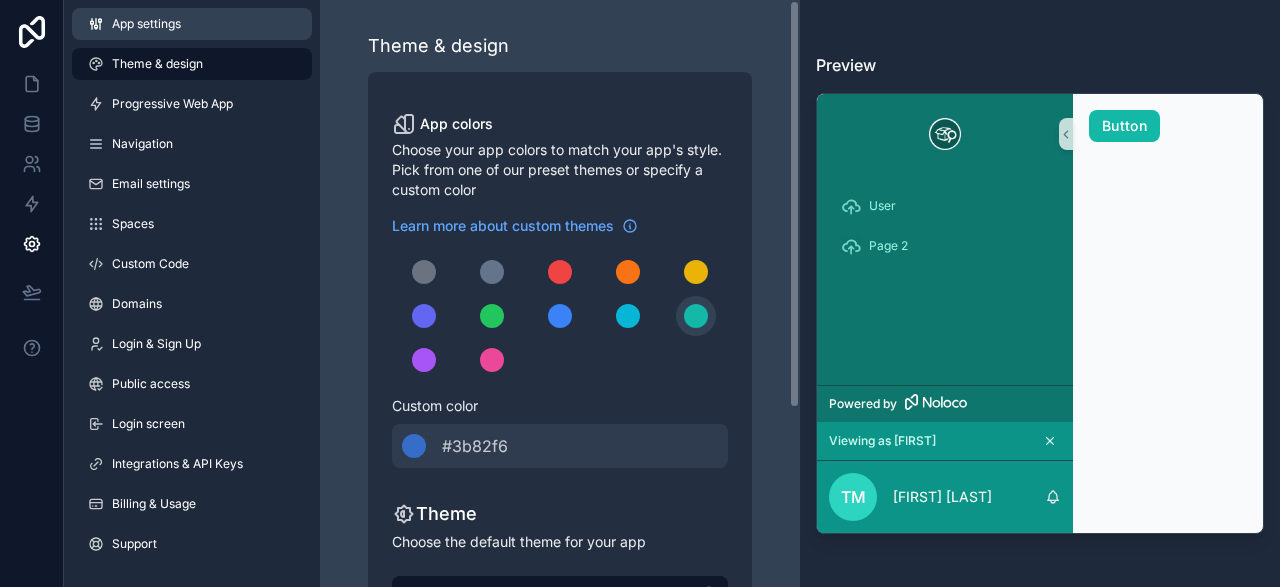 click on "App settings" at bounding box center (146, 24) 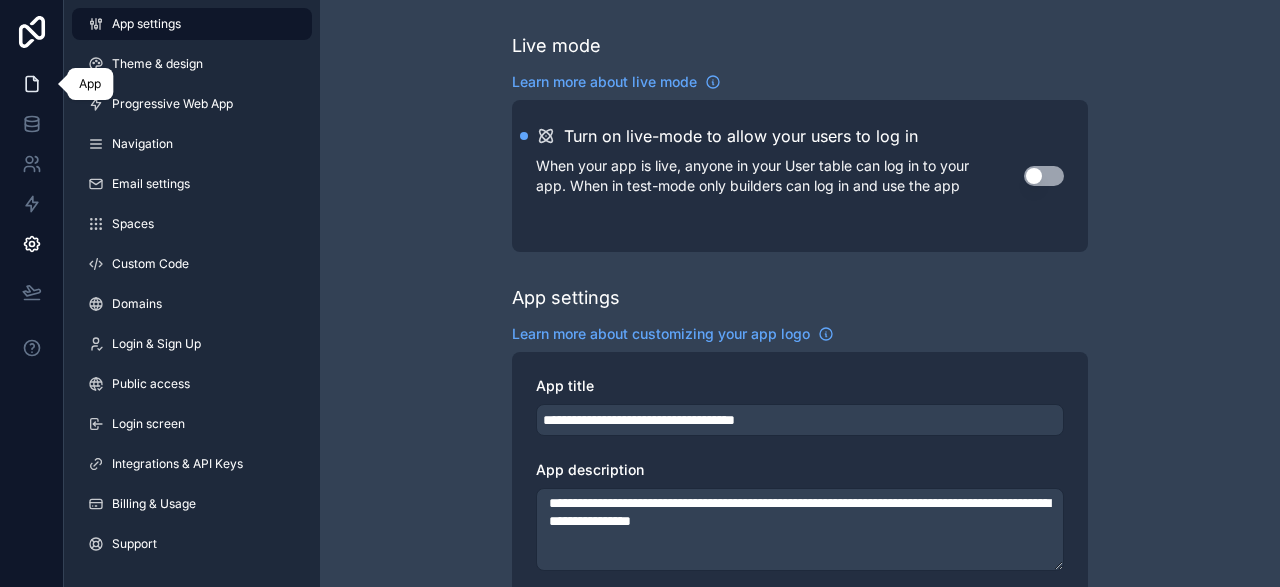 click 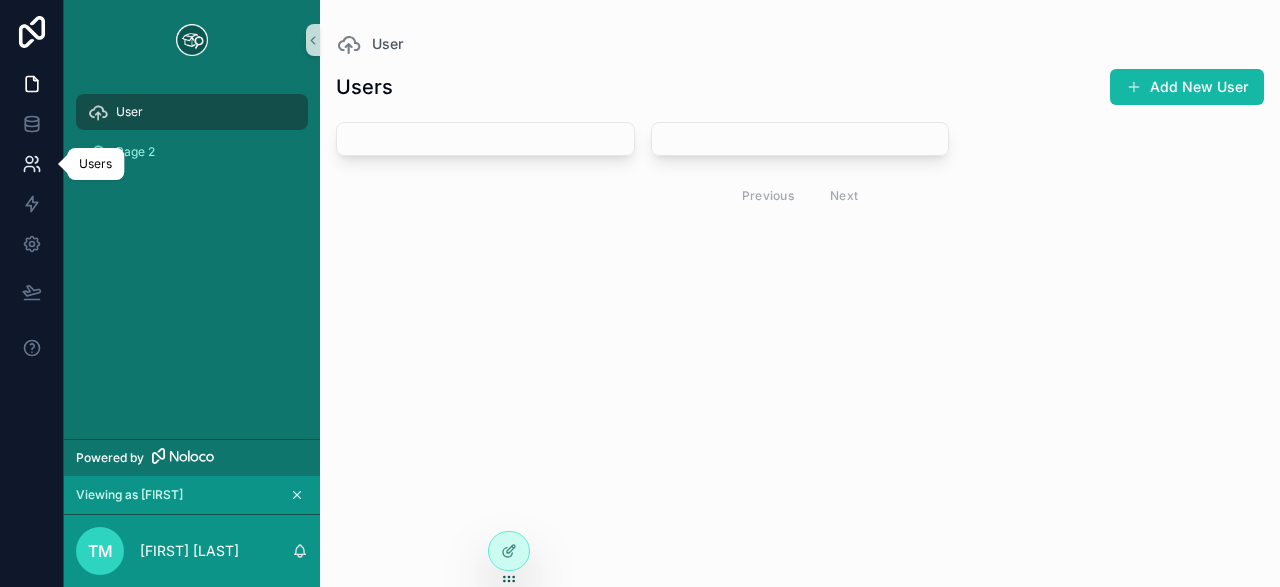 click 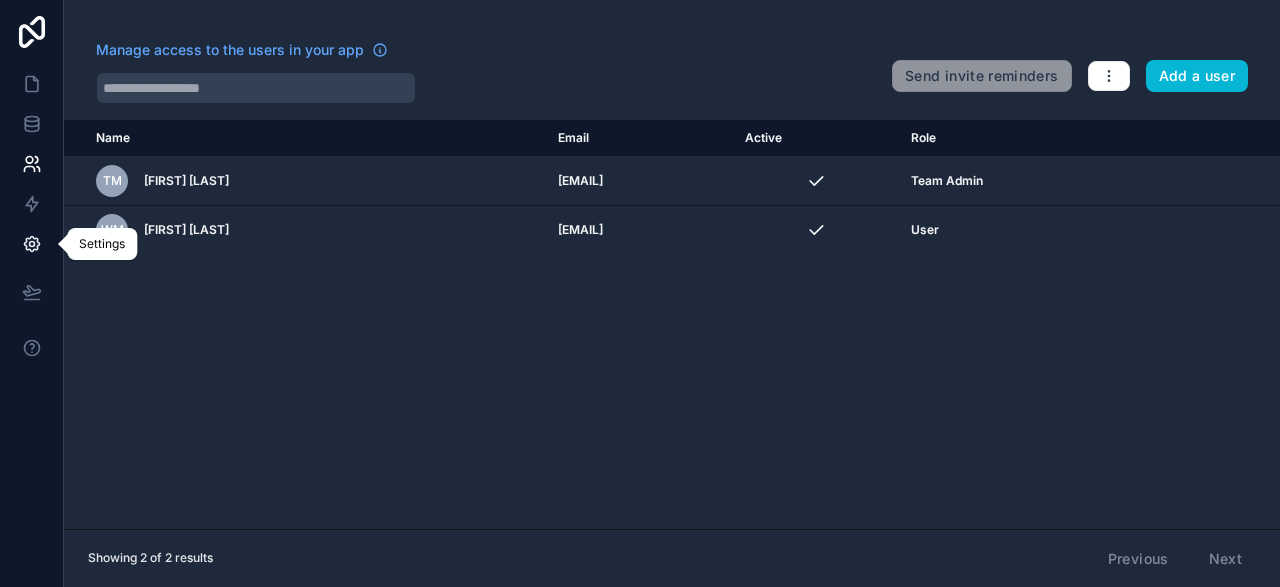 click 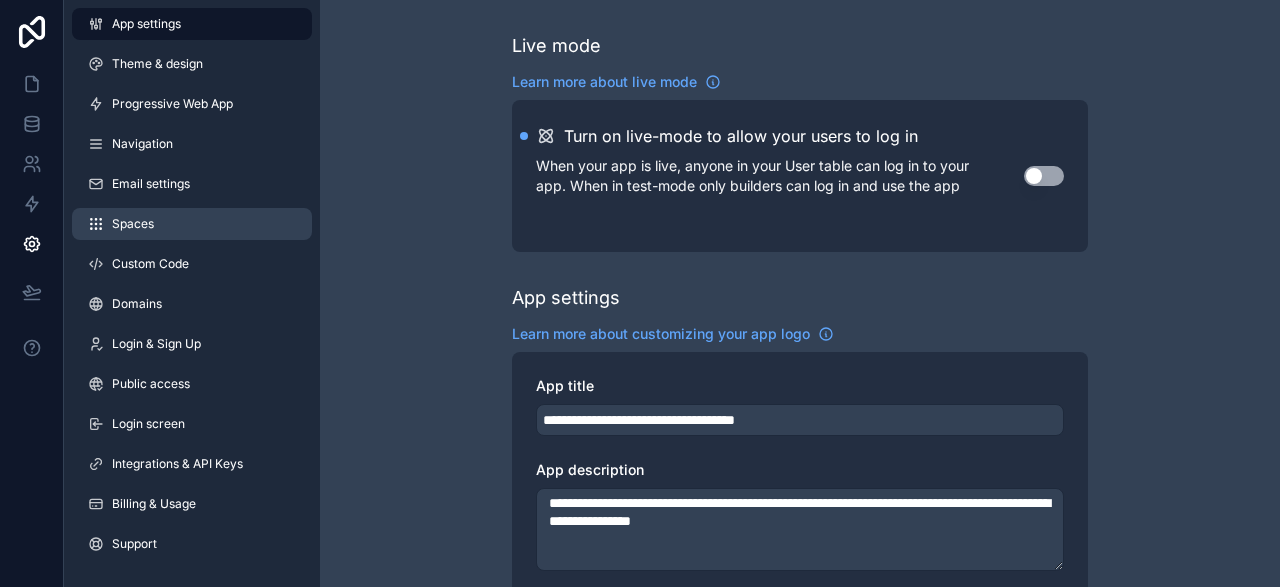 click on "Spaces" at bounding box center [192, 224] 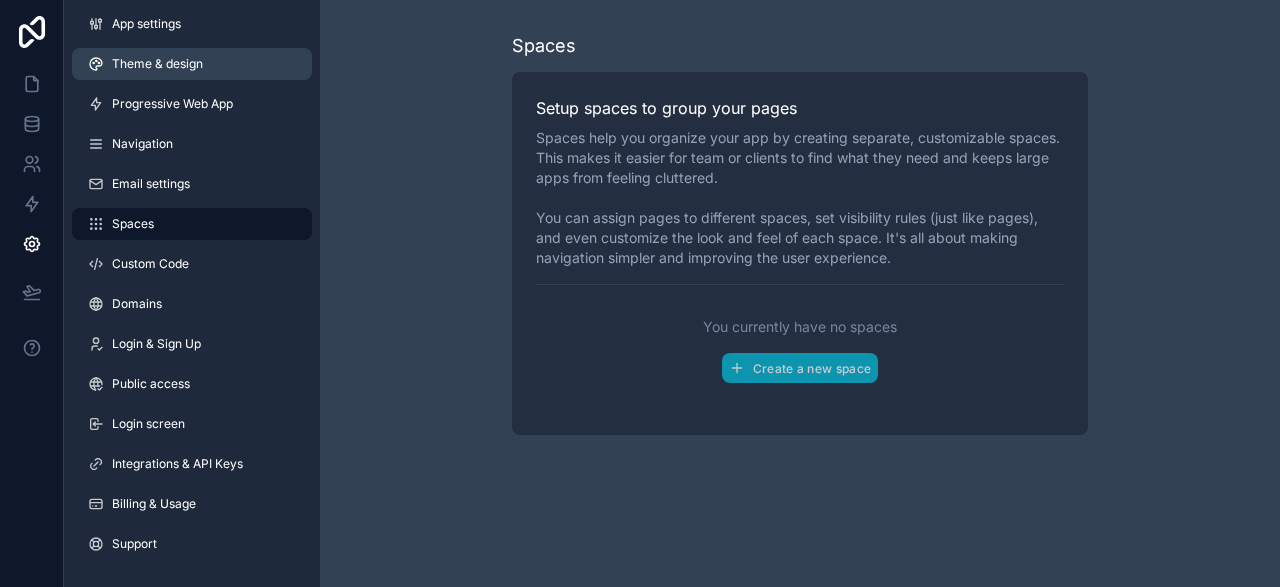 click on "Theme & design" at bounding box center (192, 64) 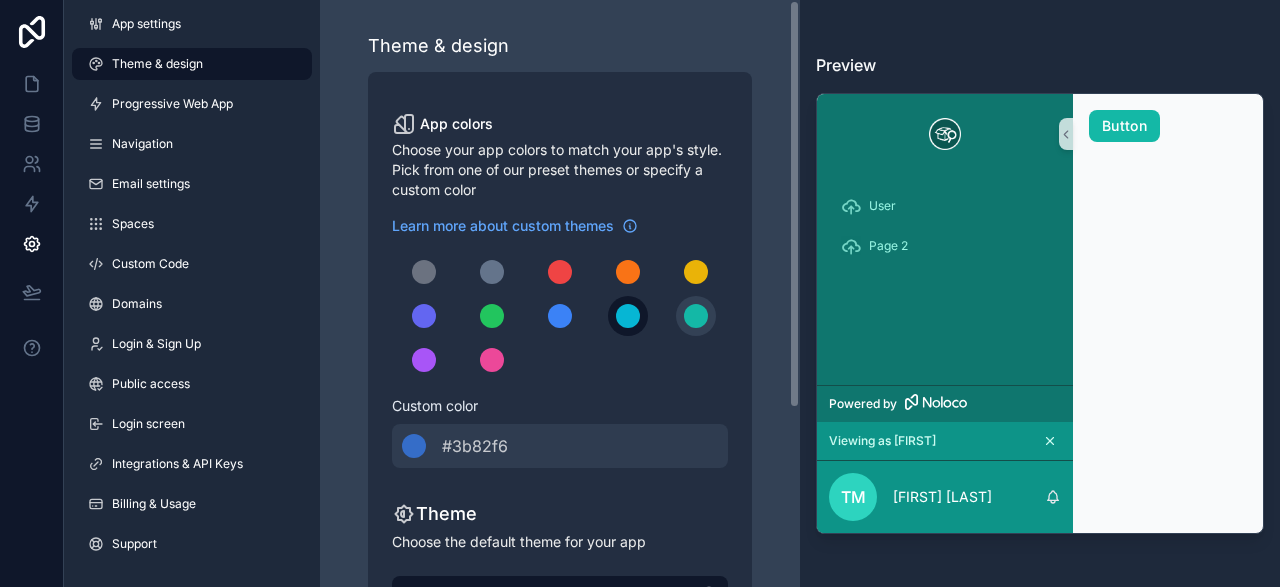 scroll, scrollTop: 257, scrollLeft: 0, axis: vertical 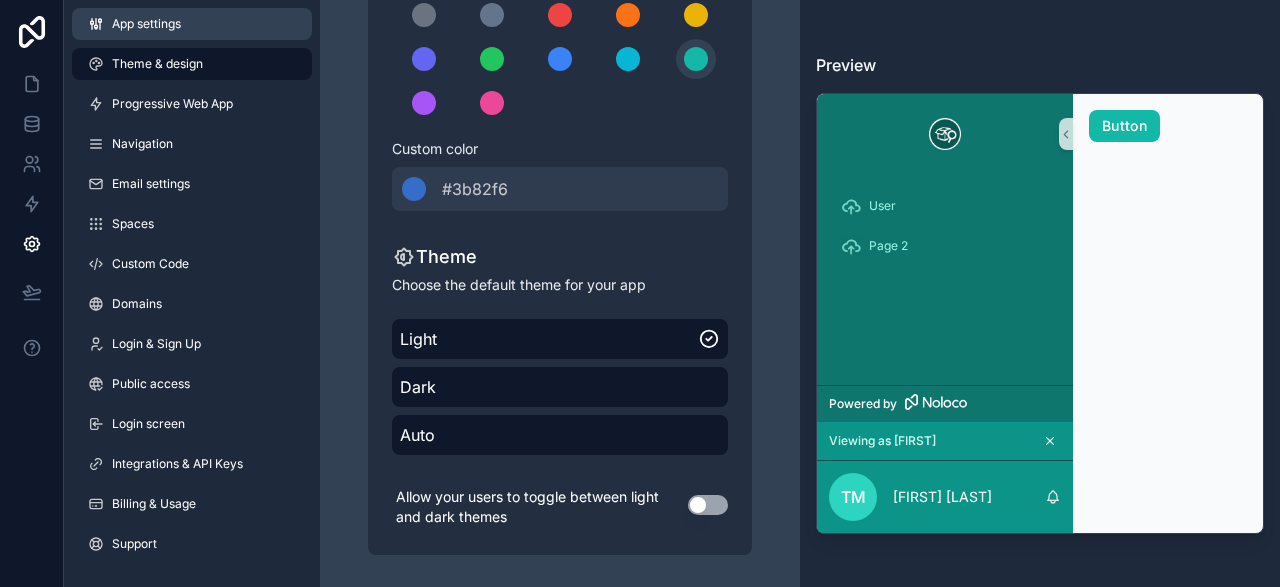click on "App settings" at bounding box center [146, 24] 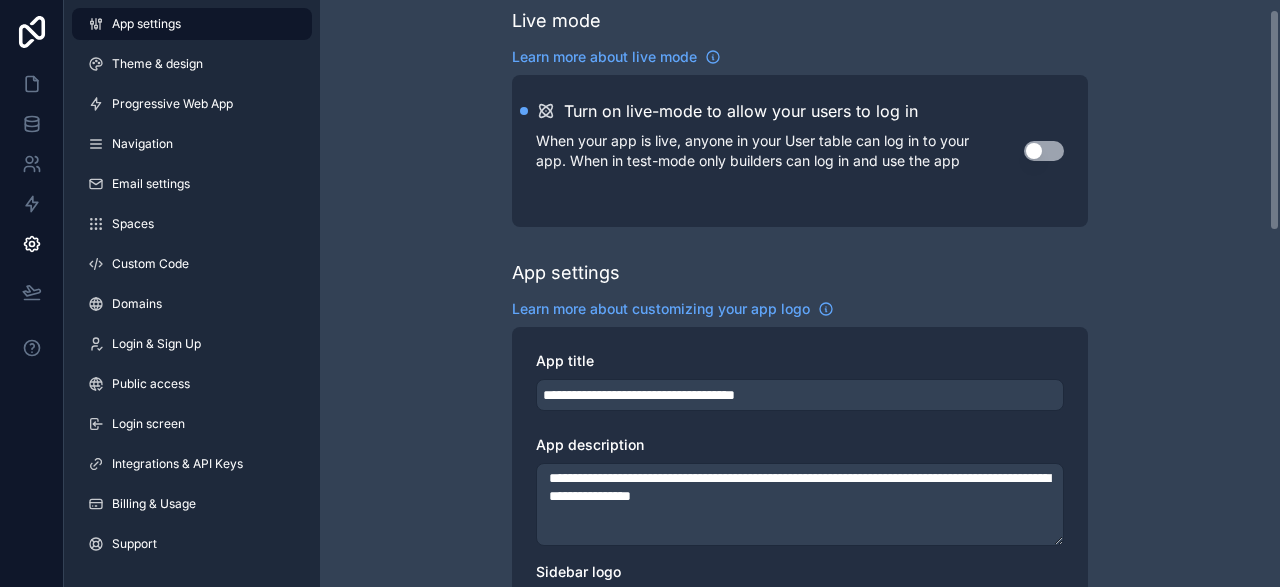 scroll, scrollTop: 0, scrollLeft: 0, axis: both 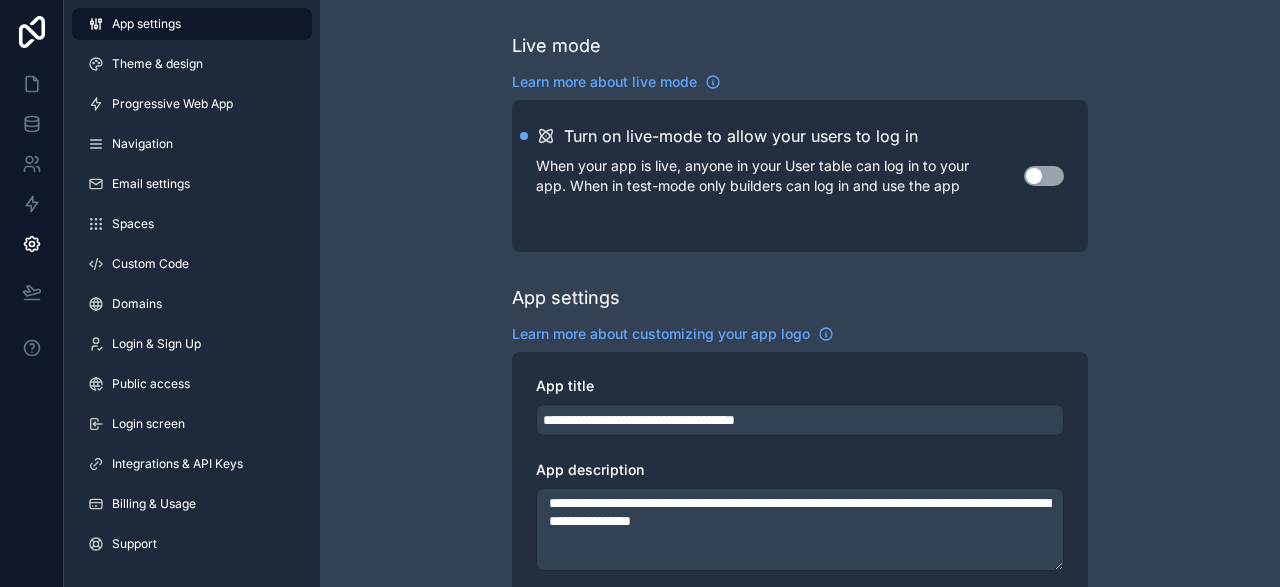 click on "App settings" at bounding box center (192, 24) 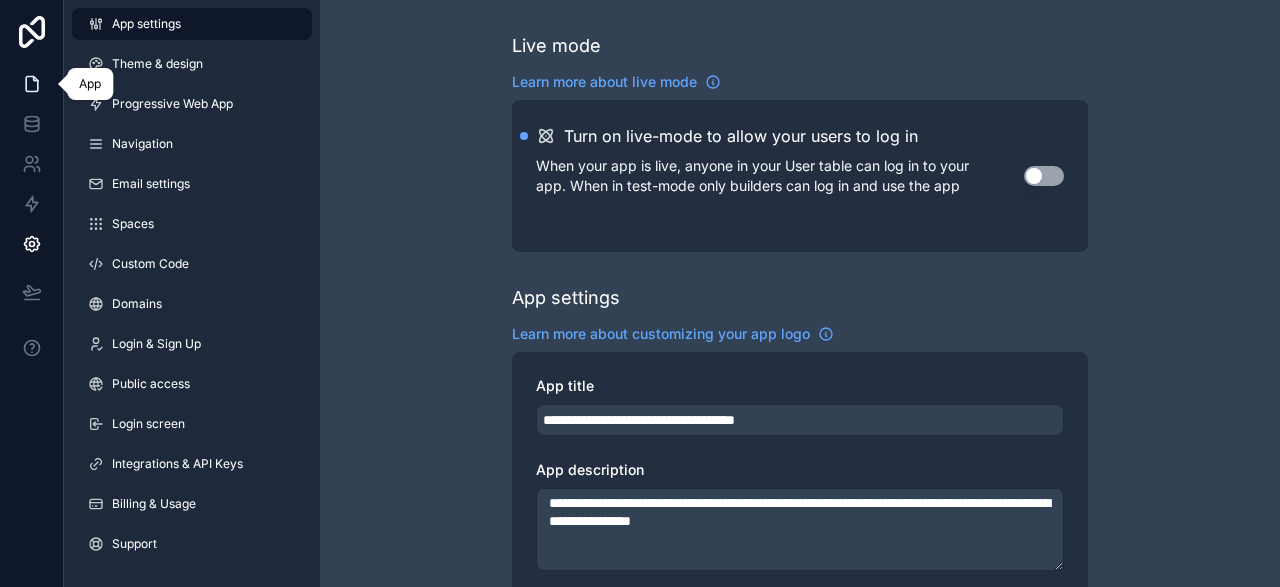click at bounding box center [31, 84] 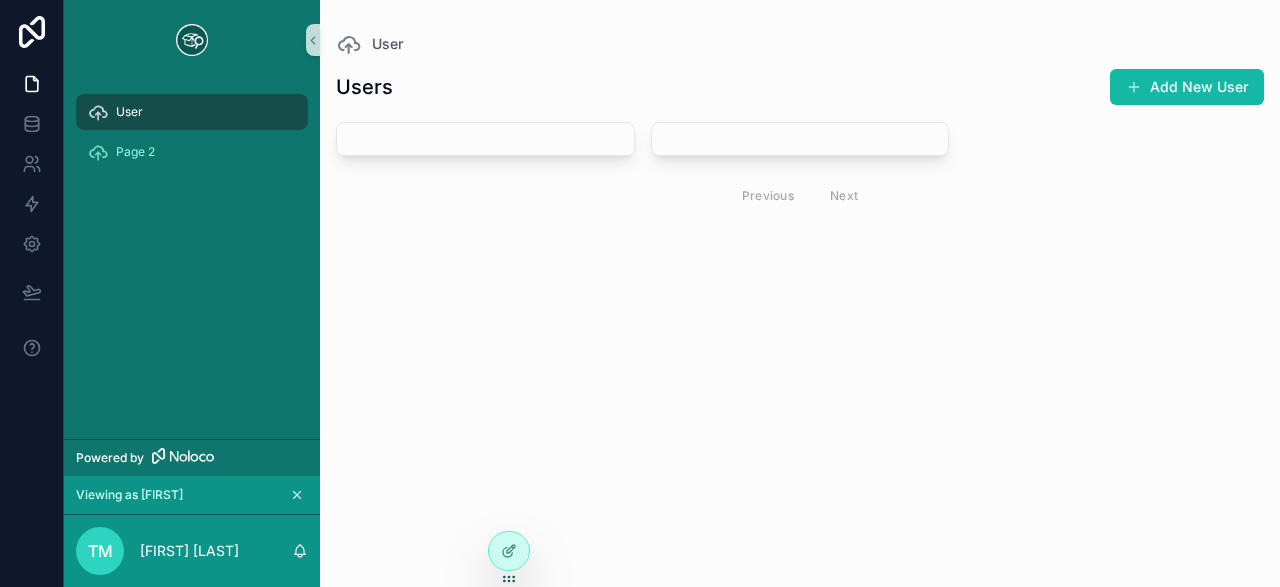 click at bounding box center (192, 40) 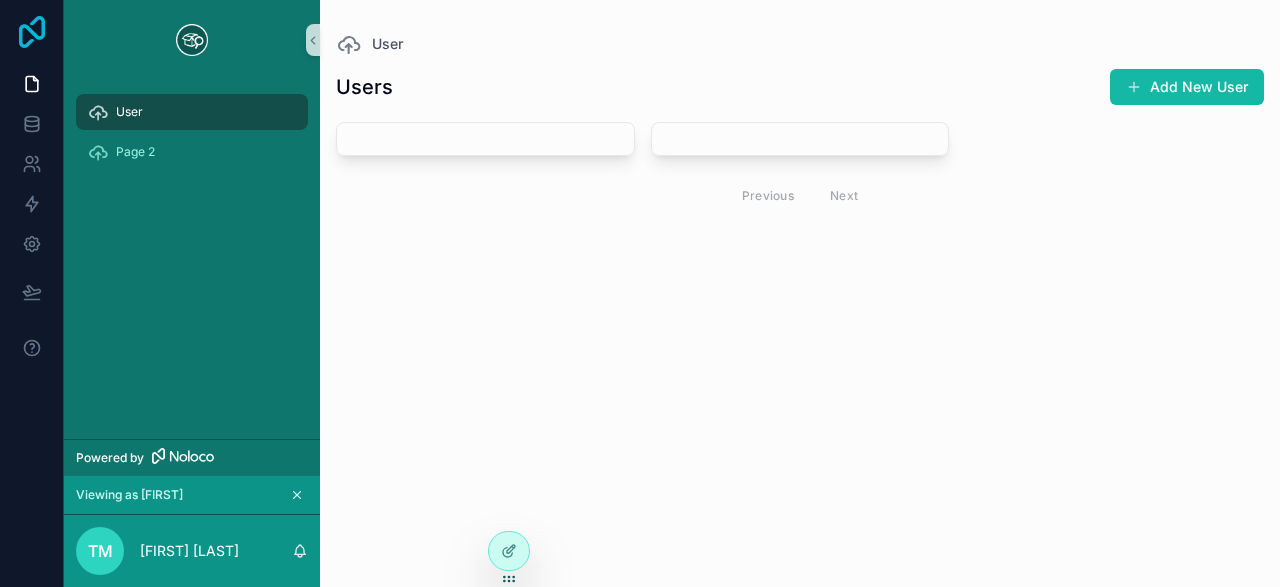 click 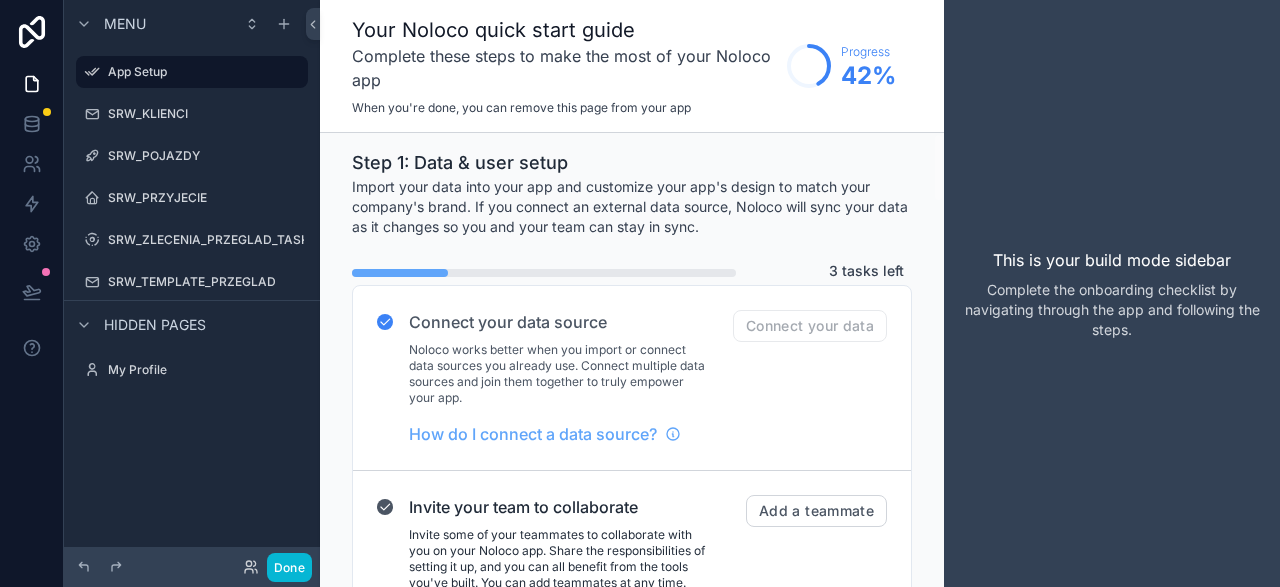 scroll, scrollTop: 0, scrollLeft: 0, axis: both 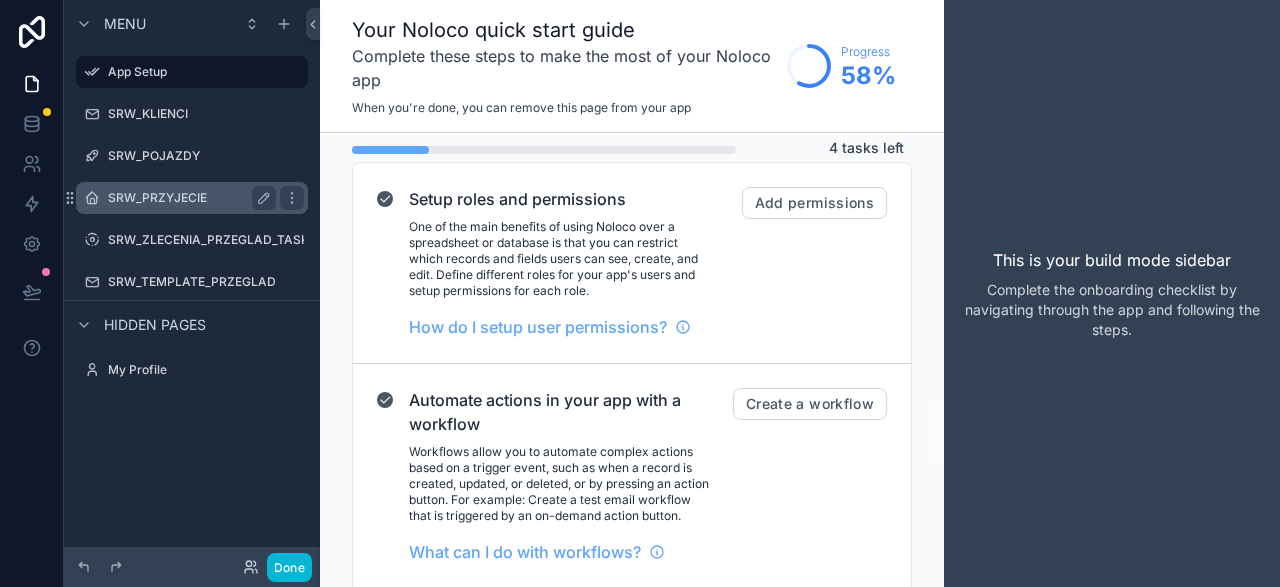 click on "SRW_PRZYJECIE" at bounding box center (188, 198) 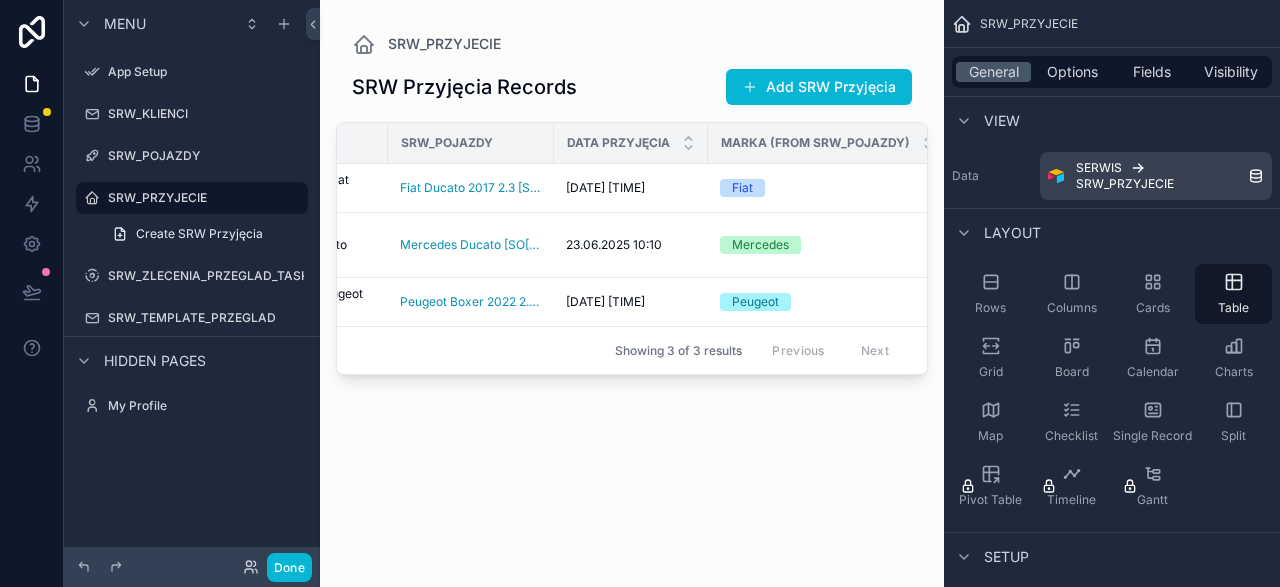 scroll, scrollTop: 0, scrollLeft: 0, axis: both 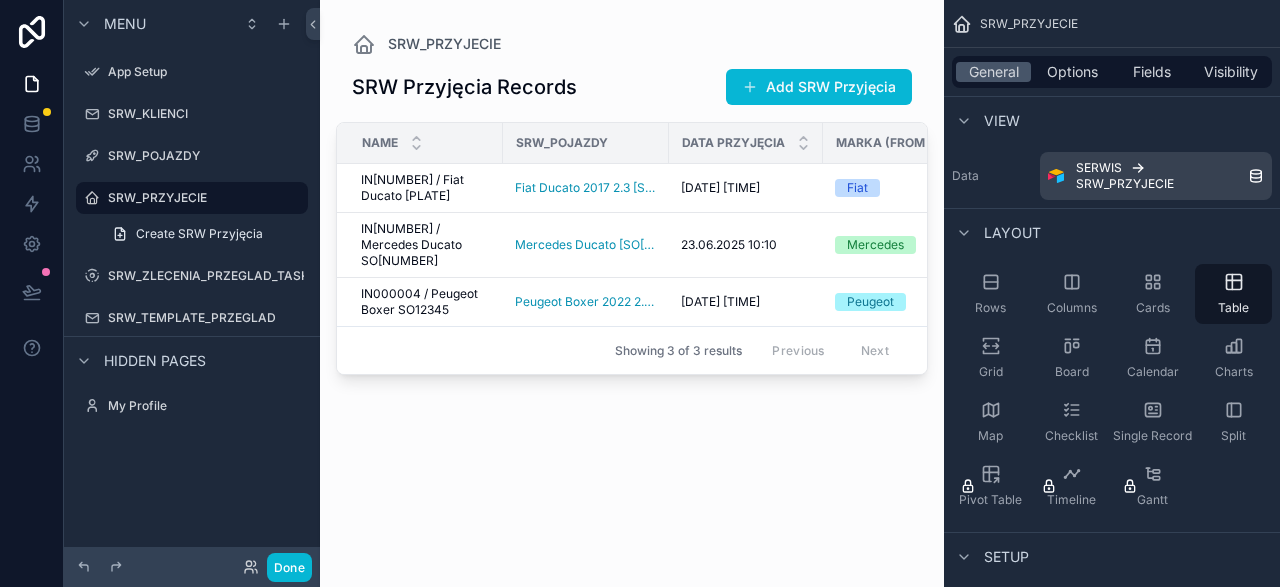click at bounding box center [632, 281] 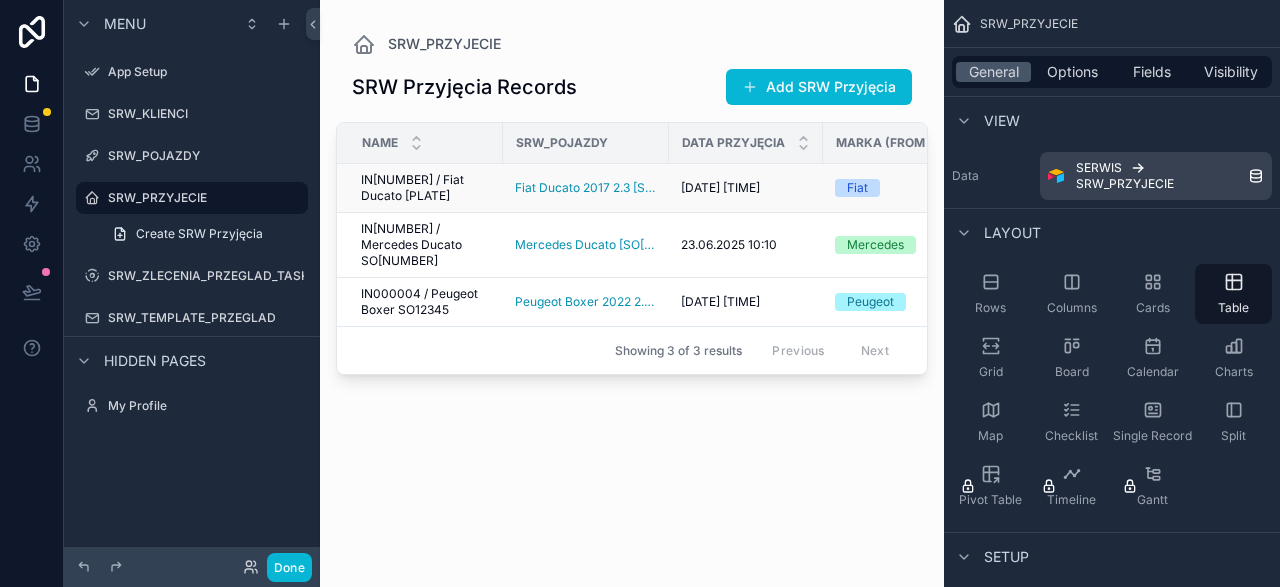 click on "Fiat" at bounding box center (857, 188) 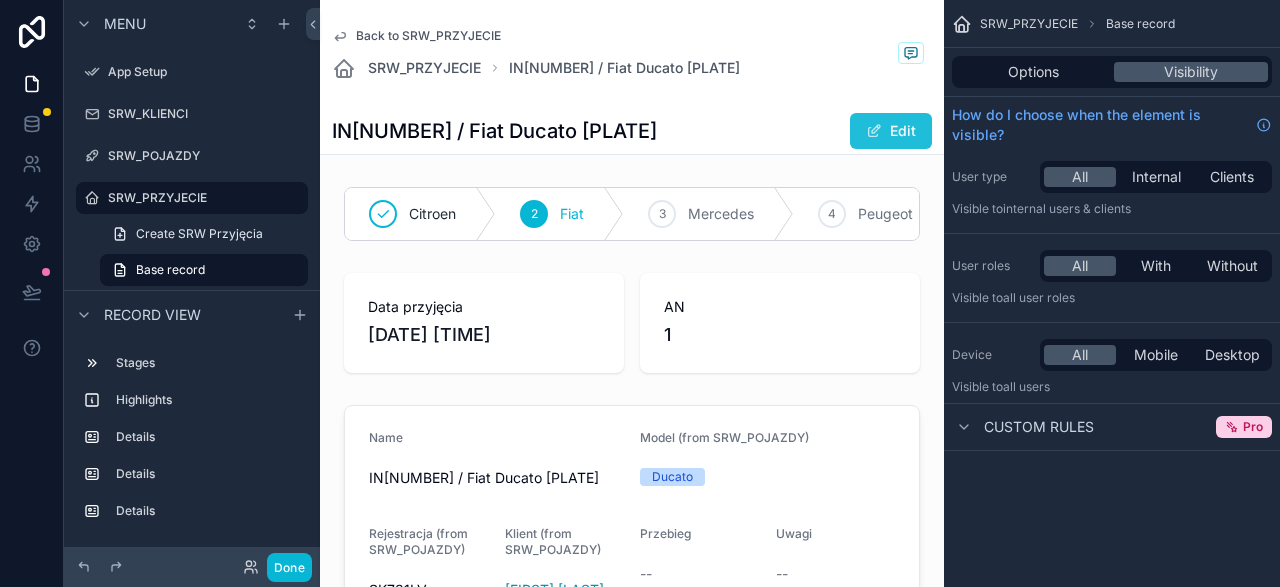 click on "Edit" at bounding box center (891, 131) 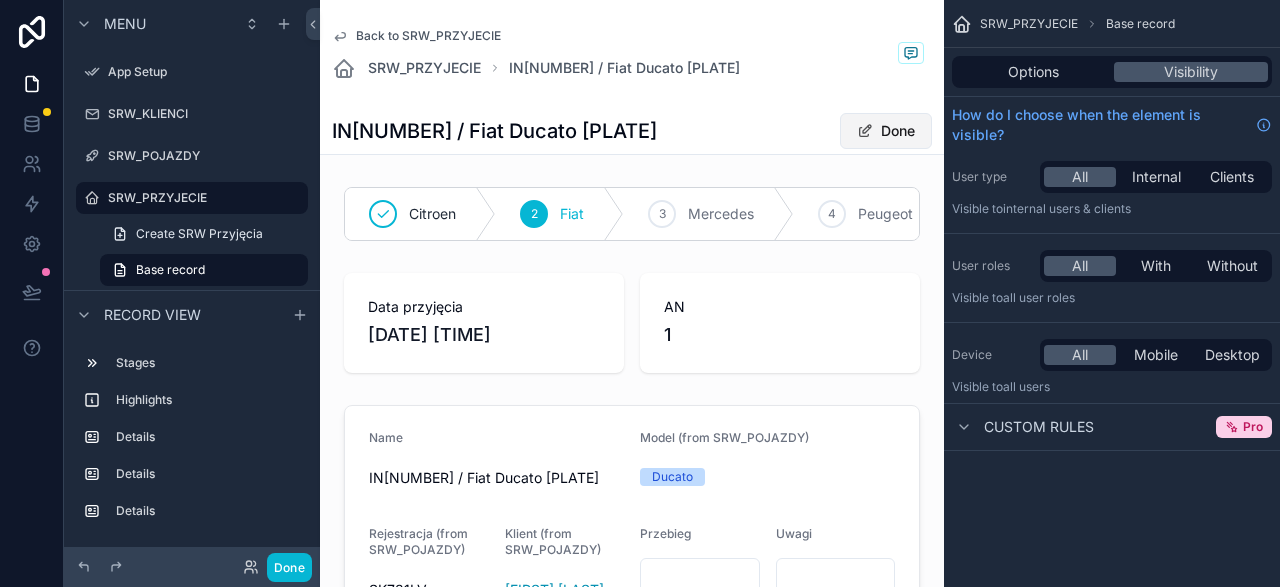 click on "Done" at bounding box center [886, 131] 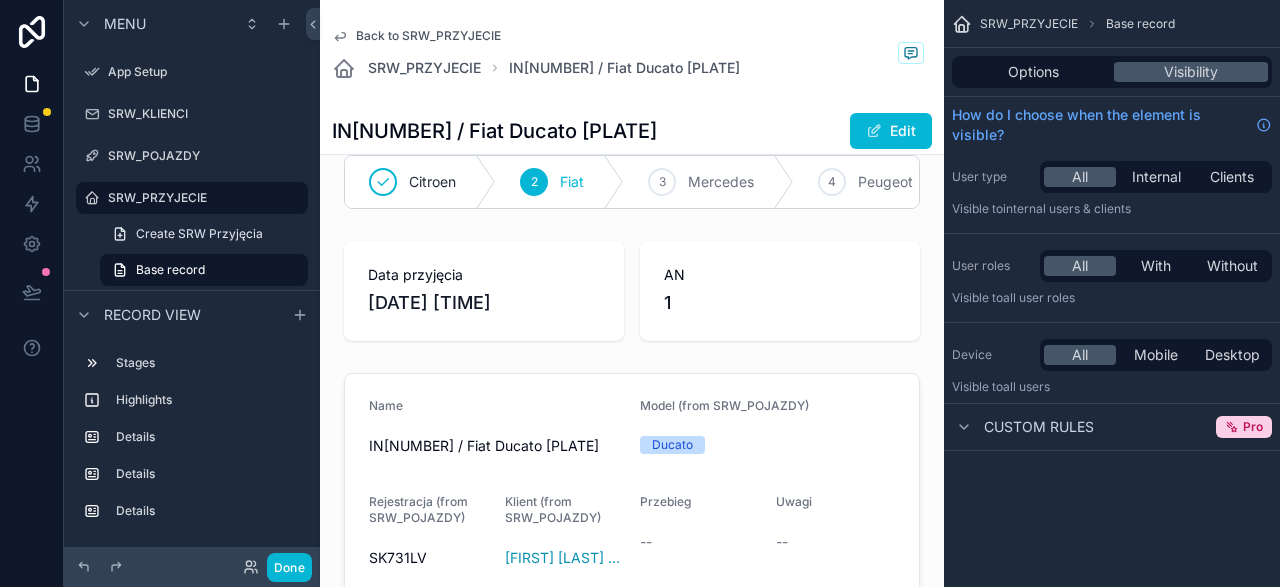 scroll, scrollTop: 0, scrollLeft: 0, axis: both 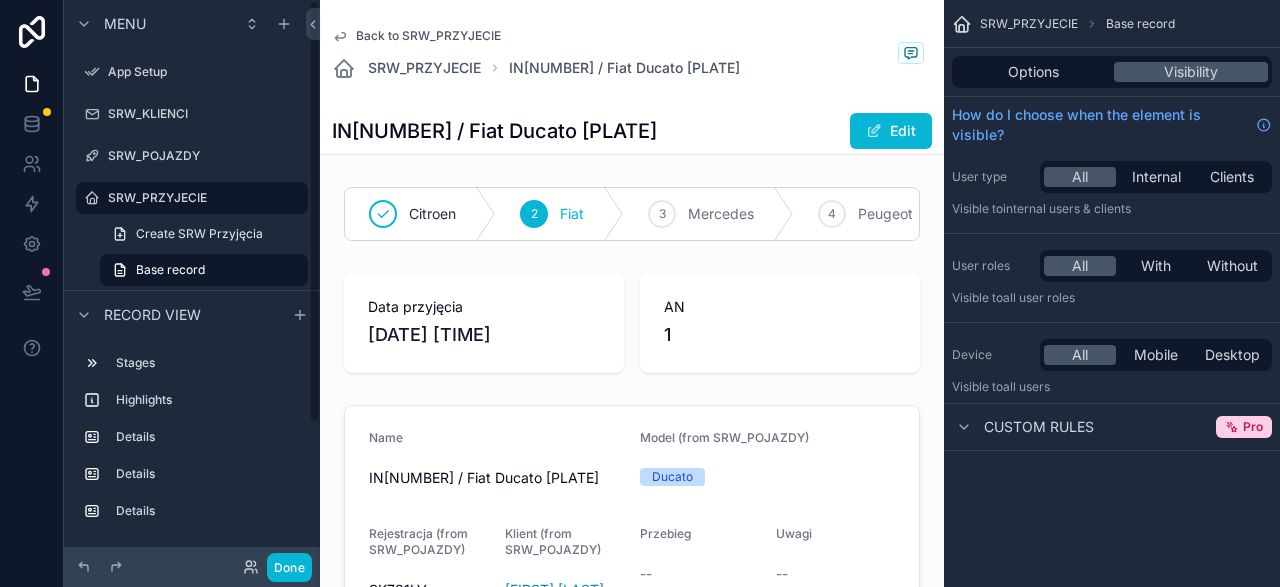 click 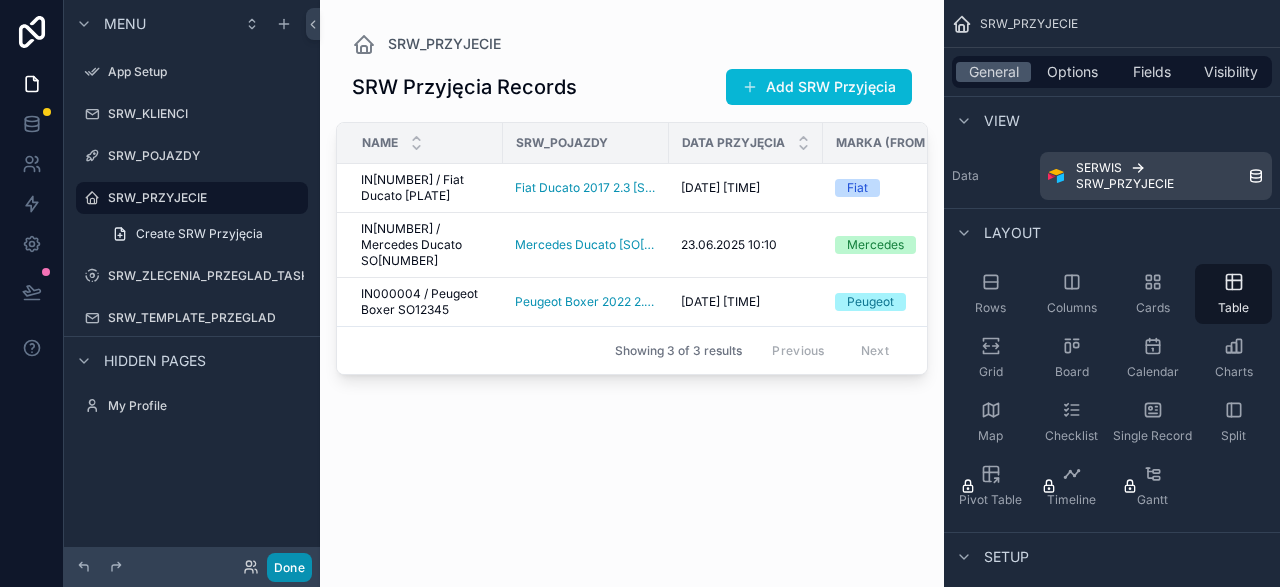 click on "Done" at bounding box center [289, 567] 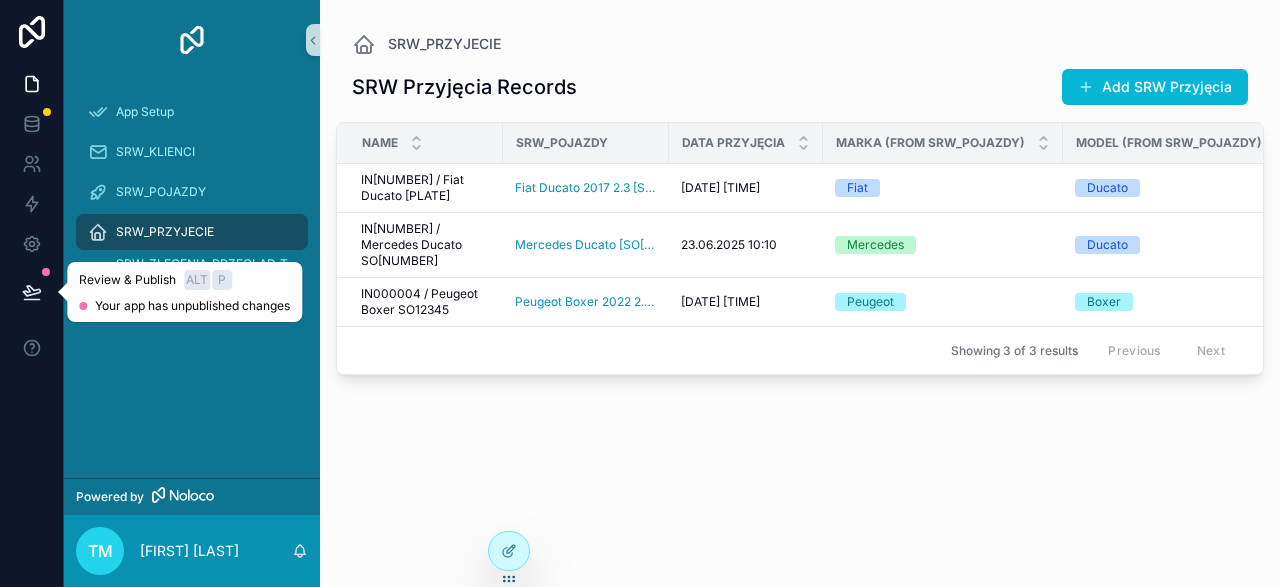 click at bounding box center [32, 292] 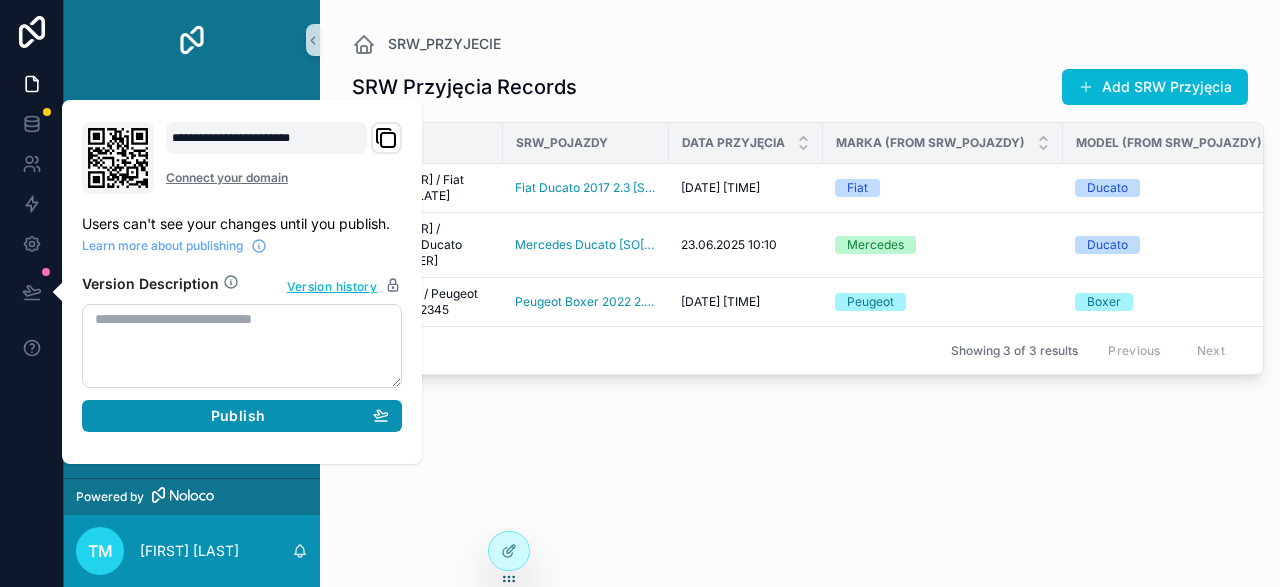 click on "Publish" at bounding box center [242, 416] 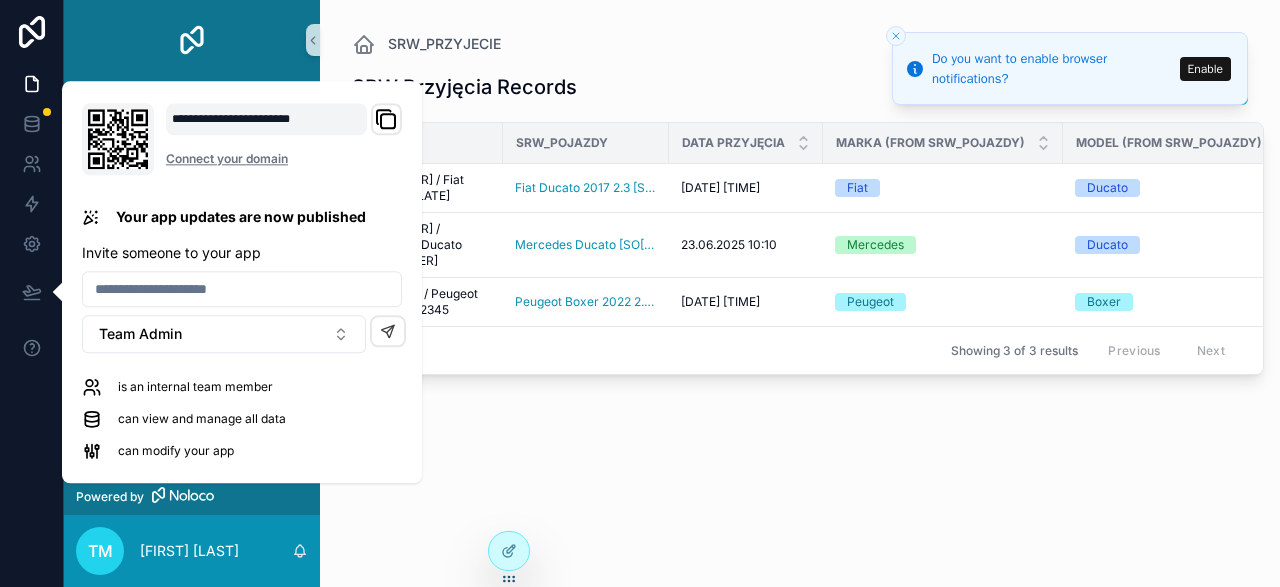 click on "SRW Przyjęcia Records Add SRW Przyjęcia Name SRW_POJAZDY Data przyjęcia Marka (from SRW_POJAZDY) Model (from SRW_POJAZDY) Rejestracja (from SRW_POJAZDY) Klient (from SRW_POJAZDY) AN Dokumentacja zdjęciowa Przebieg IN000001 / Fiat Ducato SK731LV IN000001 / Fiat Ducato SK731LV Fiat Ducato 2017 2.3 [SK731LV] 19.06.2025 16:17 19.06.2025 16:17 Fiat Ducato SK731LV SK731LV Tomek Misiek [Media Cartel] 1 1 -- -- IN000005 / Mercedes Ducato SO696969 IN000005 / Mercedes Ducato SO696969 Mercedes Ducato   [SO696969] 23.06.2025 10:10 23.06.2025 10:10 Mercedes Ducato SO696969 SO696969 Jan Kowalski 5 5 -- 656 547 656 547 IN000004 / Peugeot Boxer SO12345 IN000004 / Peugeot Boxer SO12345 Peugeot Boxer 2022 2.3 [SO12345] 18.06.2025 21:18 18.06.2025 21:18 Peugeot Boxer SO12345 SO12345 Wiktoria Michura-Misiek 4 4 -- 500 500 Showing 3 of 3 results Previous Next" at bounding box center [800, 315] 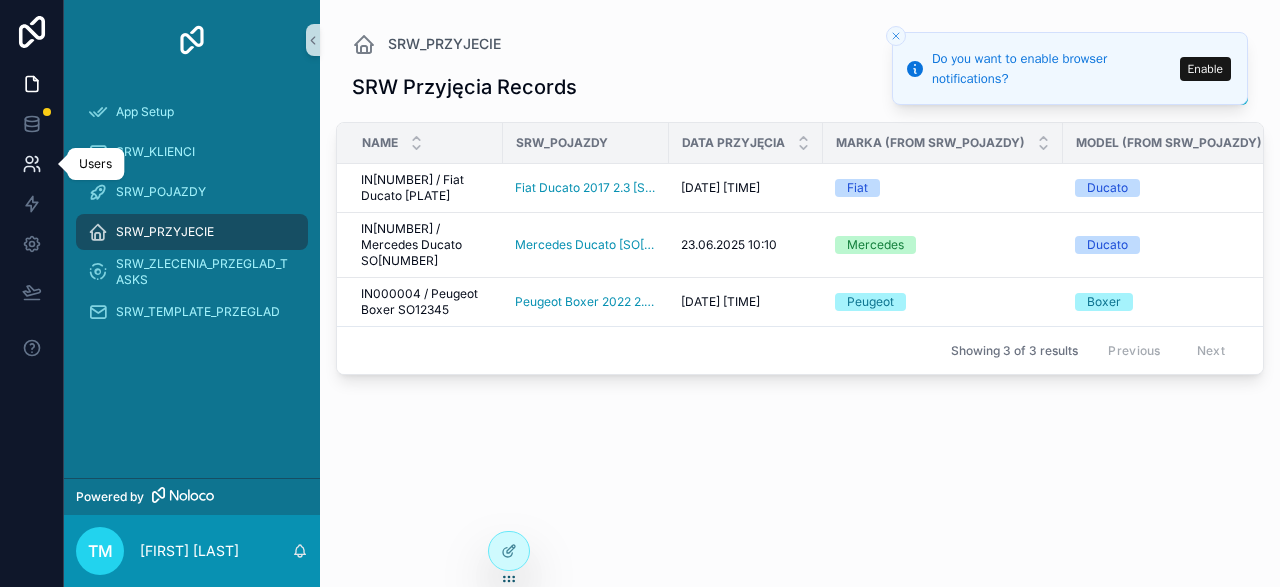 click 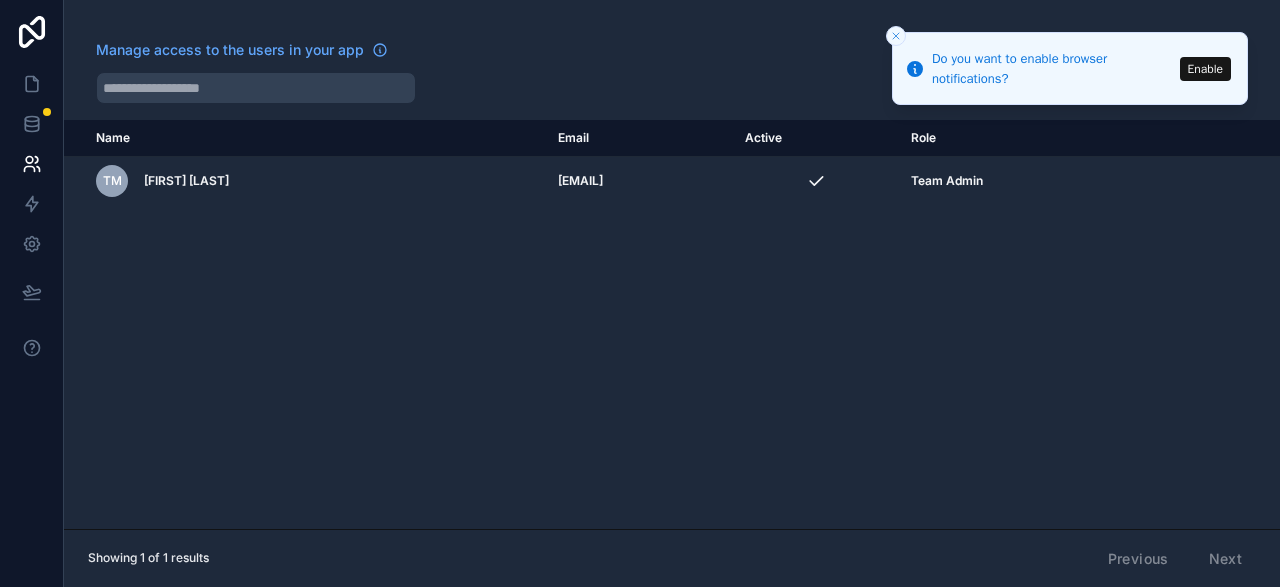 click on "Name Email Active Role userTable.email TM Tomek Misiek tomek@vanson.pl Team Admin" at bounding box center [672, 324] 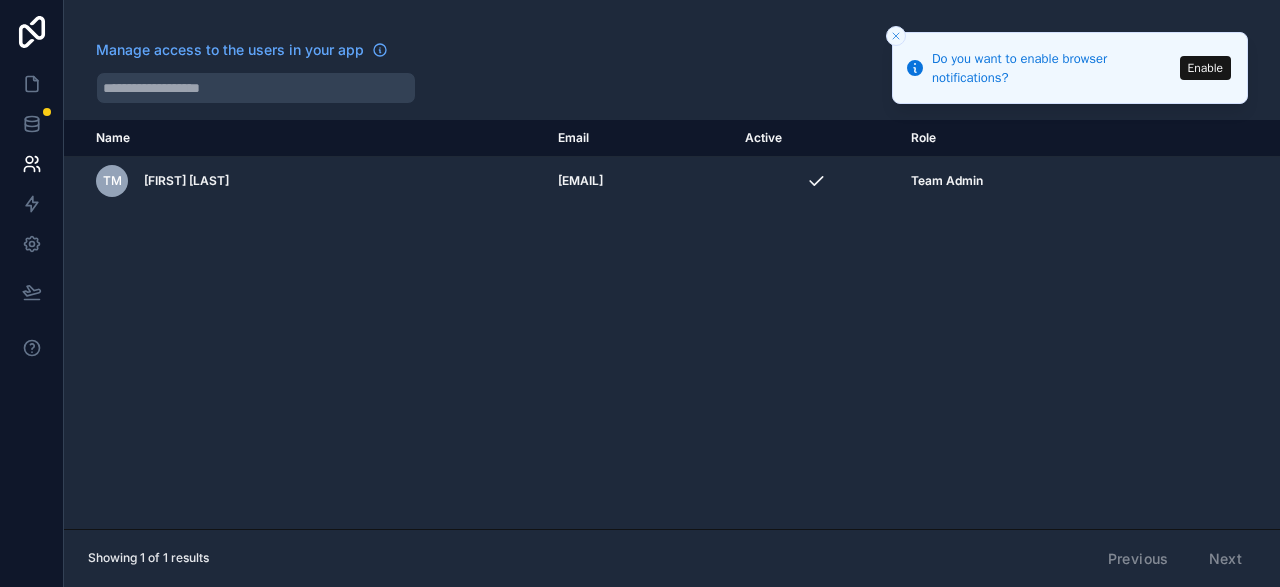click on "Enable" at bounding box center [1205, 68] 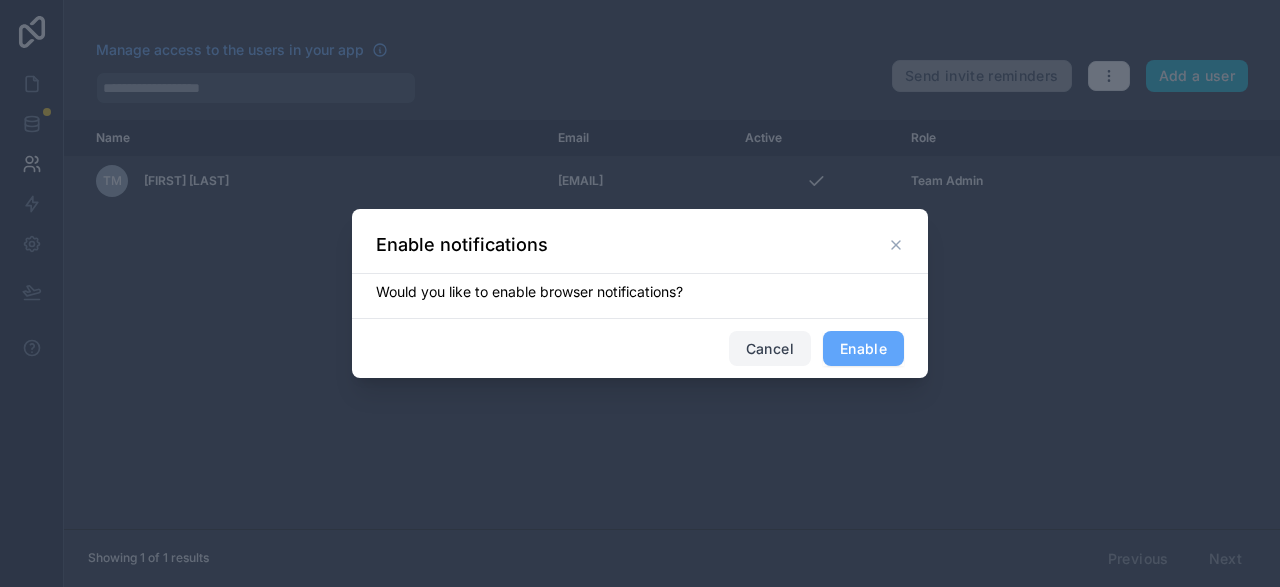 click on "Cancel" at bounding box center (770, 349) 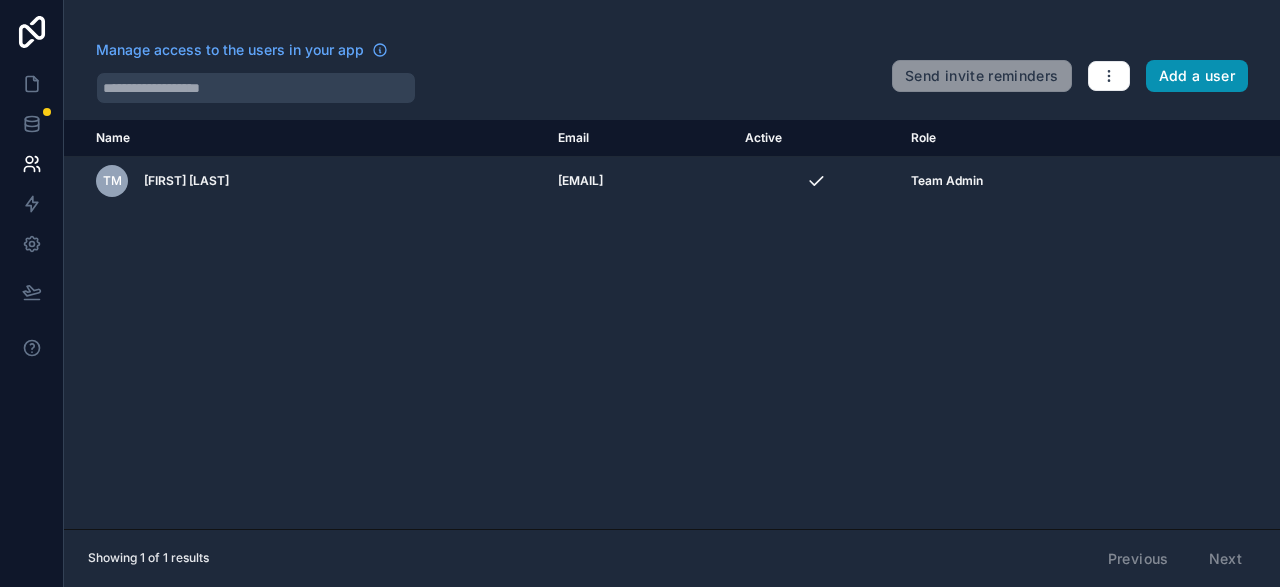 click on "Add a user" at bounding box center (1197, 76) 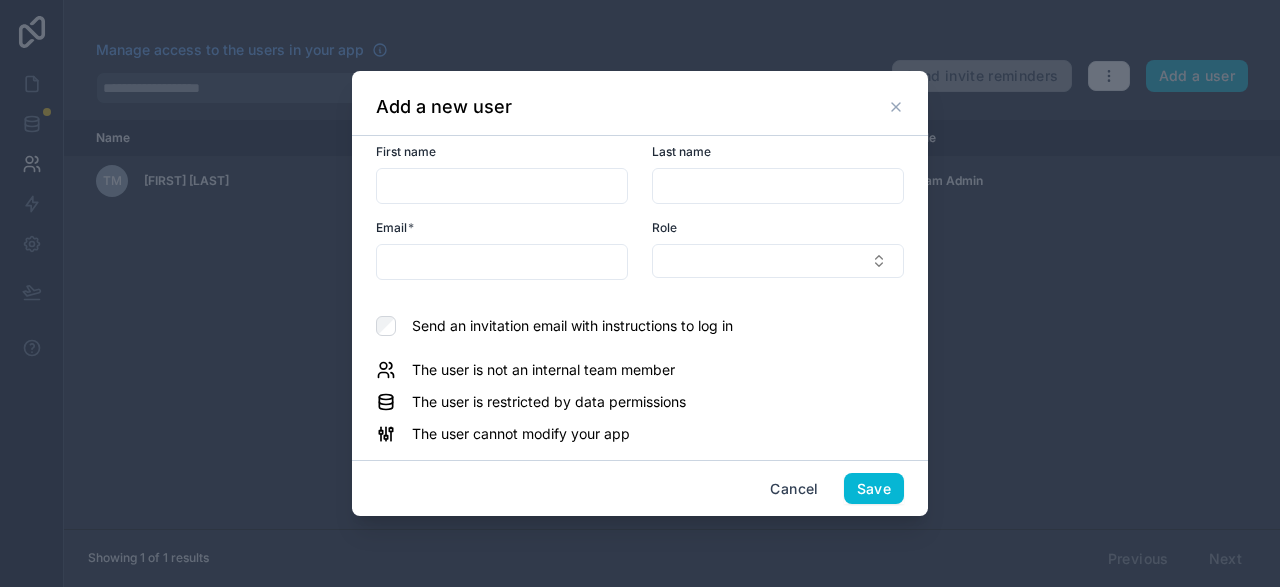 click at bounding box center (502, 186) 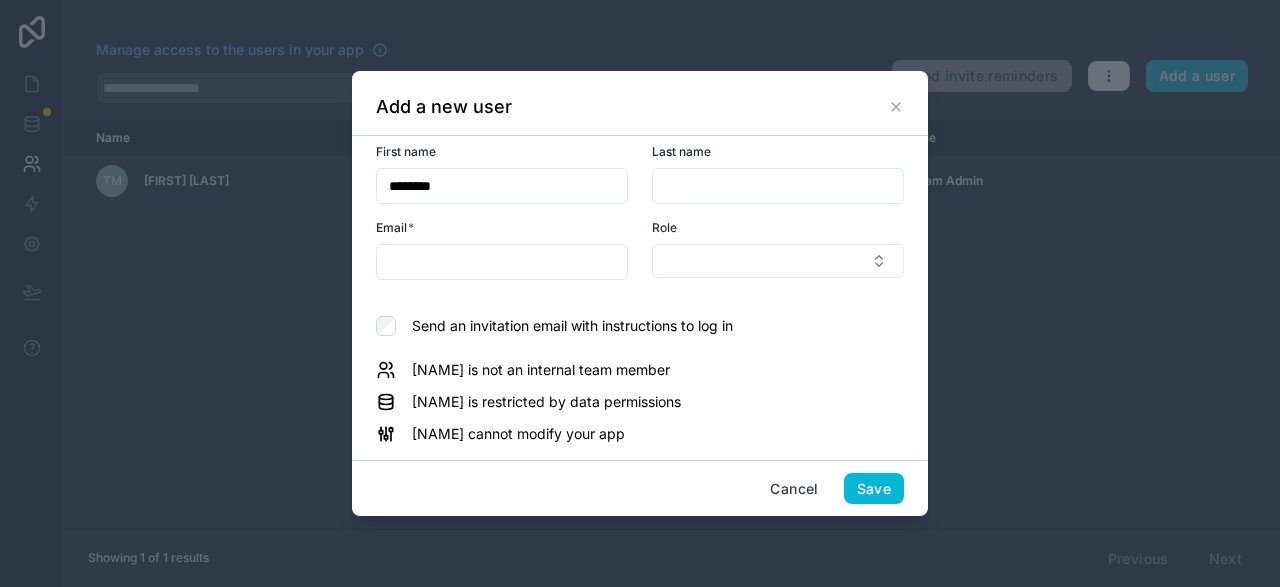 type on "********" 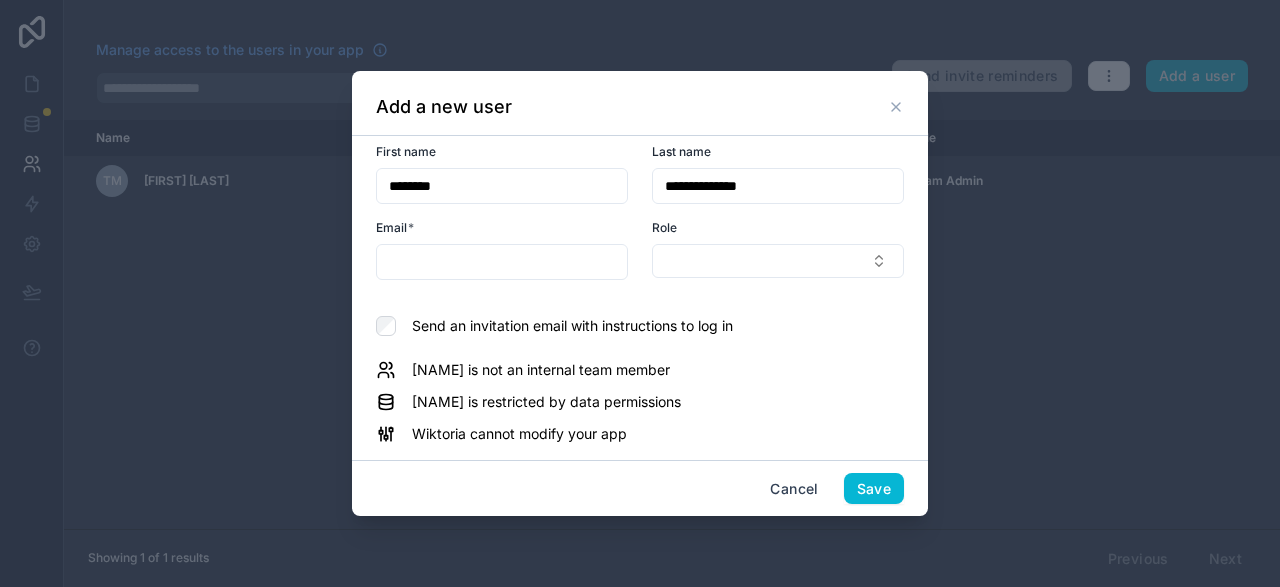type on "**********" 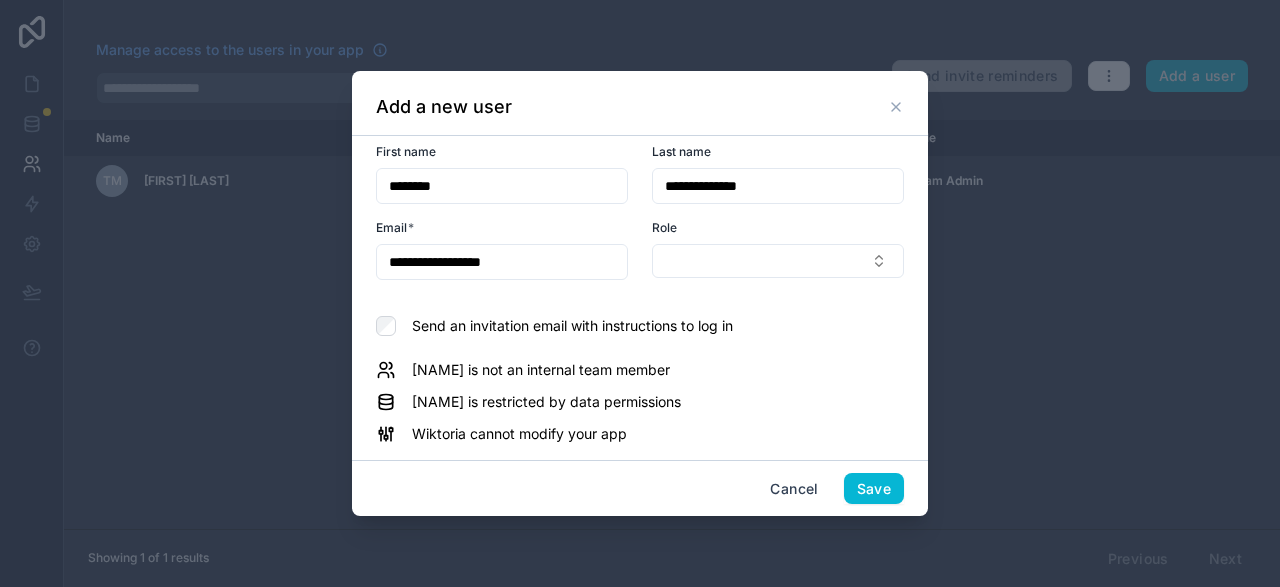 type on "**********" 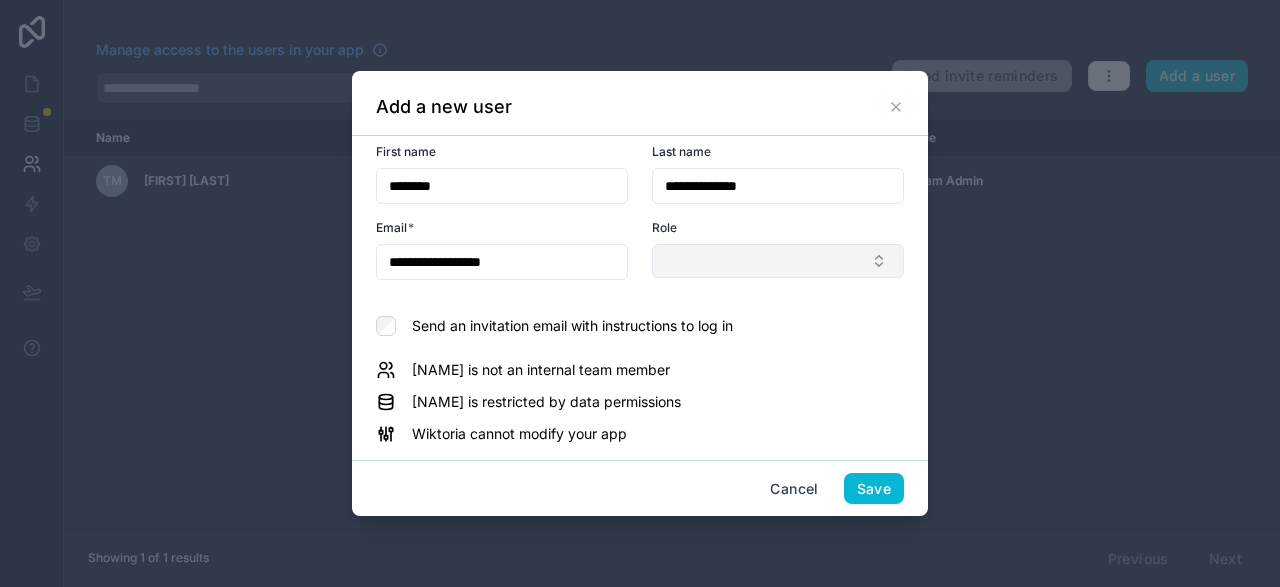 click at bounding box center (778, 261) 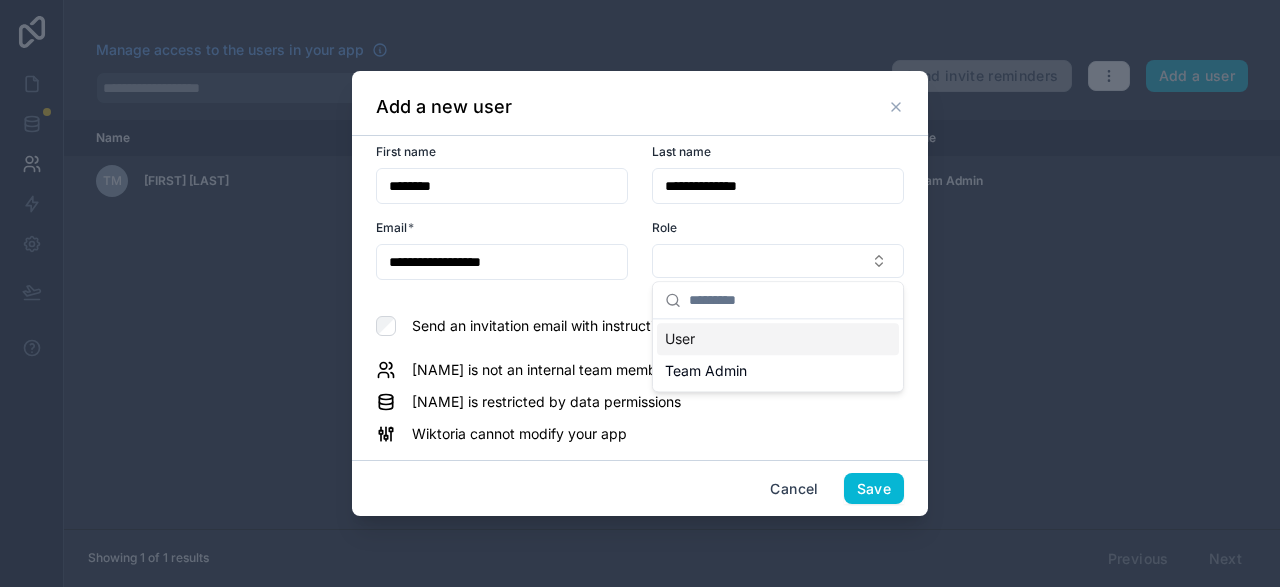 click on "User" at bounding box center (778, 339) 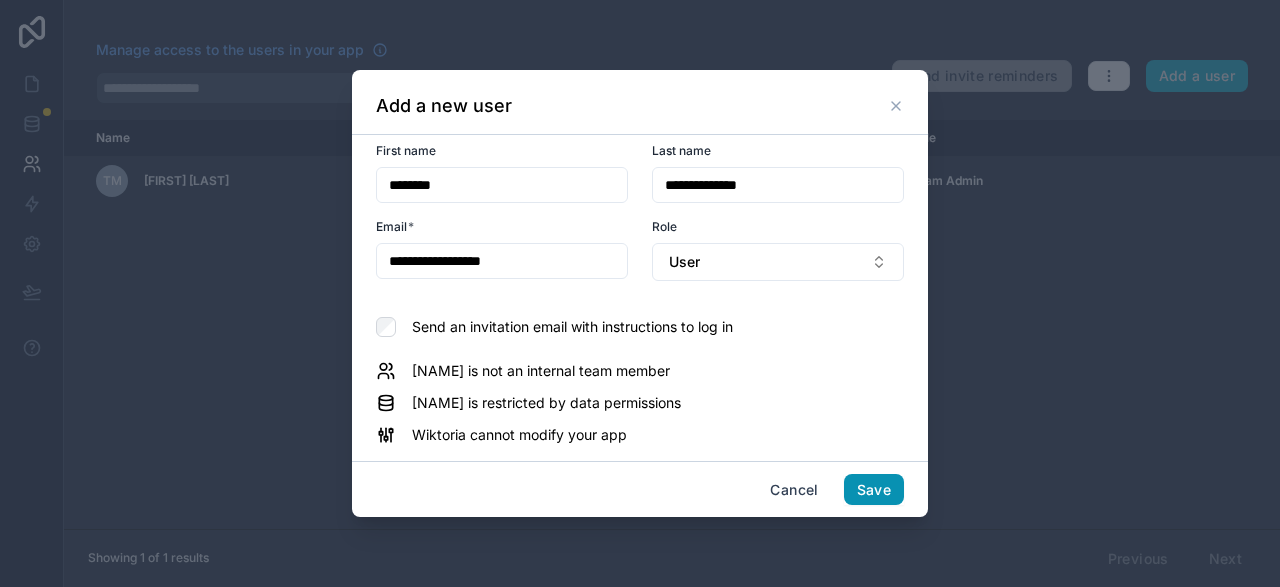 click on "Save" at bounding box center (874, 490) 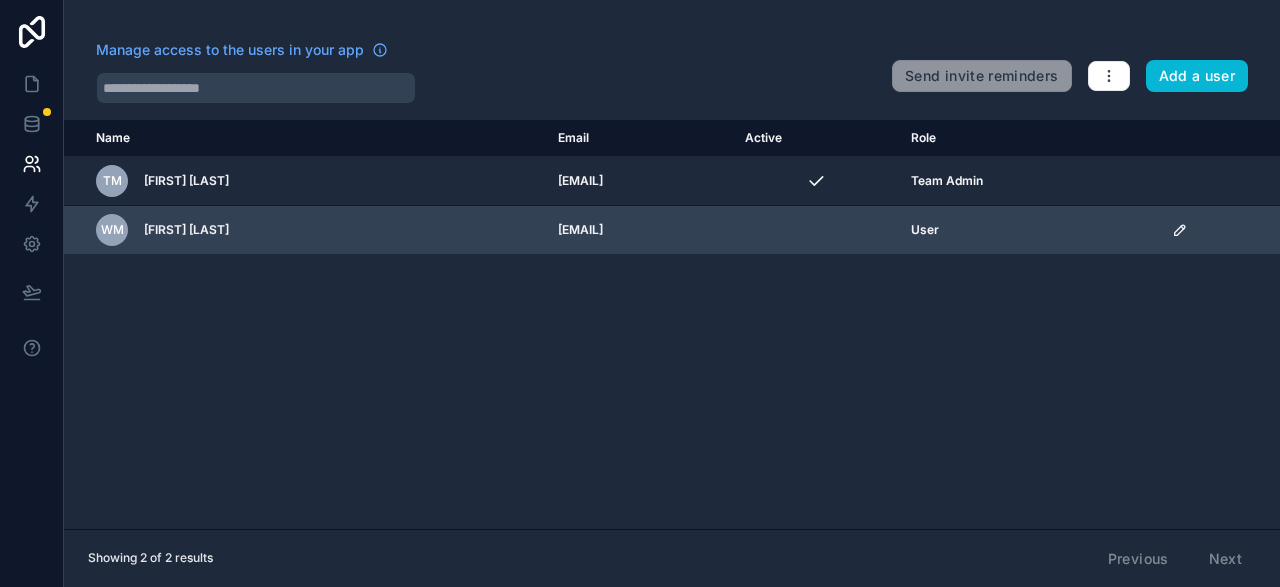 click 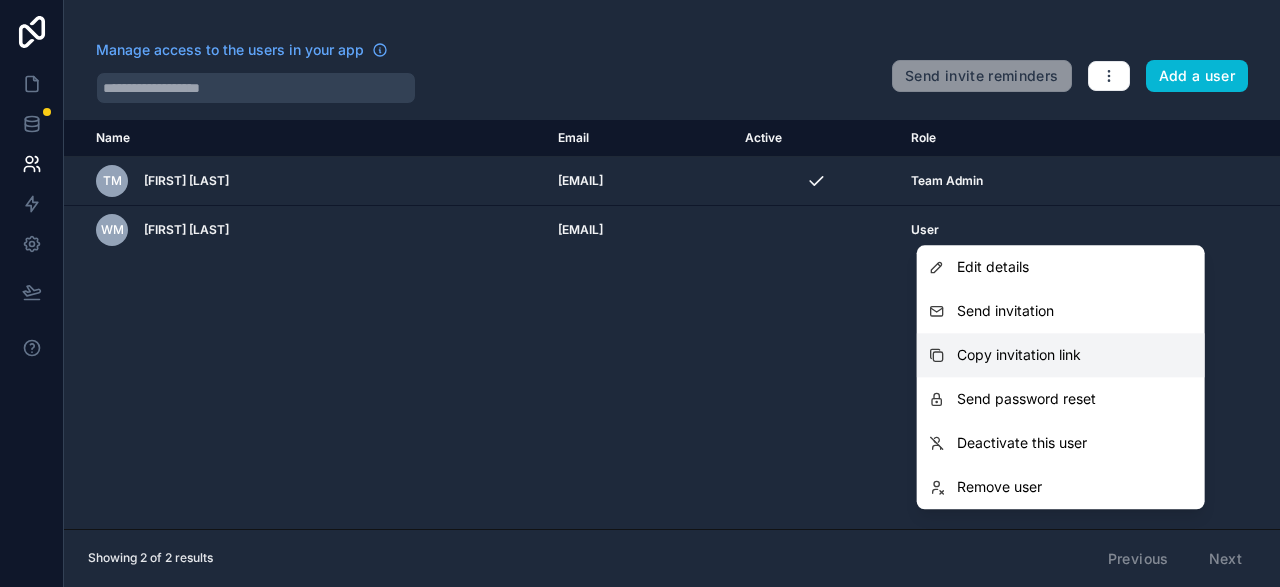 click on "Copy invitation link" at bounding box center (1019, 355) 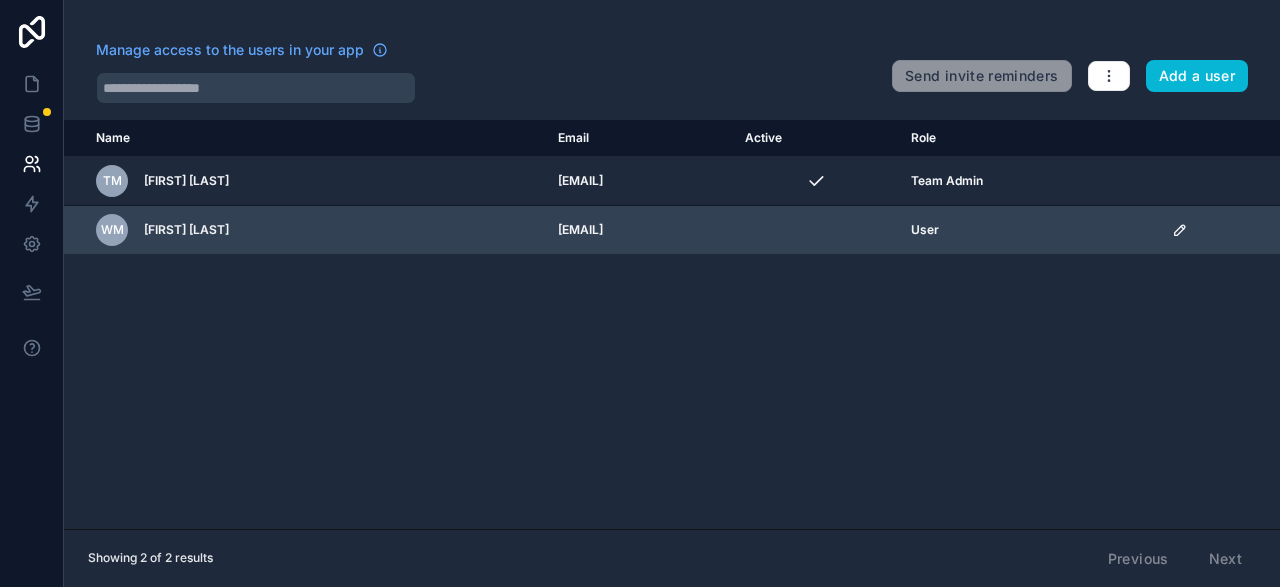 click at bounding box center [816, 230] 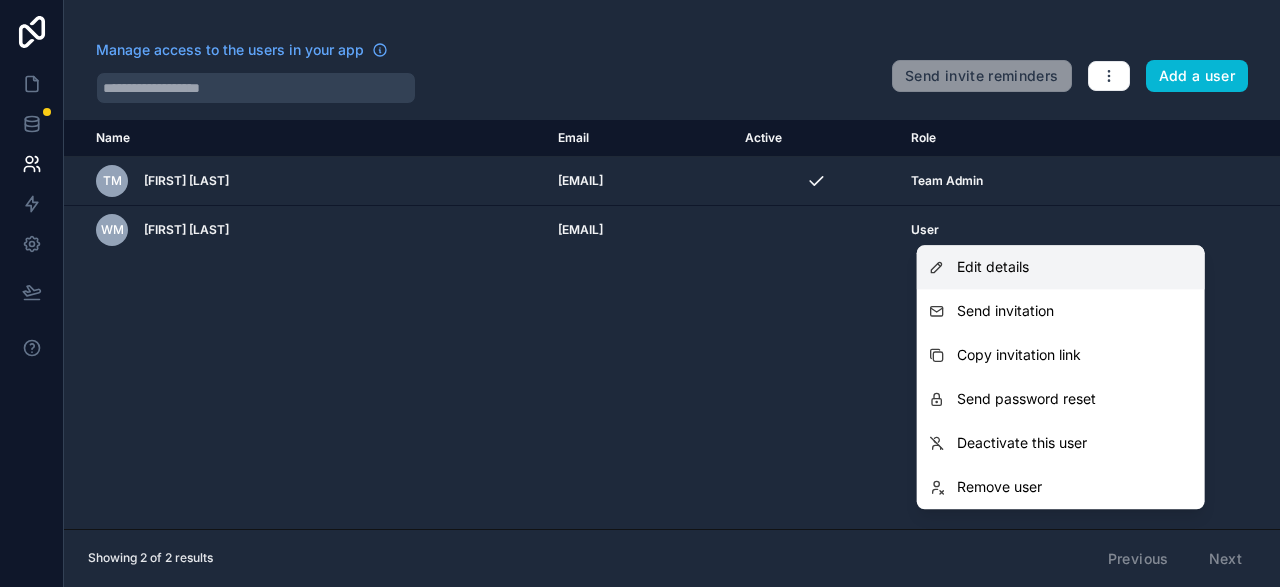 click on "Edit details" at bounding box center (993, 267) 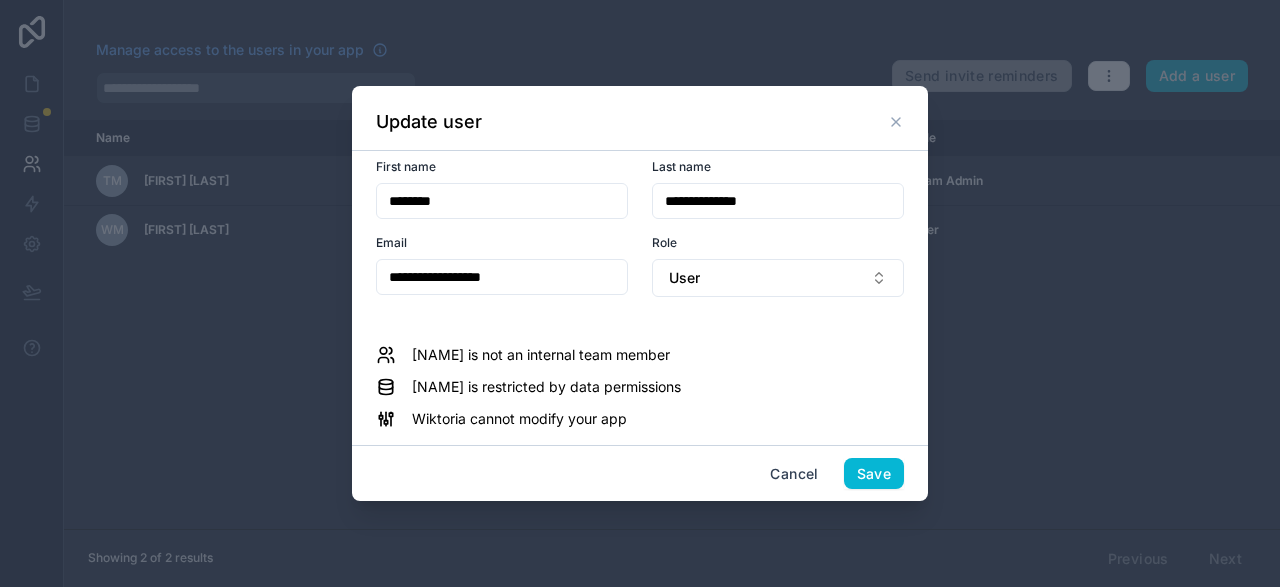 click 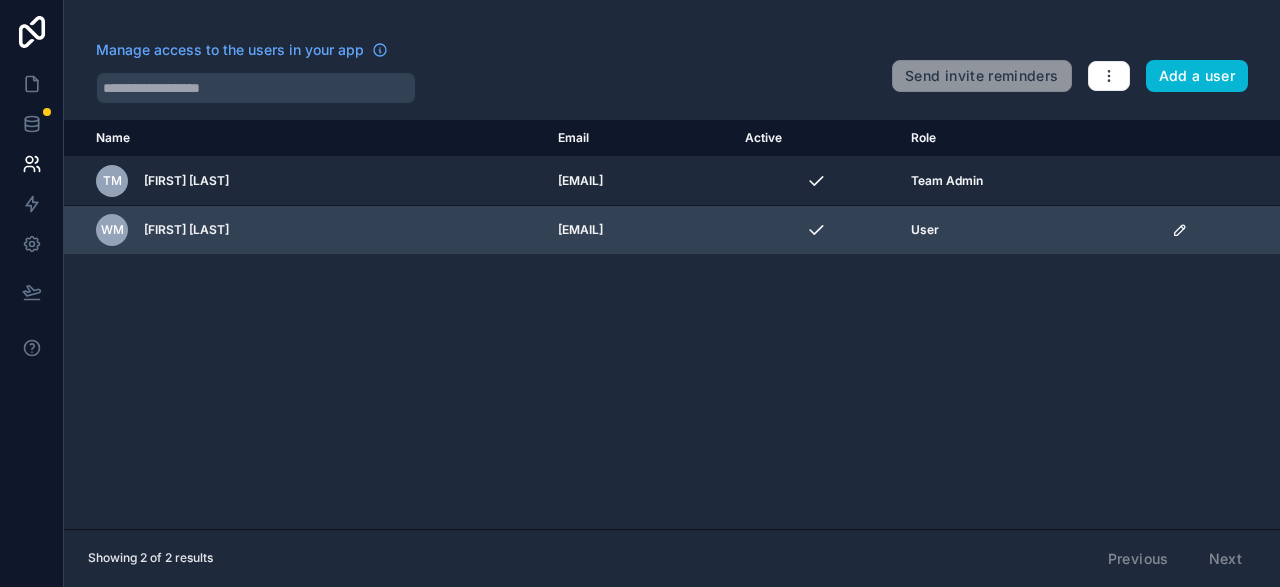 click 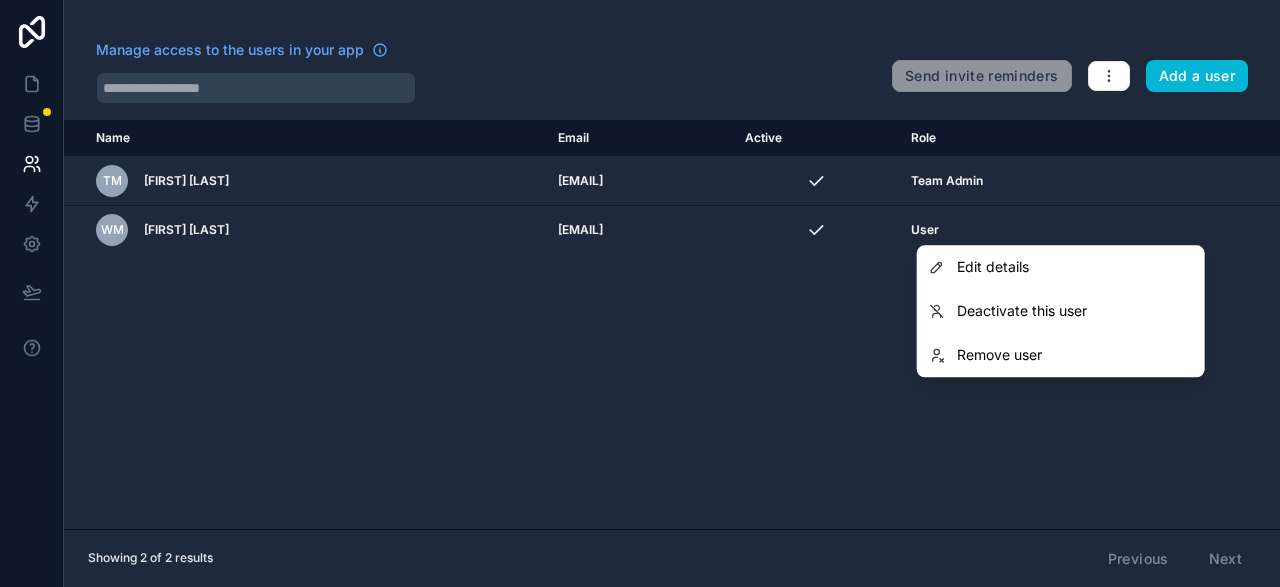 click on "Name Email Active Role userTable.email TM Tomek Misiek tomek@vanson.pl Team Admin WM Wiktoria Michura-Misiek wiktoria@vanson.pl User" at bounding box center [672, 324] 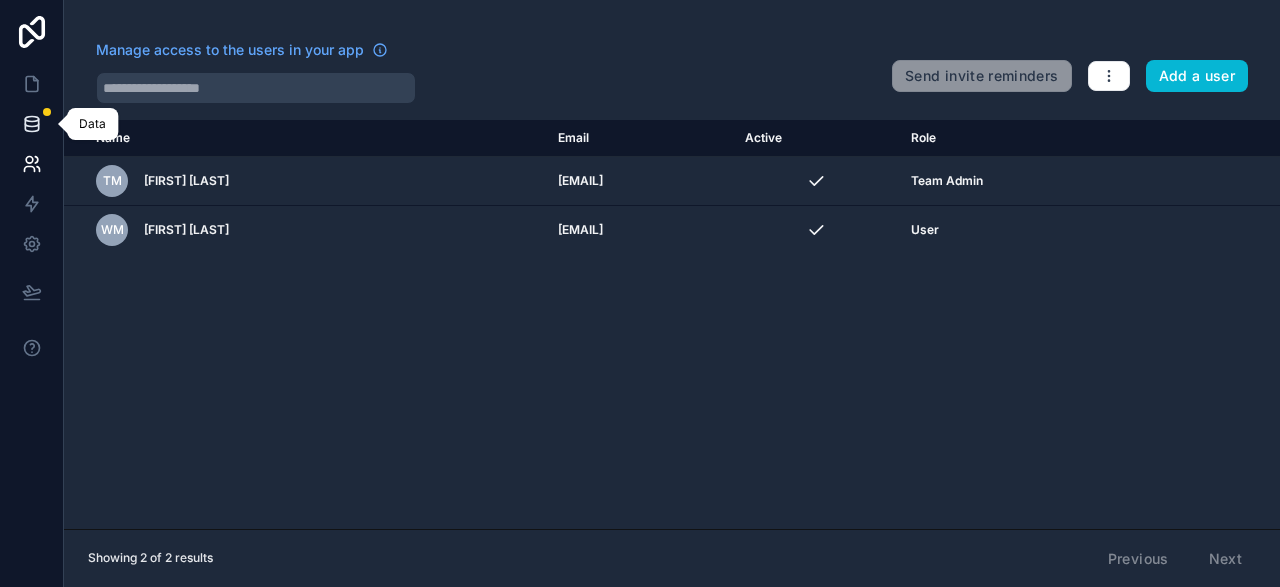 click 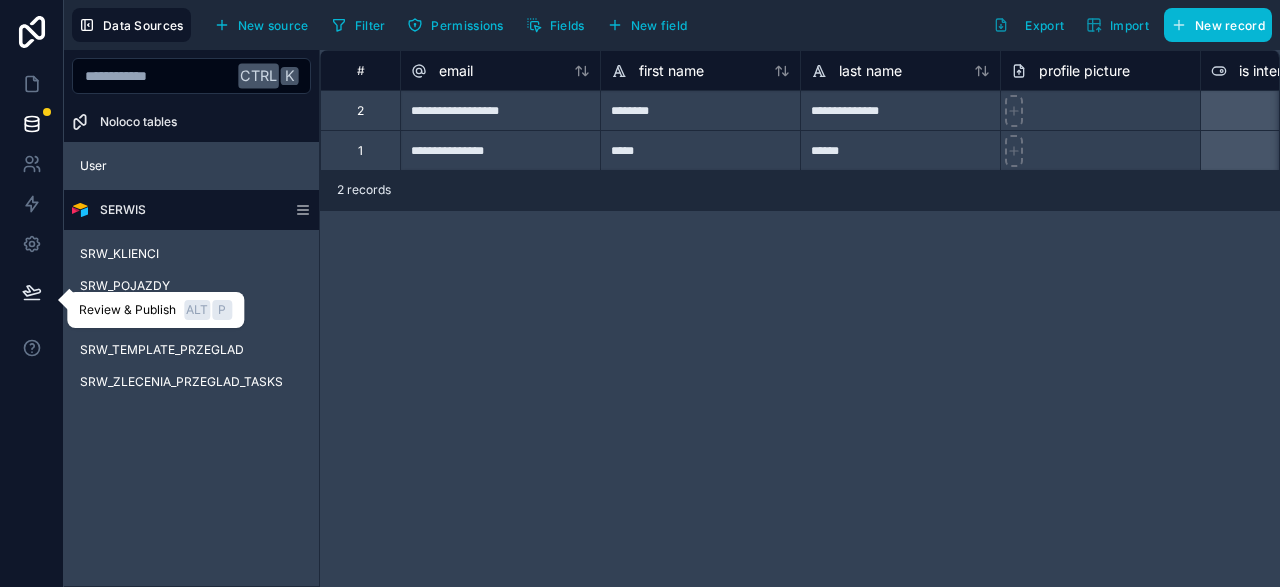 click 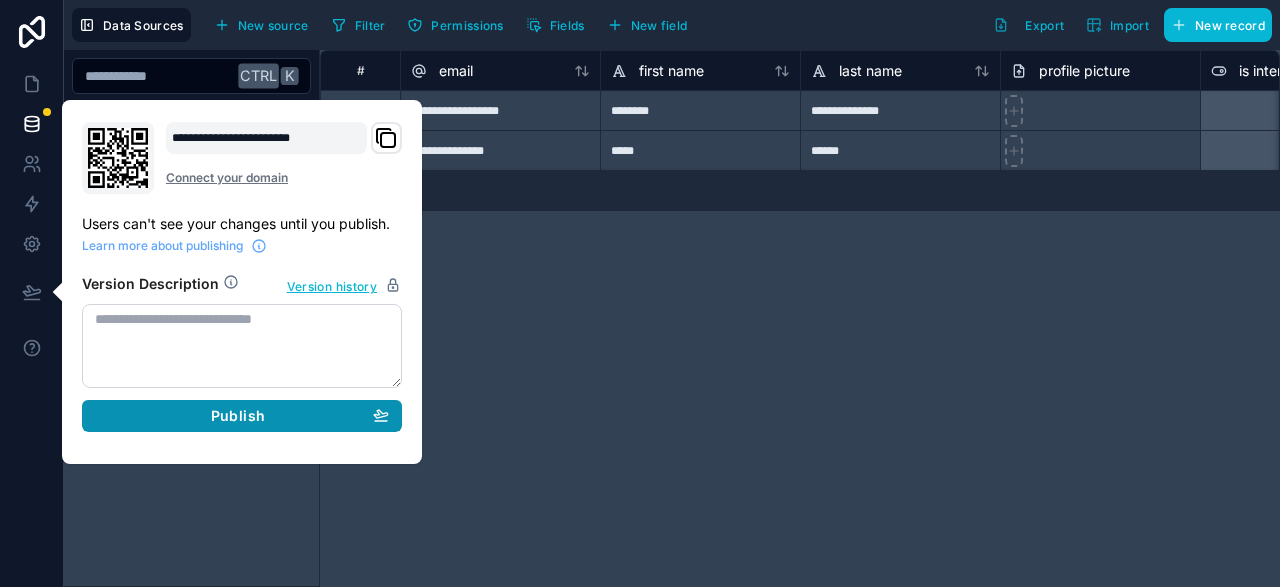 click on "Publish" at bounding box center (242, 416) 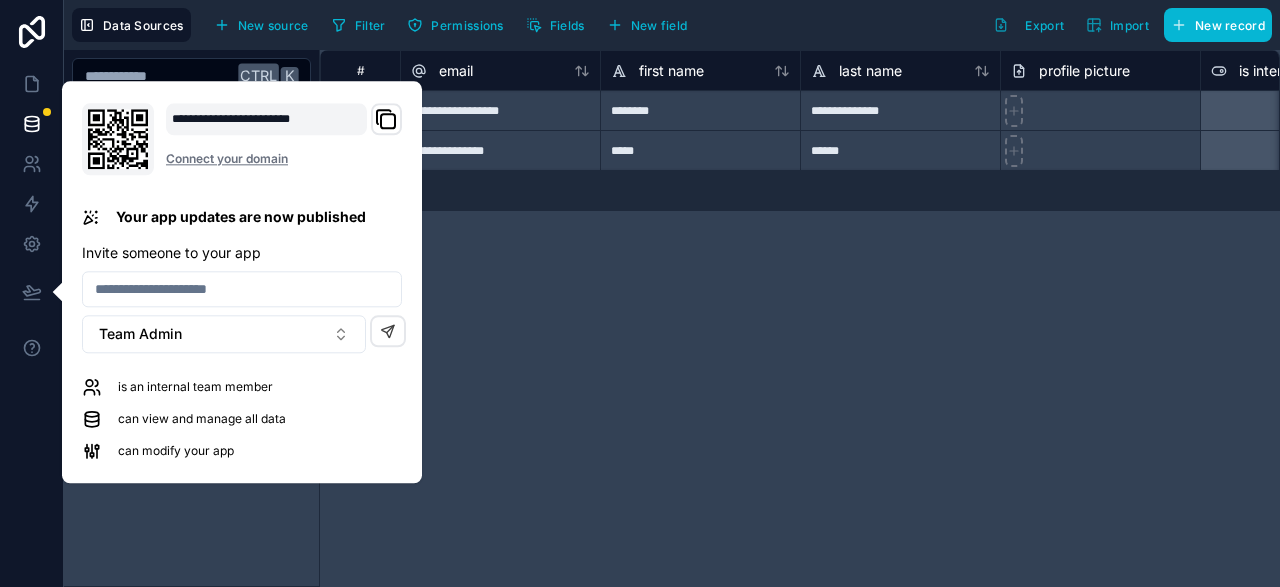 click on "**********" at bounding box center (800, 318) 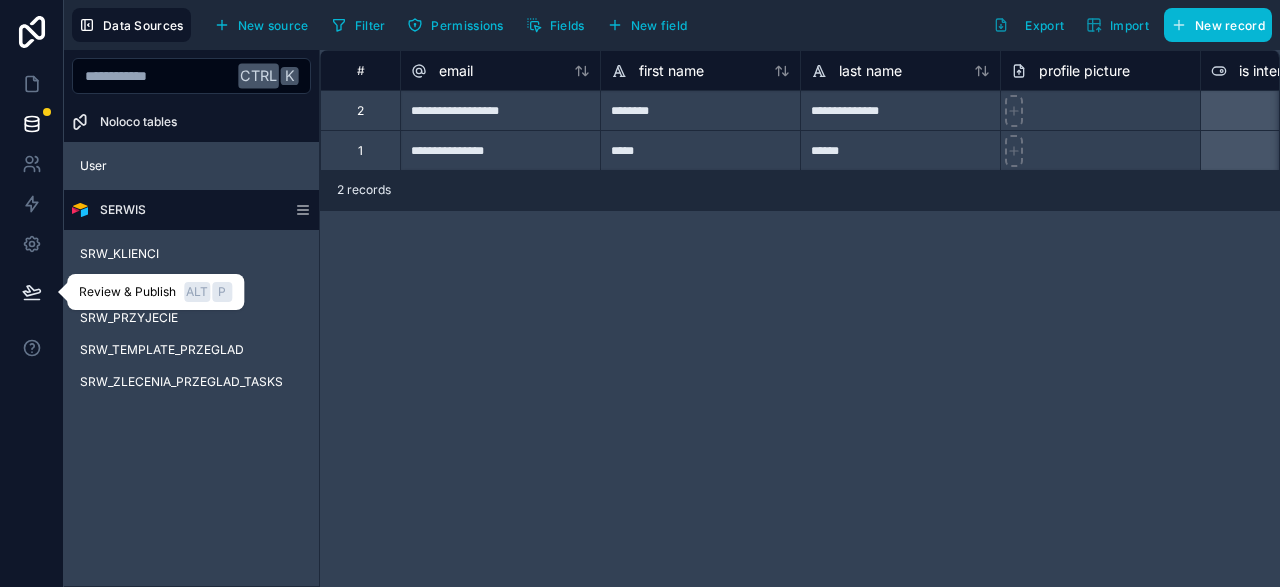 click 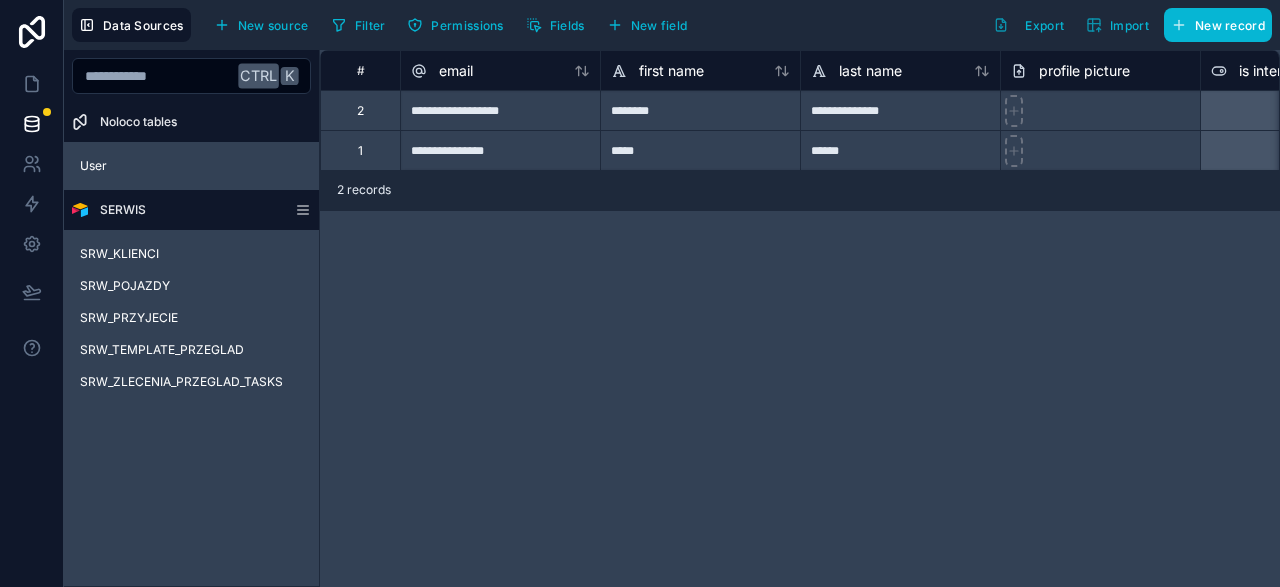 drag, startPoint x: 520, startPoint y: 335, endPoint x: 505, endPoint y: 321, distance: 20.518284 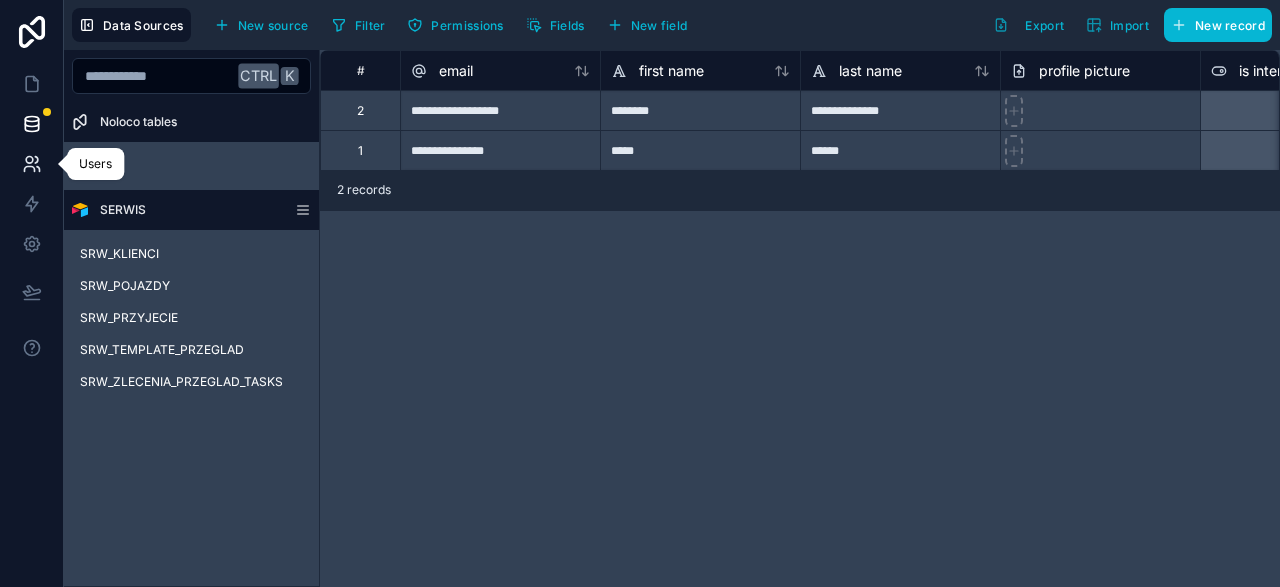 click 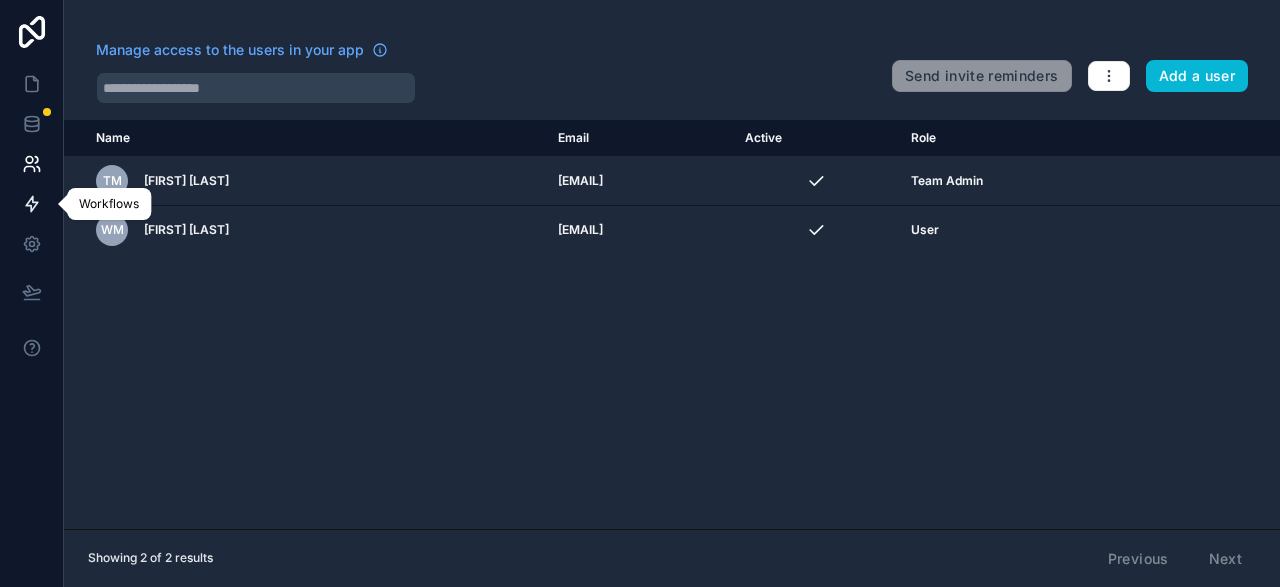 click 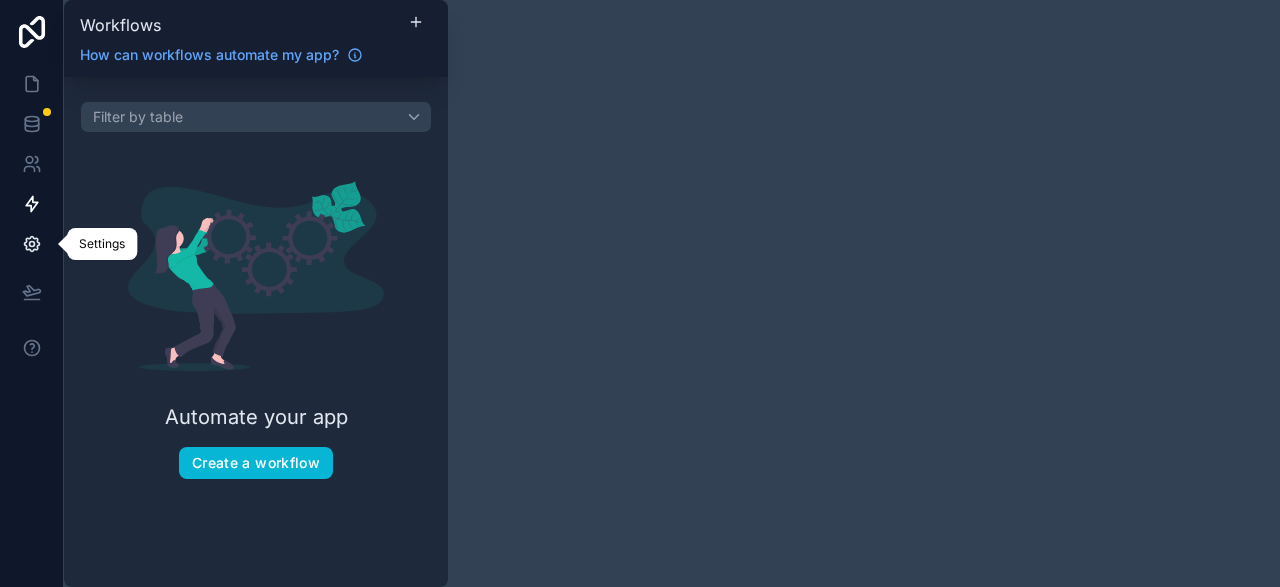 click 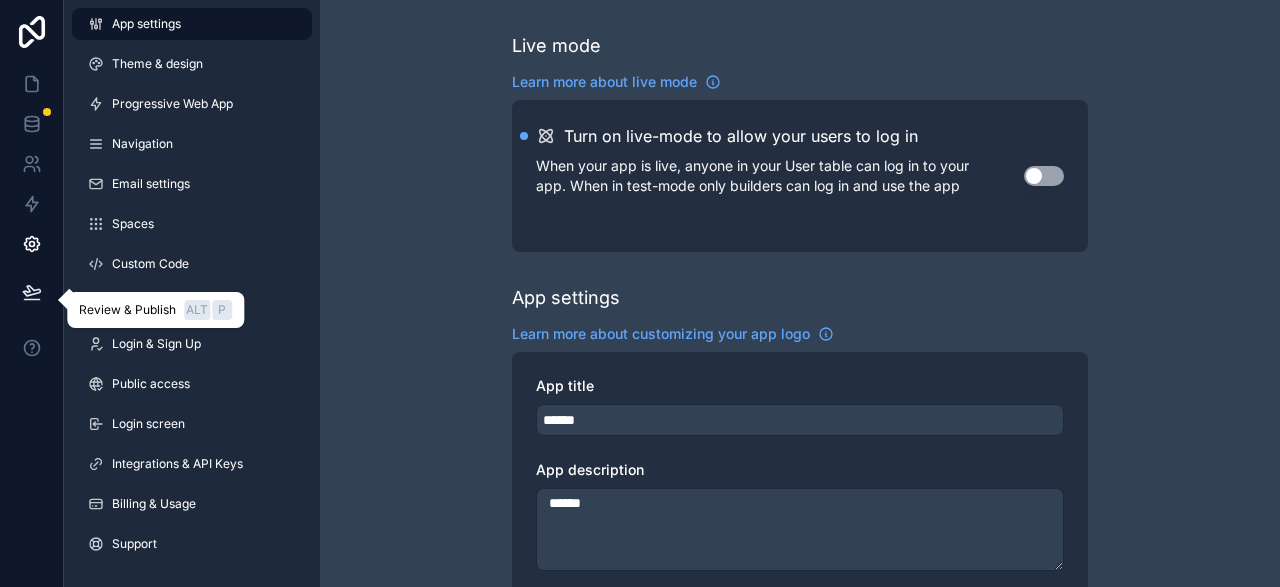 click 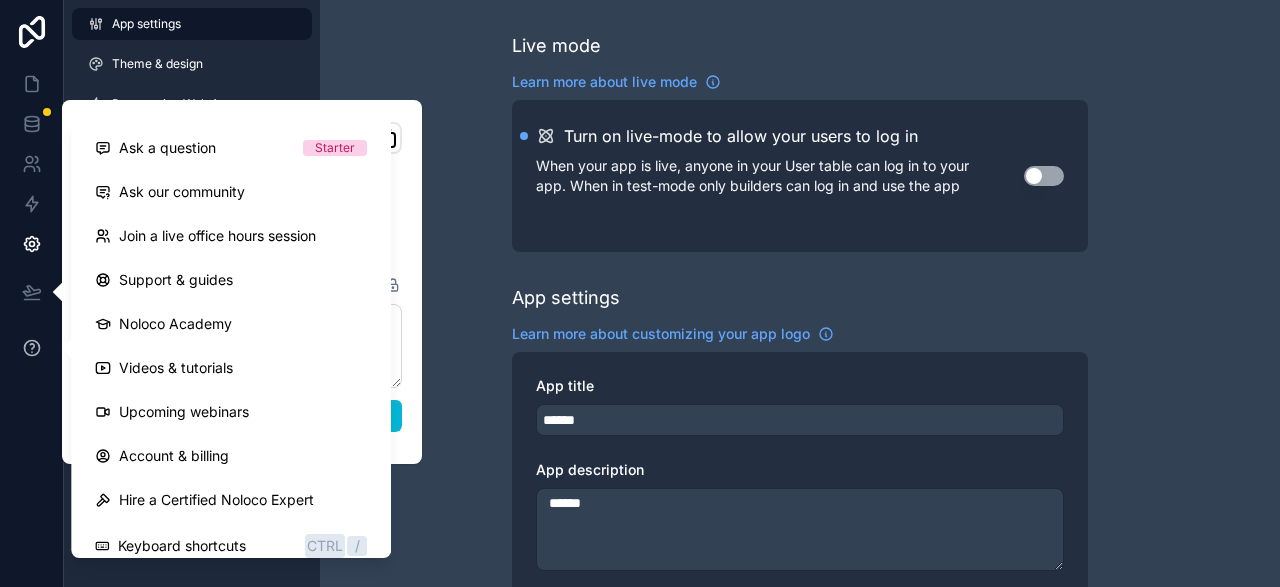click 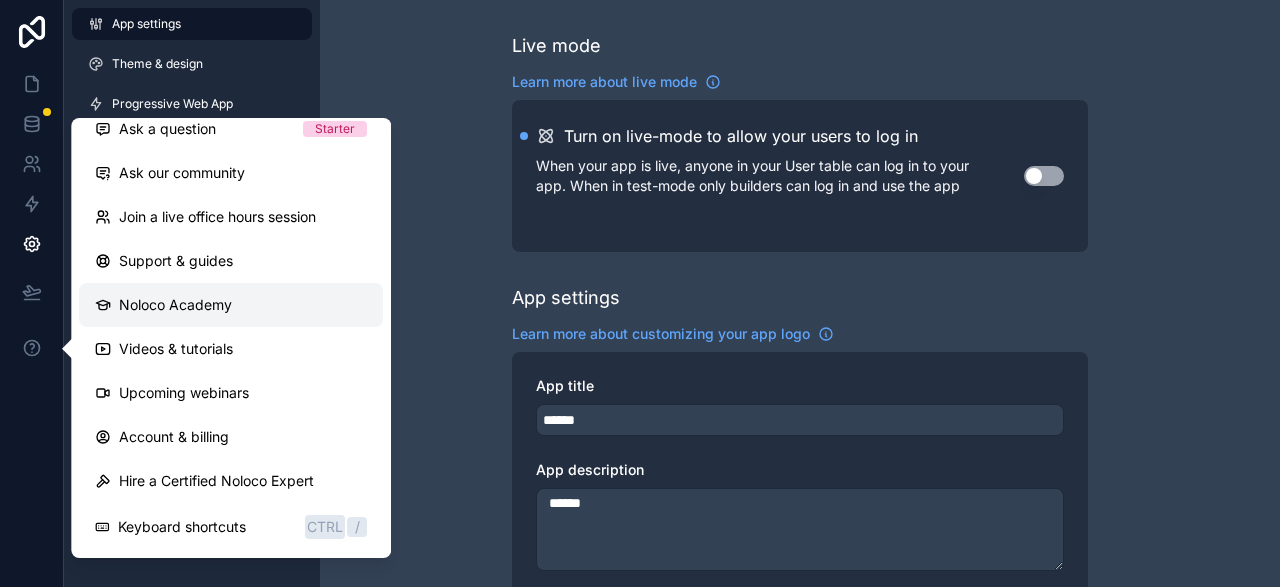 scroll, scrollTop: 0, scrollLeft: 0, axis: both 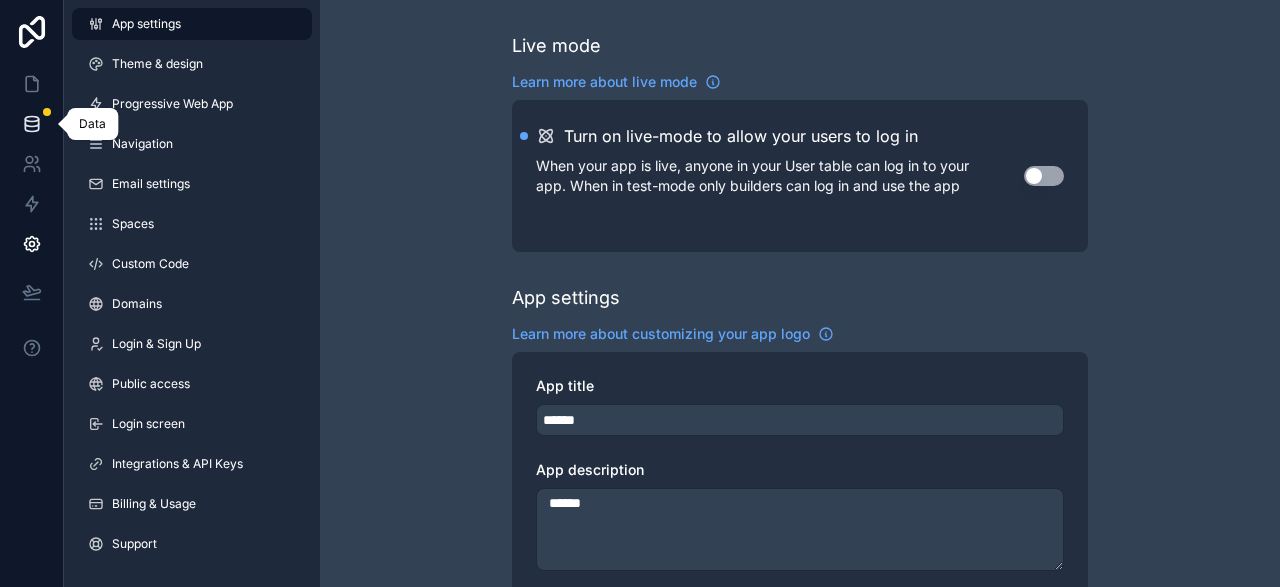 click 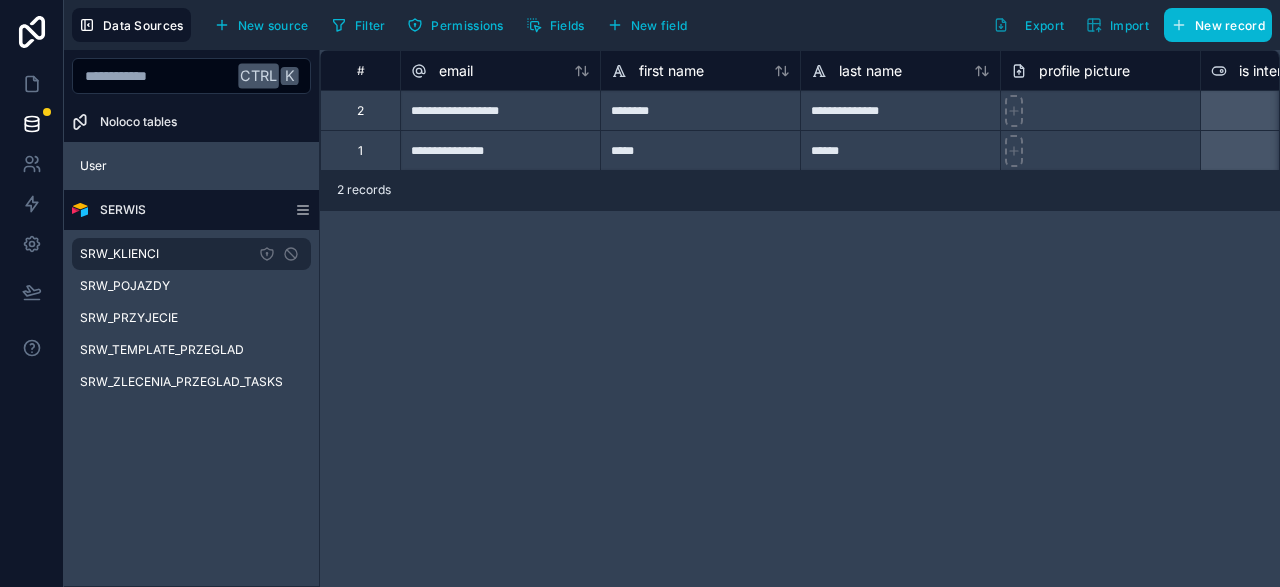 click on "SRW_KLIENCI" at bounding box center (191, 254) 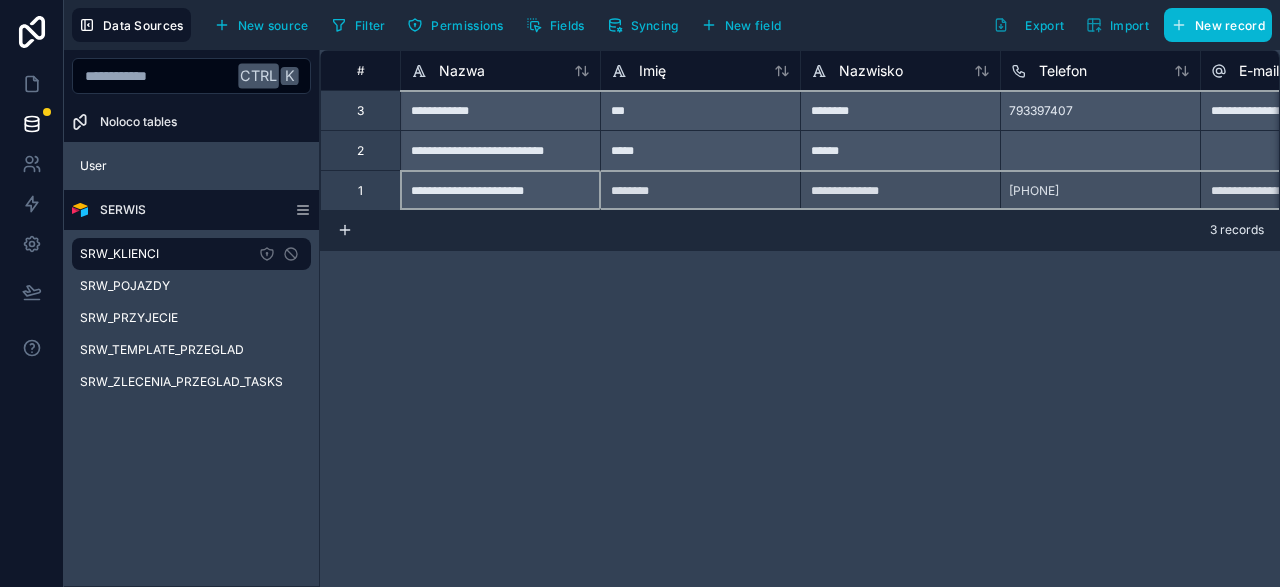 click on "1" at bounding box center (360, 190) 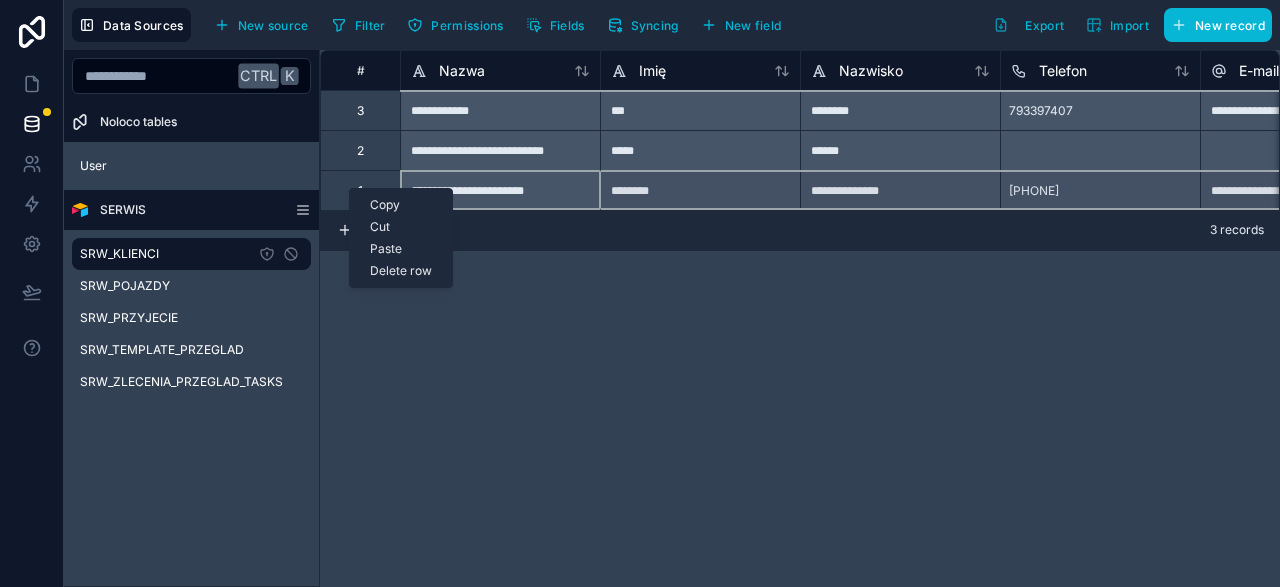 click on "Copy" at bounding box center [401, 205] 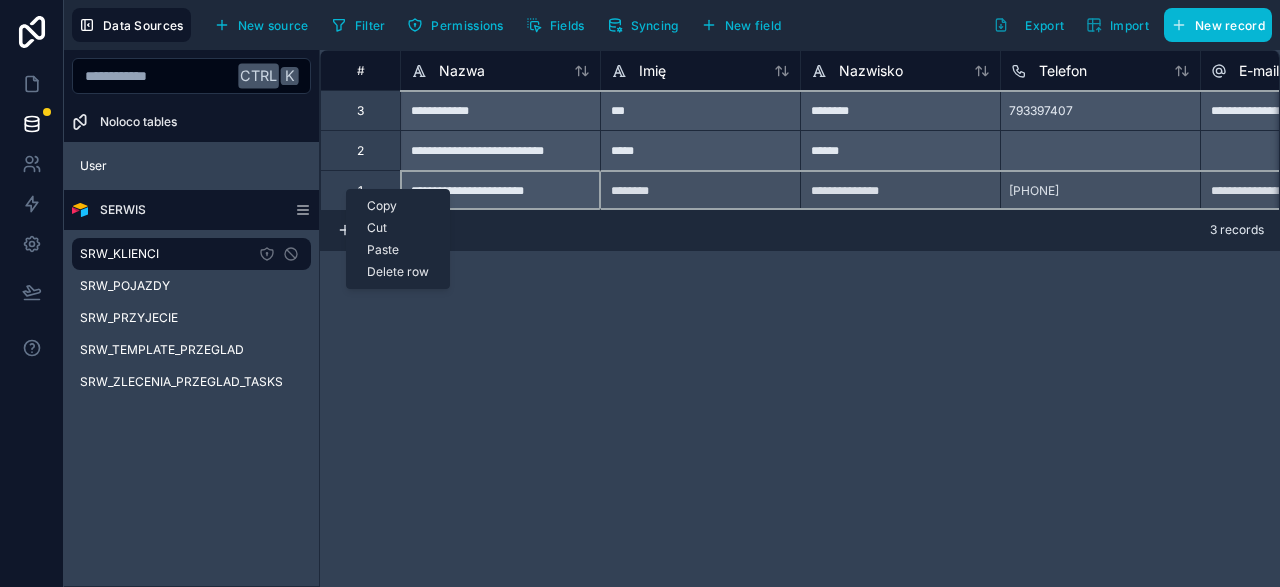 click on "Paste" at bounding box center [398, 250] 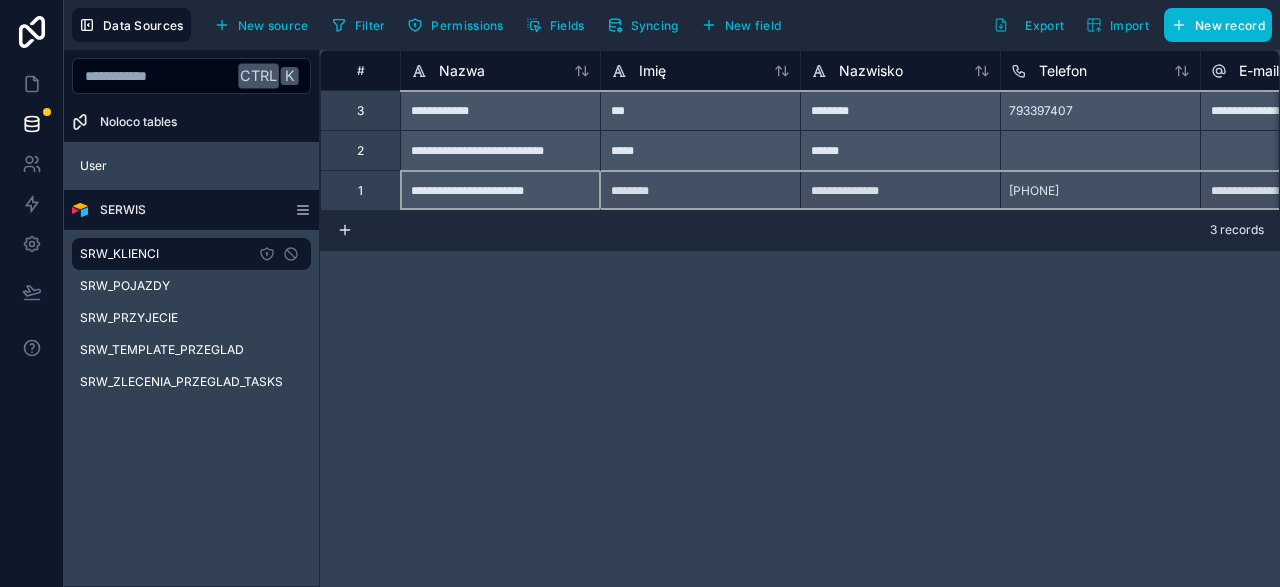 scroll, scrollTop: 0, scrollLeft: 0, axis: both 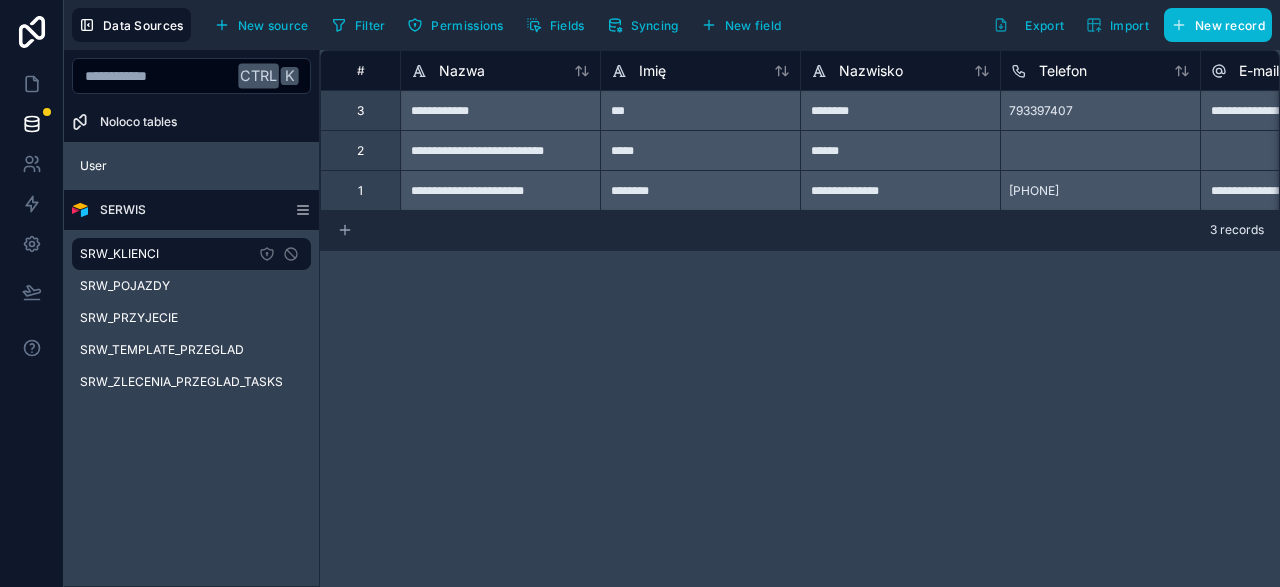 click 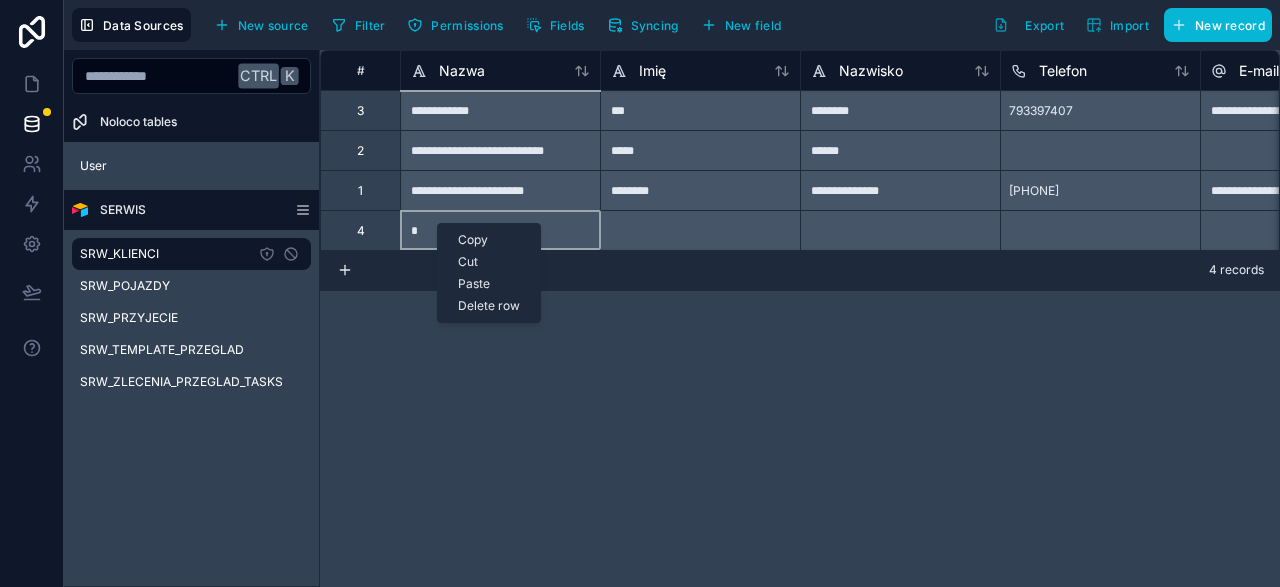 click on "Paste" at bounding box center (489, 284) 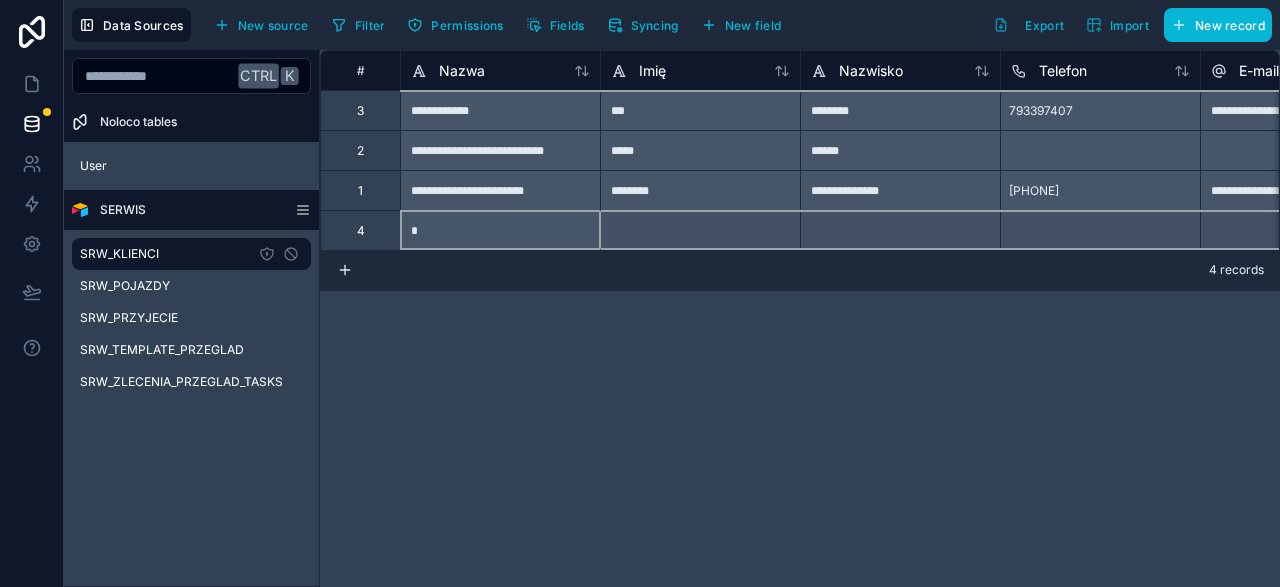 scroll, scrollTop: 0, scrollLeft: 0, axis: both 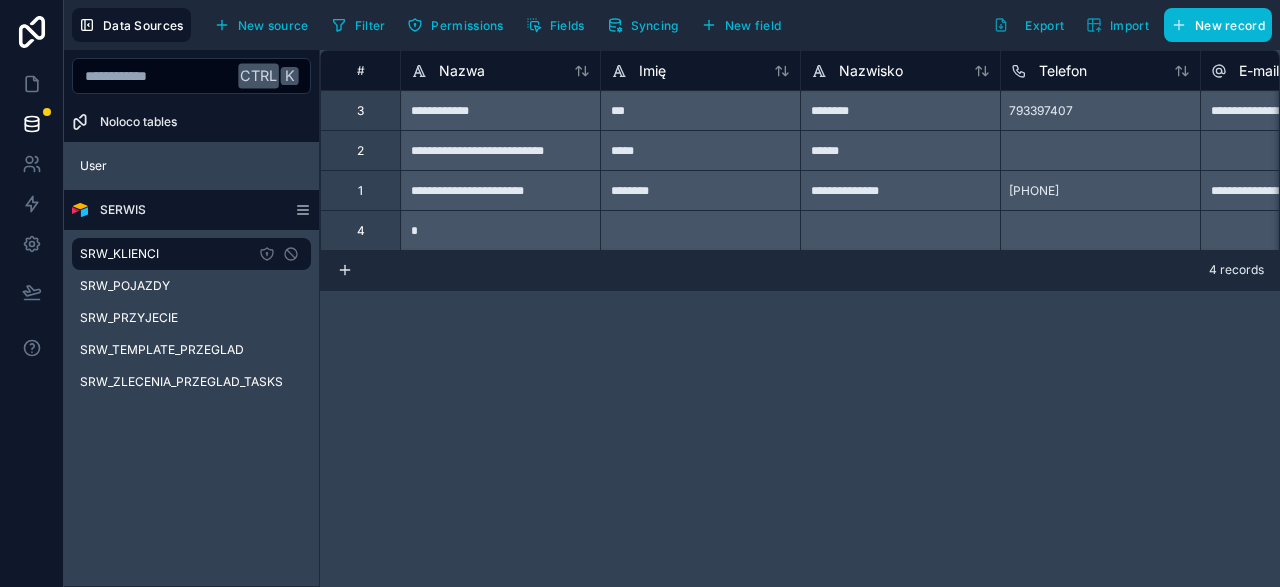 click at bounding box center (500, 230) 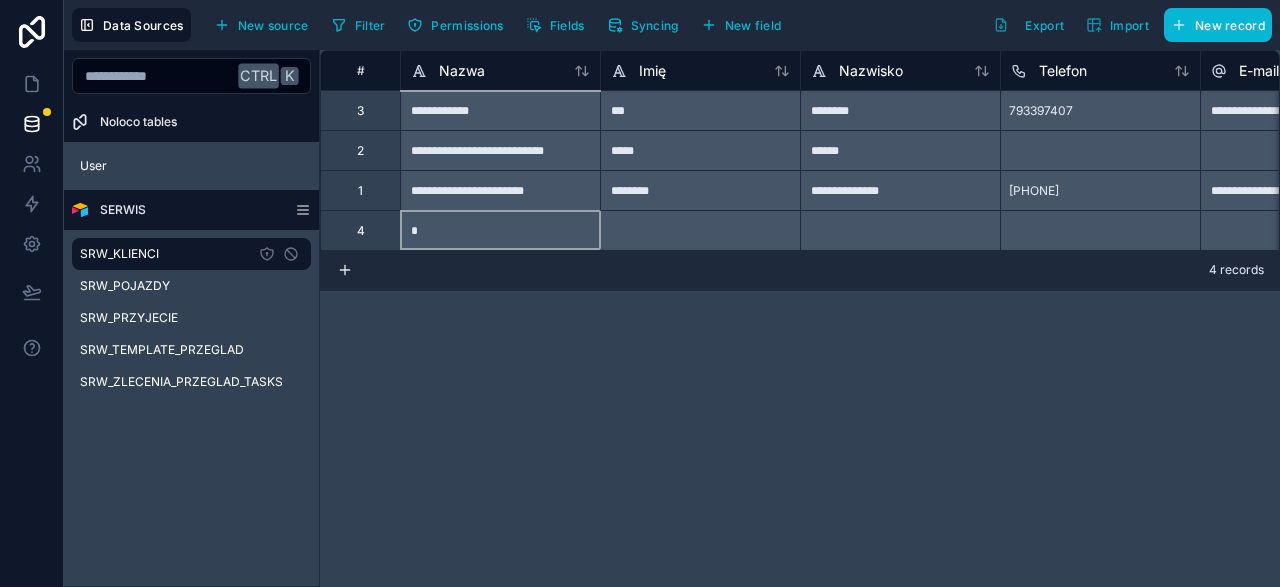 click at bounding box center [500, 230] 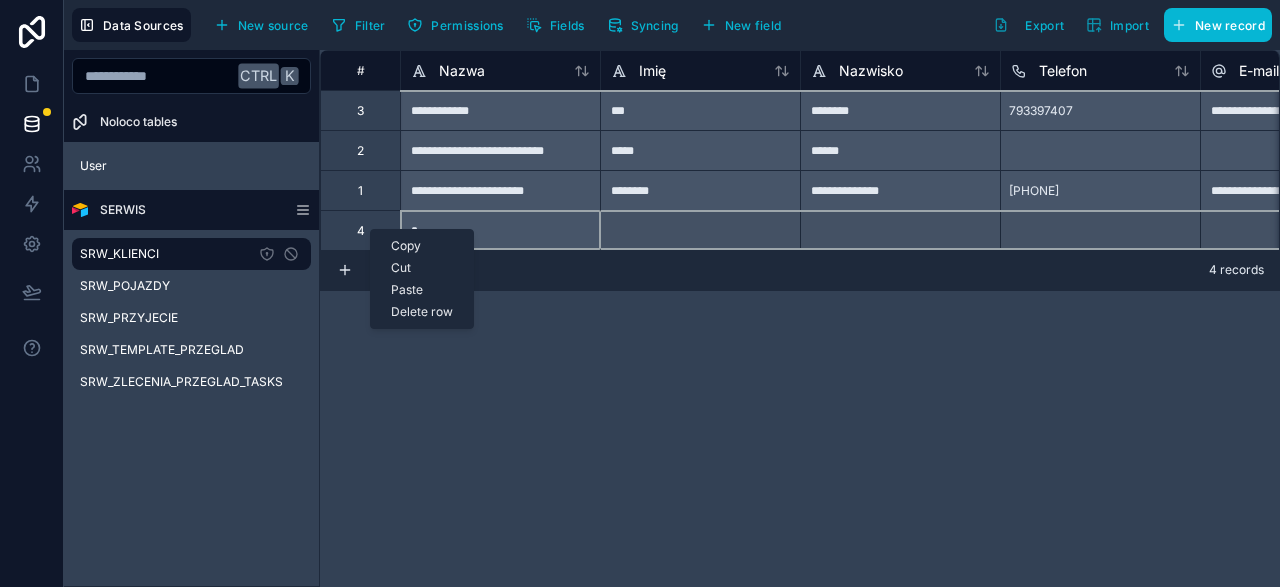 click on "**********" at bounding box center (800, 318) 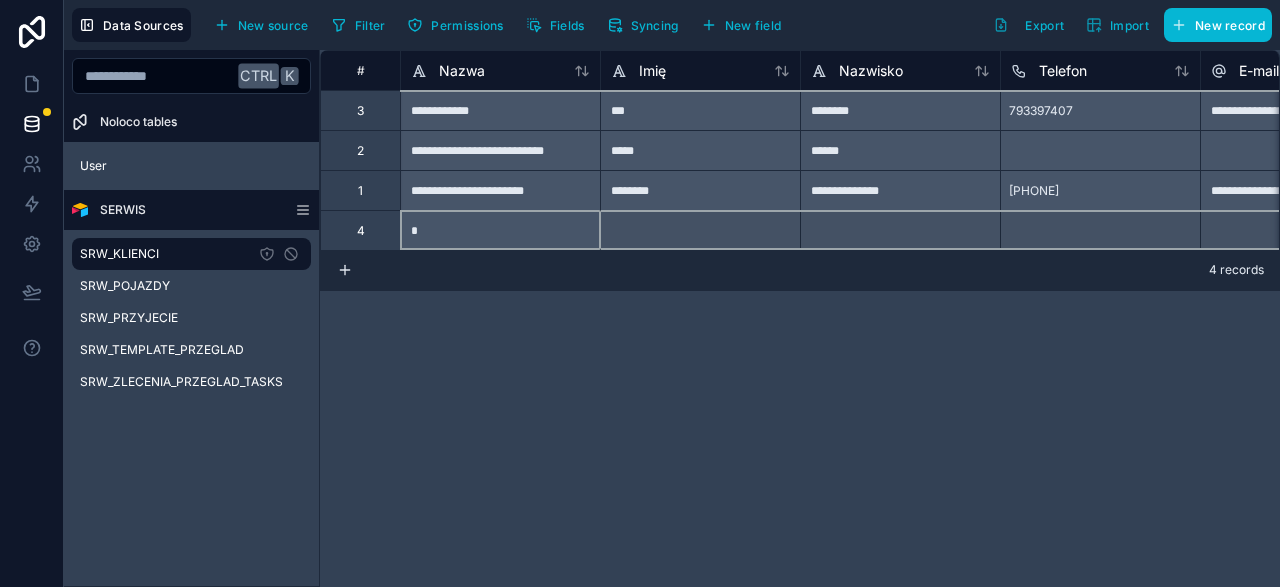 click on "4" at bounding box center (360, 230) 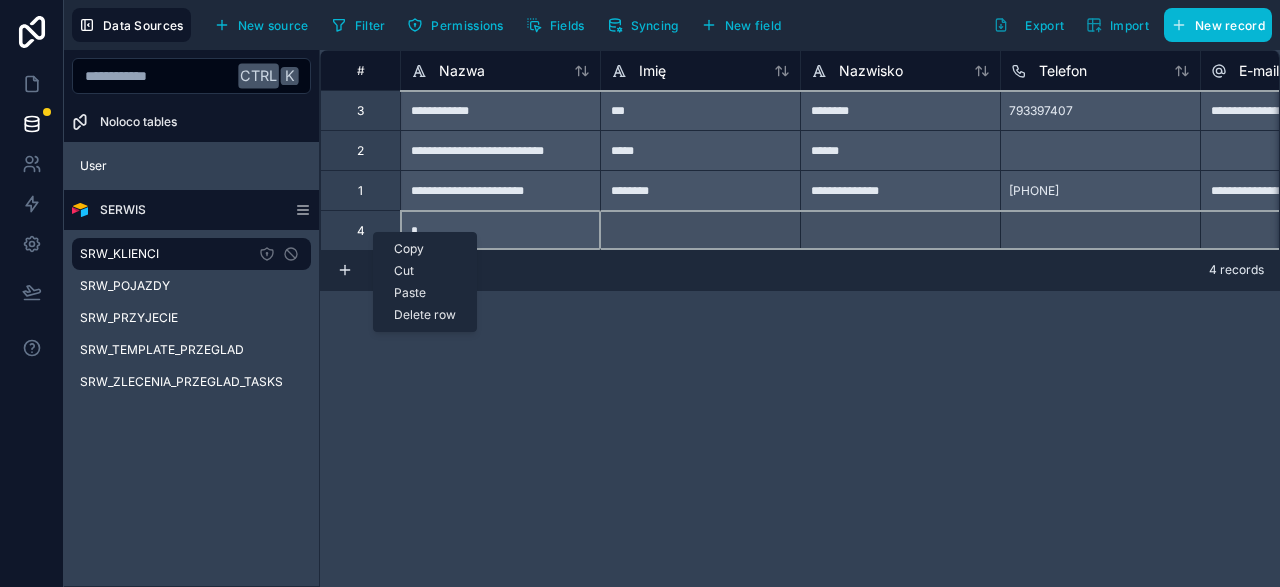 click on "Delete row" at bounding box center (425, 315) 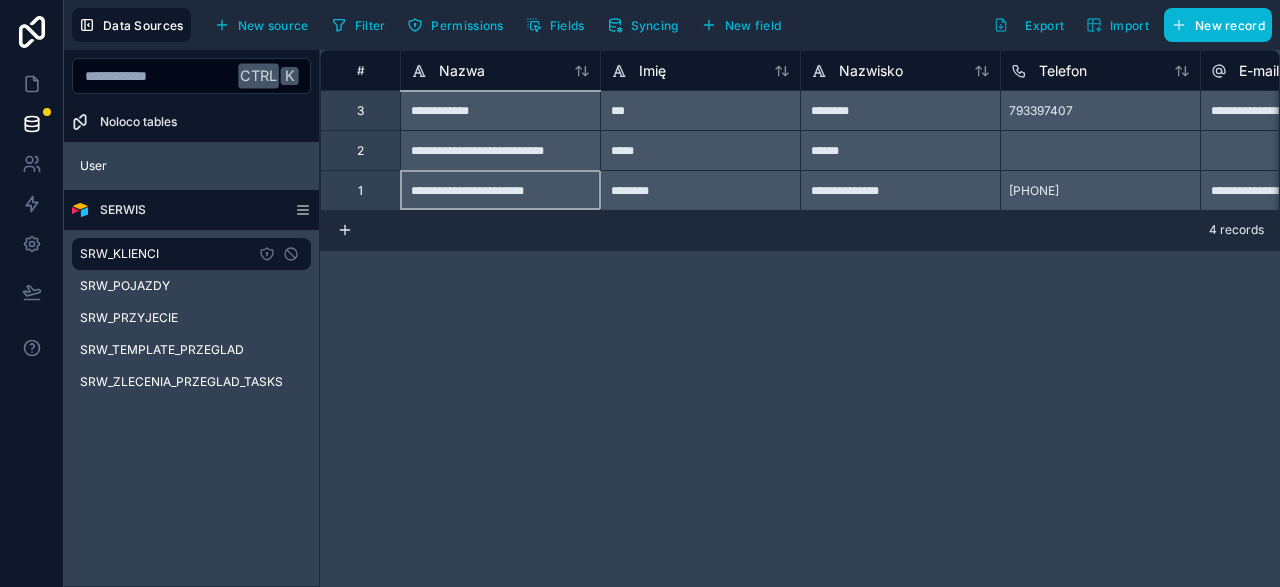 scroll, scrollTop: 0, scrollLeft: 0, axis: both 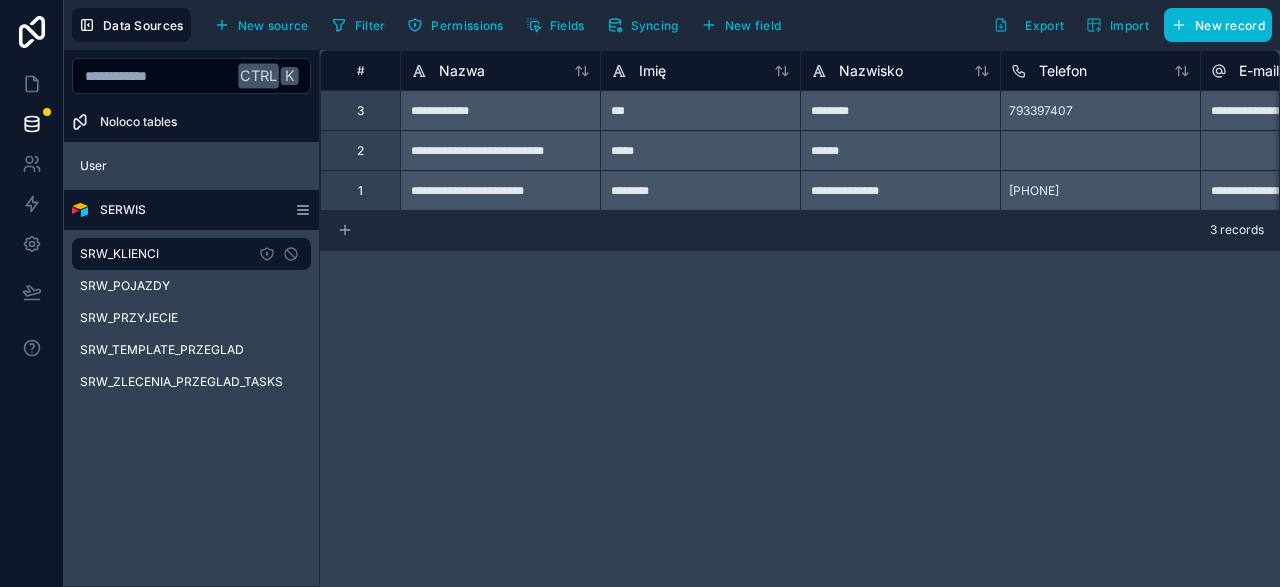 click 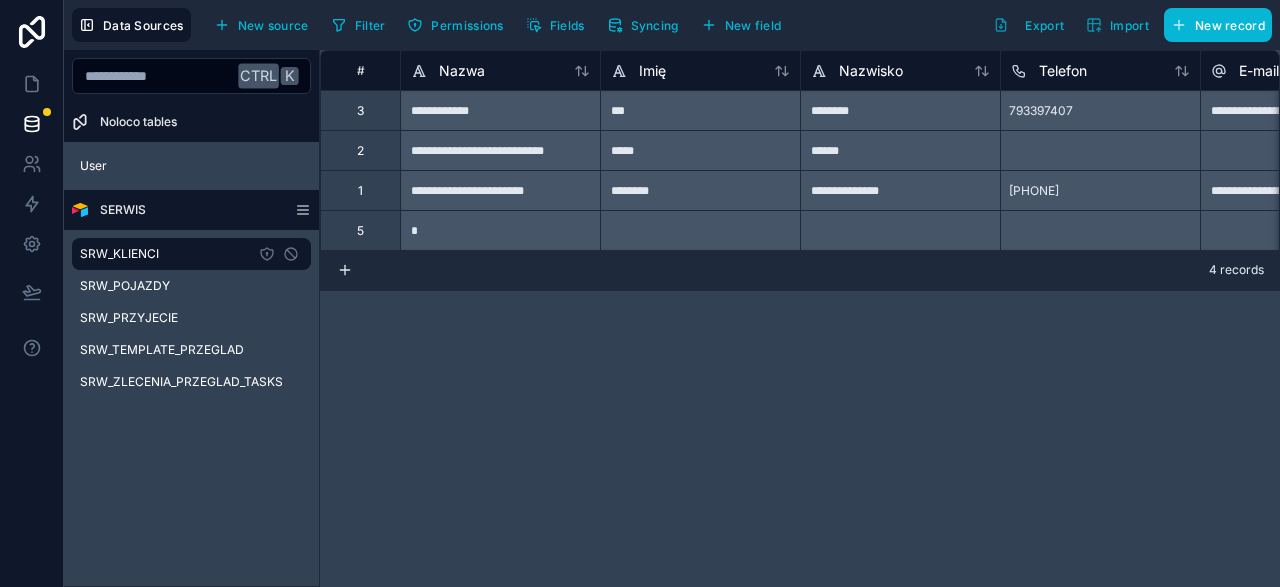 click at bounding box center (500, 230) 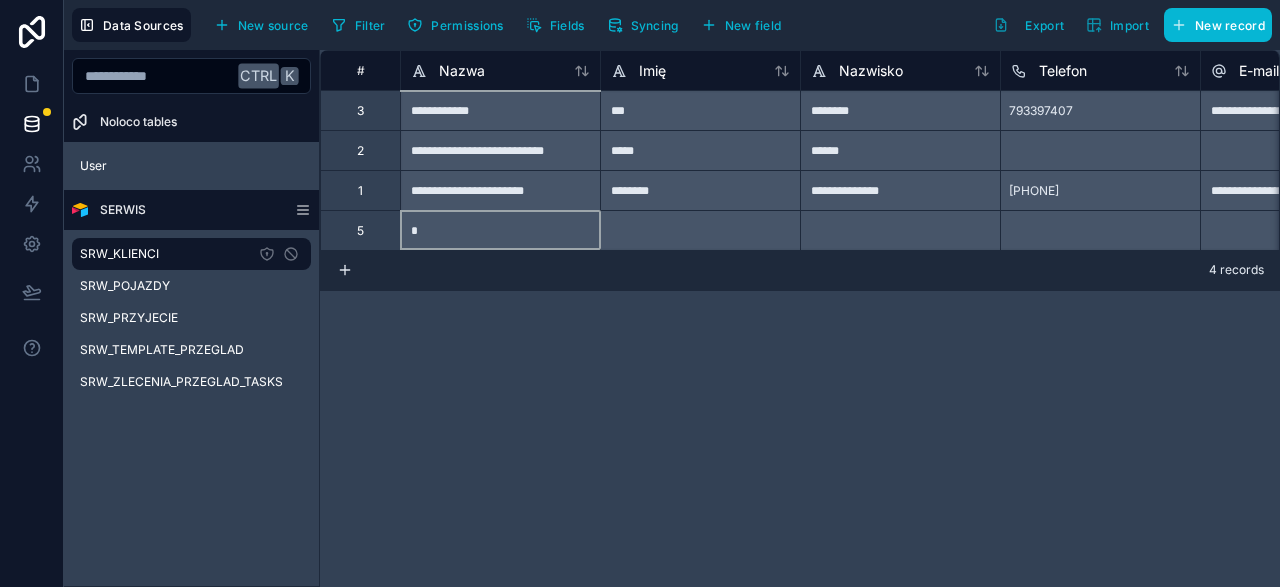 click at bounding box center [500, 230] 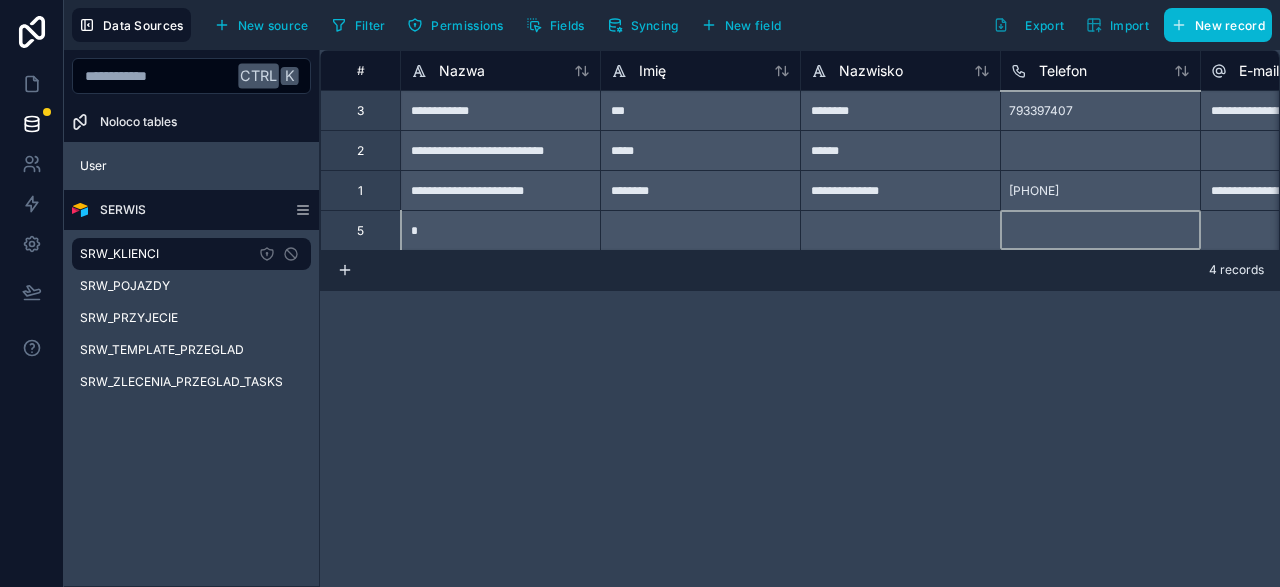 click at bounding box center (1100, 230) 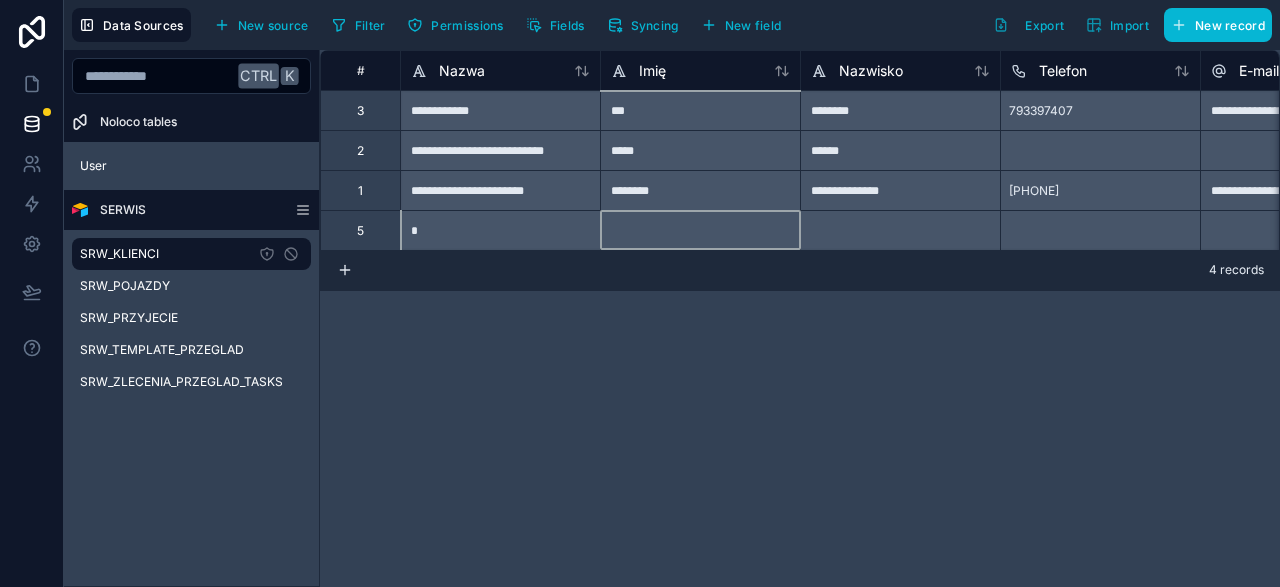 click at bounding box center [700, 230] 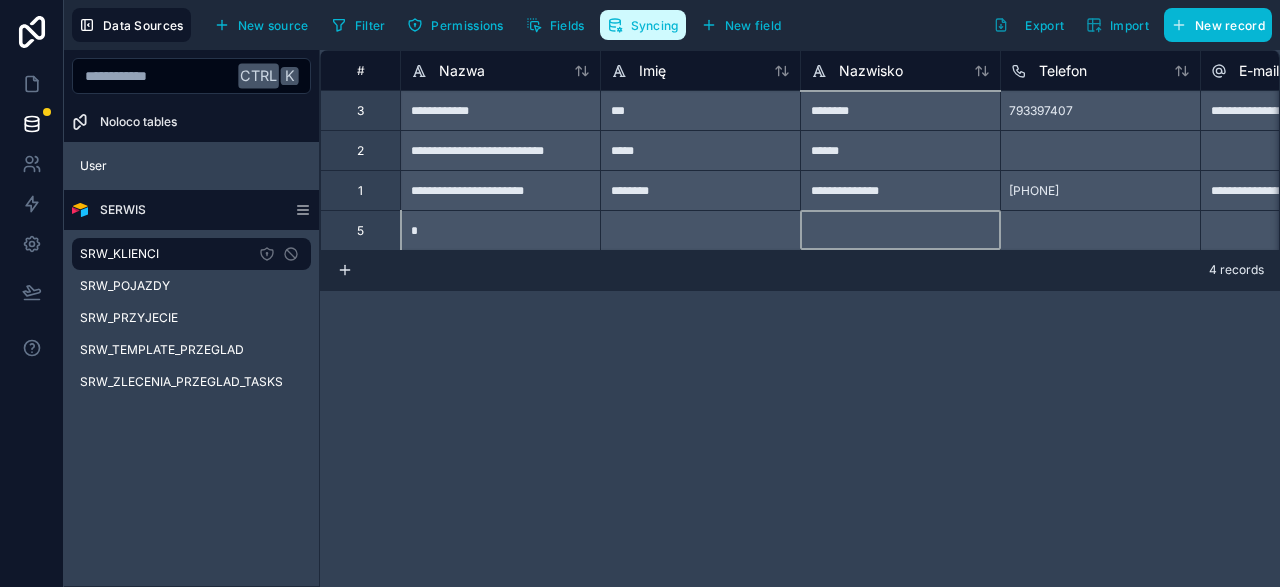 click on "Syncing" at bounding box center [655, 25] 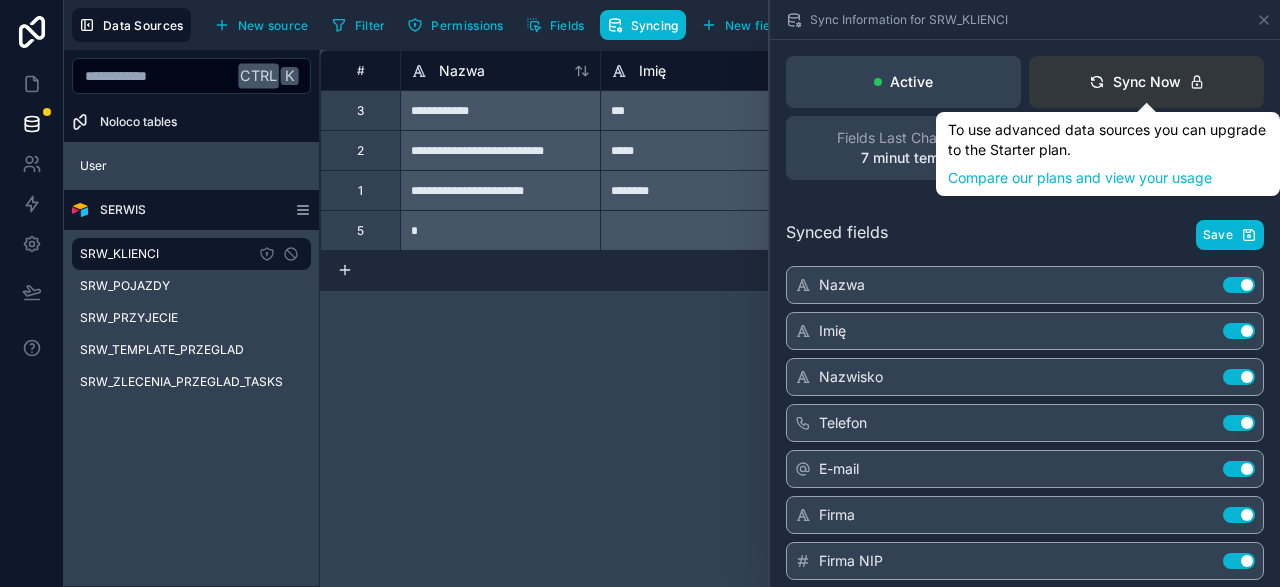 click 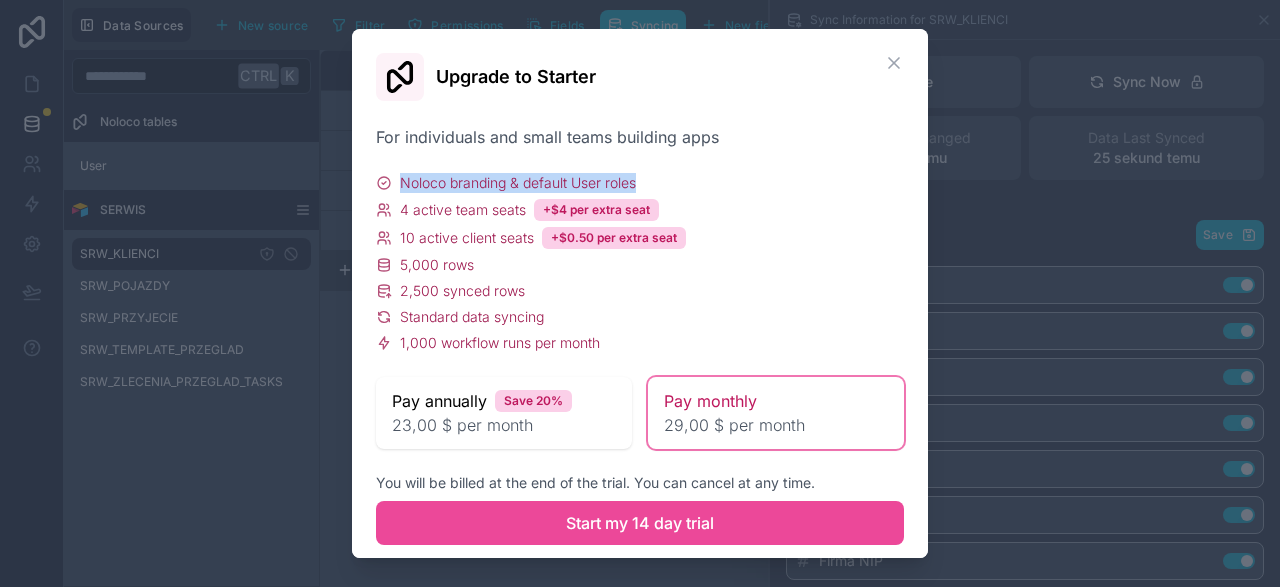 drag, startPoint x: 389, startPoint y: 138, endPoint x: 762, endPoint y: 191, distance: 376.7466 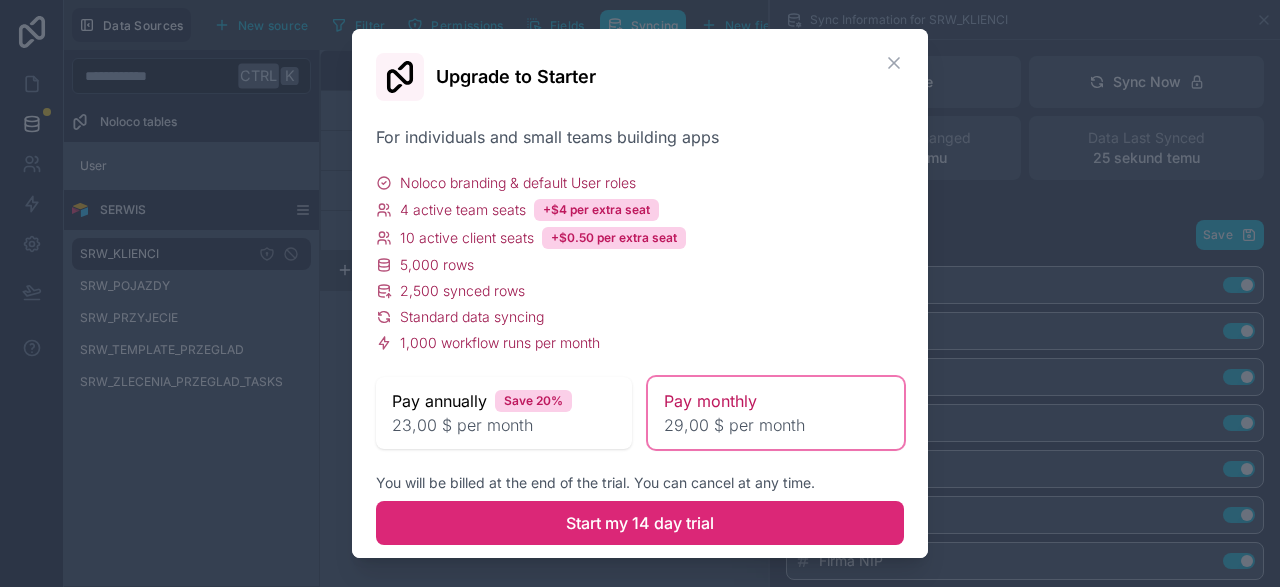 click on "Start my 14 day trial" at bounding box center [640, 523] 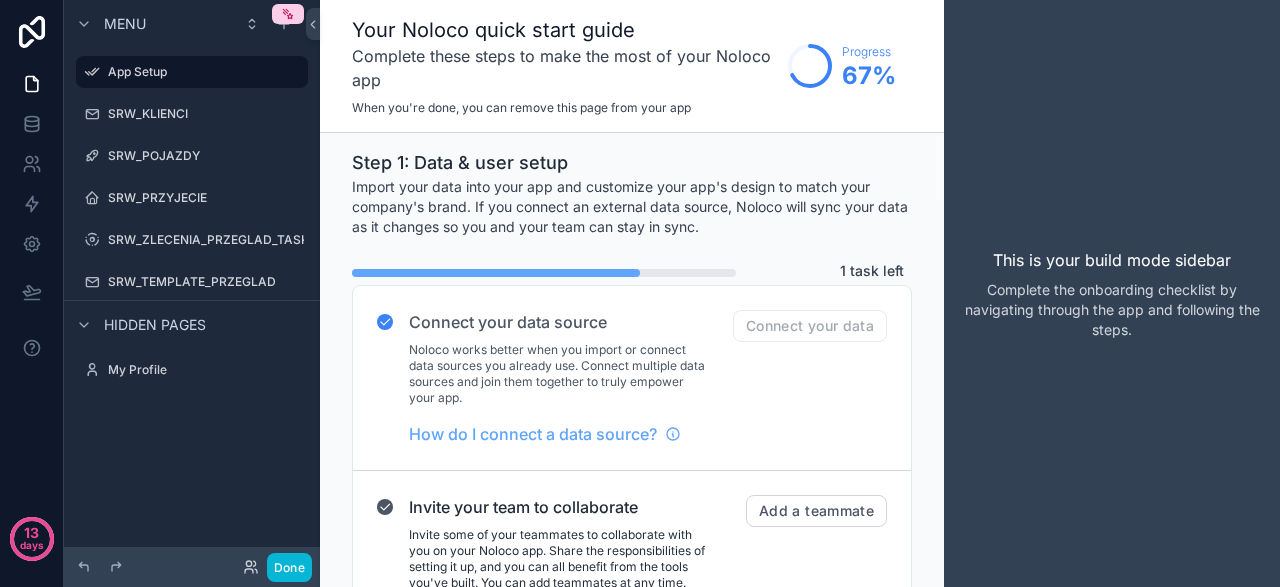 scroll, scrollTop: 0, scrollLeft: 0, axis: both 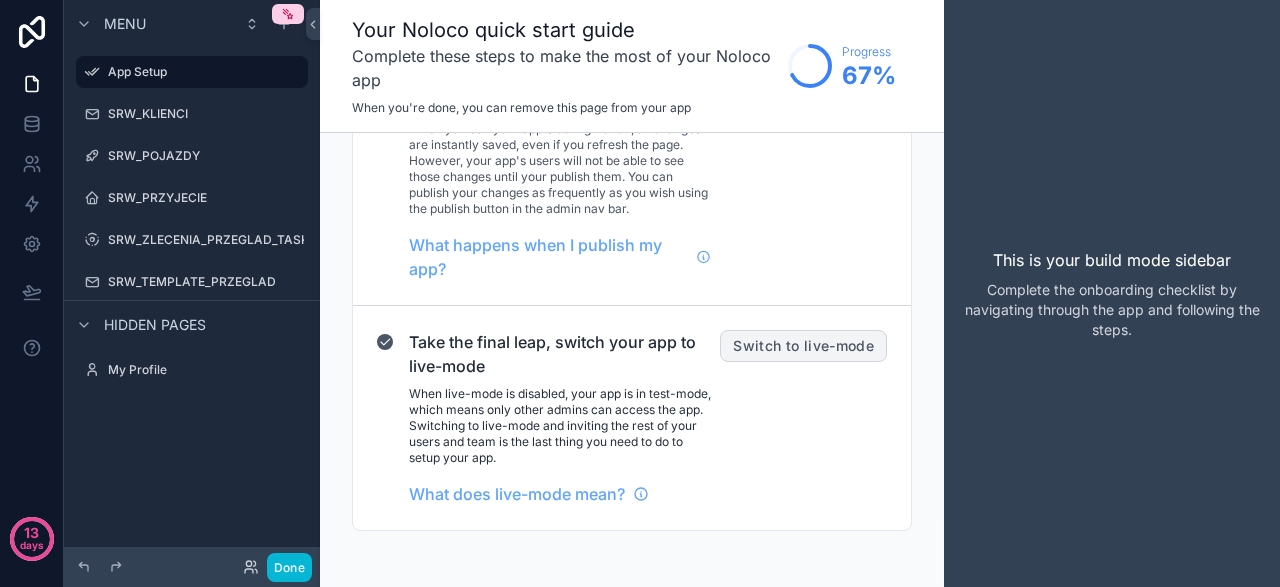 click on "Switch to live-mode" at bounding box center [803, 346] 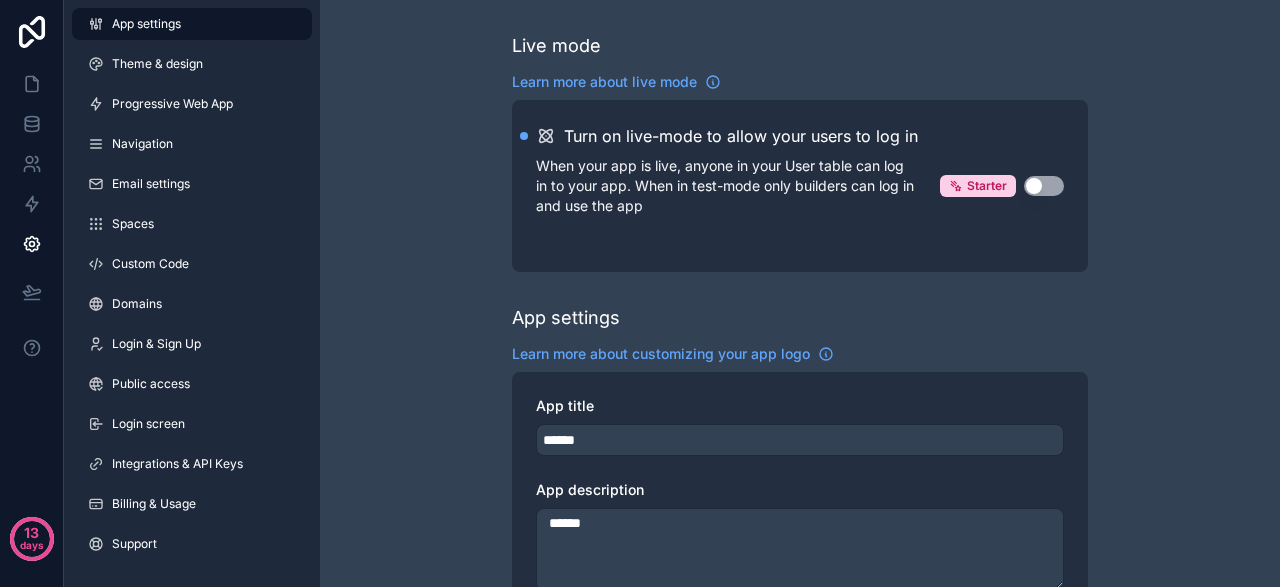 click on "Use setting" at bounding box center (1044, 186) 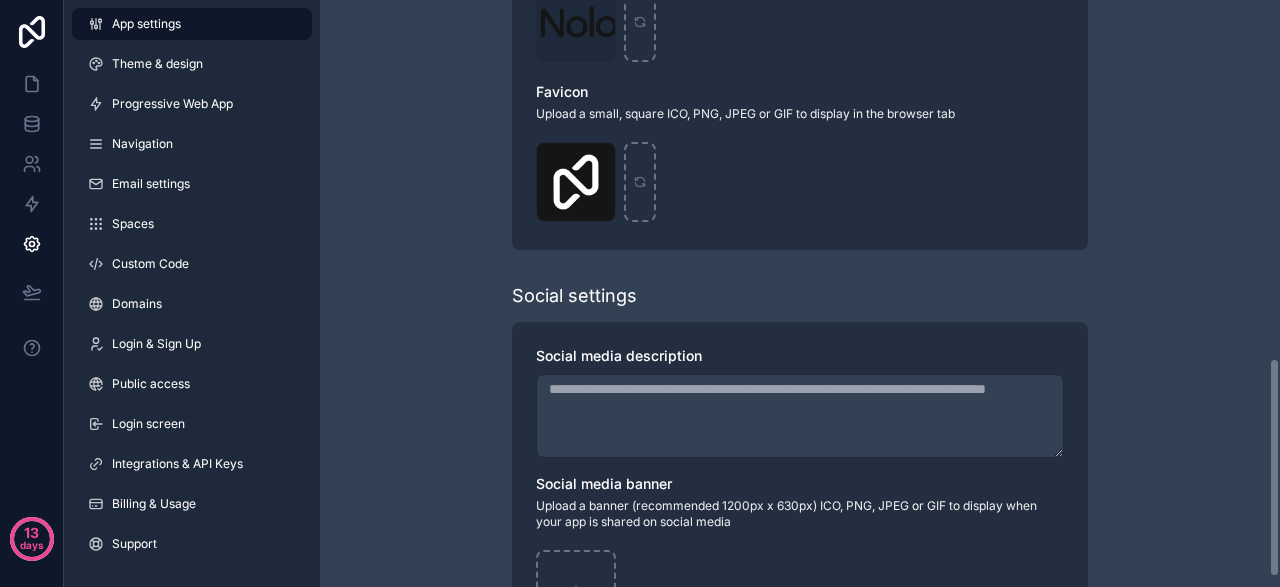 scroll, scrollTop: 979, scrollLeft: 0, axis: vertical 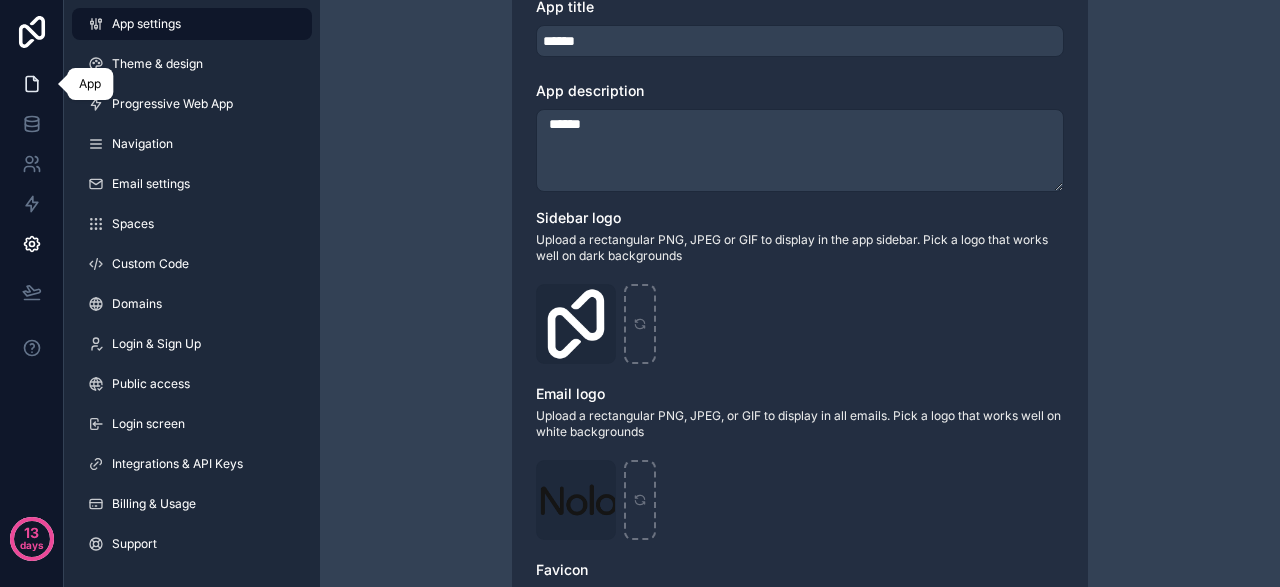 click at bounding box center [31, 84] 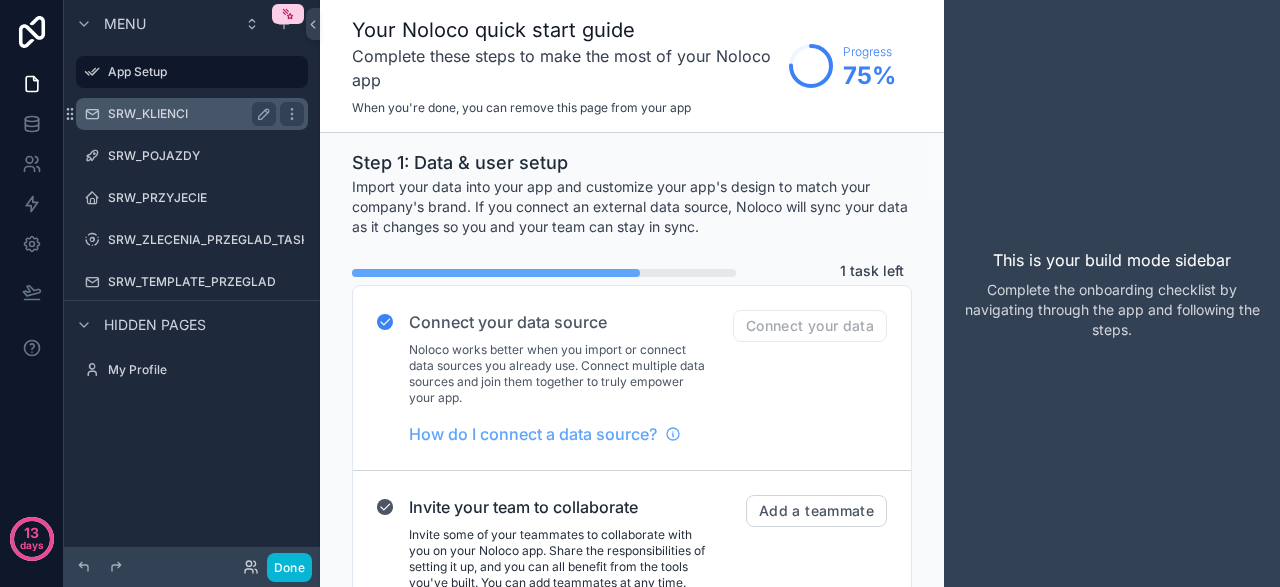 click on "SRW_KLIENCI" at bounding box center (188, 114) 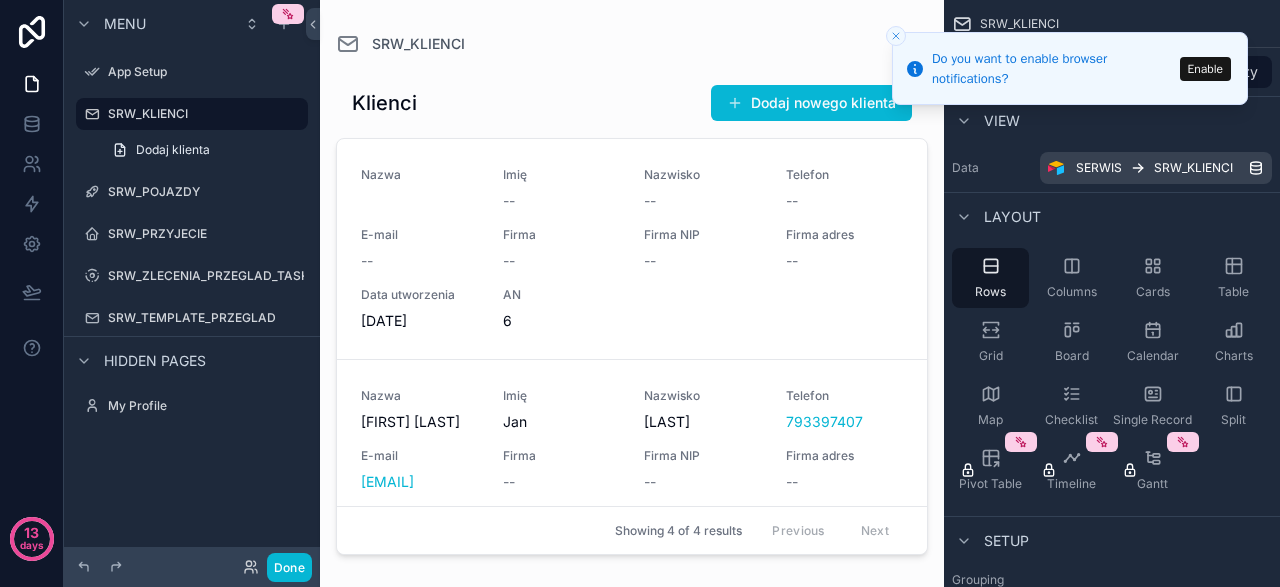 click at bounding box center [632, 281] 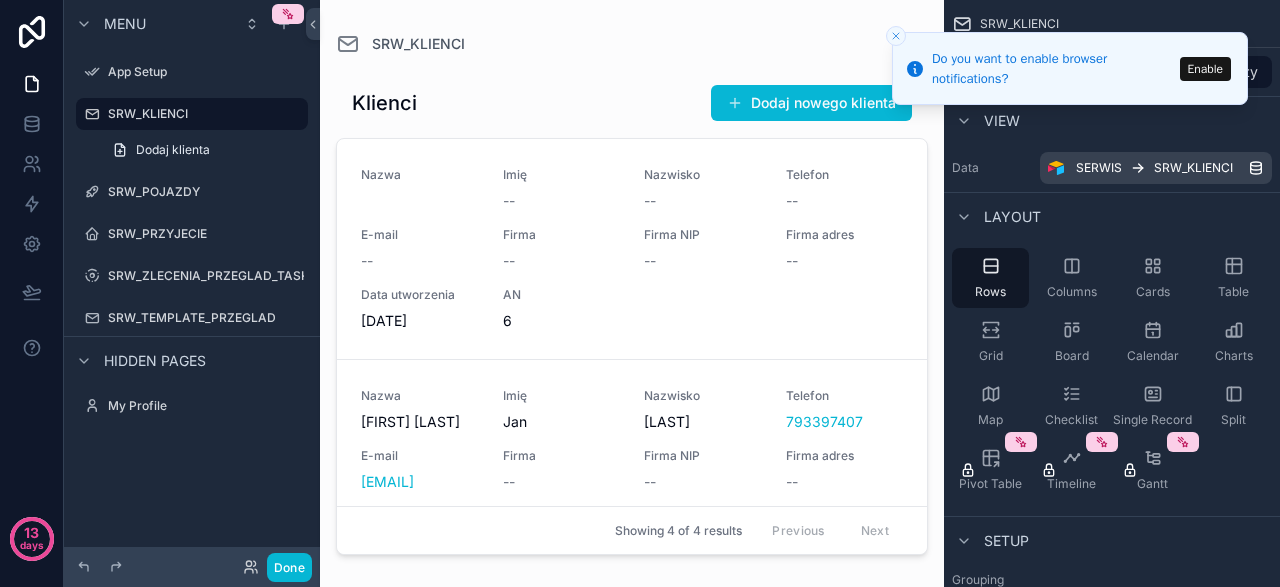 click on "Previous Next" at bounding box center (830, 530) 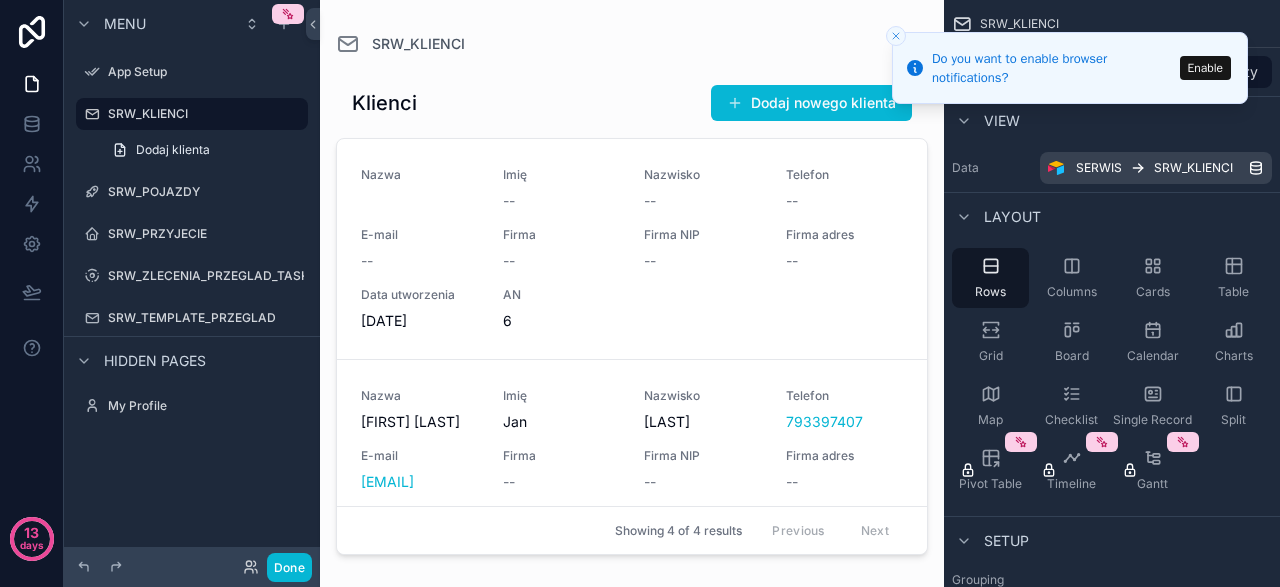 click 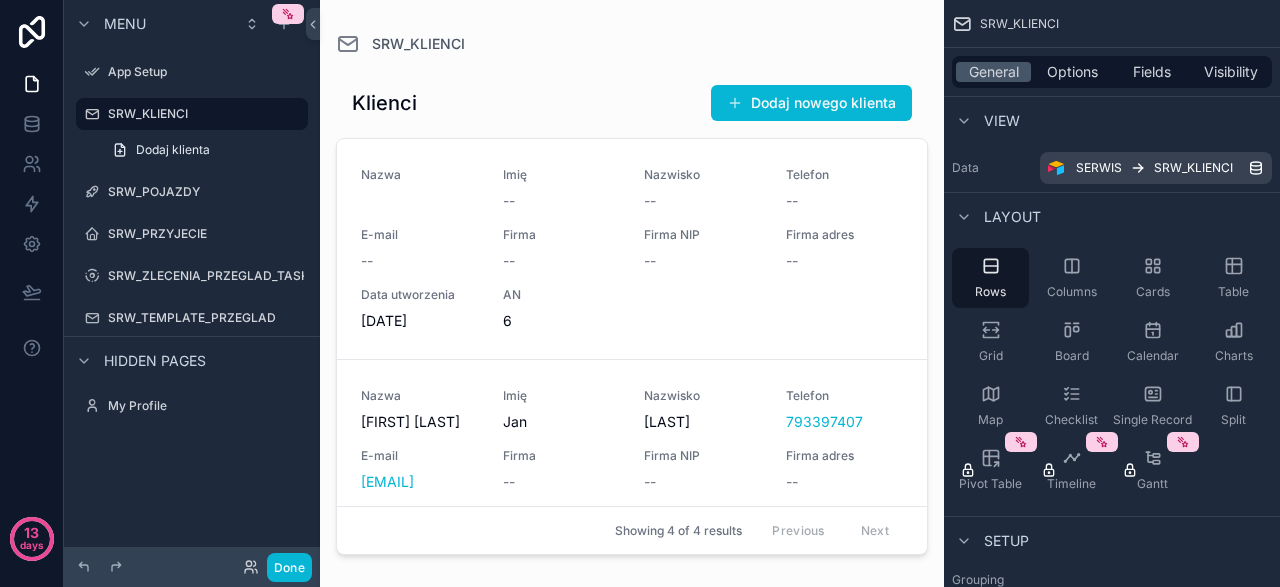 click on "Previous Next" at bounding box center (830, 530) 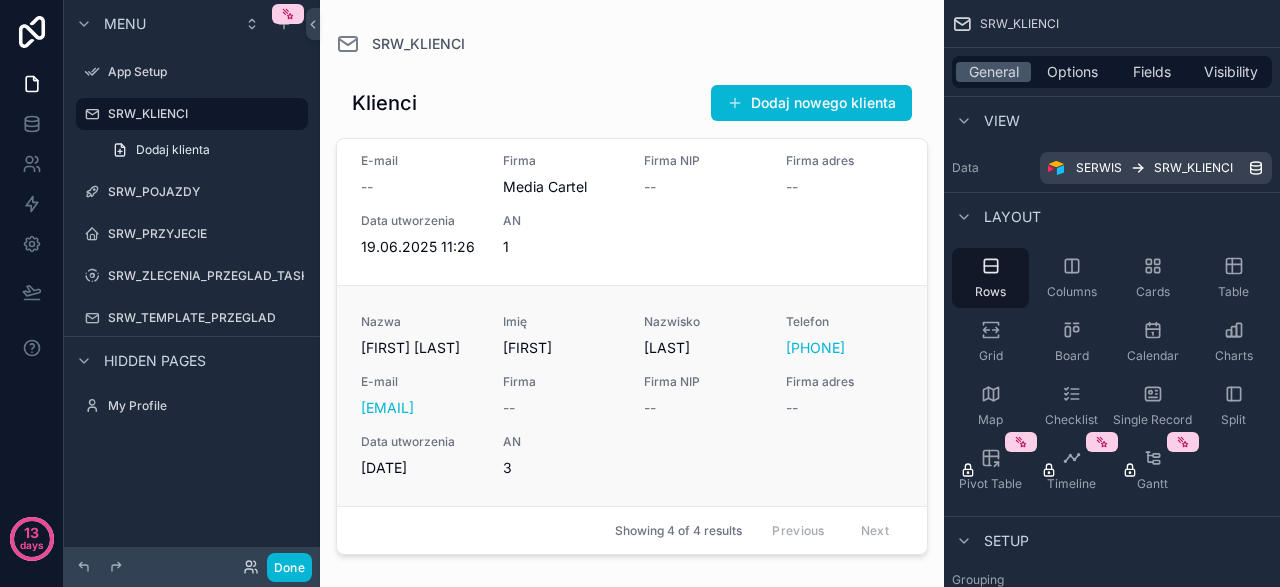 scroll, scrollTop: 0, scrollLeft: 0, axis: both 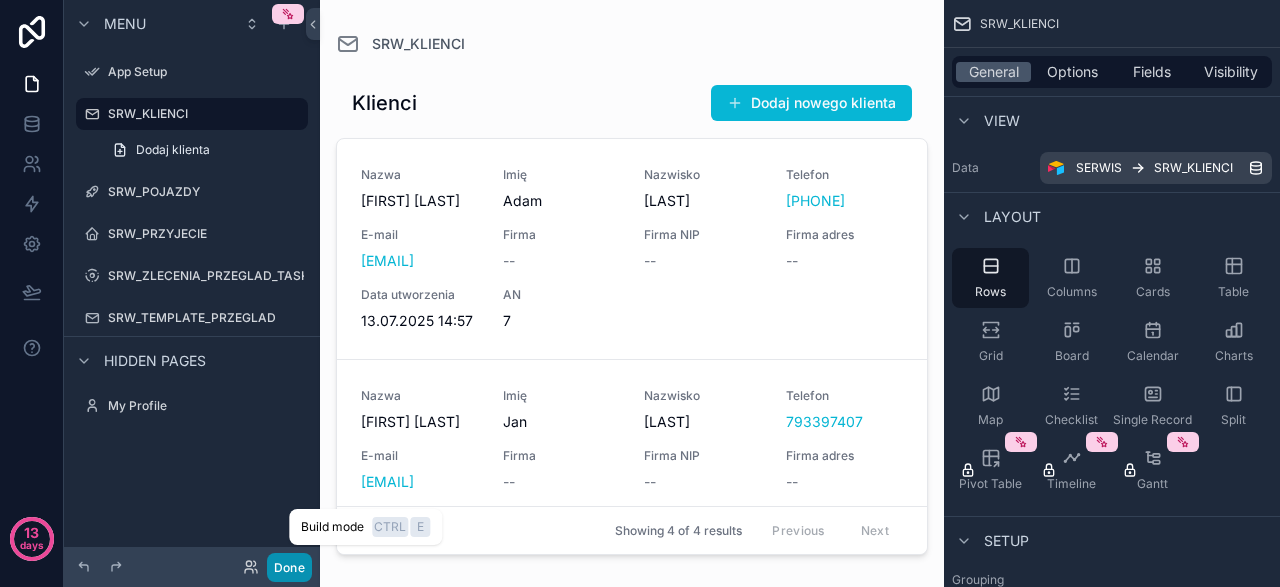 click on "Done" at bounding box center [289, 567] 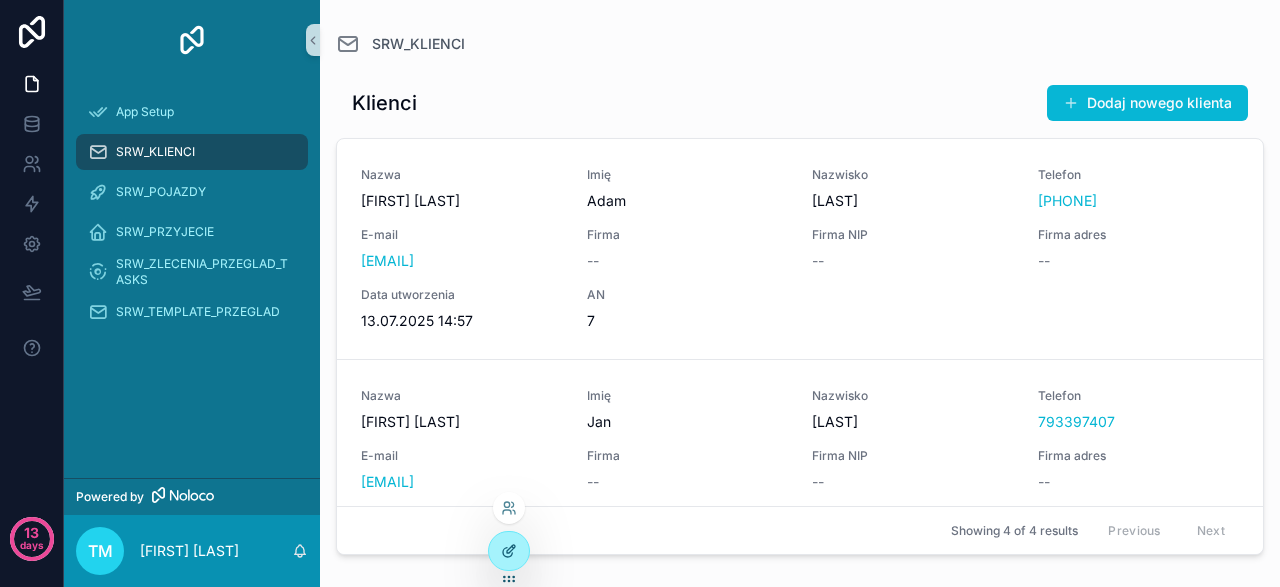 click 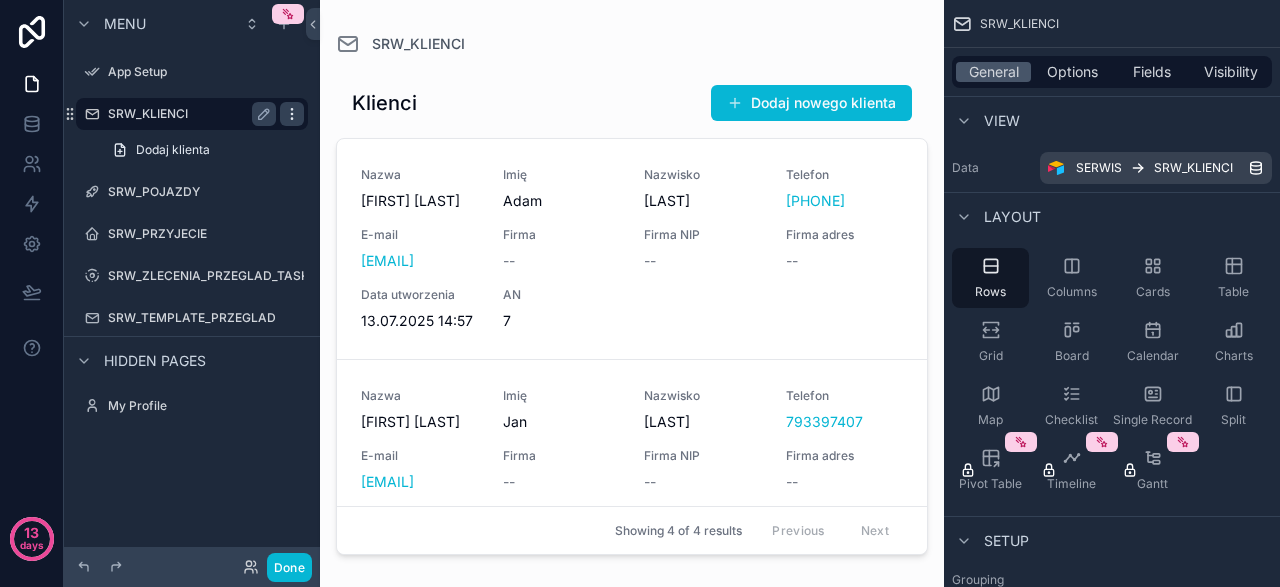 click 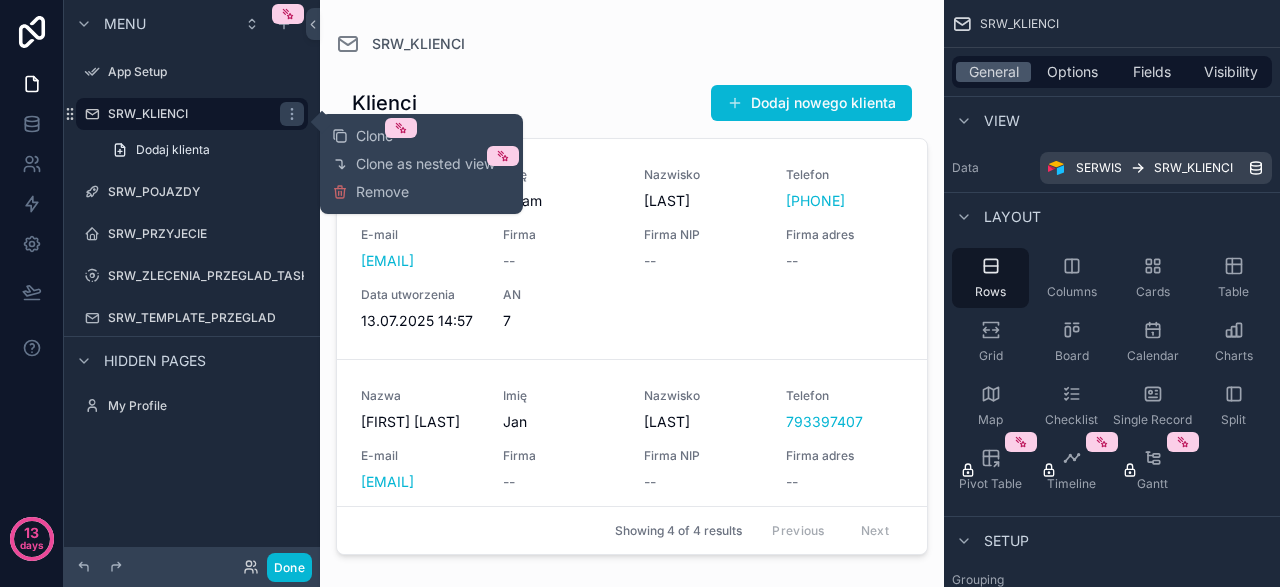 click at bounding box center (632, 281) 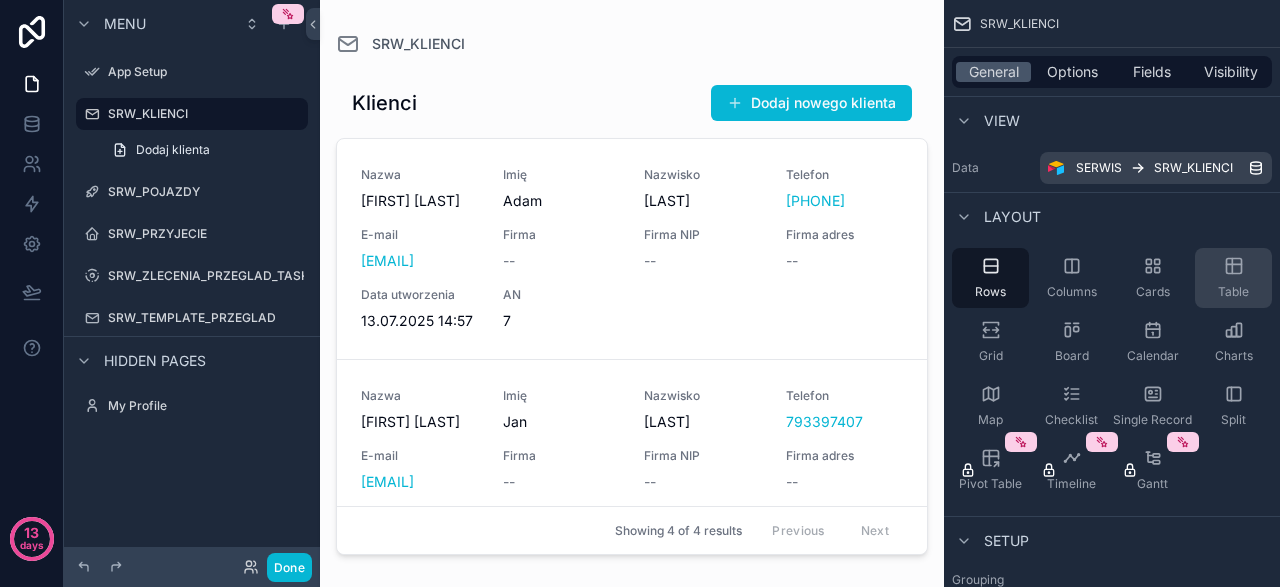 click on "Table" at bounding box center [1233, 278] 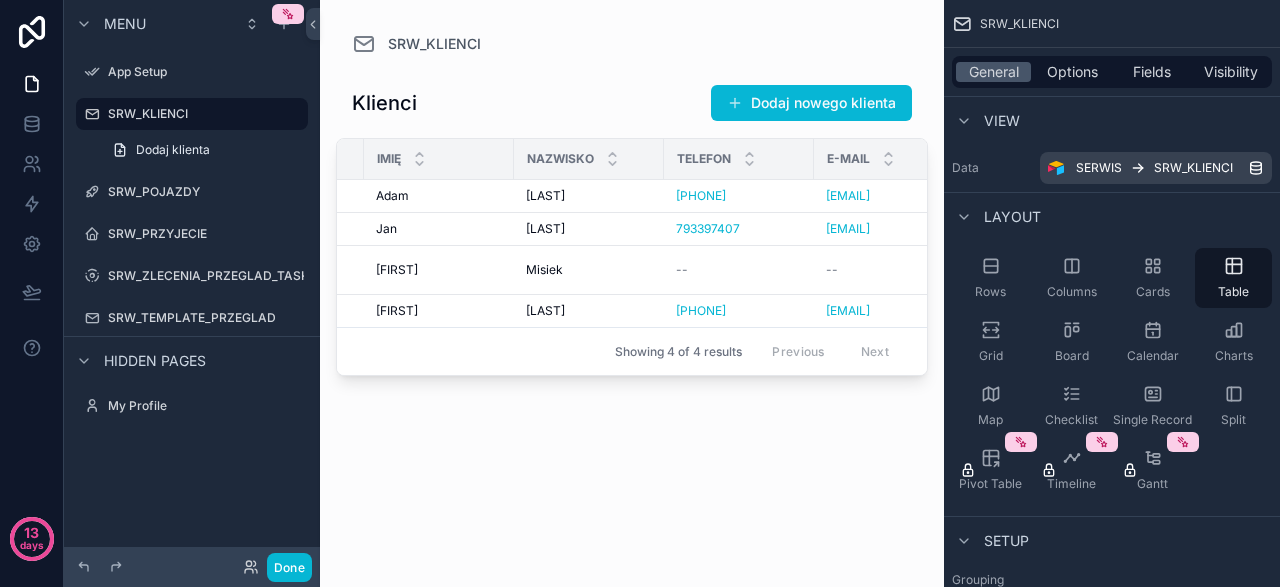 scroll, scrollTop: 0, scrollLeft: 0, axis: both 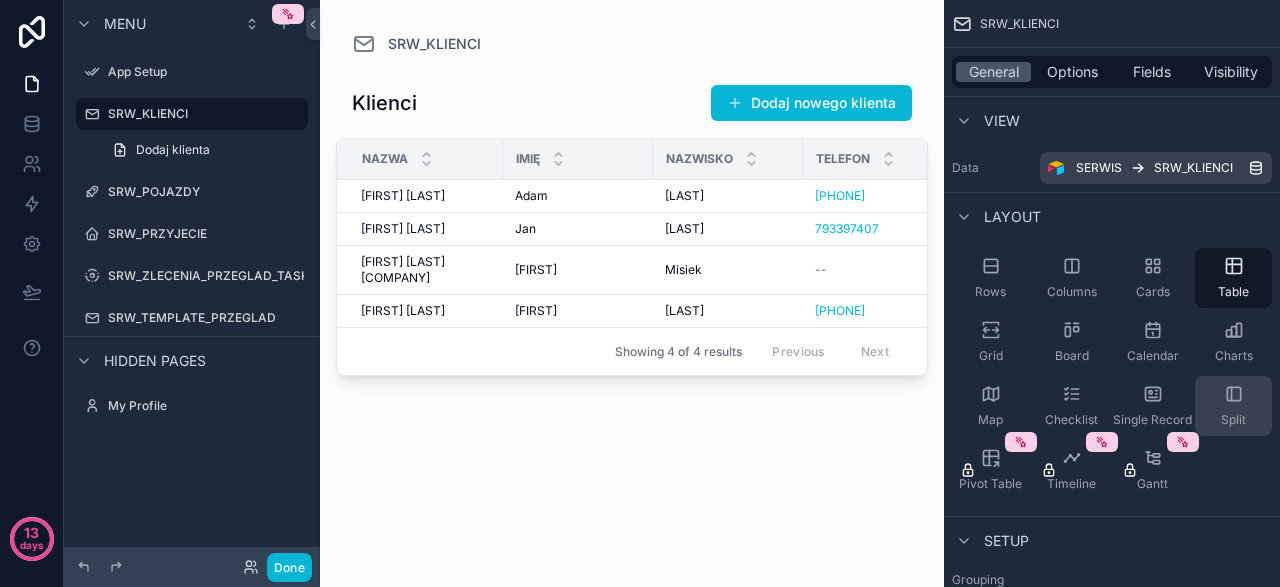 click on "Split" at bounding box center [1233, 406] 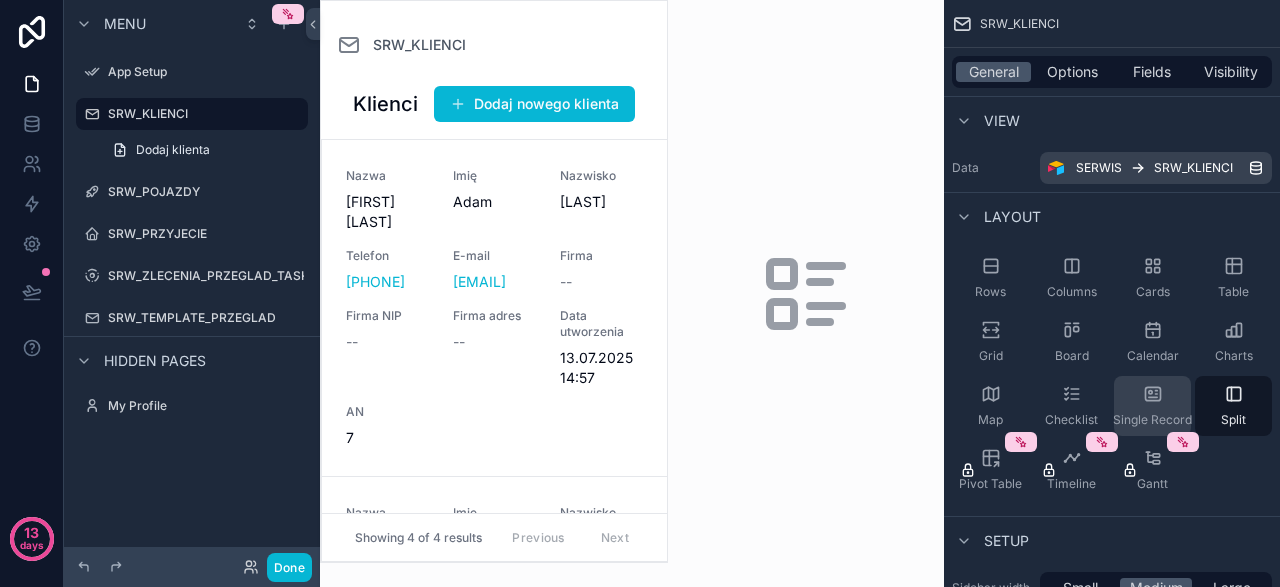 click on "Single Record" at bounding box center (1152, 406) 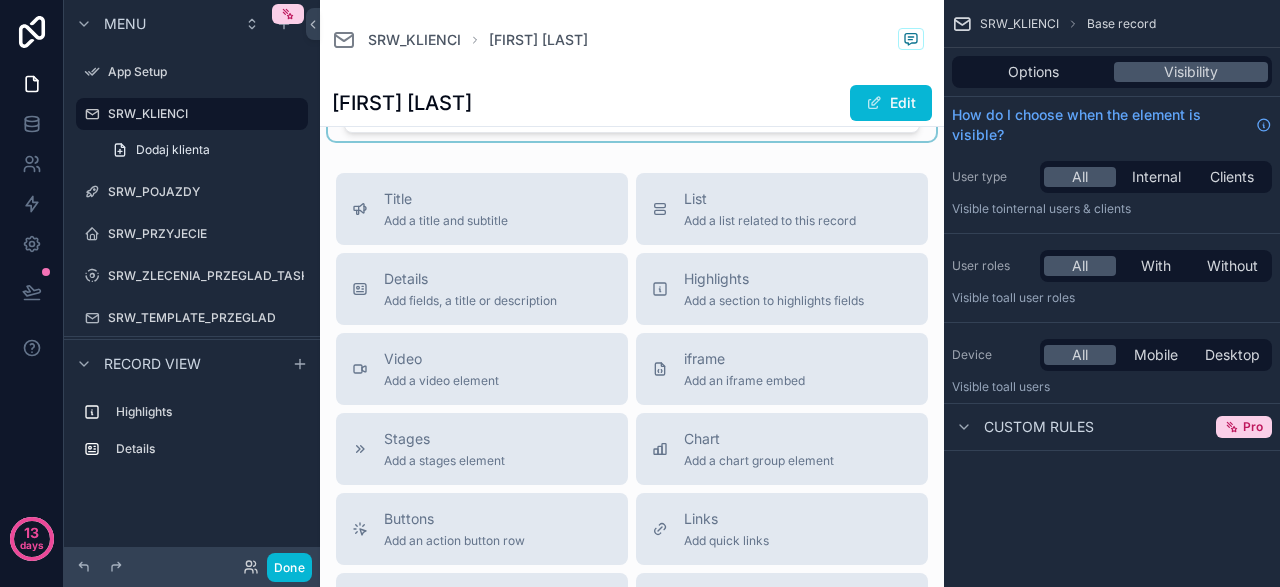 scroll, scrollTop: 0, scrollLeft: 0, axis: both 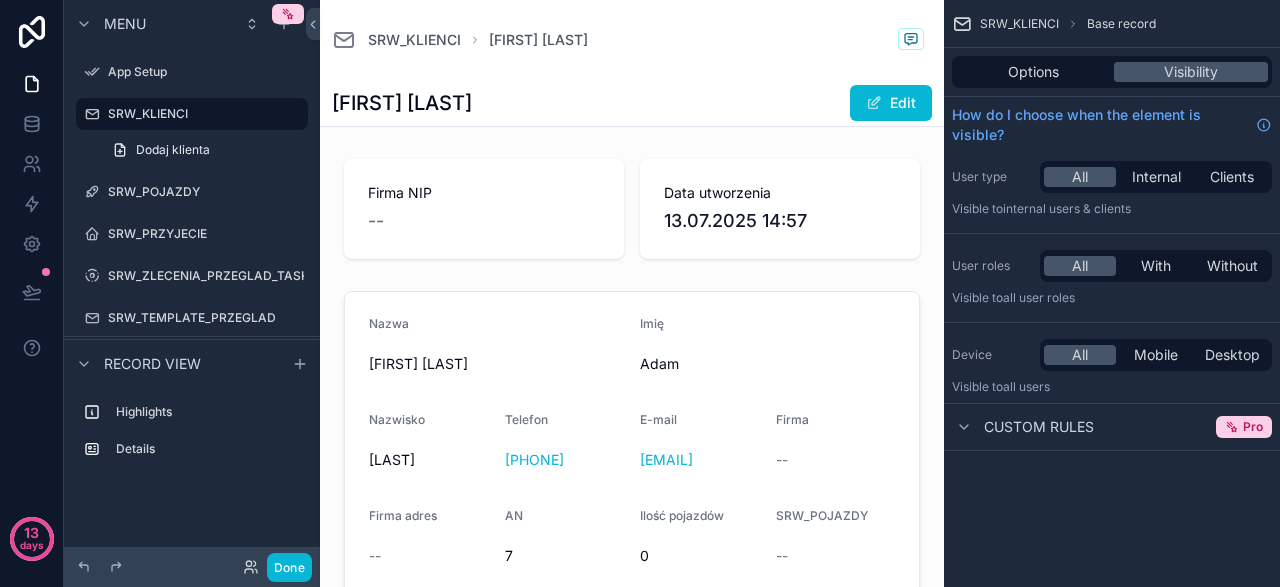 click on "SRW_KLIENCI [FIRST] [LAST]" at bounding box center (632, 40) 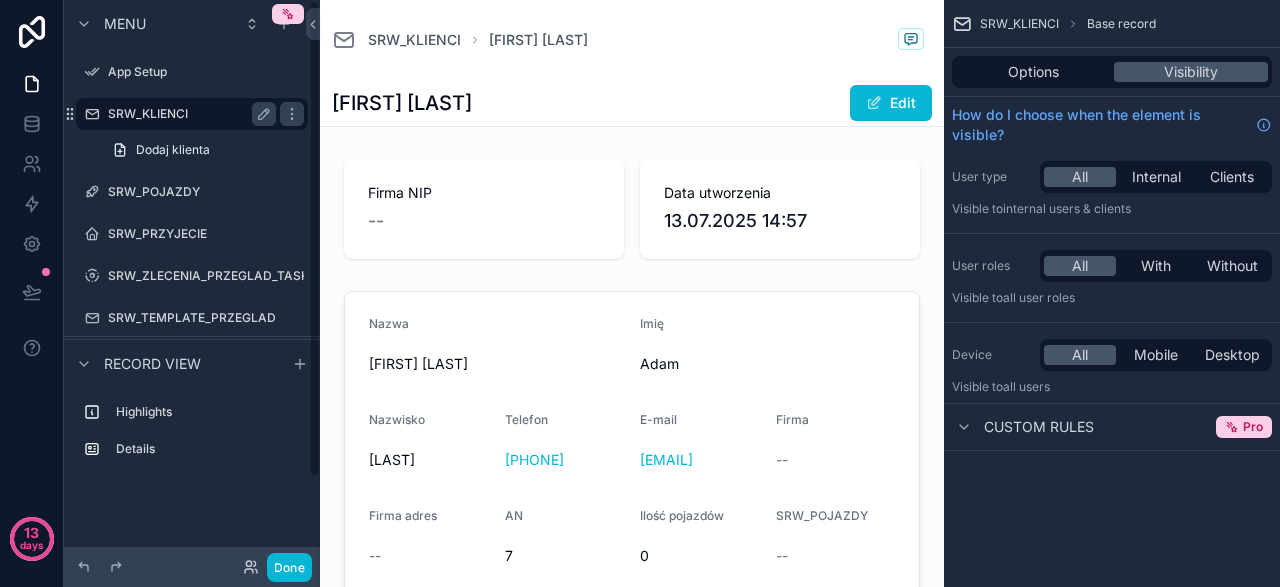click on "SRW_KLIENCI" at bounding box center [188, 114] 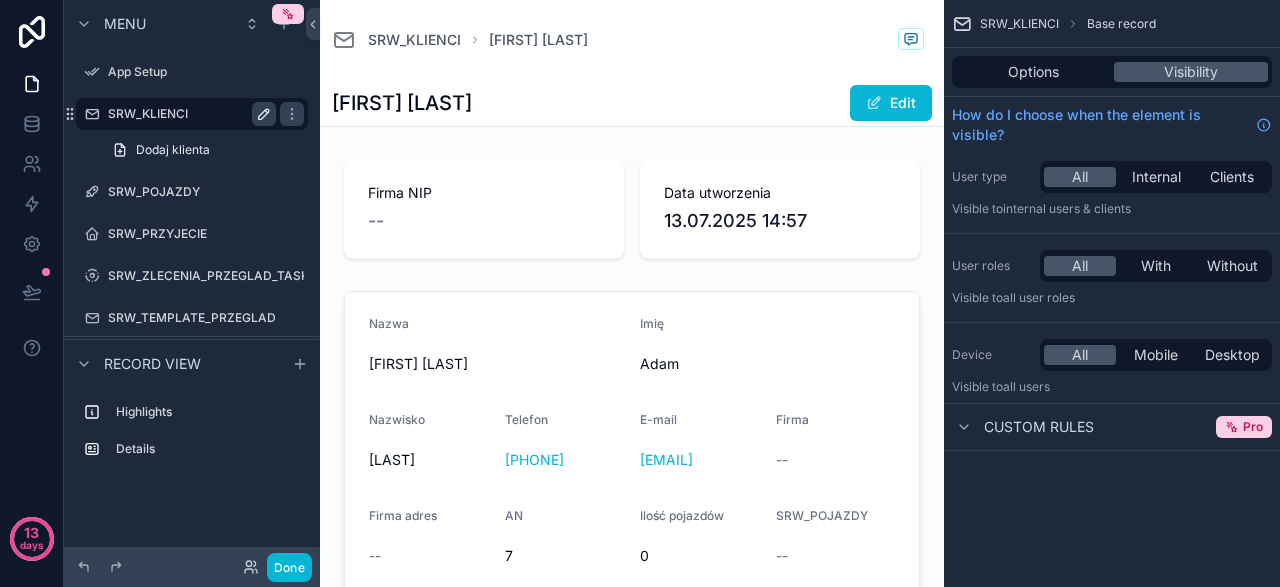 click at bounding box center (264, 114) 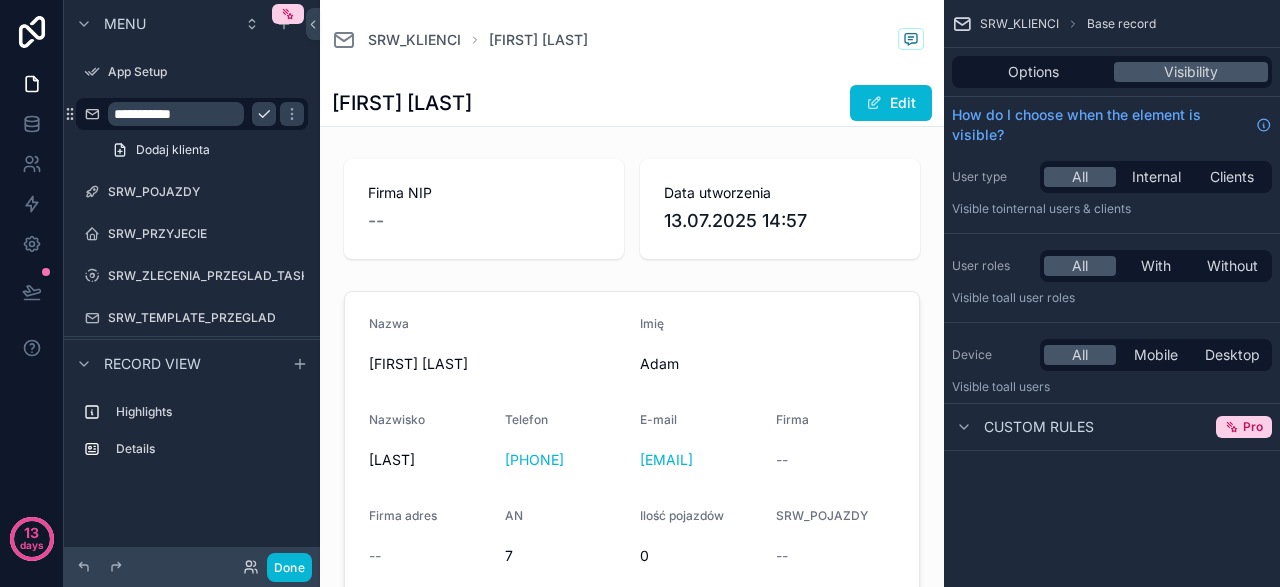 click 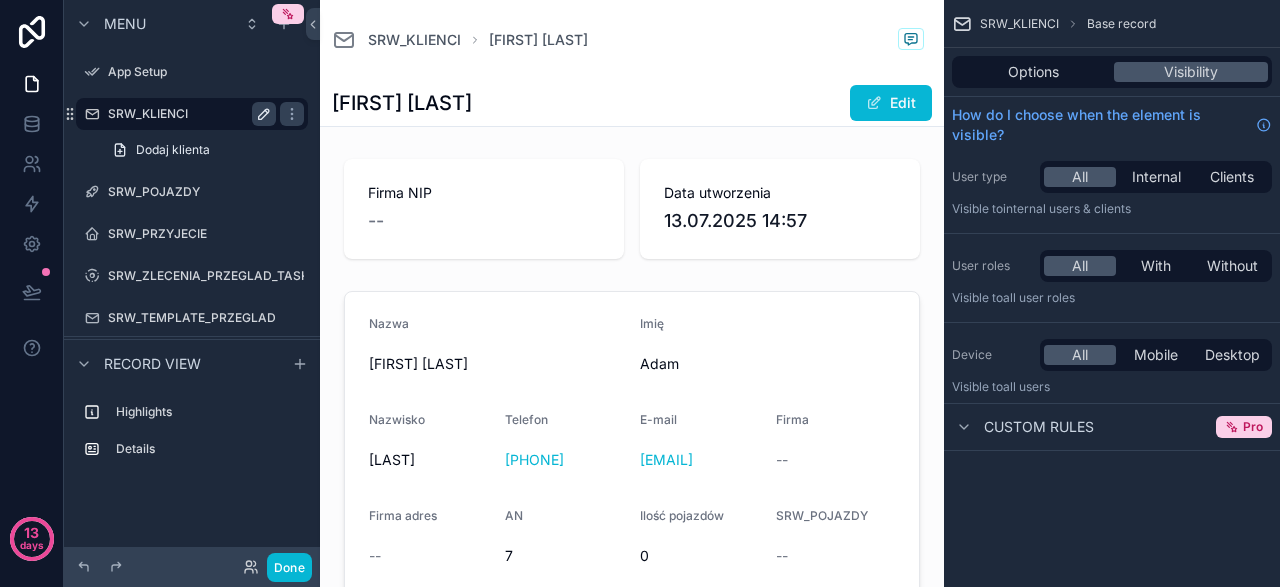 click 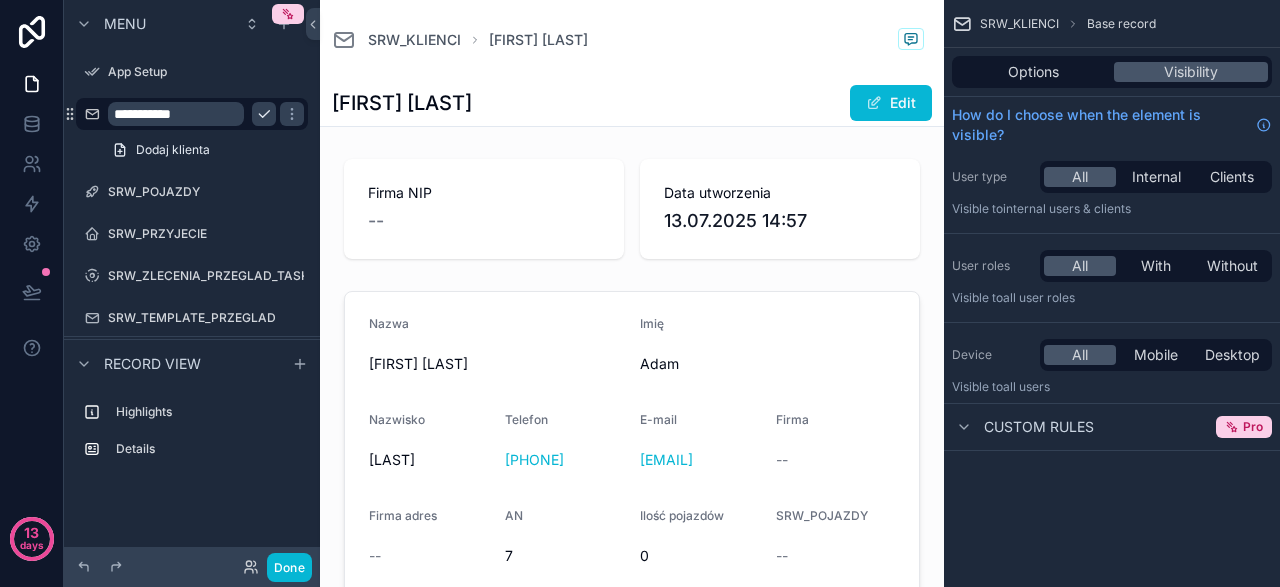 click 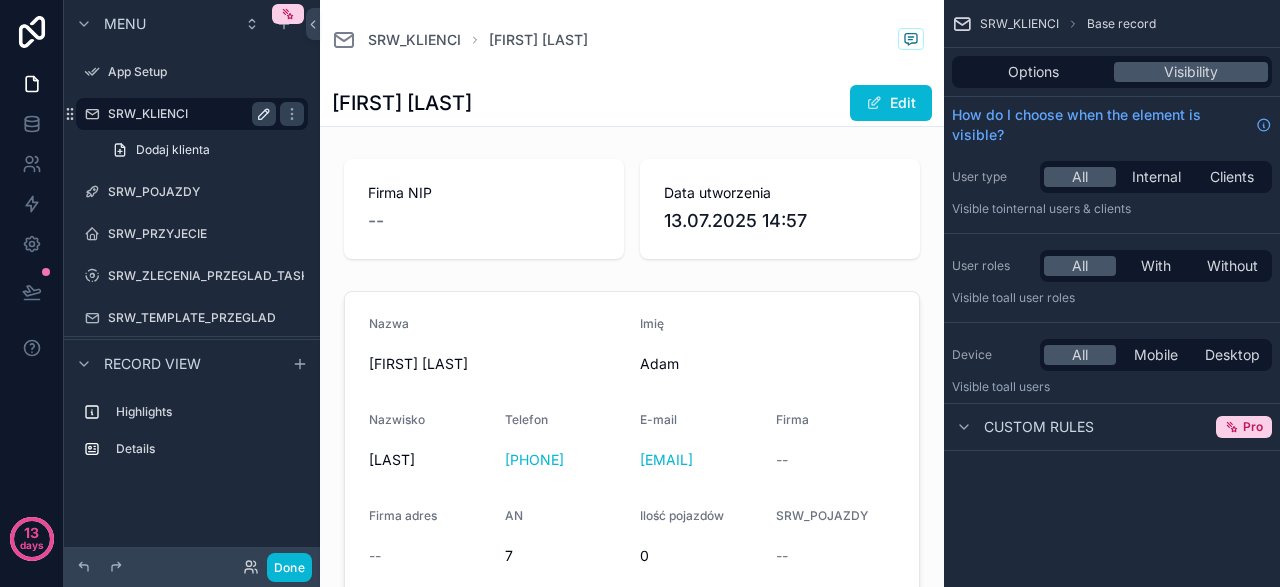 click on "Options Visibility" at bounding box center (1112, 72) 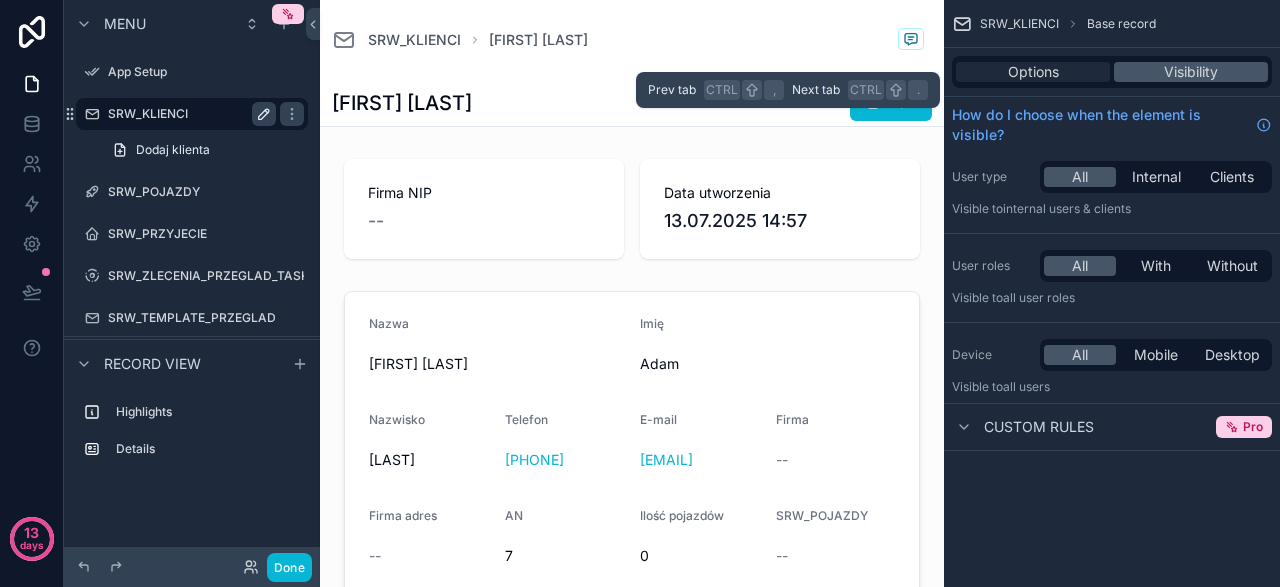 click on "Options" at bounding box center [1033, 72] 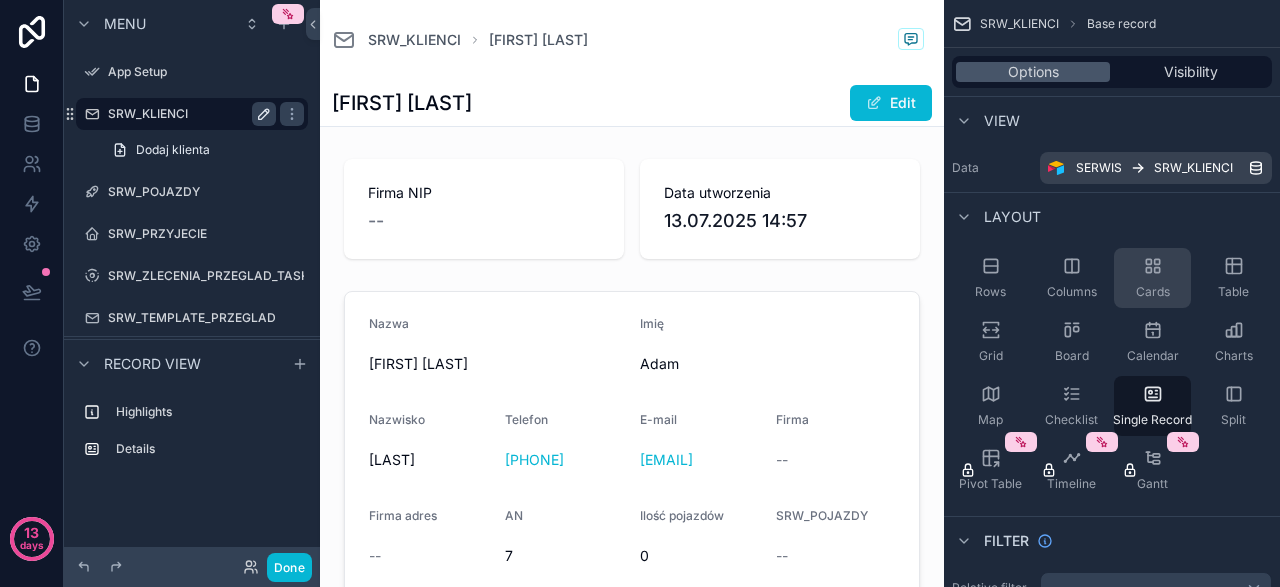 click on "Cards" at bounding box center (1152, 278) 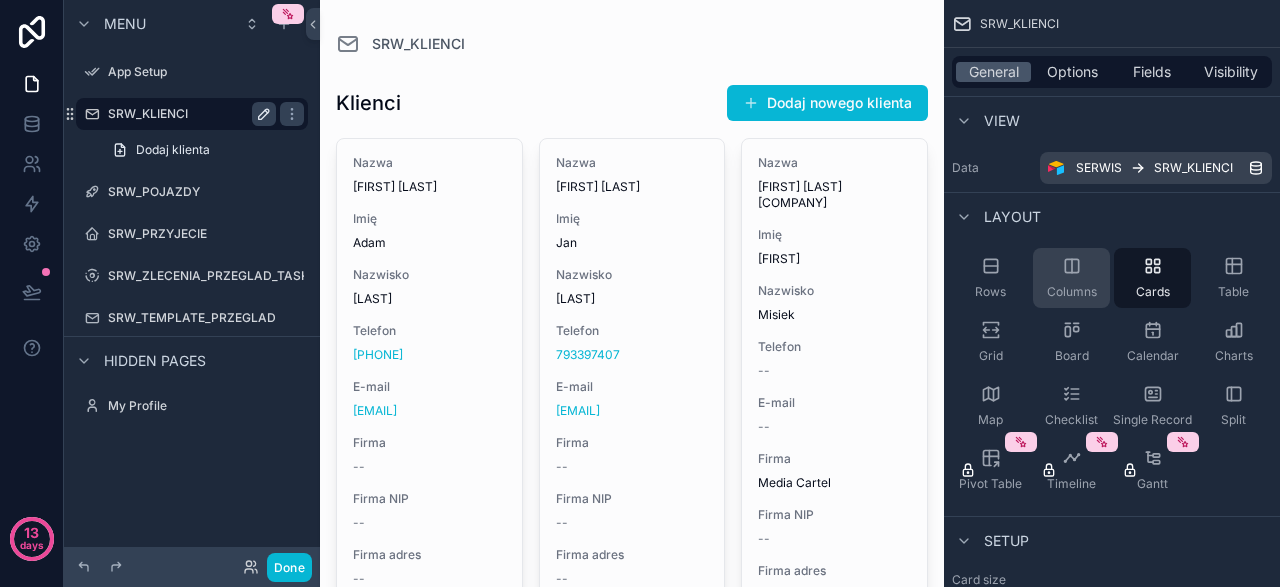 click on "Columns" at bounding box center [1071, 278] 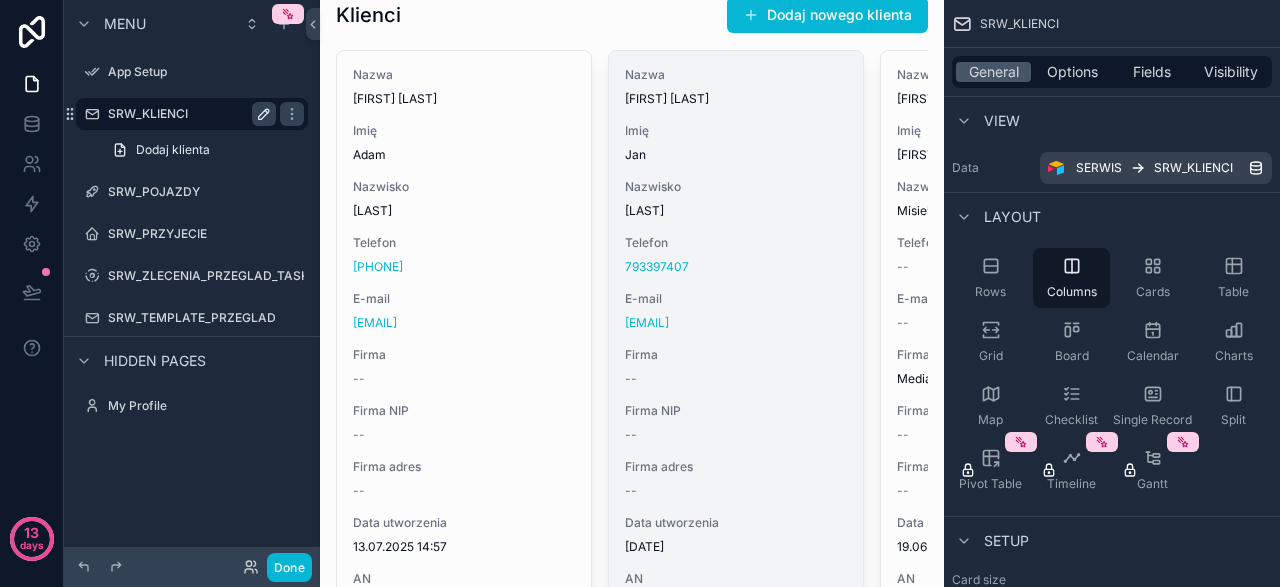 scroll, scrollTop: 0, scrollLeft: 0, axis: both 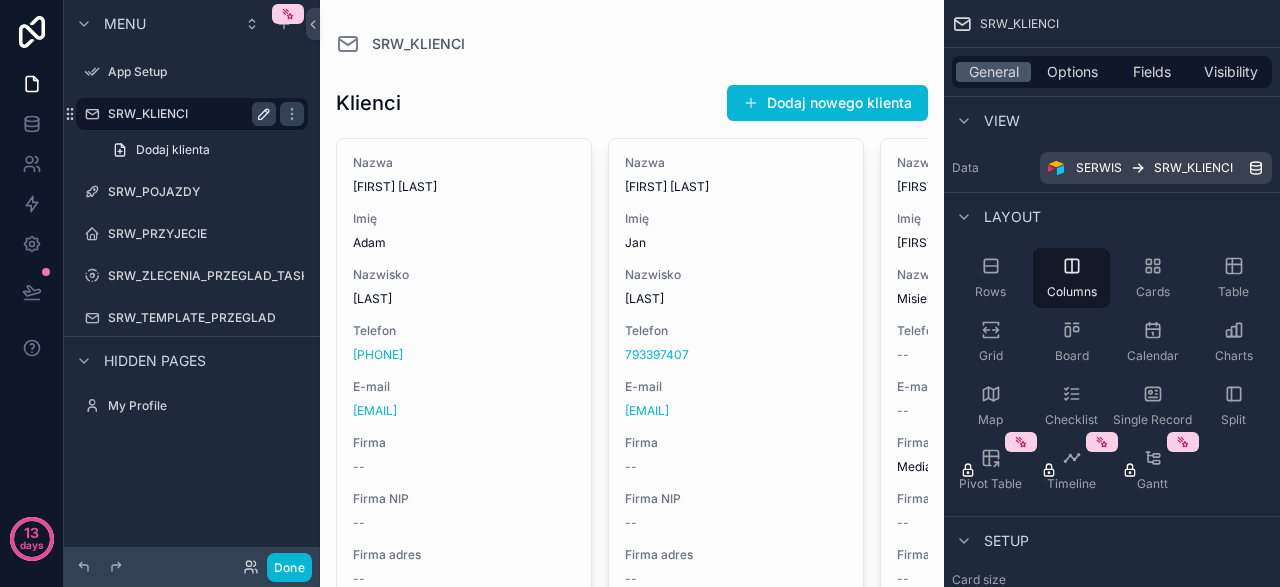 click 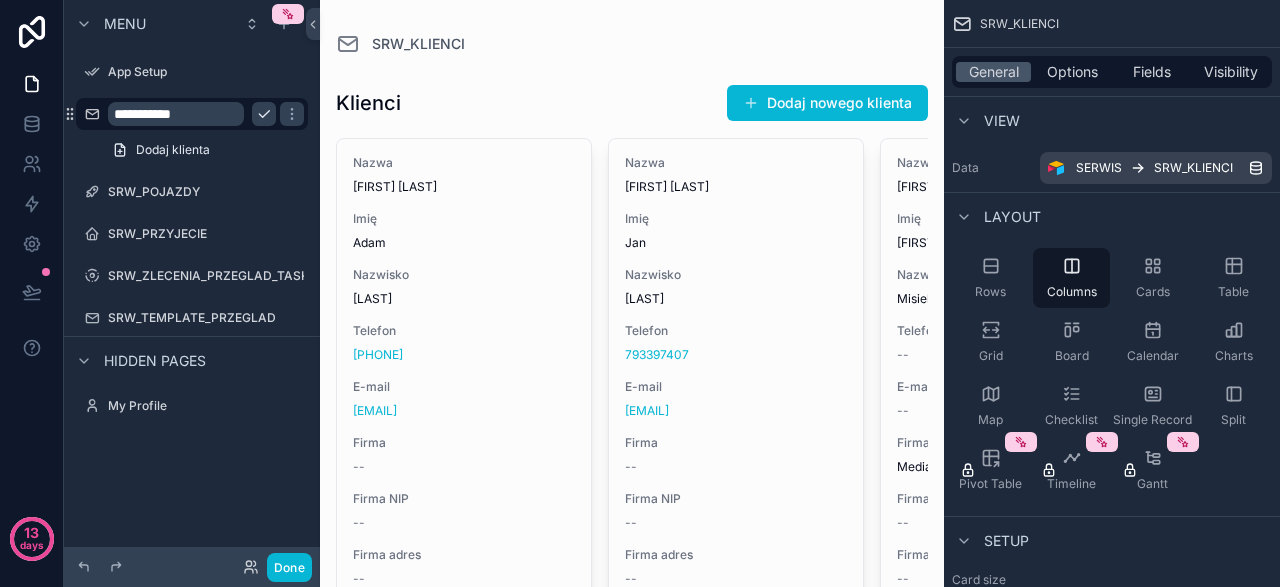 click on "**********" at bounding box center (176, 114) 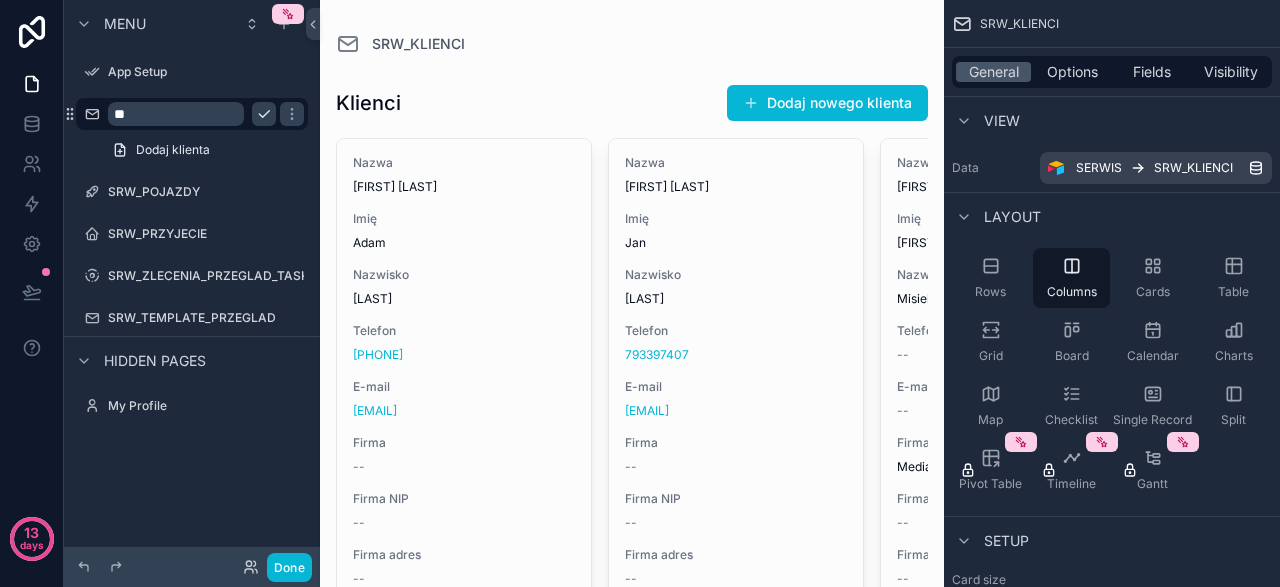 type on "*" 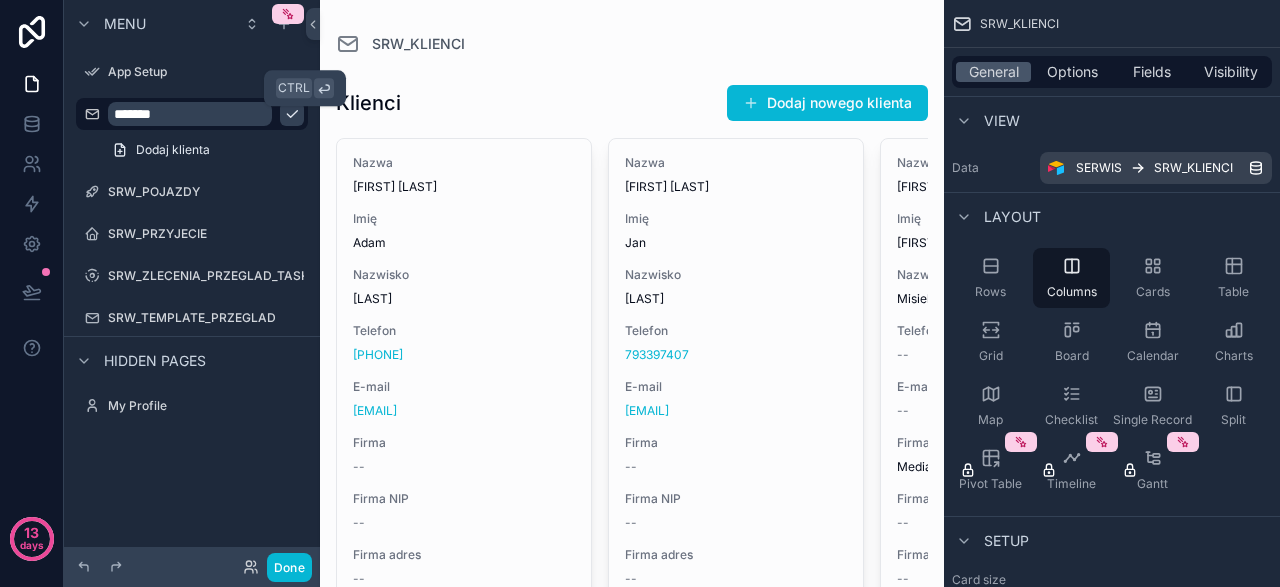 type on "*******" 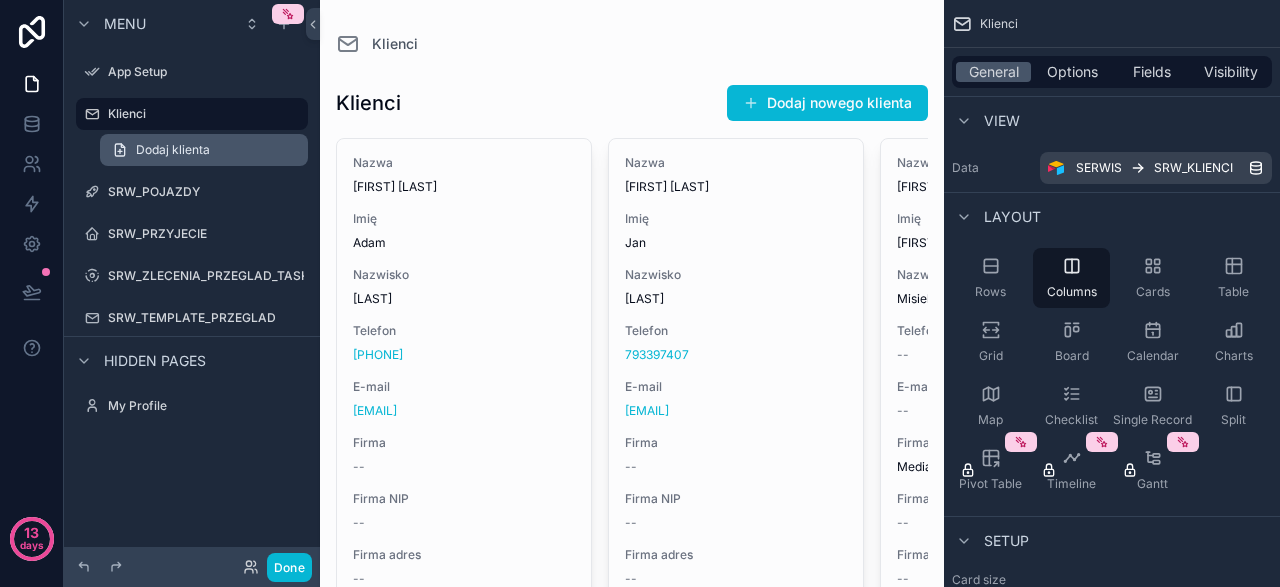 click on "Dodaj klienta" at bounding box center (173, 150) 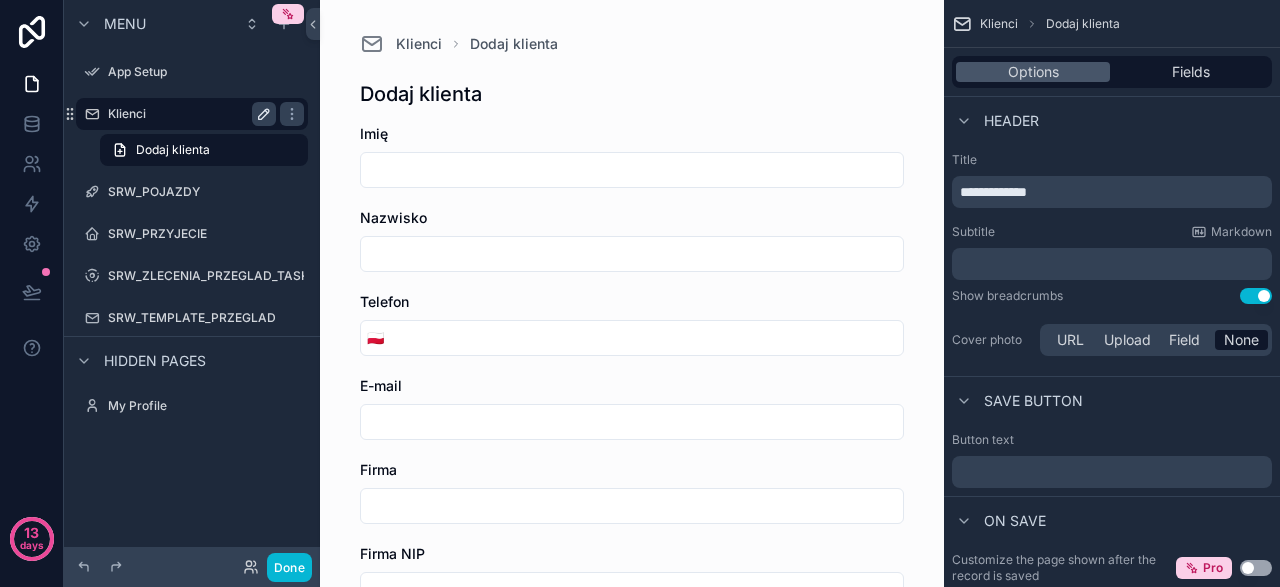 click on "Klienci" at bounding box center [192, 114] 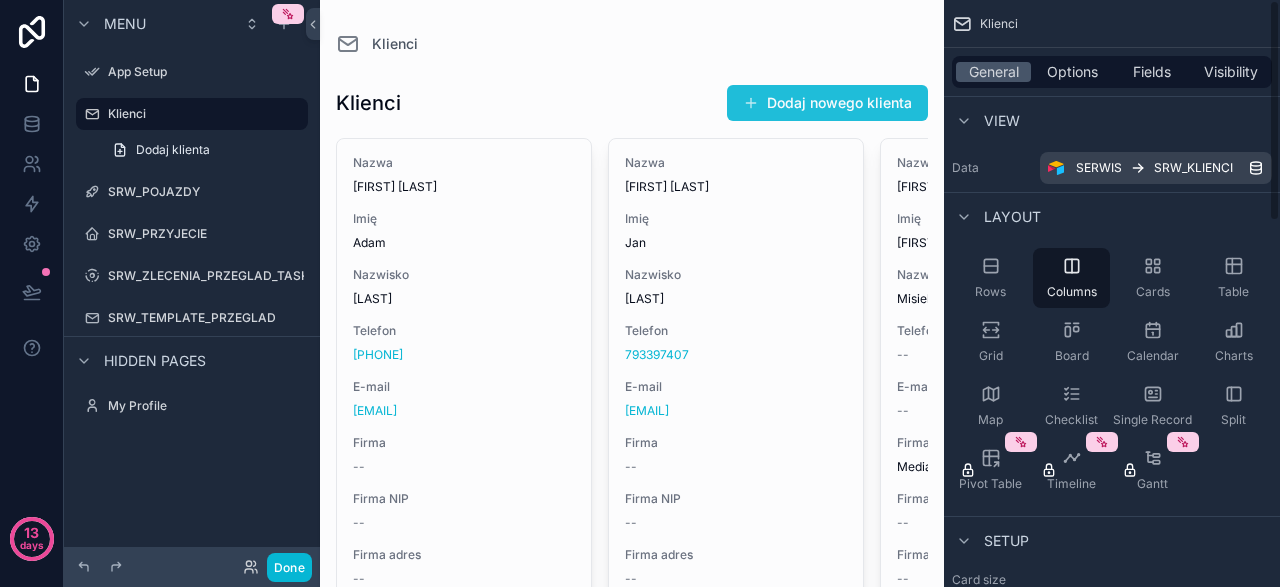 click on "Dodaj nowego klienta" at bounding box center (827, 103) 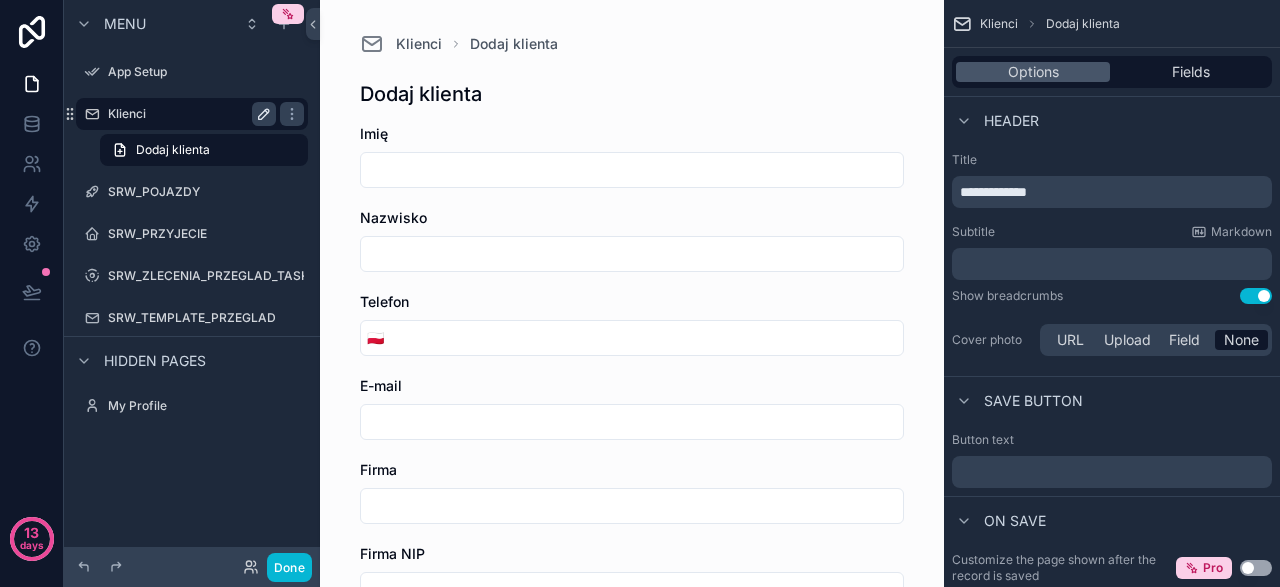click on "Klienci" at bounding box center [188, 114] 